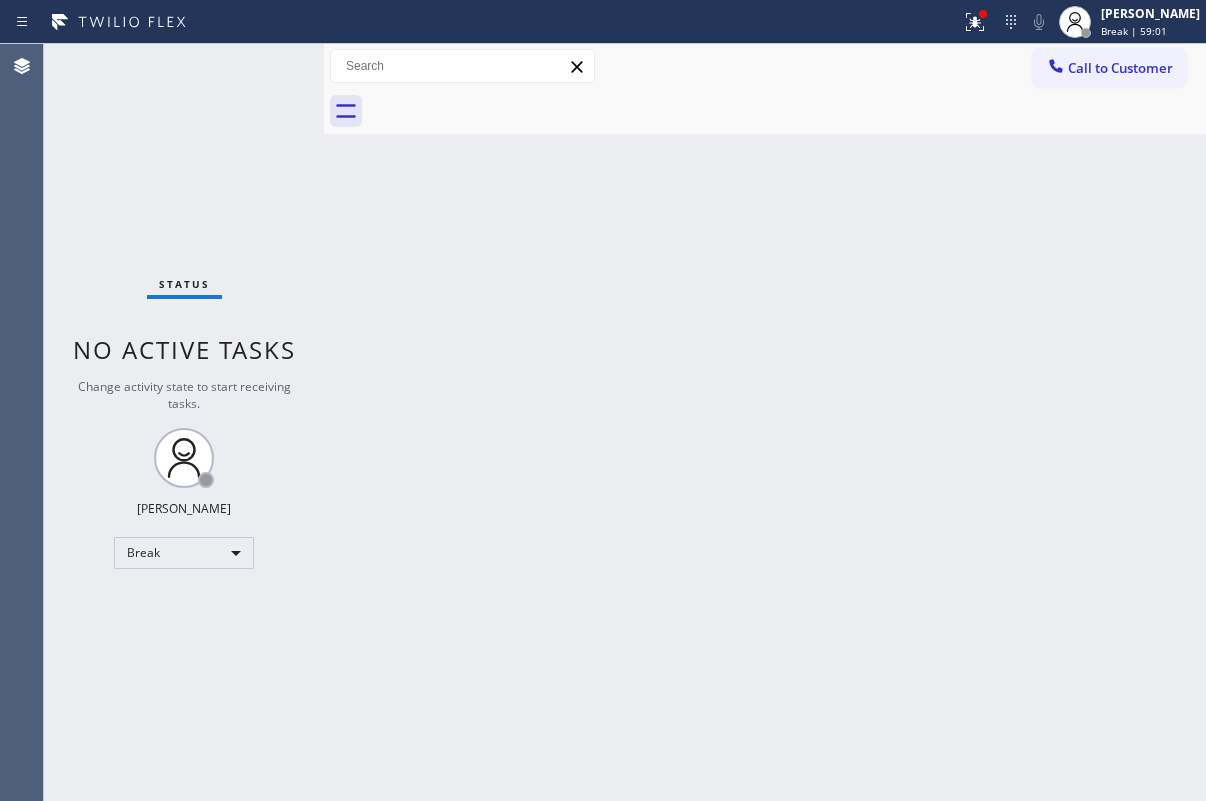 drag, startPoint x: 0, startPoint y: 0, endPoint x: 1107, endPoint y: 95, distance: 1111.0688 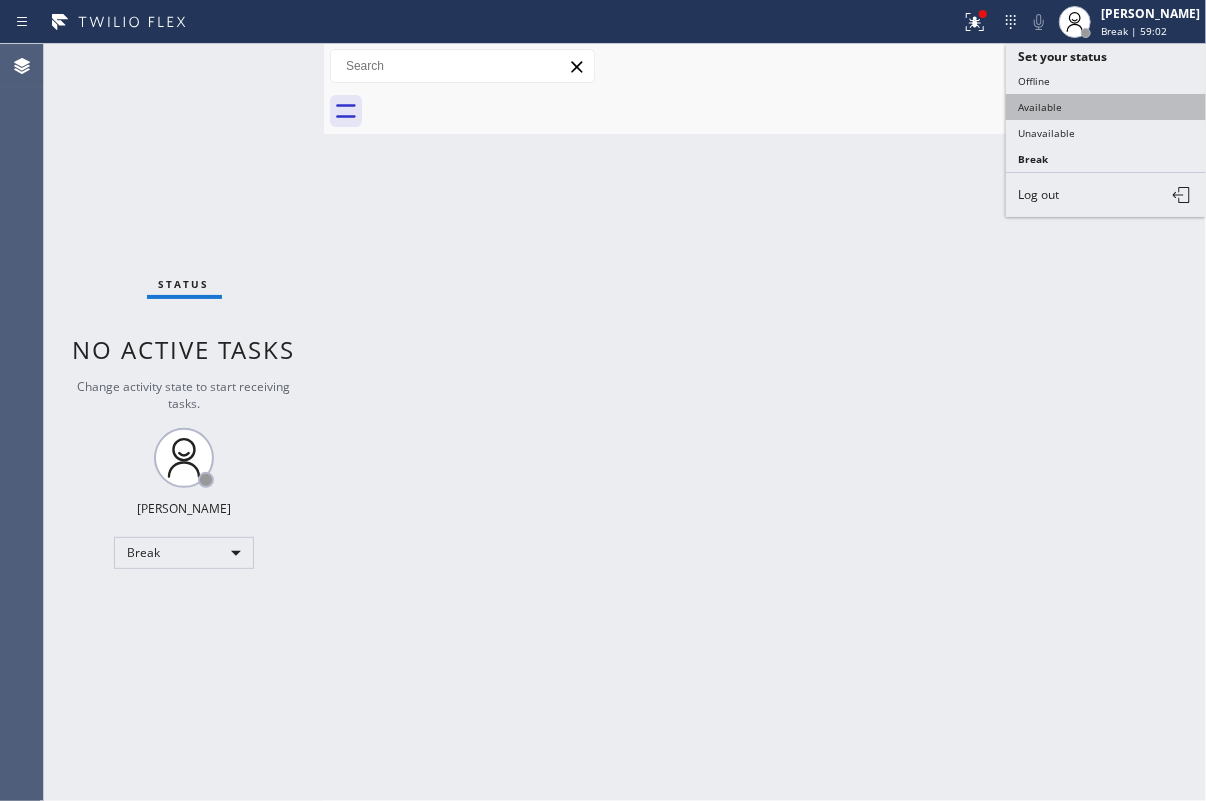 click on "Available" at bounding box center [1106, 107] 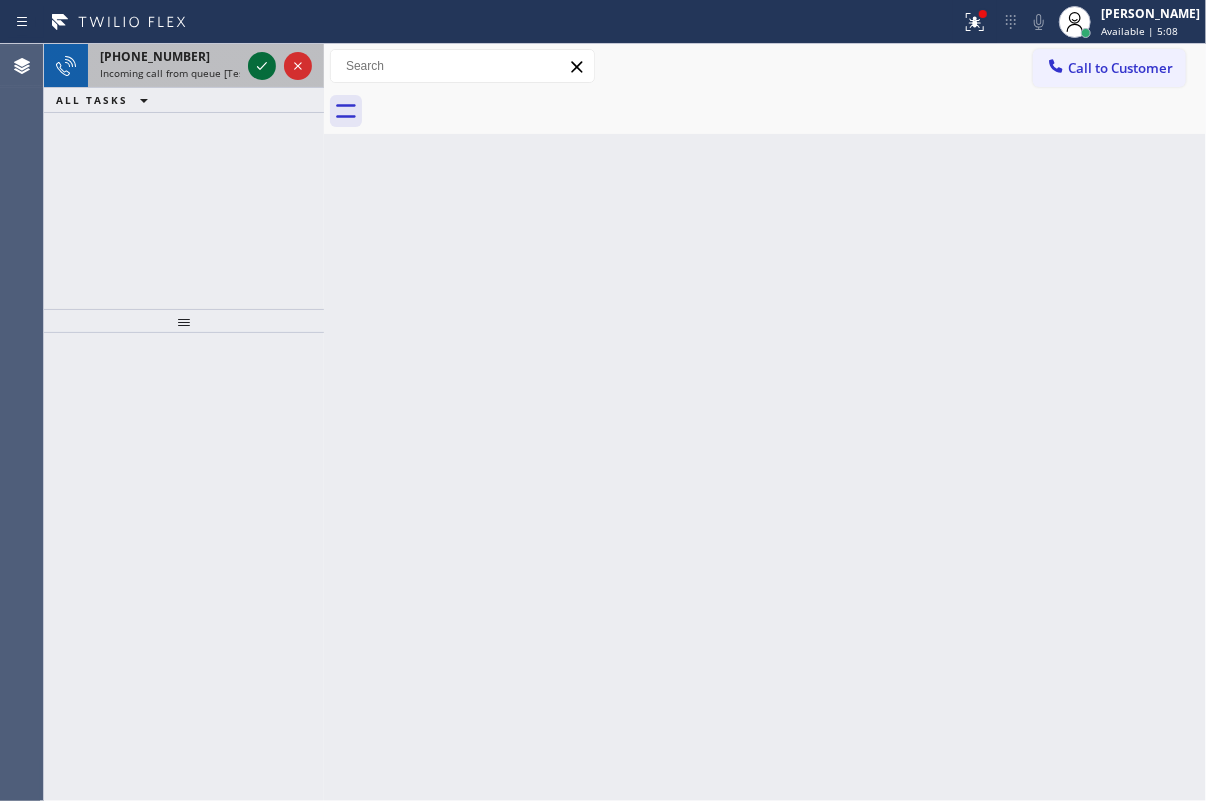 click 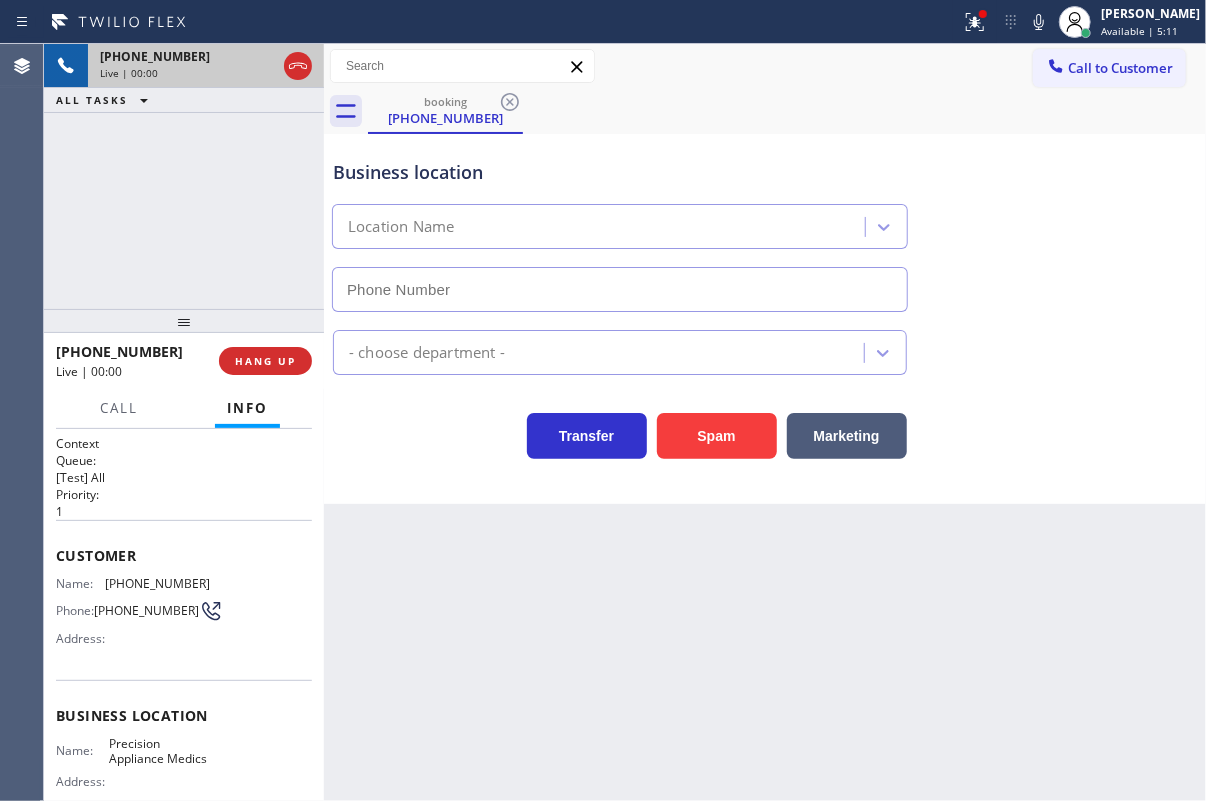 type on "[PHONE_NUMBER]" 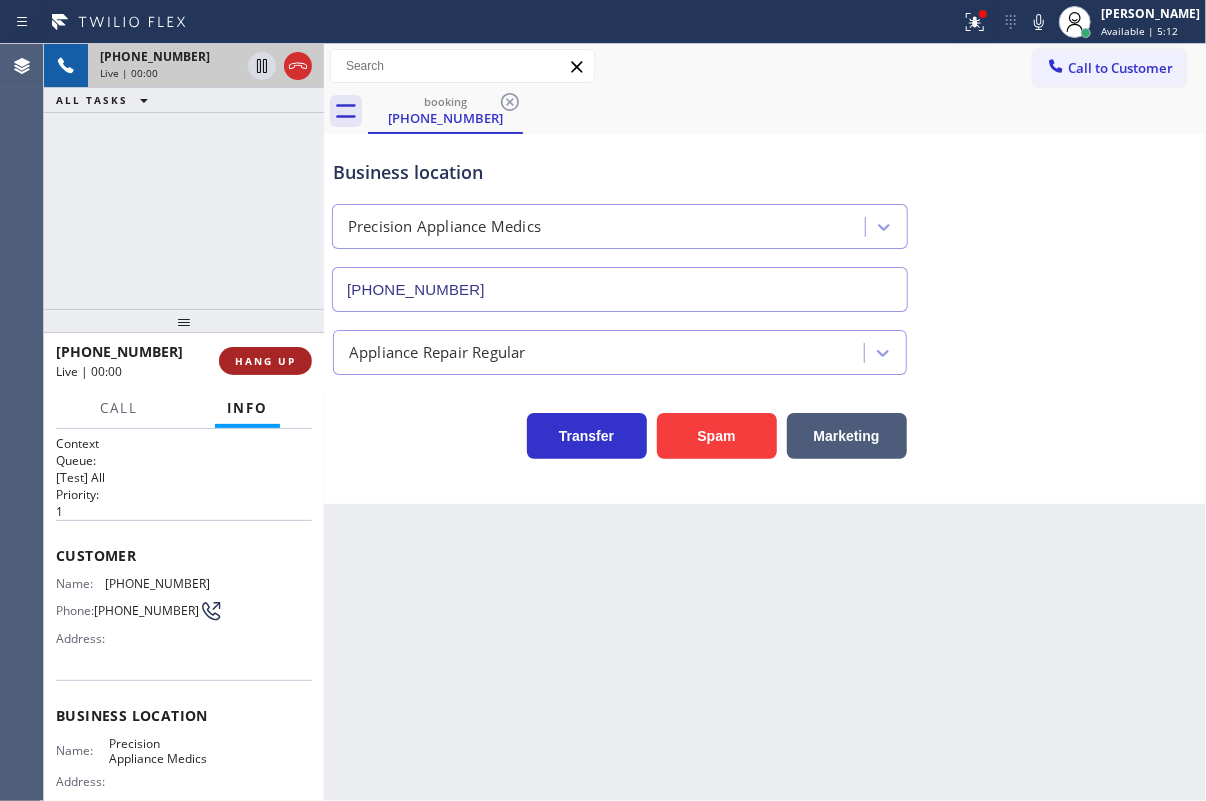 click on "HANG UP" at bounding box center (265, 361) 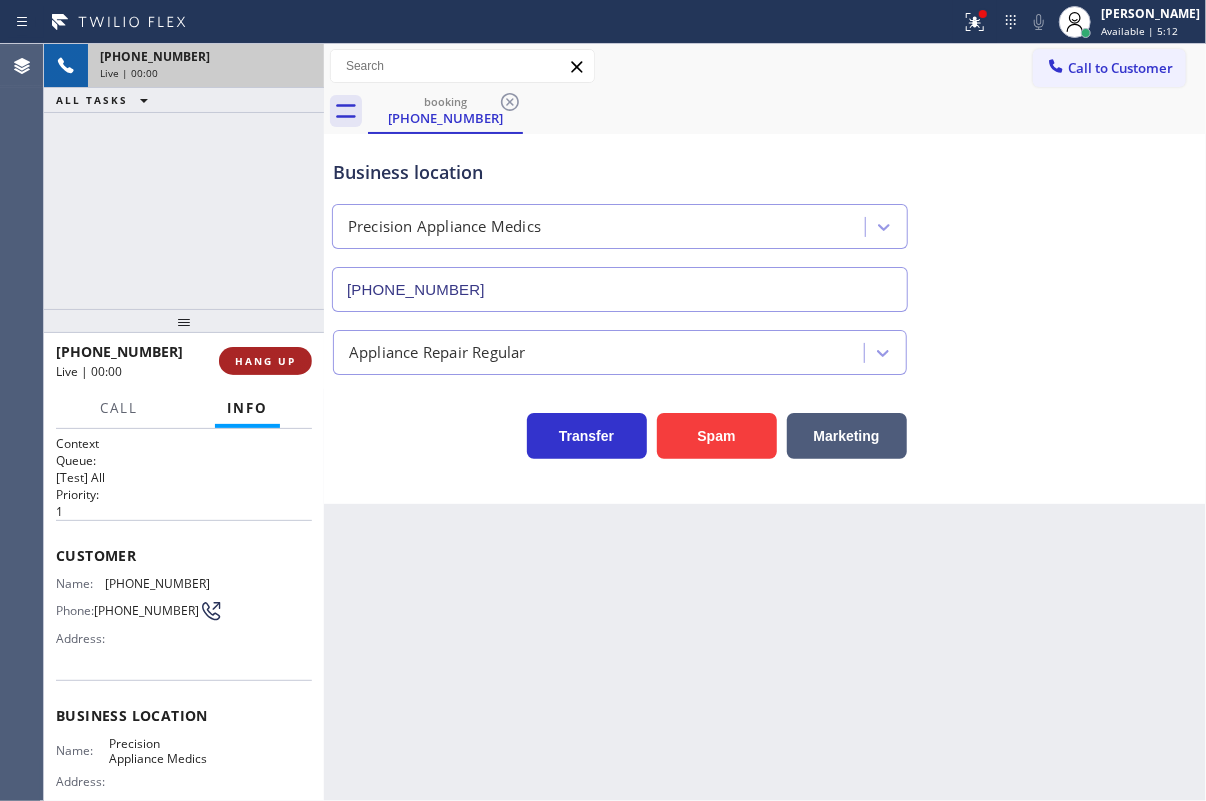 click on "HANG UP" at bounding box center (265, 361) 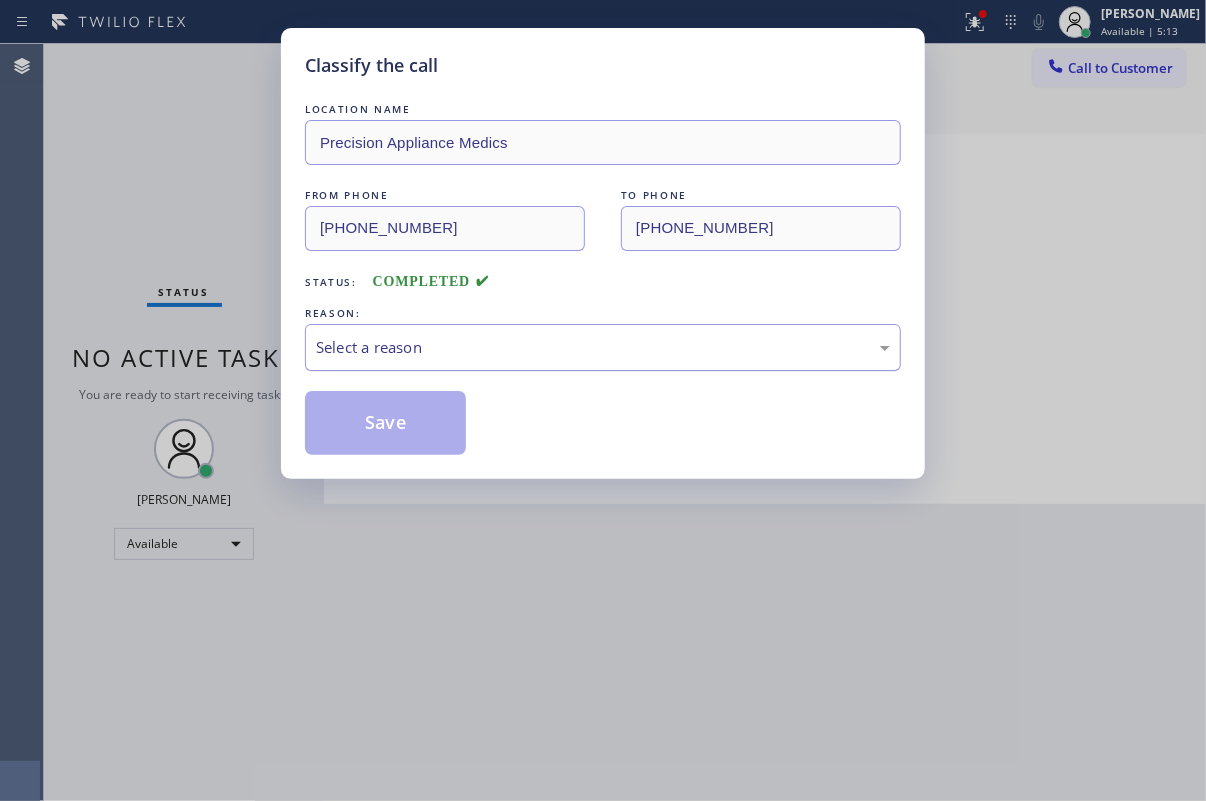 click on "Select a reason" at bounding box center [603, 347] 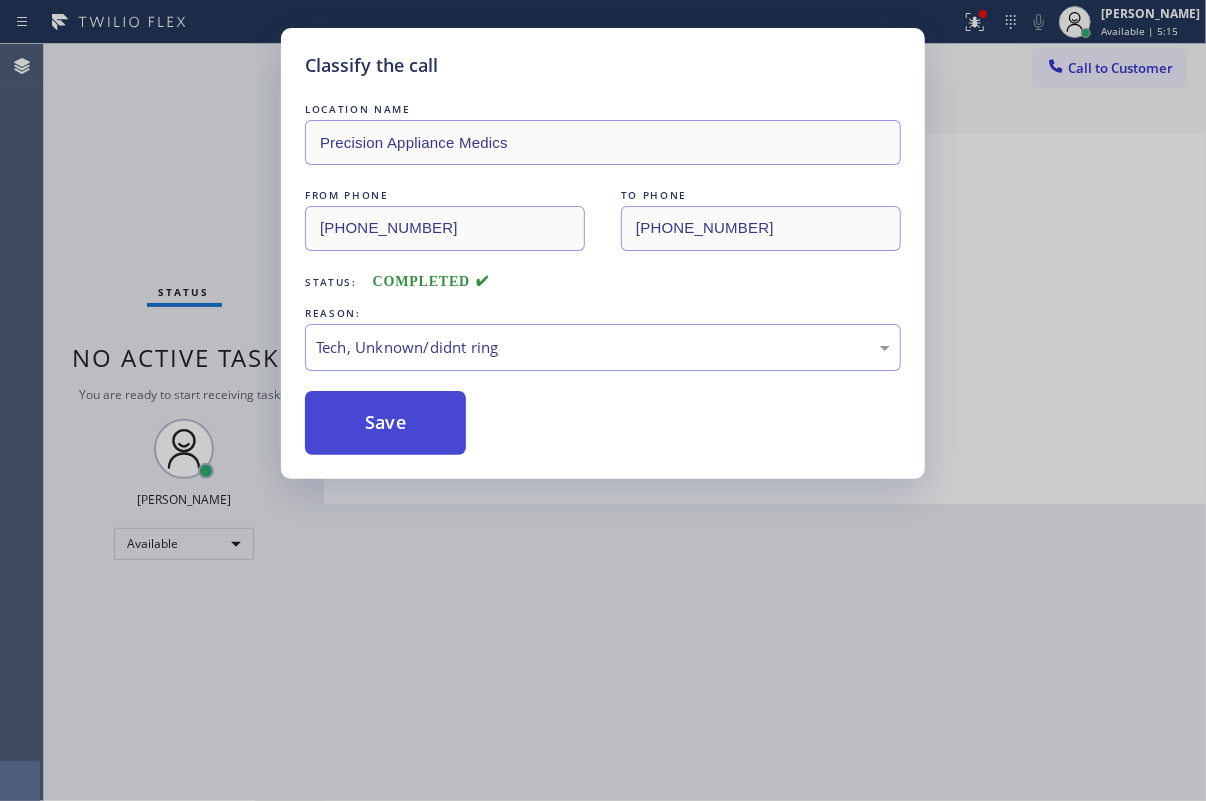 click on "Save" at bounding box center (385, 423) 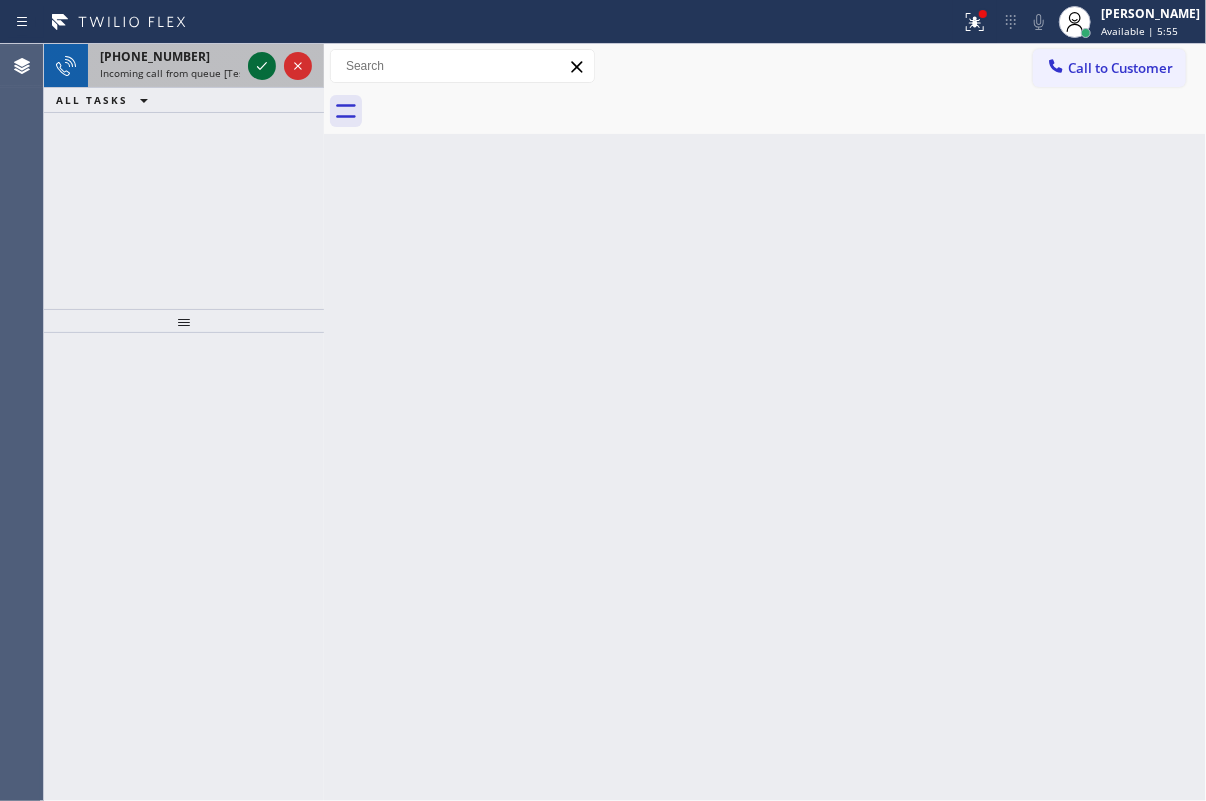 click 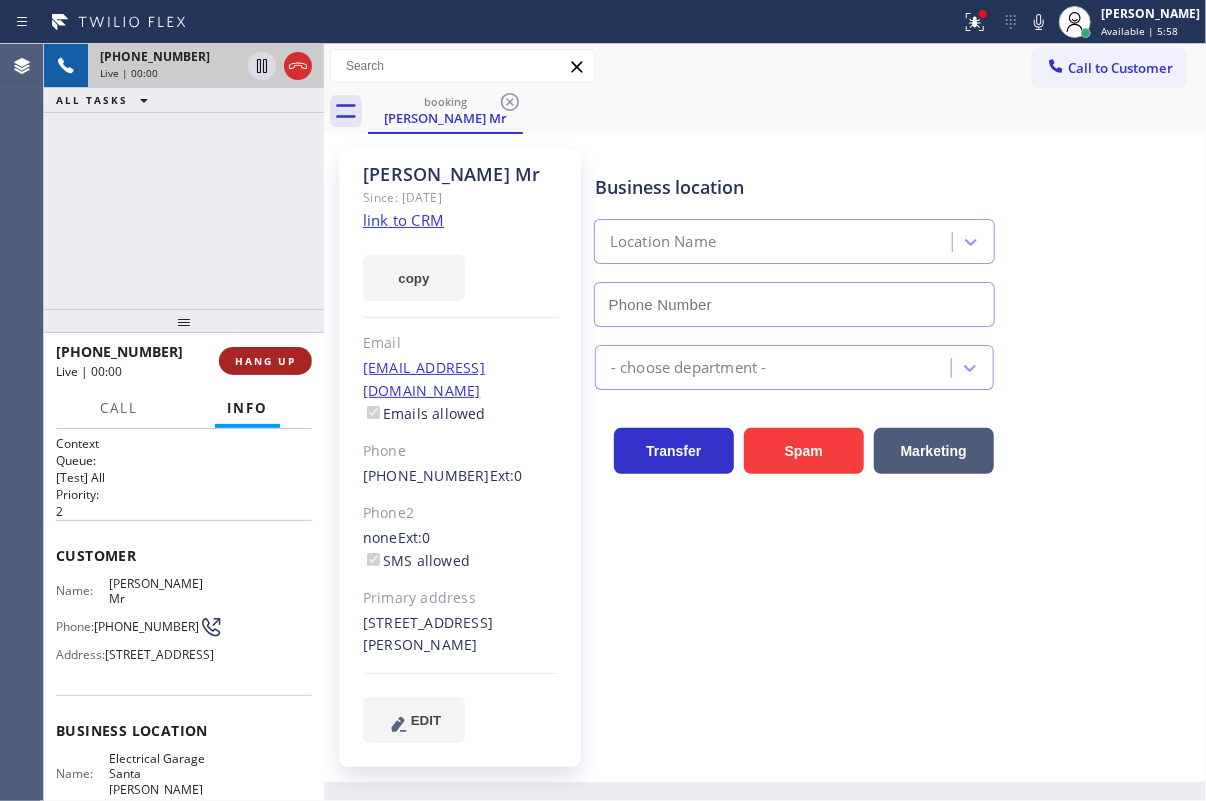 click on "HANG UP" at bounding box center (265, 361) 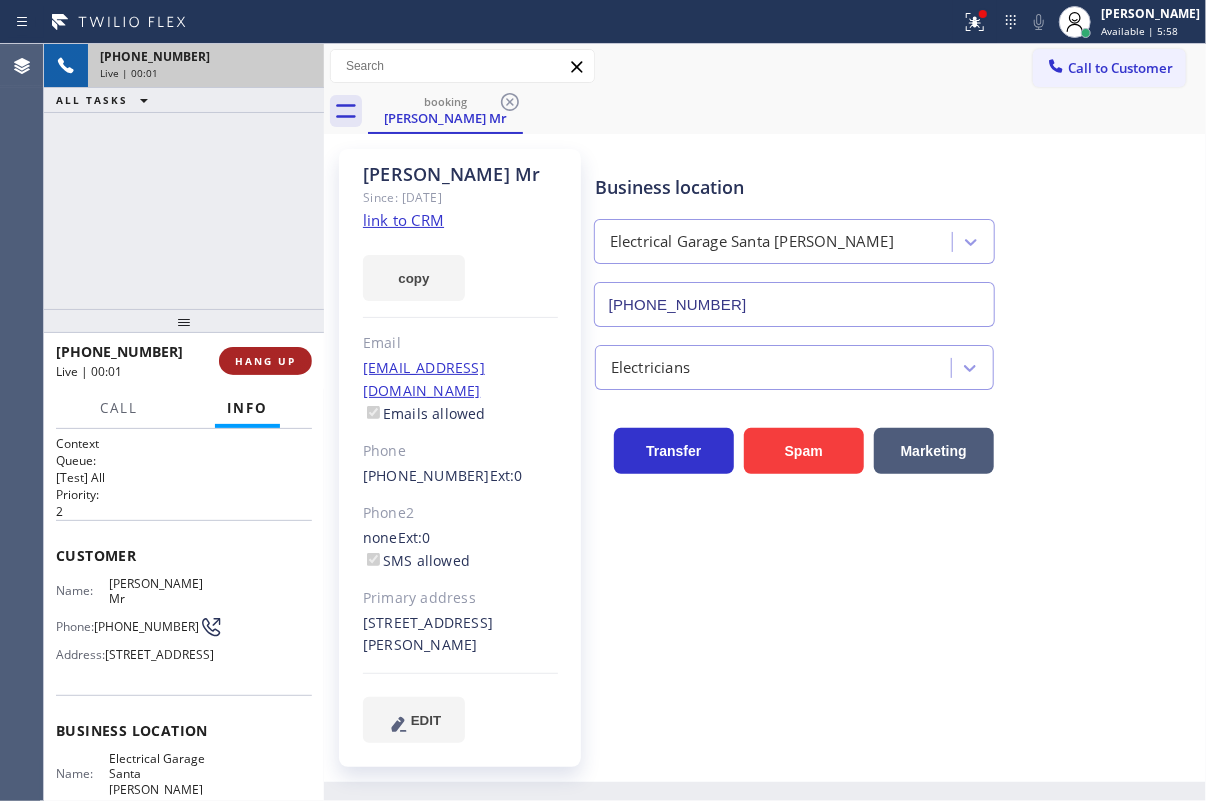 type on "[PHONE_NUMBER]" 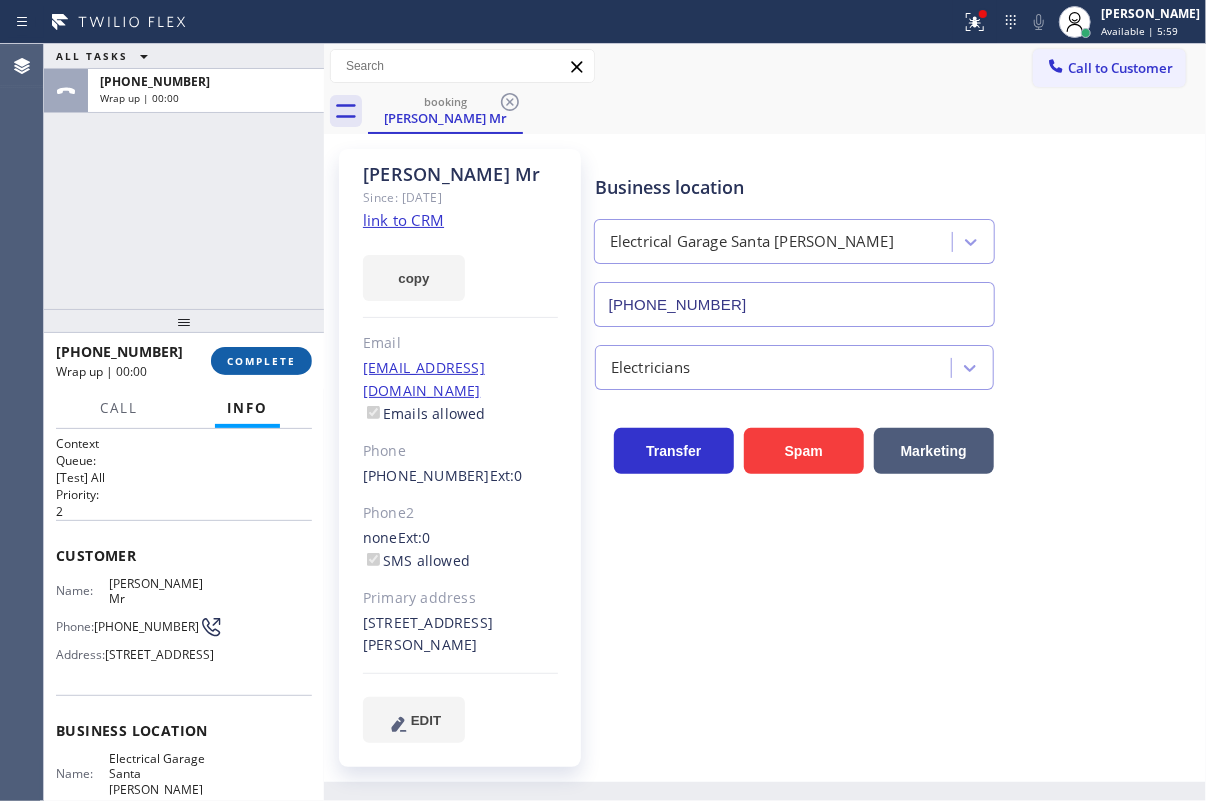click on "COMPLETE" at bounding box center [261, 361] 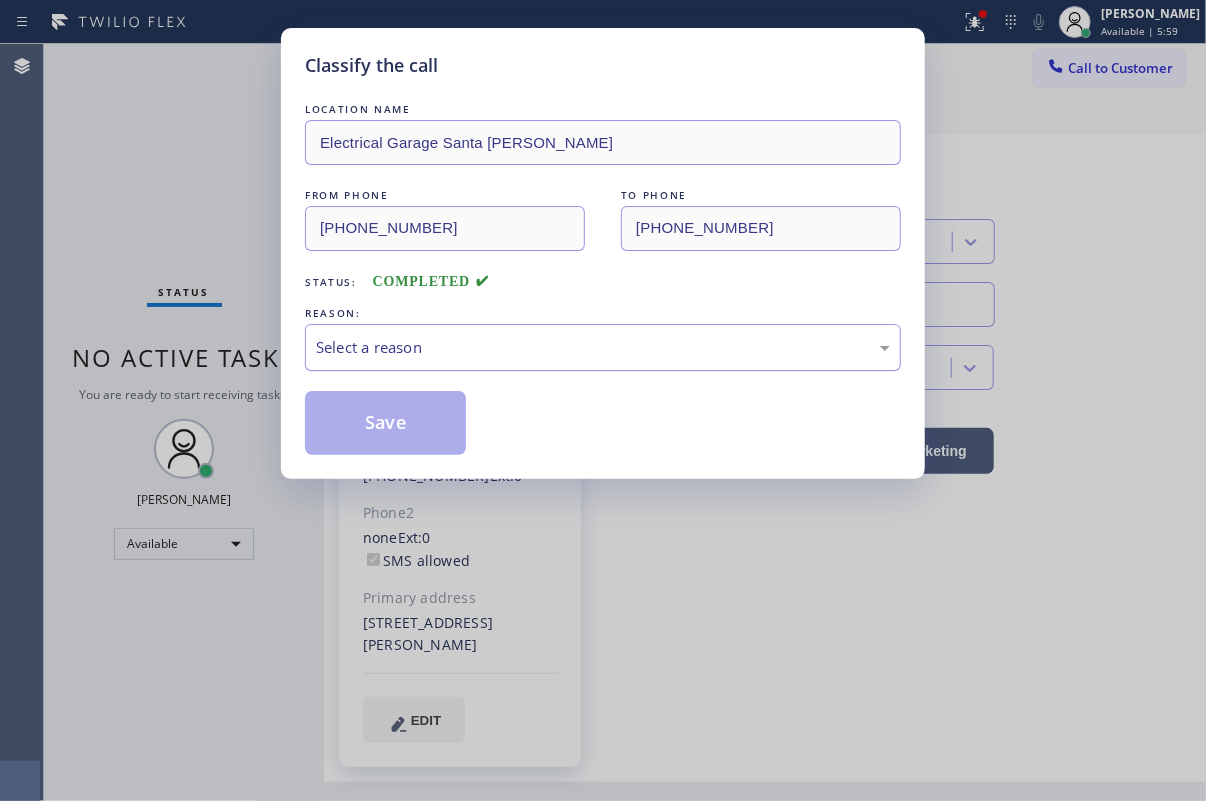 click on "Select a reason" at bounding box center (603, 347) 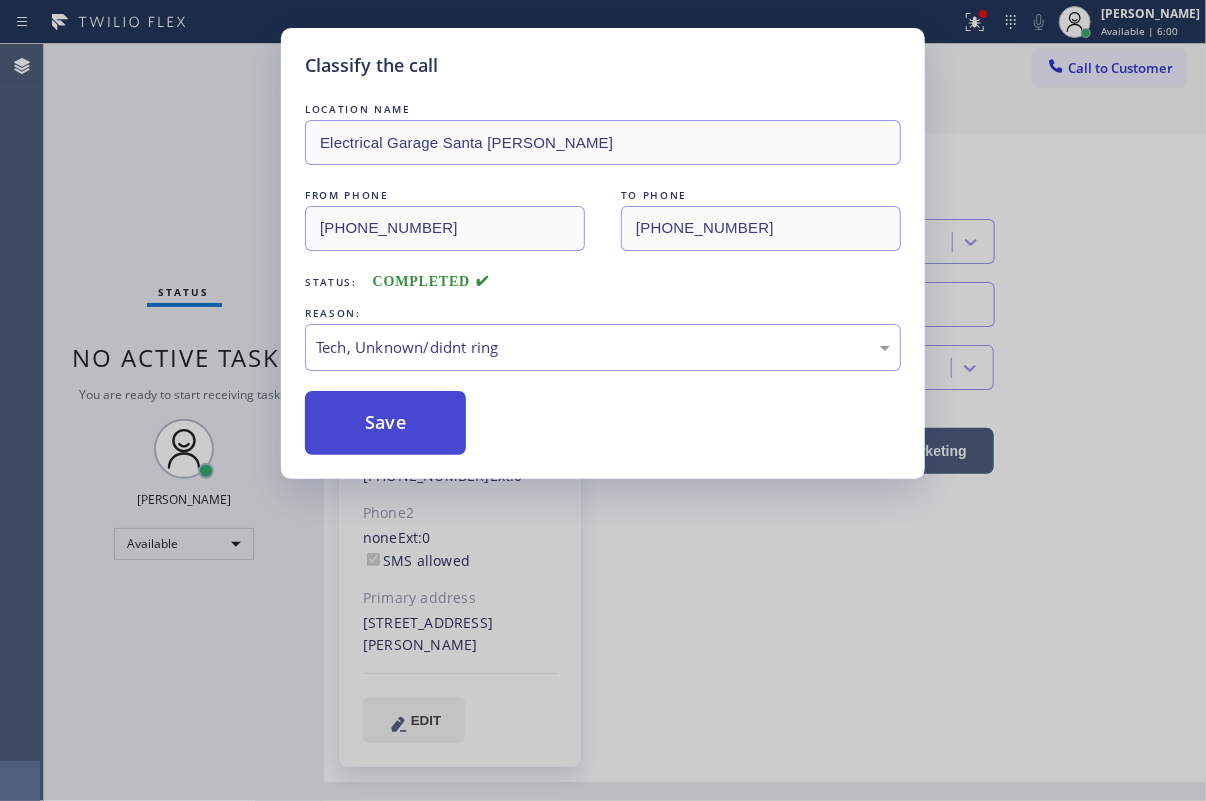 click on "Save" at bounding box center (385, 423) 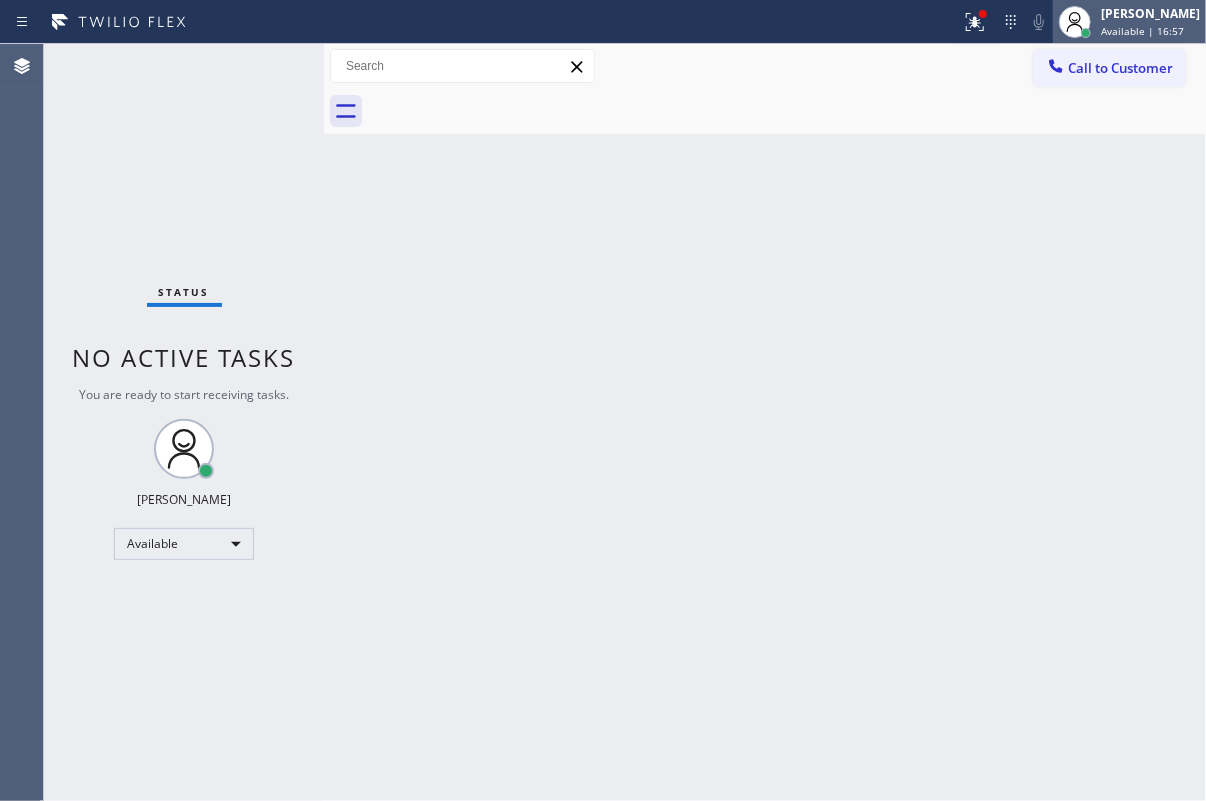 click on "[PERSON_NAME]" at bounding box center (1150, 13) 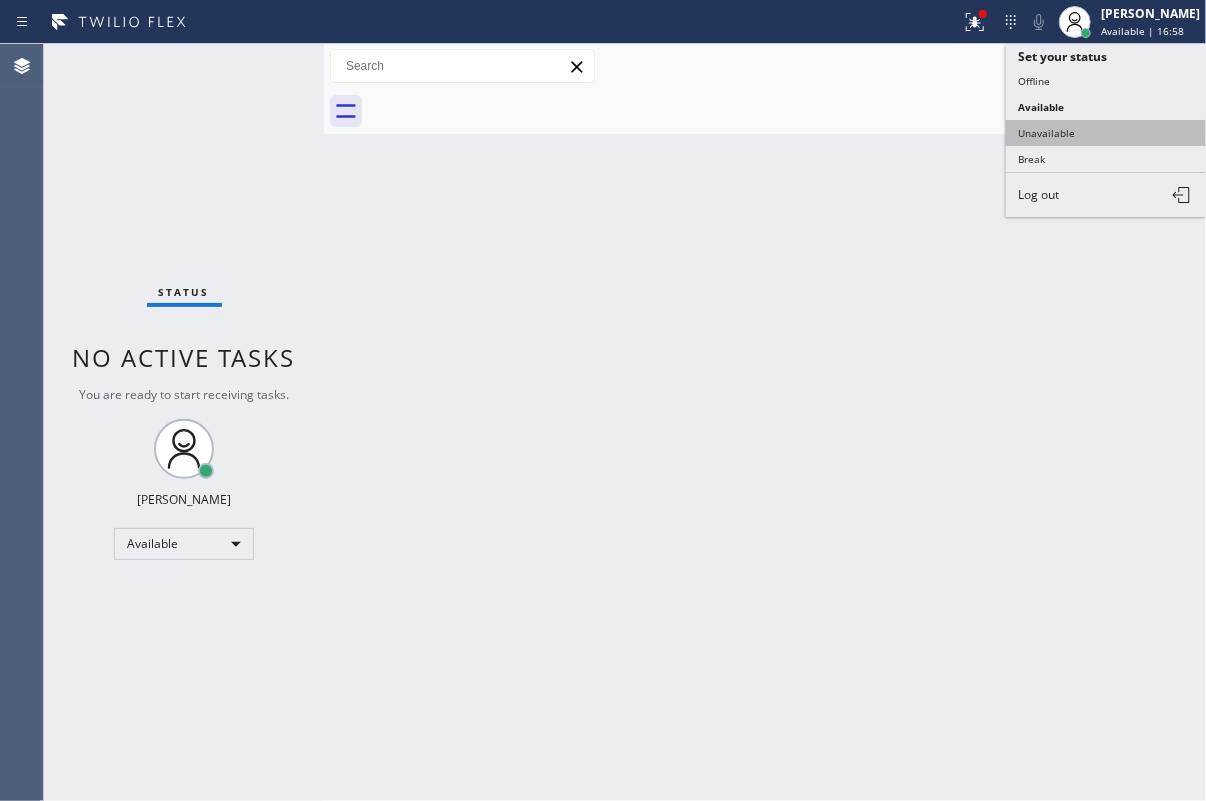 click on "Unavailable" at bounding box center (1106, 133) 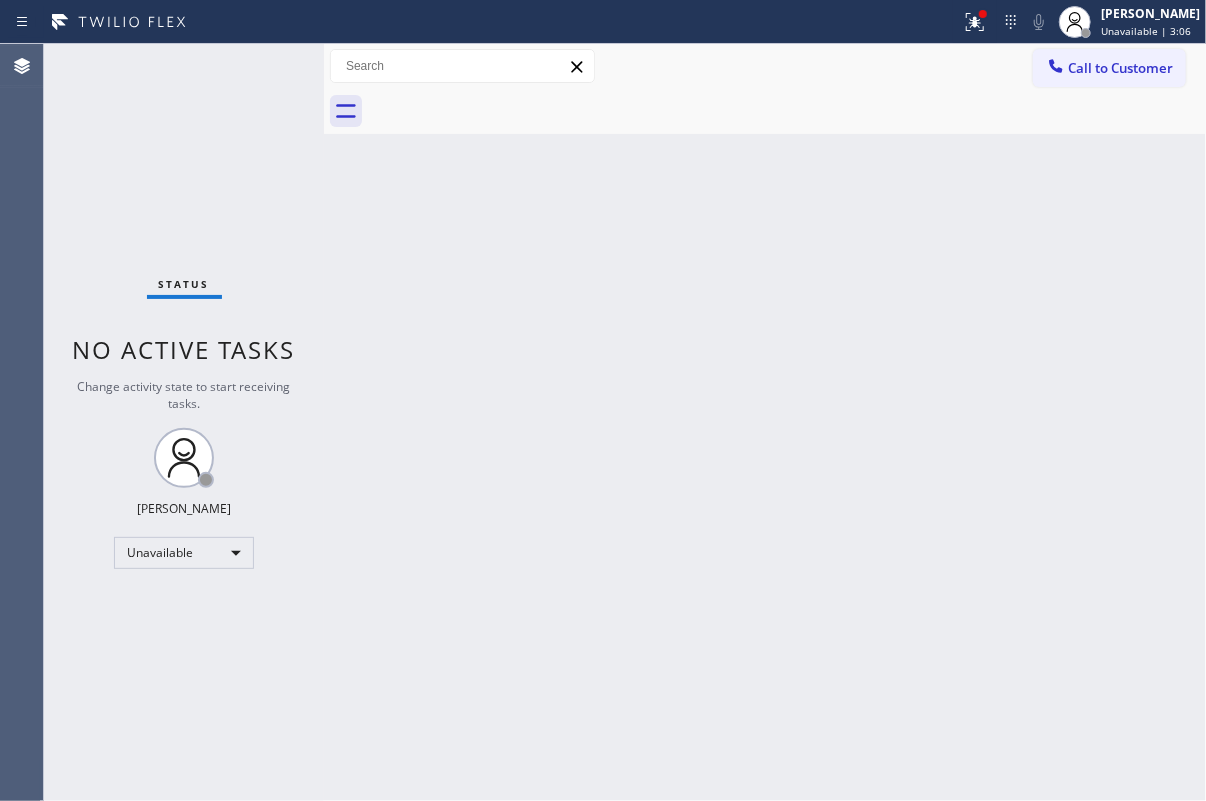 drag, startPoint x: 1186, startPoint y: 40, endPoint x: 1119, endPoint y: 63, distance: 70.837845 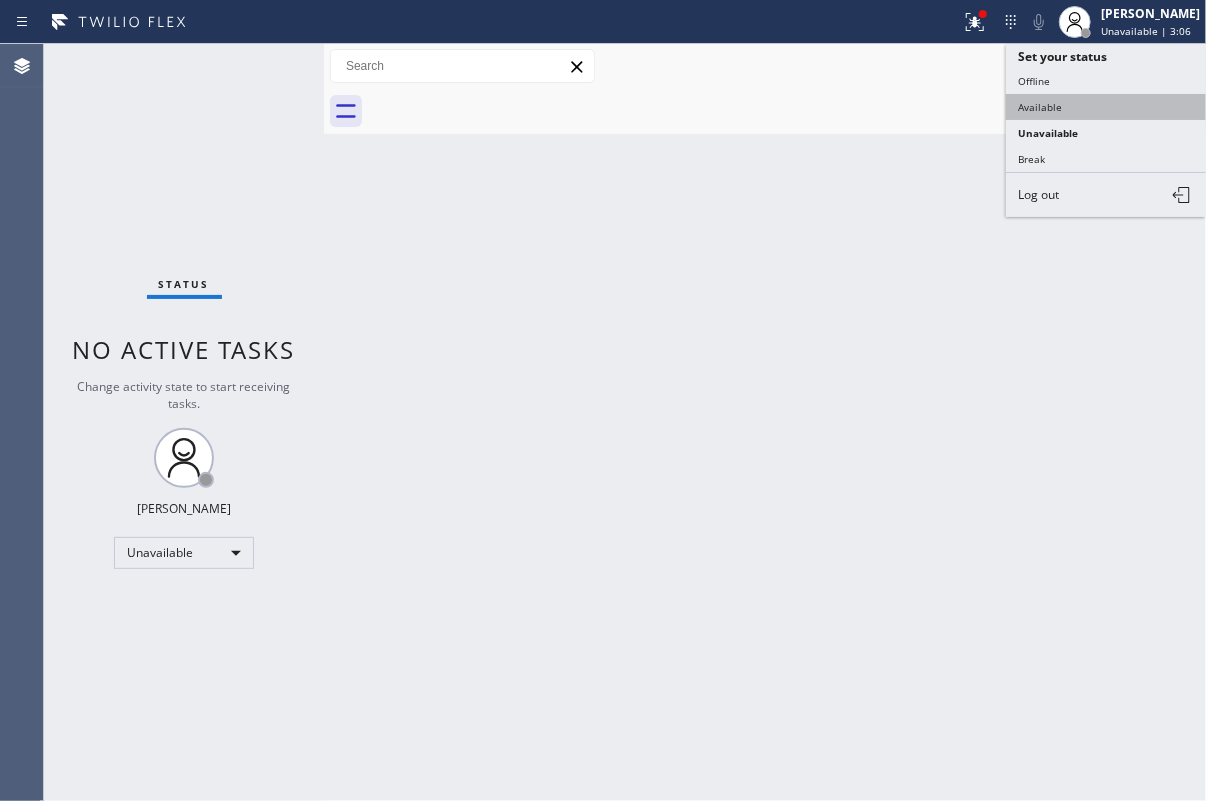 click on "Available" at bounding box center (1106, 107) 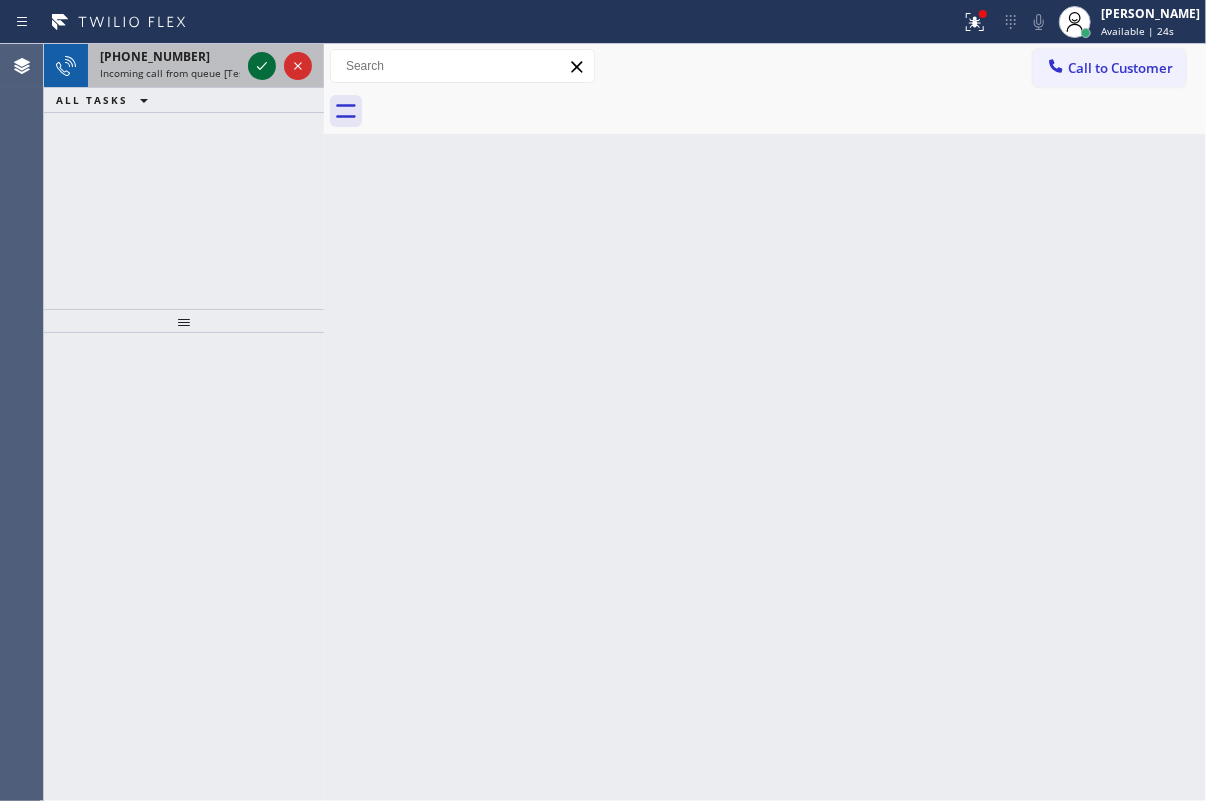 click 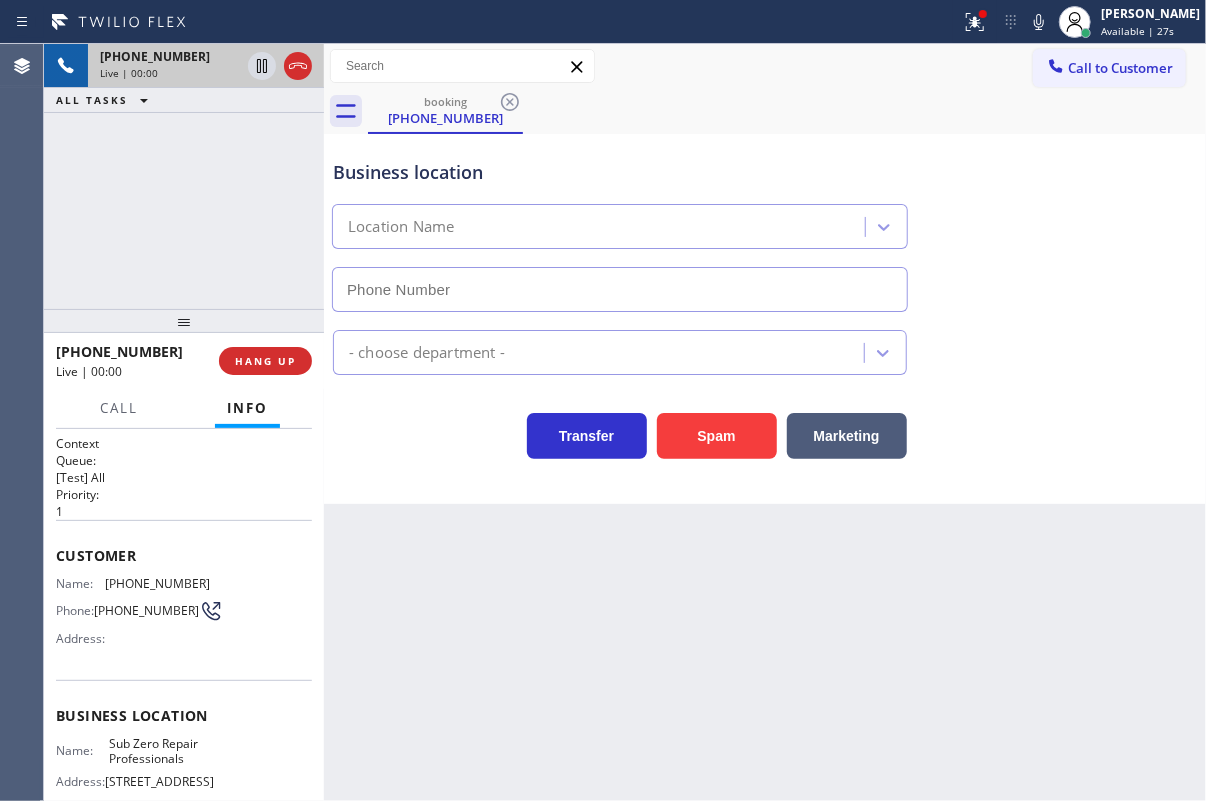 type on "[PHONE_NUMBER]" 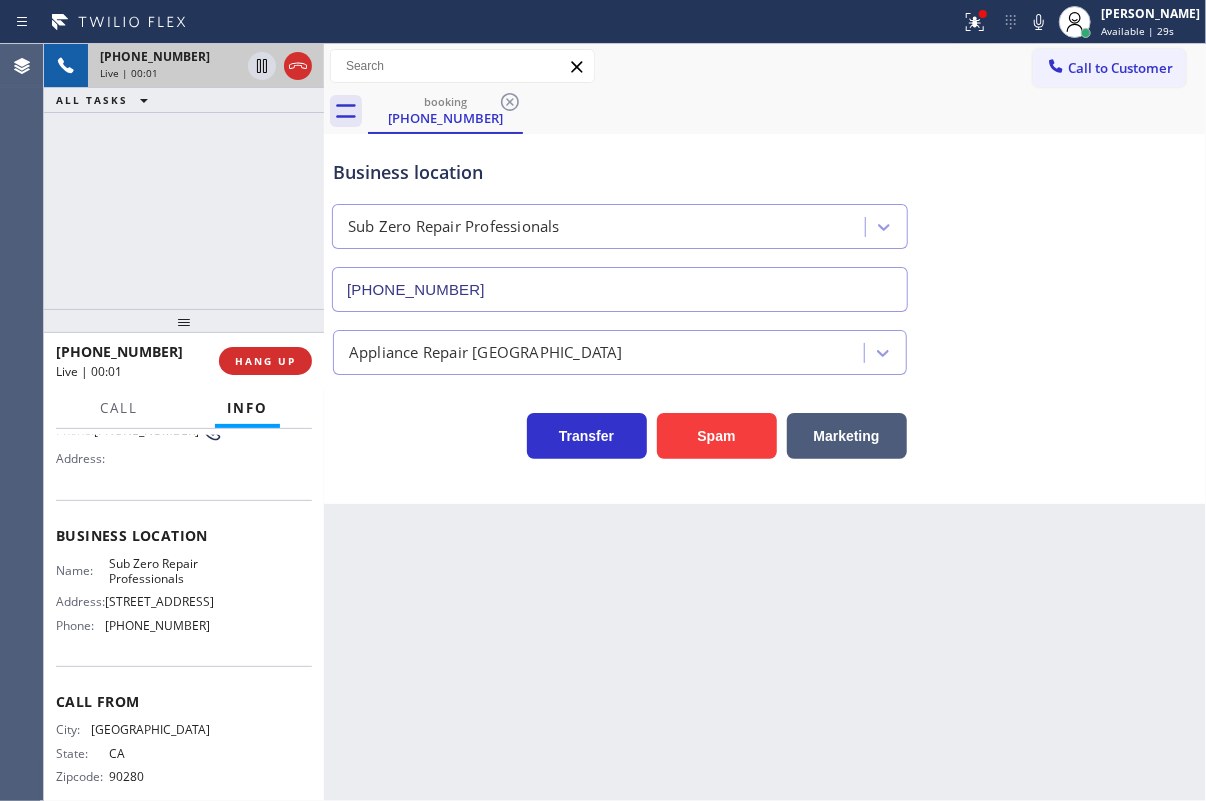 scroll, scrollTop: 181, scrollLeft: 0, axis: vertical 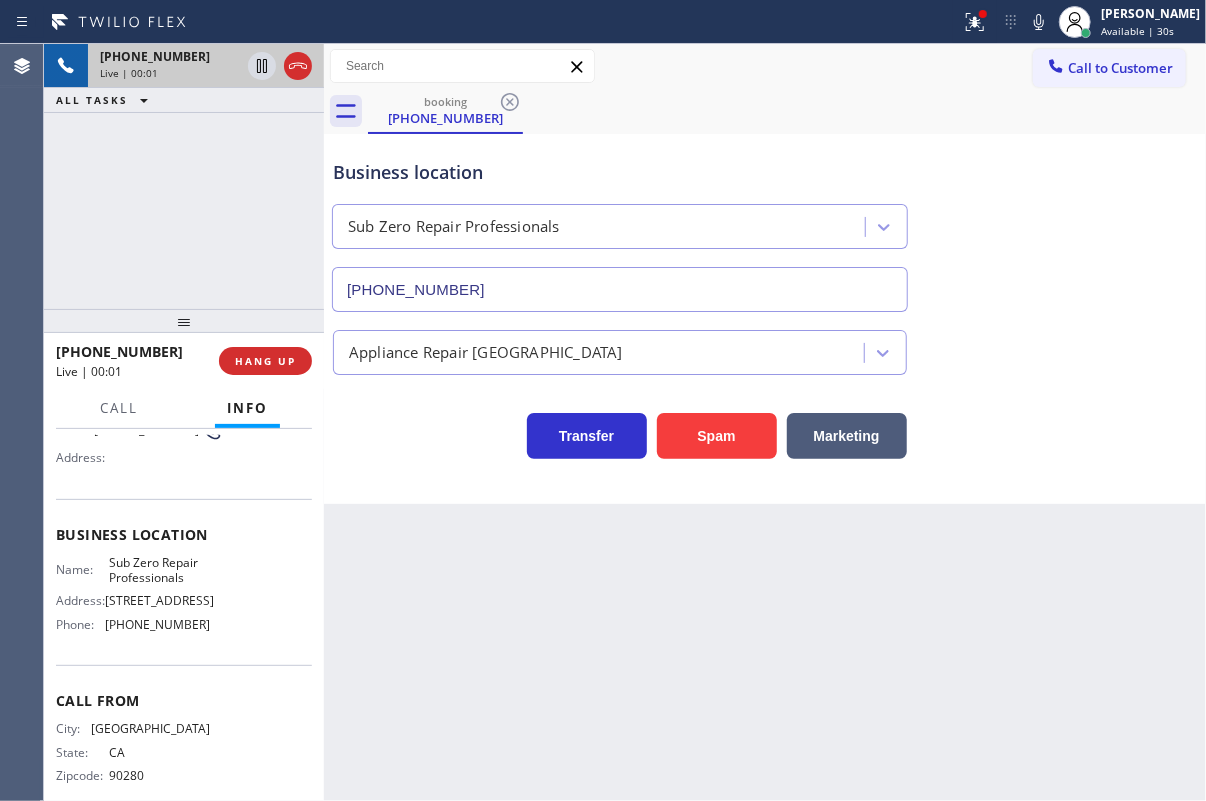 click on "Sub Zero Repair  Professionals" at bounding box center (159, 570) 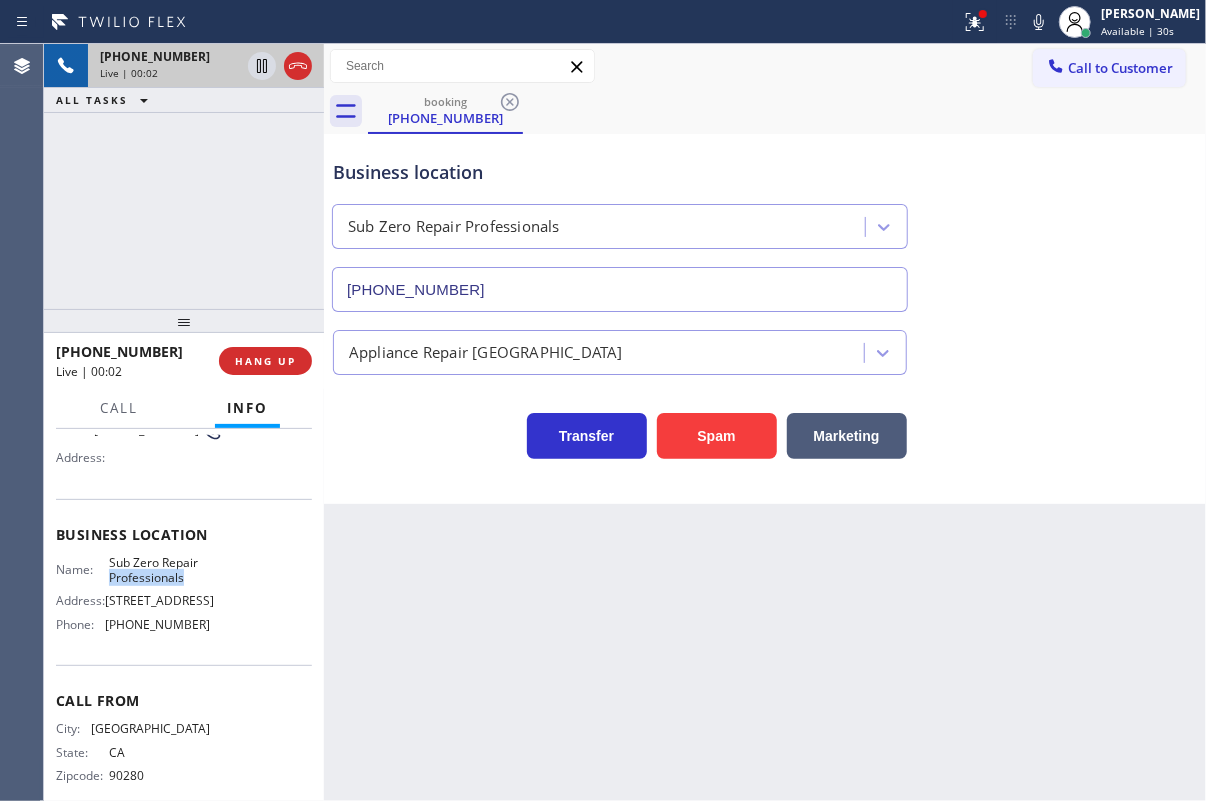 click on "Sub Zero Repair  Professionals" at bounding box center [159, 570] 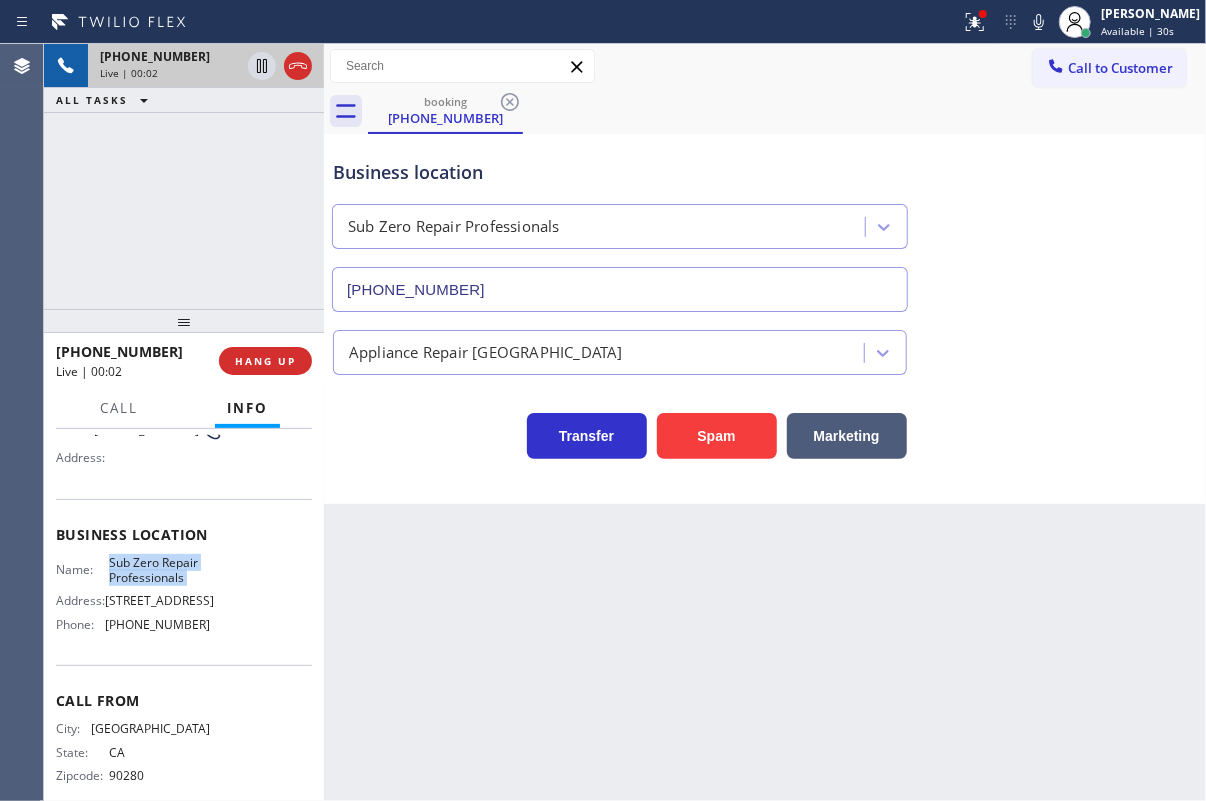 click on "Sub Zero Repair  Professionals" at bounding box center (159, 570) 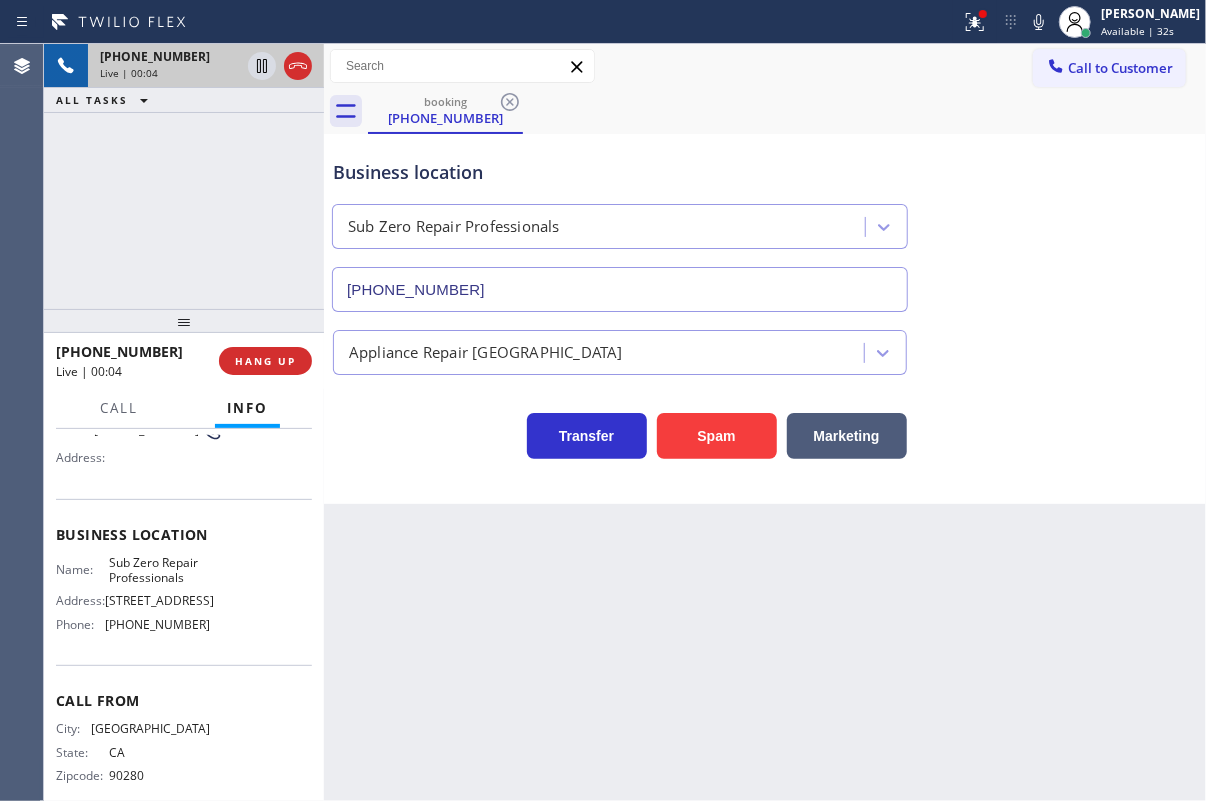 click on "[PHONE_NUMBER]" at bounding box center [620, 289] 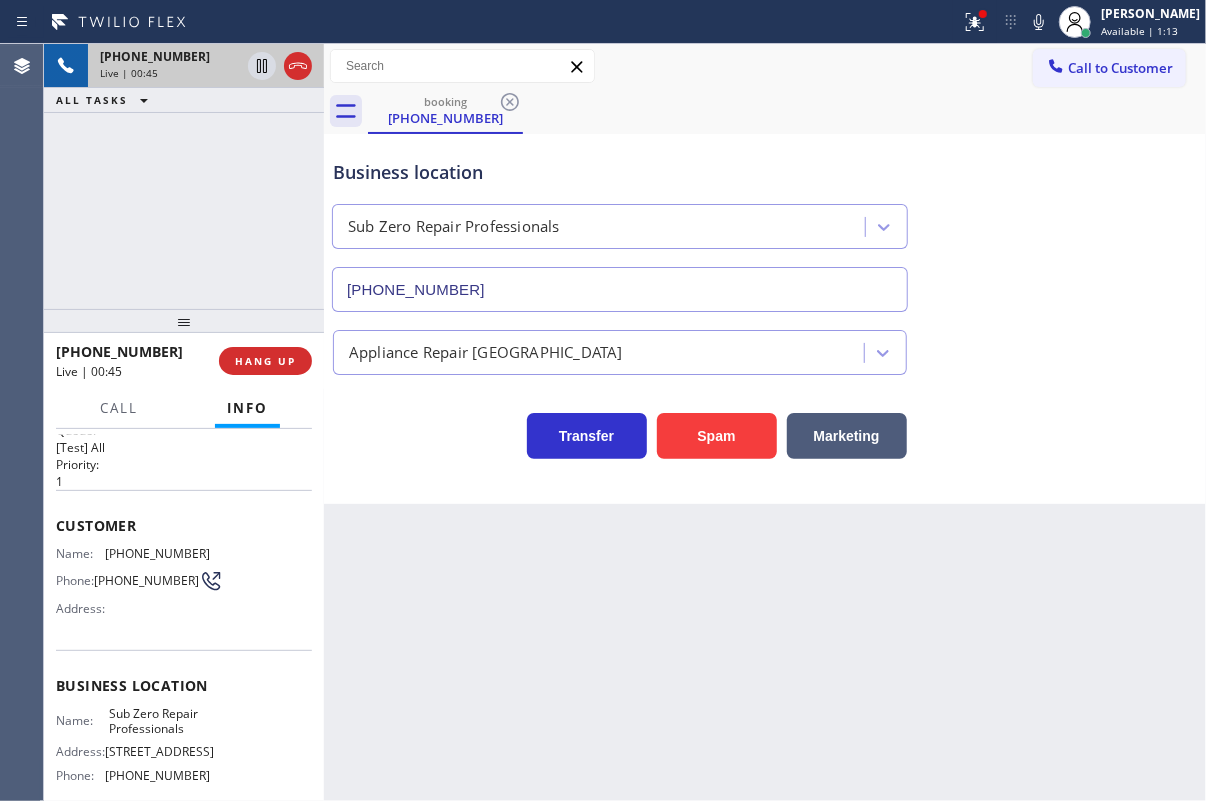 scroll, scrollTop: 0, scrollLeft: 0, axis: both 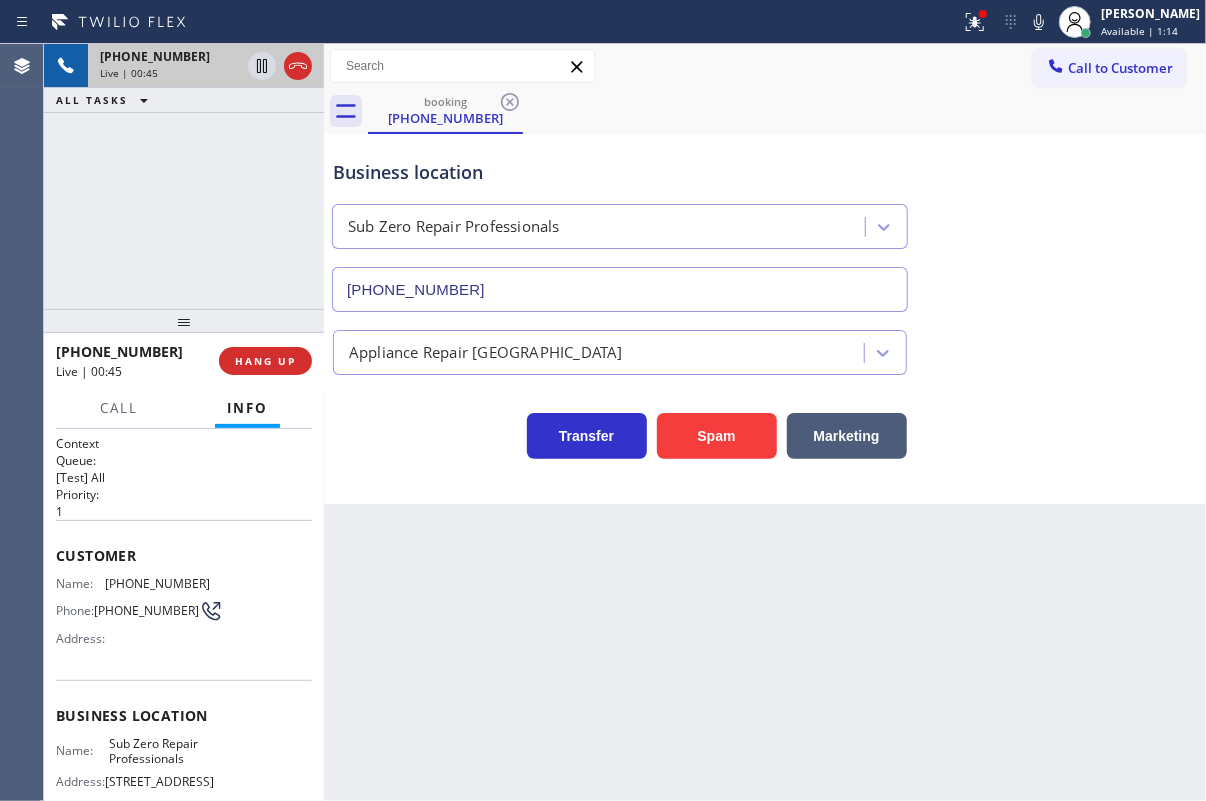 click on "[PHONE_NUMBER]" at bounding box center (157, 583) 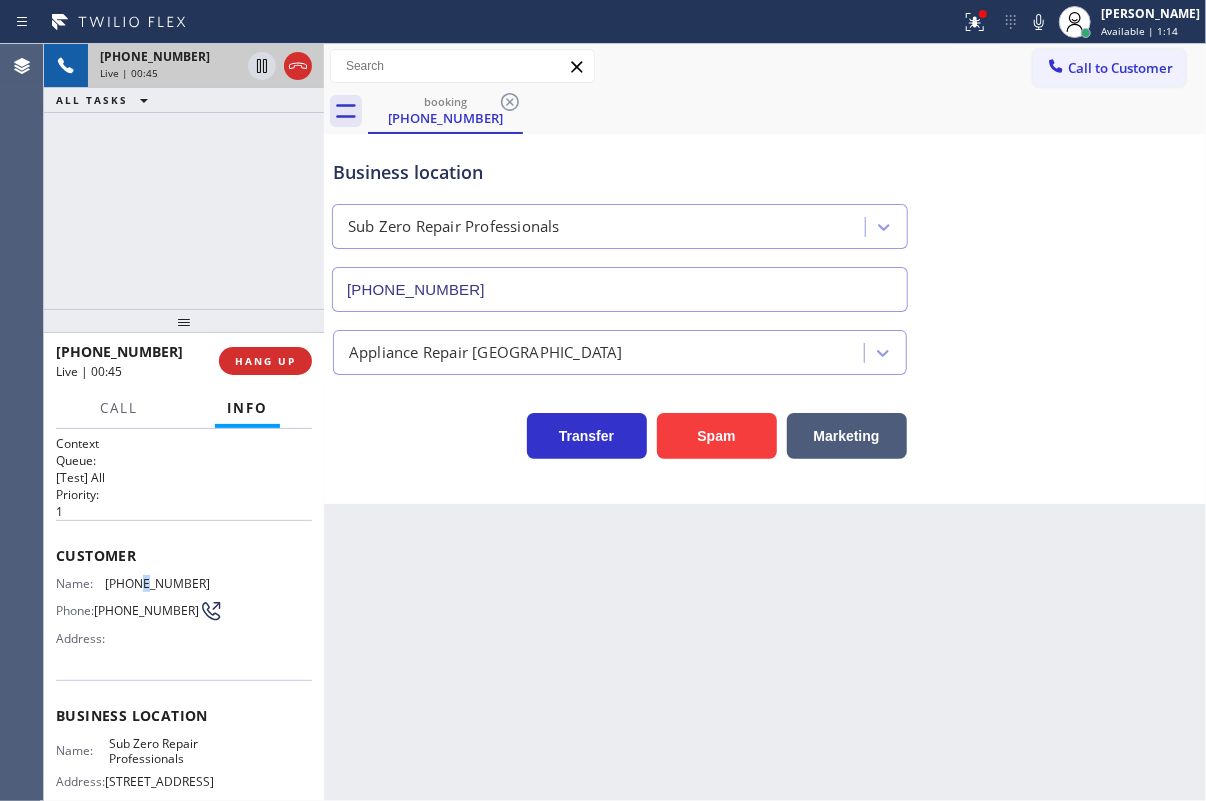 click on "[PHONE_NUMBER]" at bounding box center [157, 583] 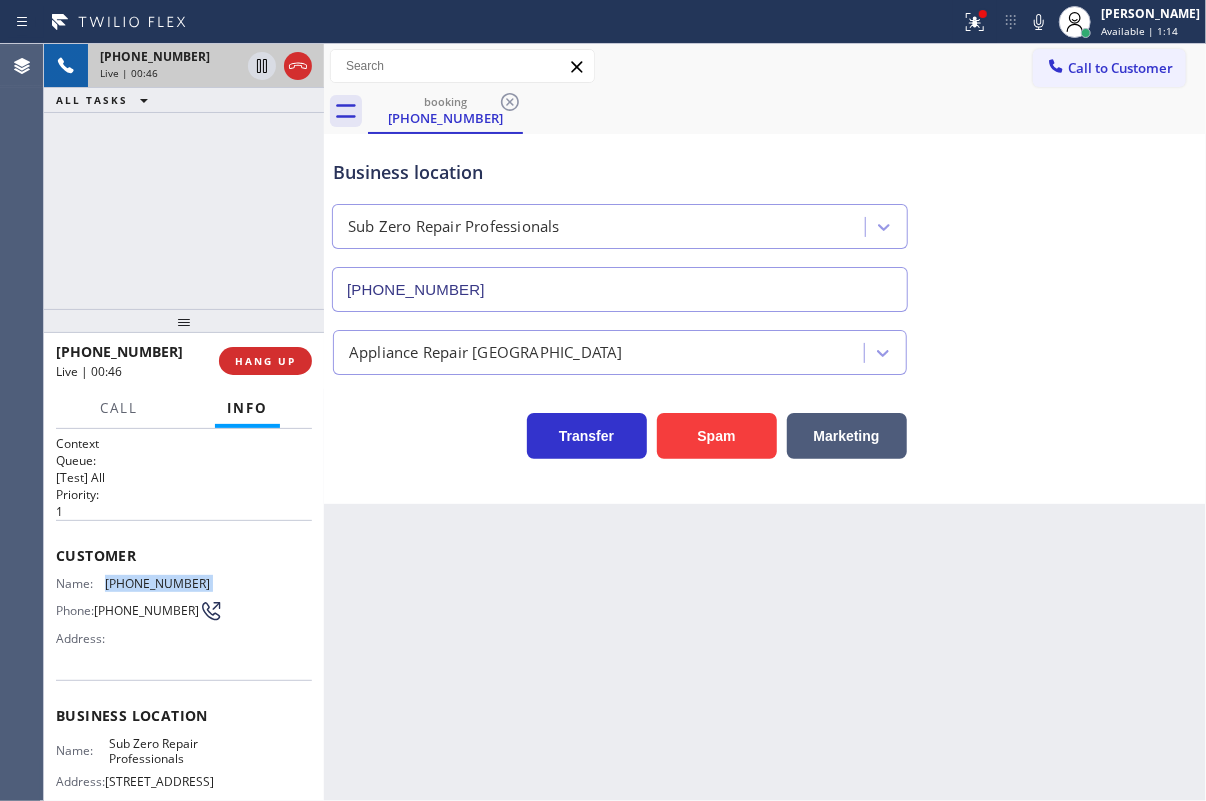 click on "[PHONE_NUMBER]" at bounding box center (157, 583) 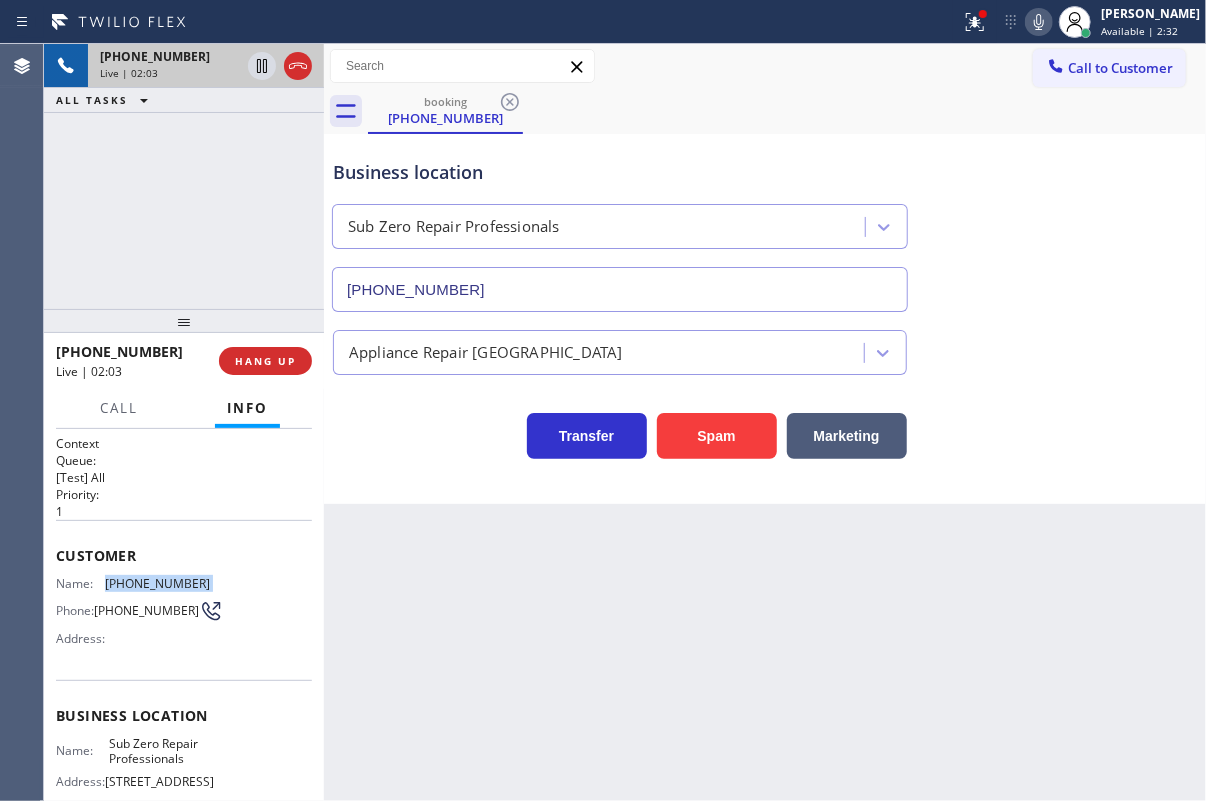 click 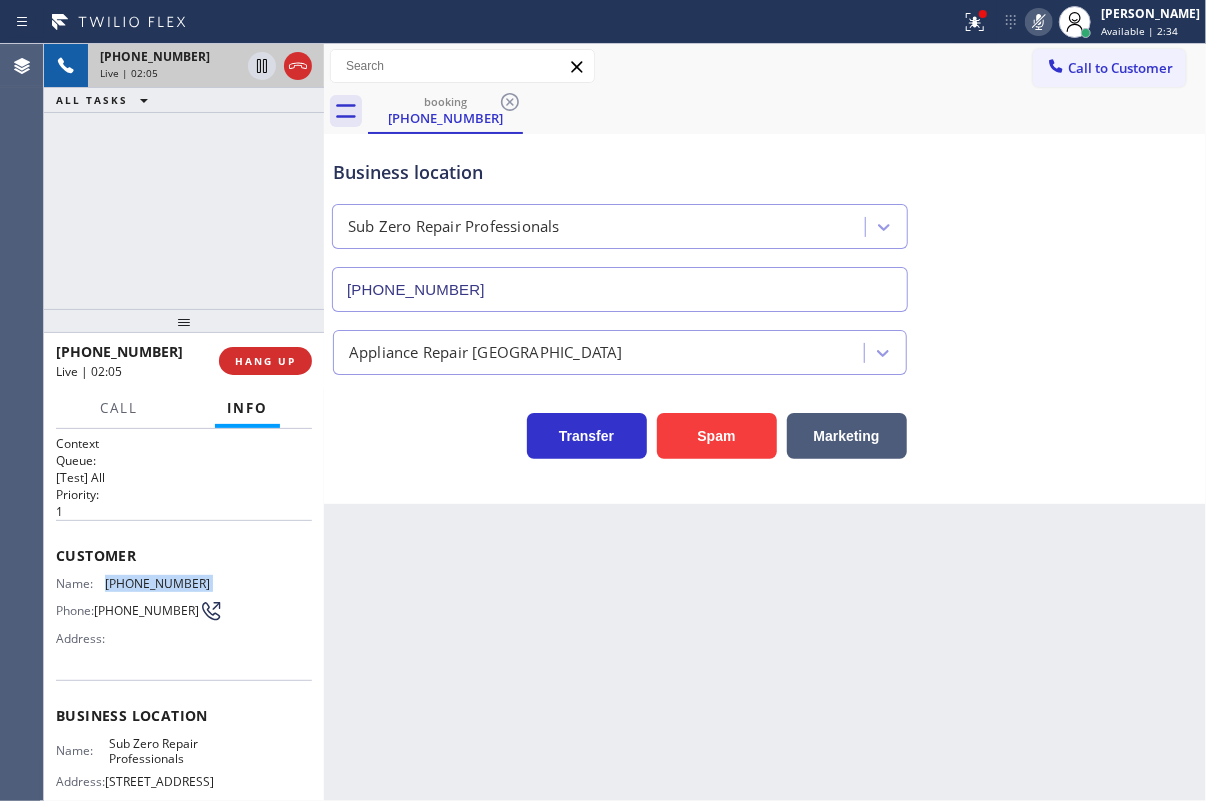 click 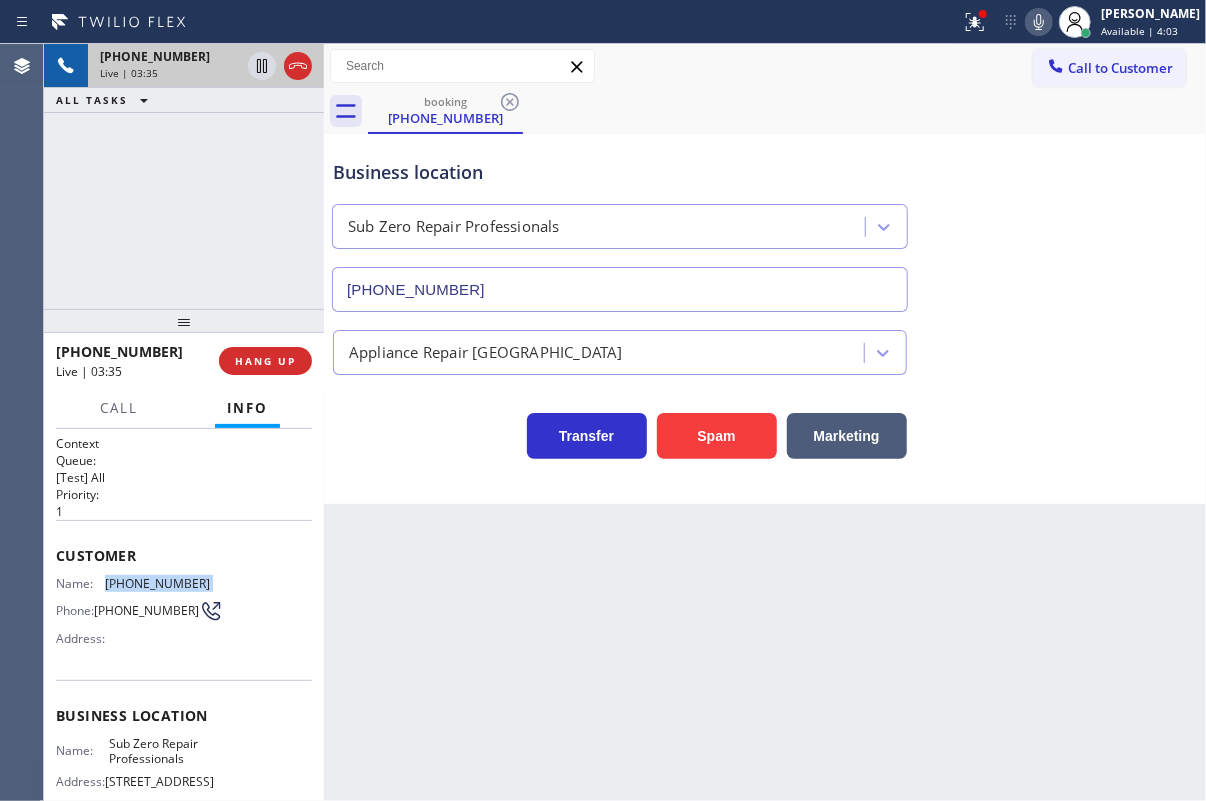 click 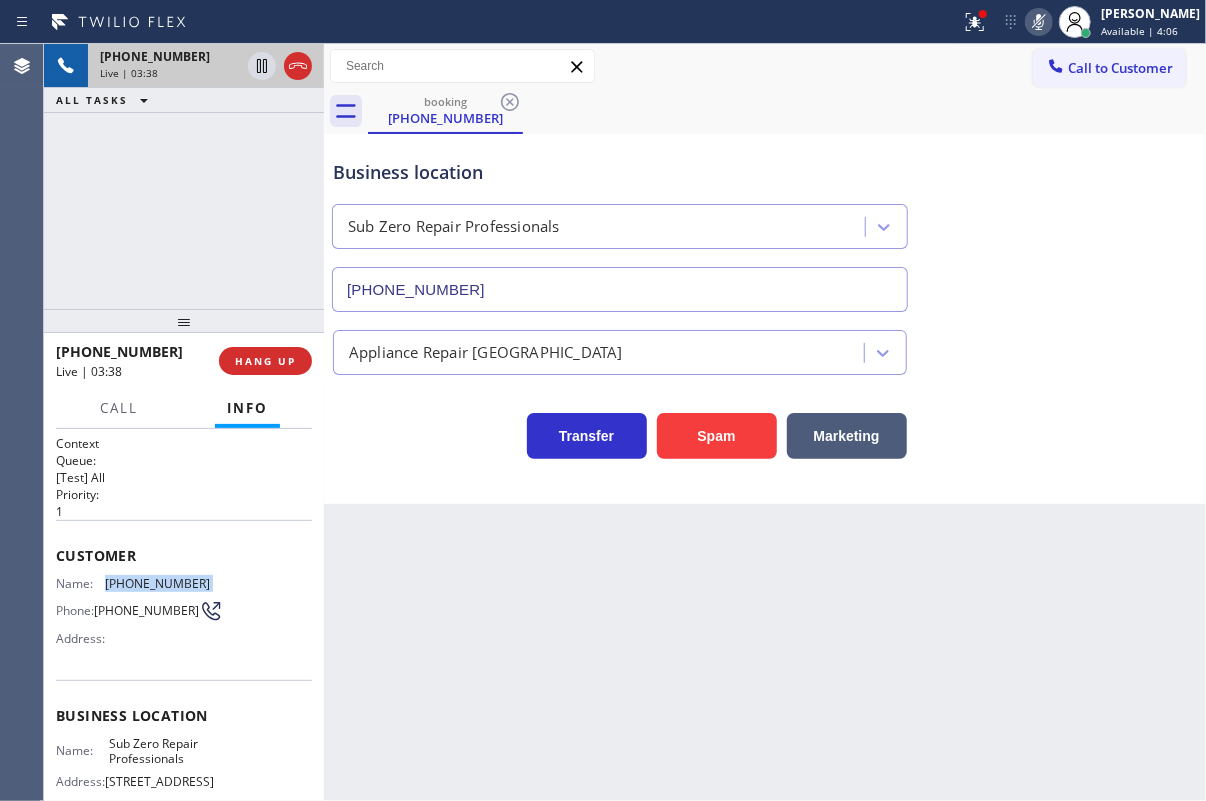 click 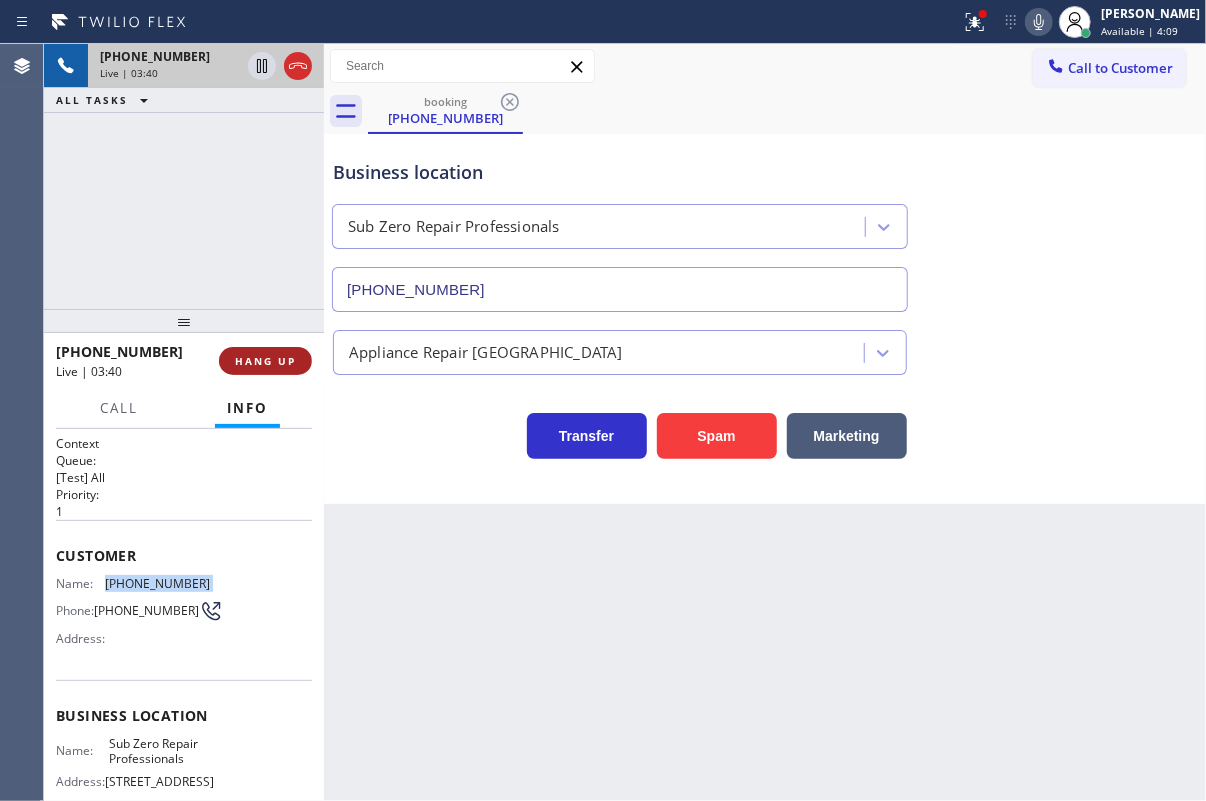 click on "HANG UP" at bounding box center (265, 361) 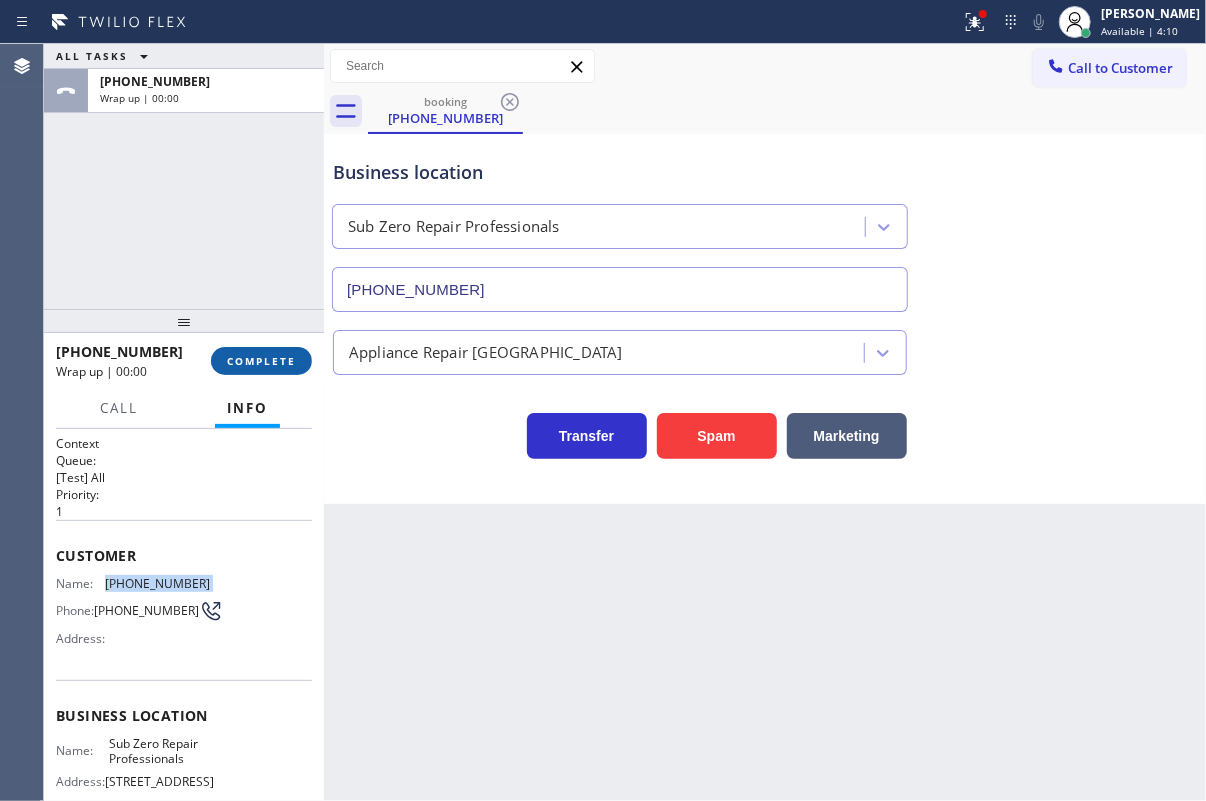 click on "COMPLETE" at bounding box center [261, 361] 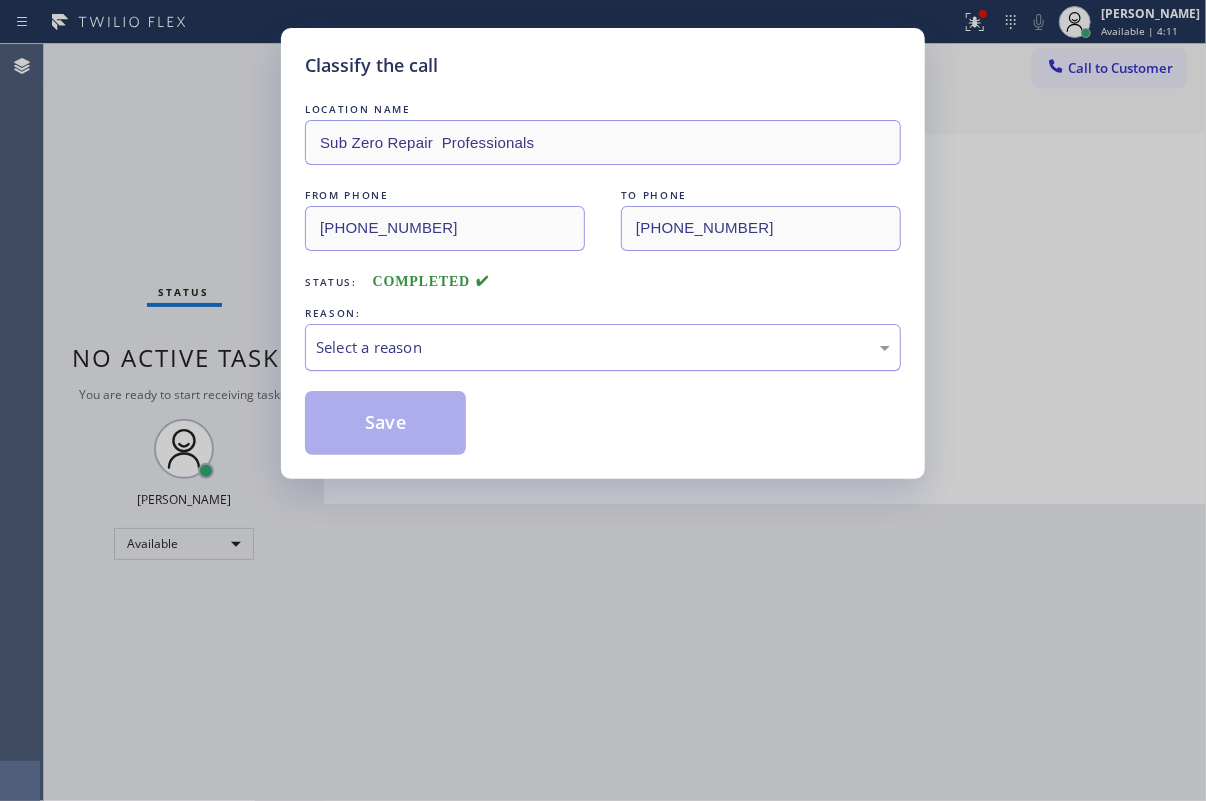 click on "Select a reason" at bounding box center [603, 347] 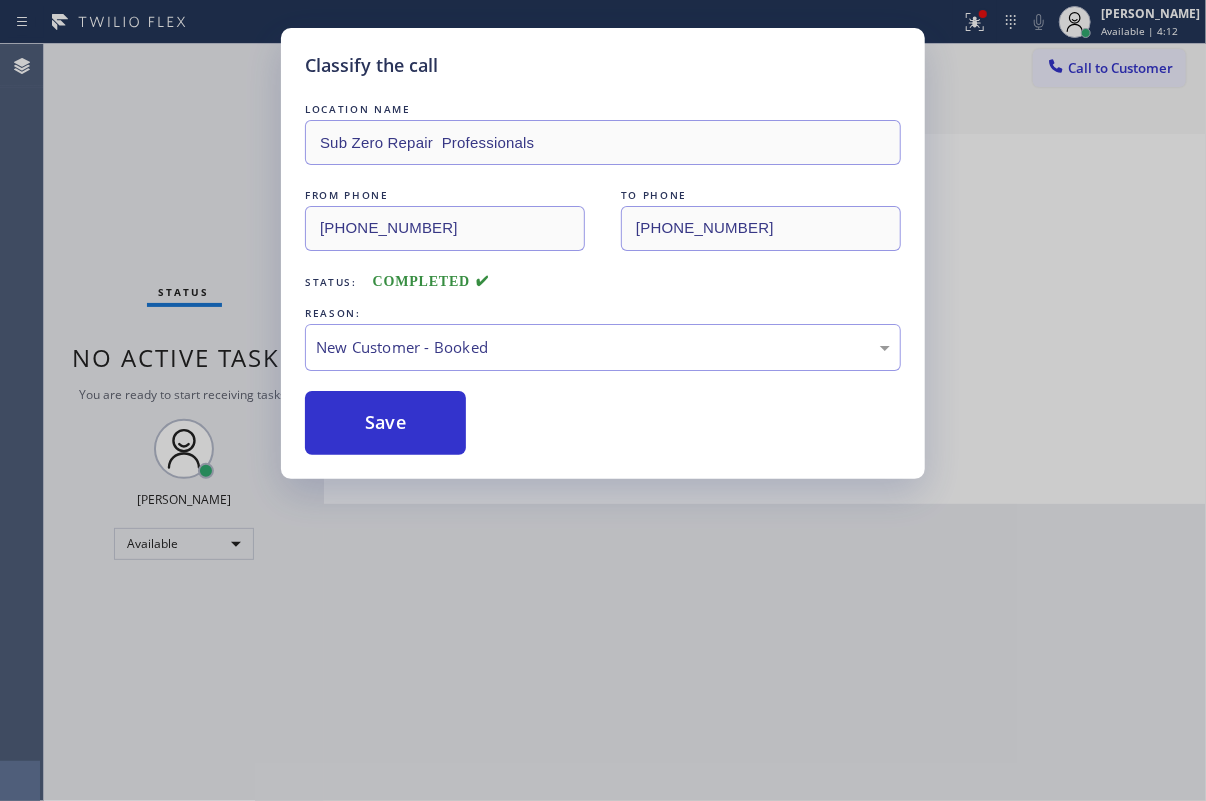 drag, startPoint x: 420, startPoint y: 420, endPoint x: 908, endPoint y: 12, distance: 636.0881 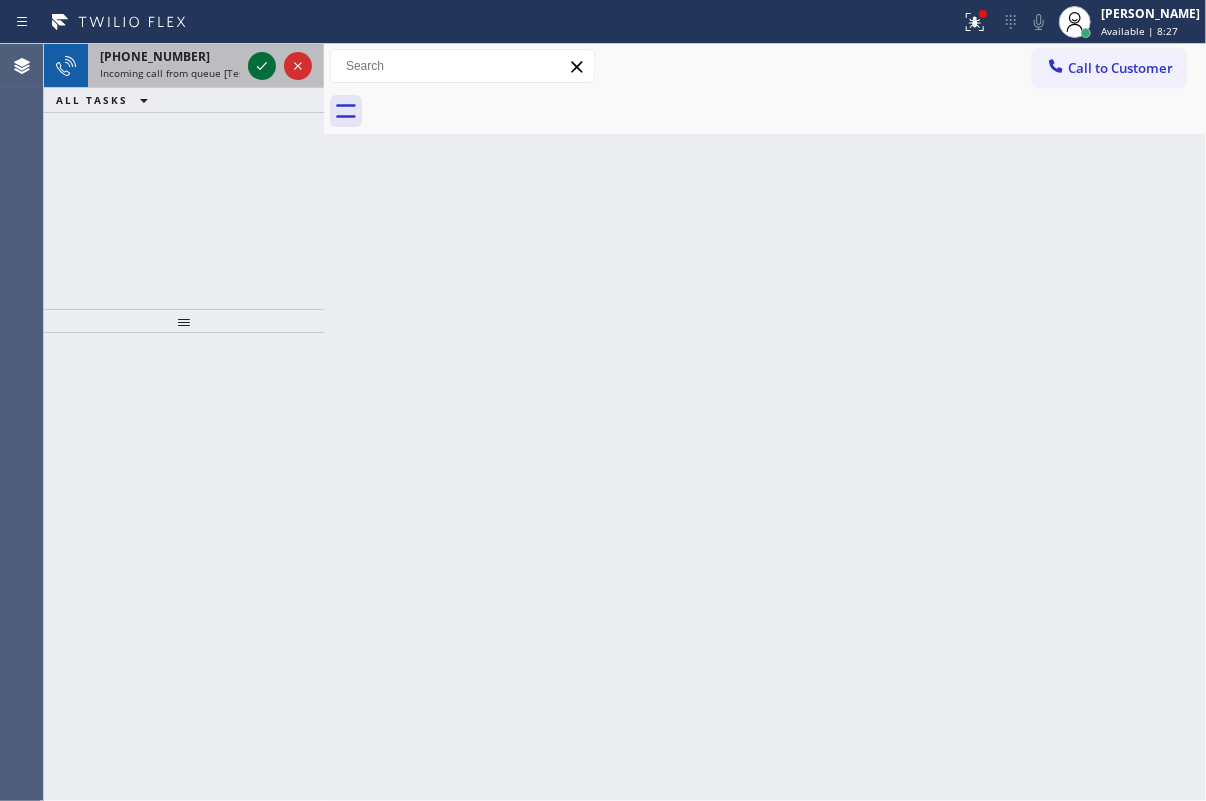 click 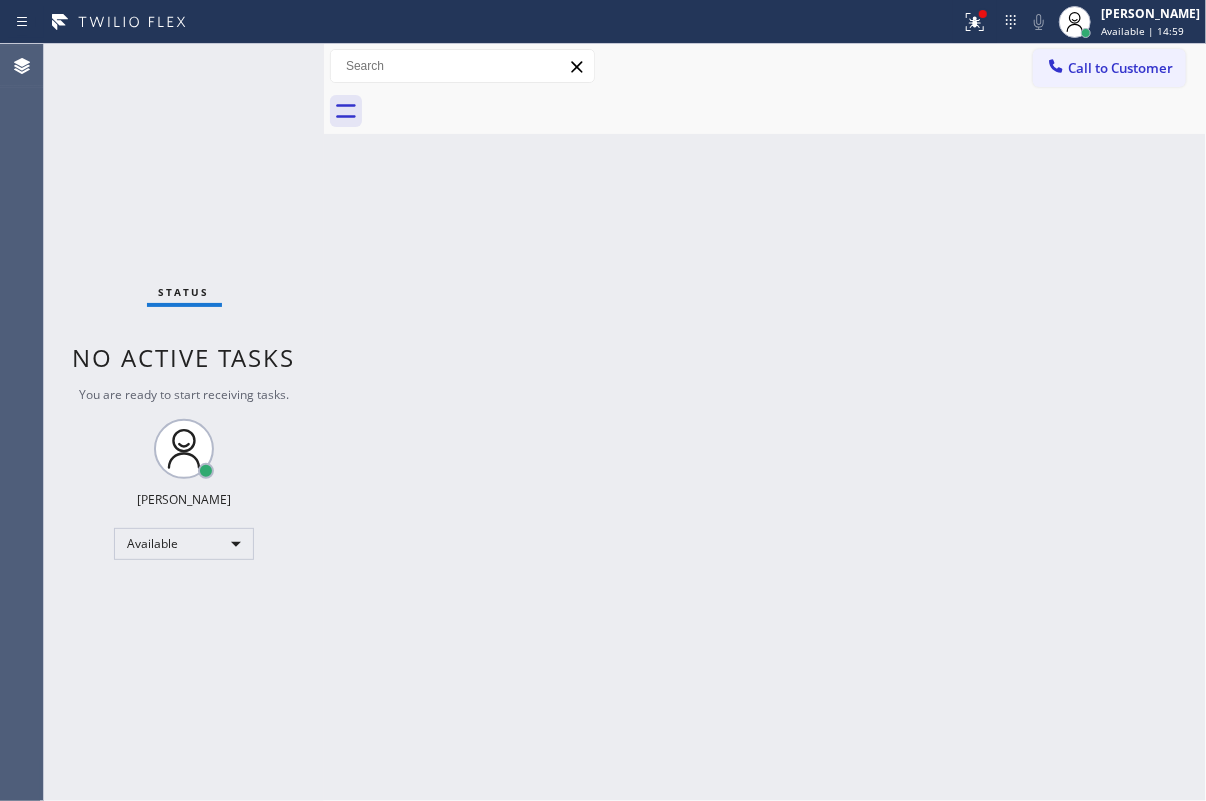click on "Back to Dashboard Change Sender ID Customers Technicians Select a contact Outbound call Technician Search Technician Your caller id phone number Your caller id phone number Call Technician info Name   Phone none Address none Change Sender ID HVAC [PHONE_NUMBER] 5 Star Appliance [PHONE_NUMBER] Appliance Repair [PHONE_NUMBER] Plumbing [PHONE_NUMBER] Air Duct Cleaning [PHONE_NUMBER]  Electricians [PHONE_NUMBER] Cancel Change Check personal SMS Reset Change No tabs Call to Customer Outbound call Location Search location Your caller id phone number Customer number Call Outbound call Technician Search Technician Your caller id phone number Your caller id phone number Call" at bounding box center (765, 422) 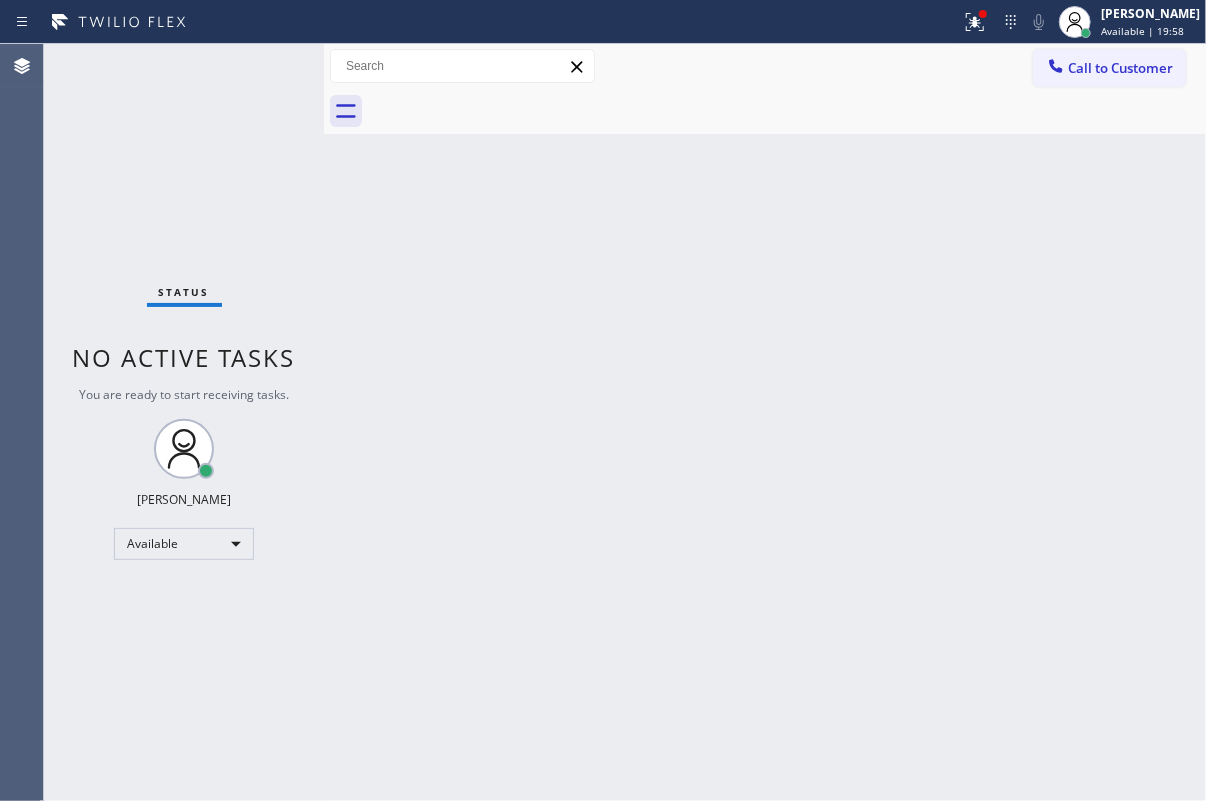 click on "Back to Dashboard Change Sender ID Customers Technicians Select a contact Outbound call Technician Search Technician Your caller id phone number Your caller id phone number Call Technician info Name   Phone none Address none Change Sender ID HVAC [PHONE_NUMBER] 5 Star Appliance [PHONE_NUMBER] Appliance Repair [PHONE_NUMBER] Plumbing [PHONE_NUMBER] Air Duct Cleaning [PHONE_NUMBER]  Electricians [PHONE_NUMBER] Cancel Change Check personal SMS Reset Change No tabs Call to Customer Outbound call Location Search location Your caller id phone number Customer number Call Outbound call Technician Search Technician Your caller id phone number Your caller id phone number Call" at bounding box center (765, 422) 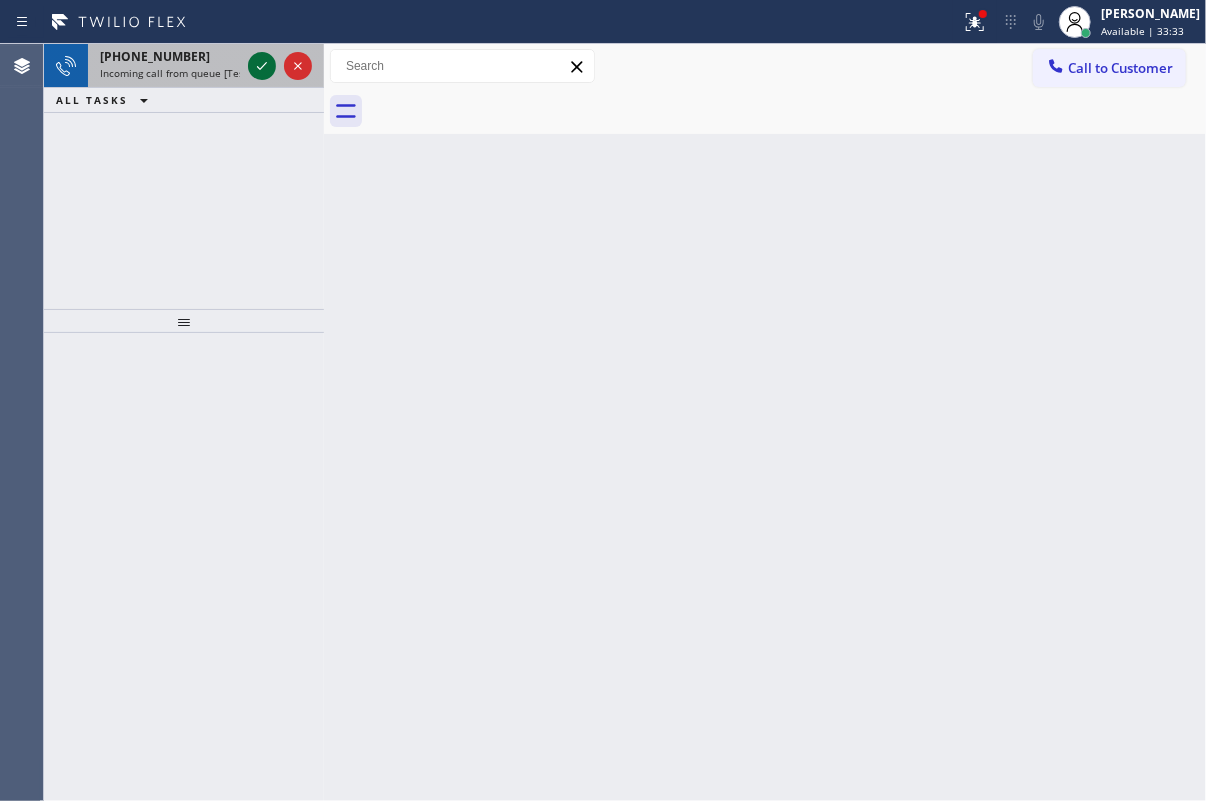 click 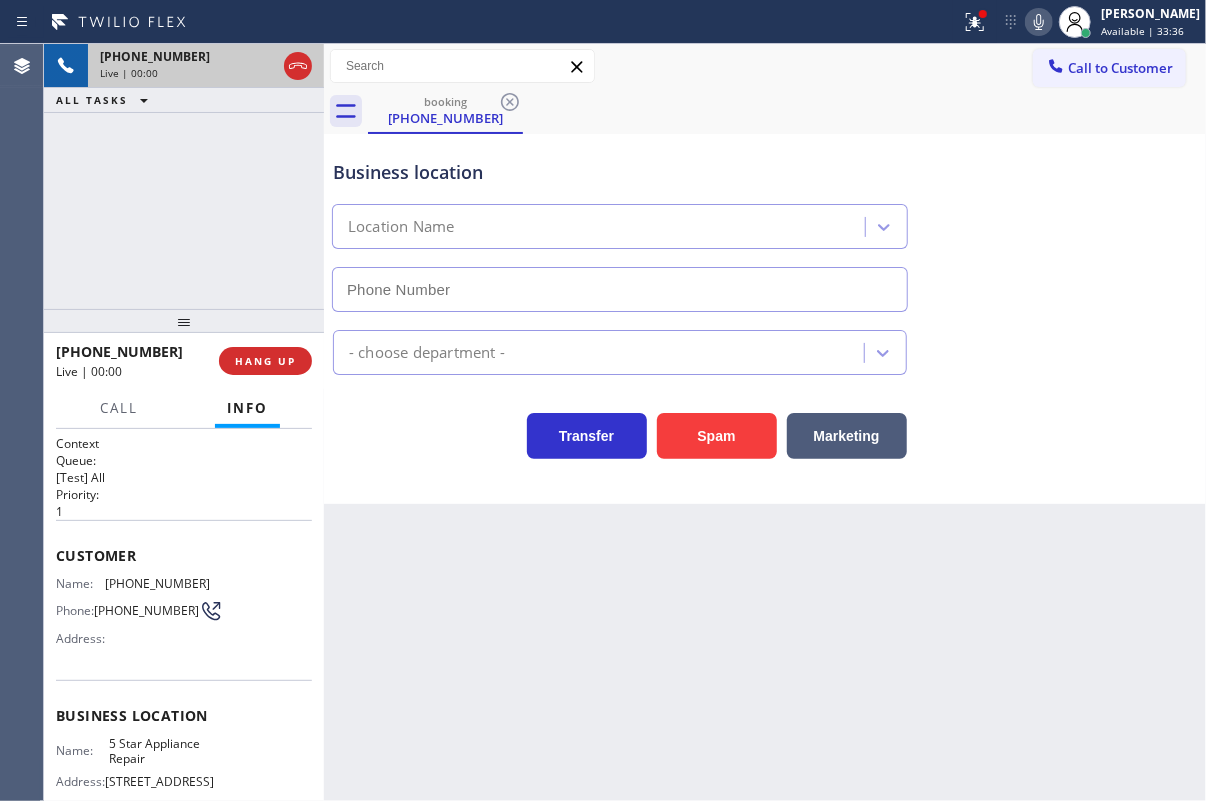 type on "[PHONE_NUMBER]" 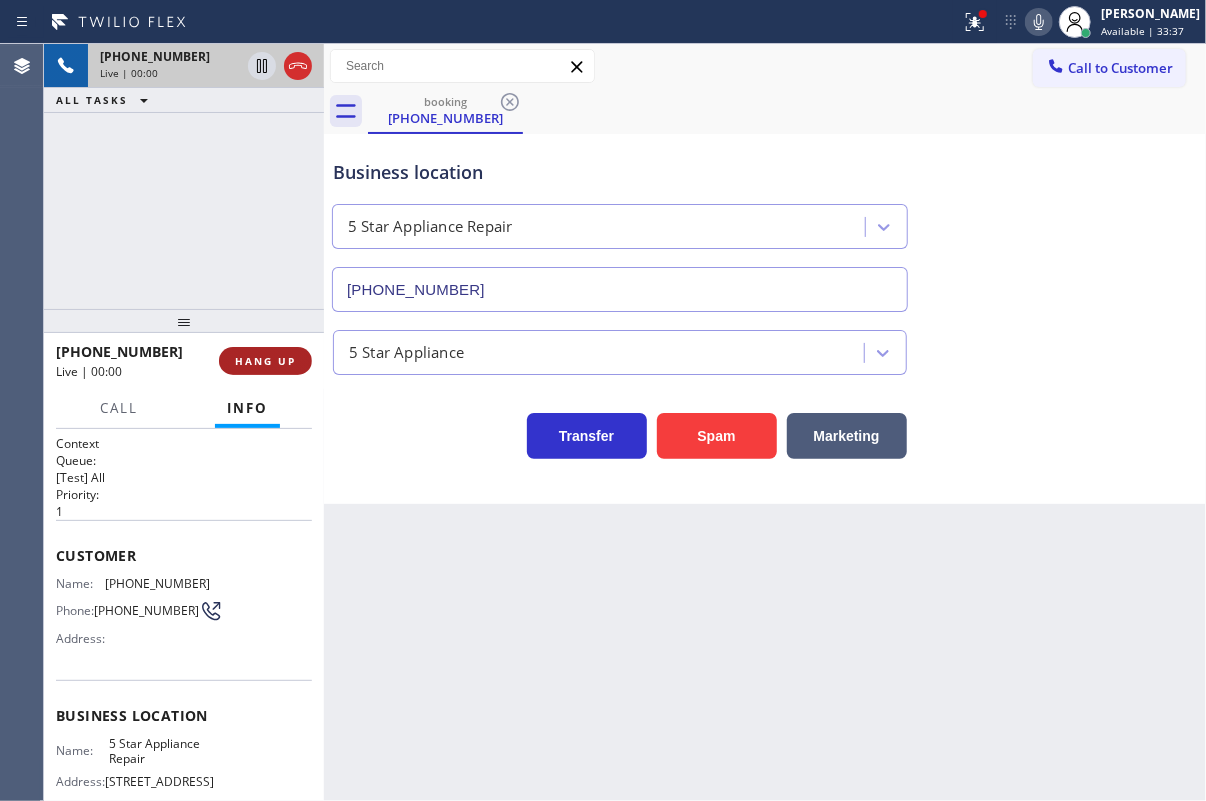 click on "HANG UP" at bounding box center [265, 361] 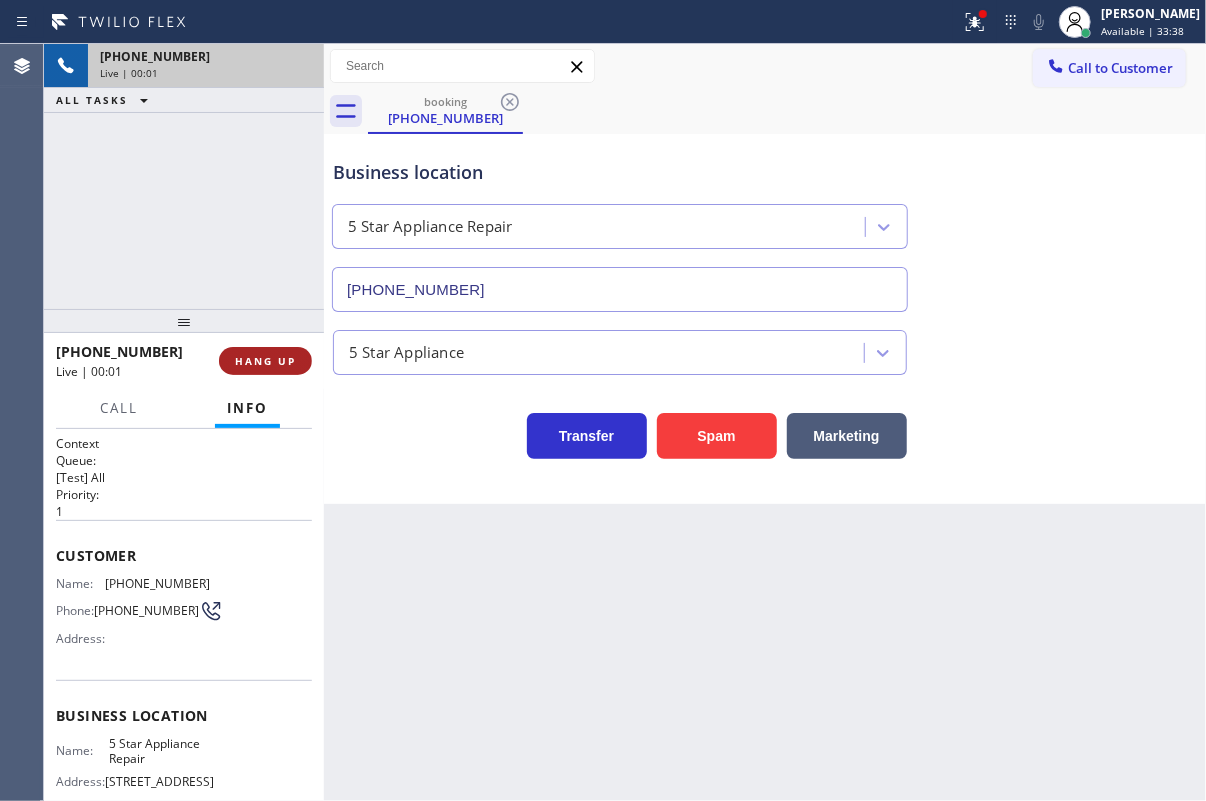 click on "HANG UP" at bounding box center (265, 361) 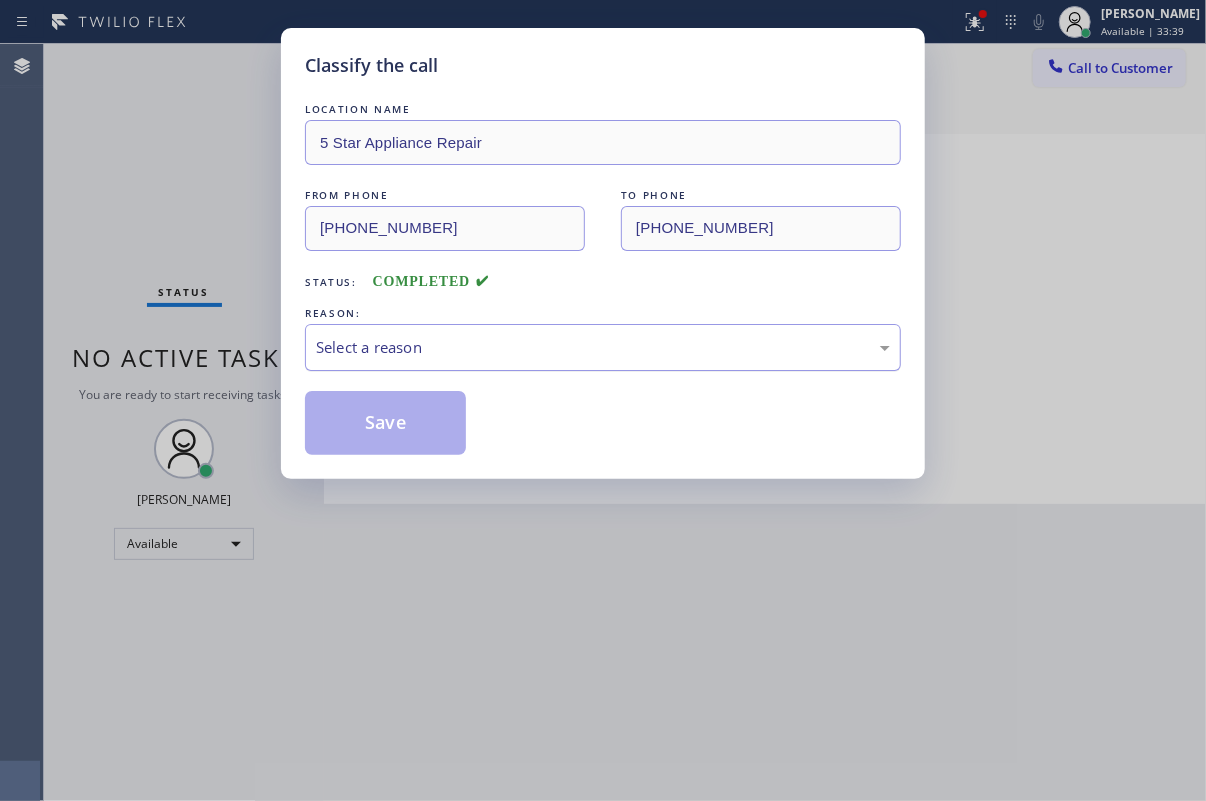 click on "Select a reason" at bounding box center [603, 347] 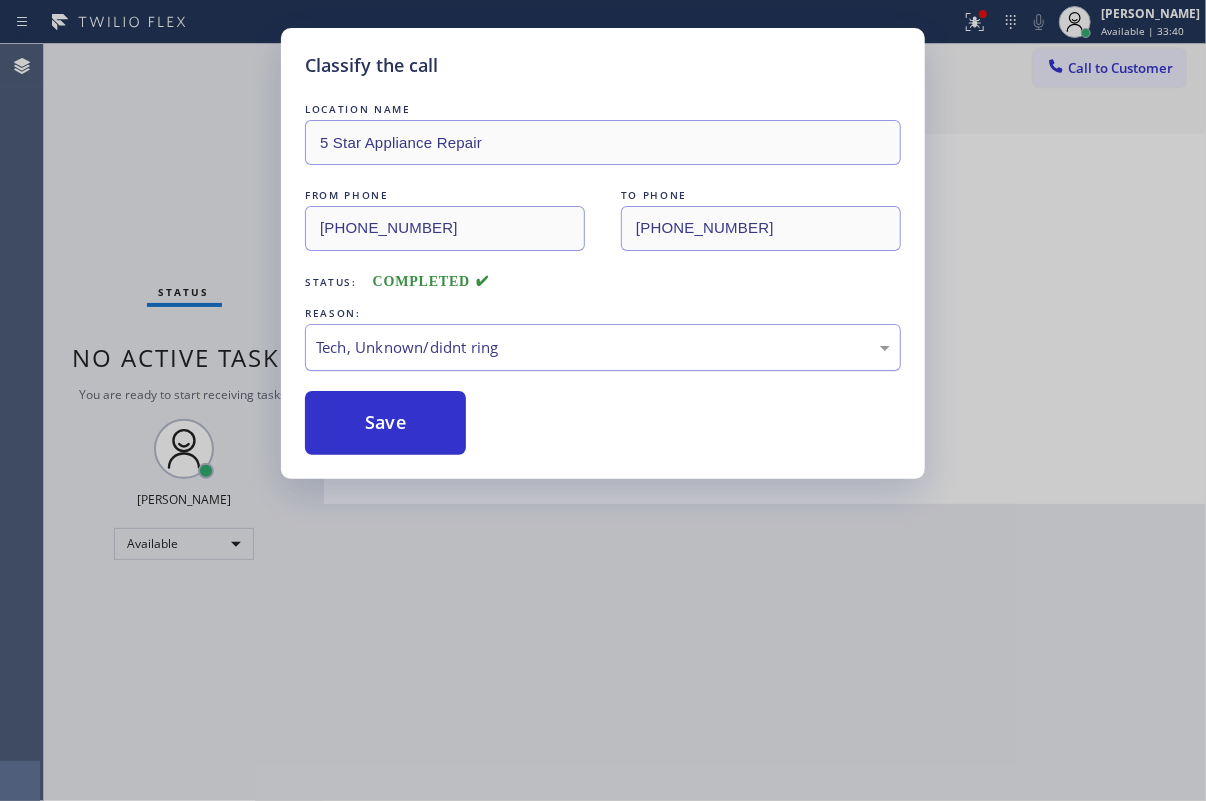 click on "Save" at bounding box center (385, 423) 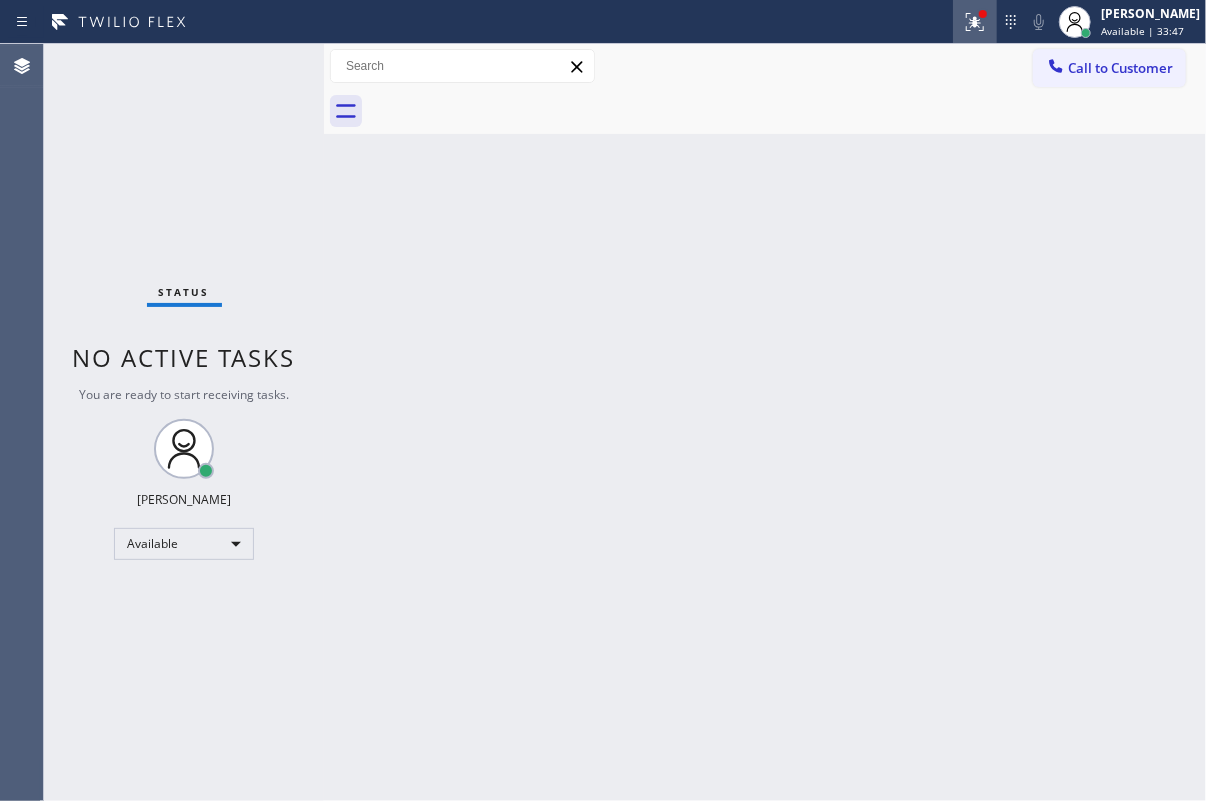 click 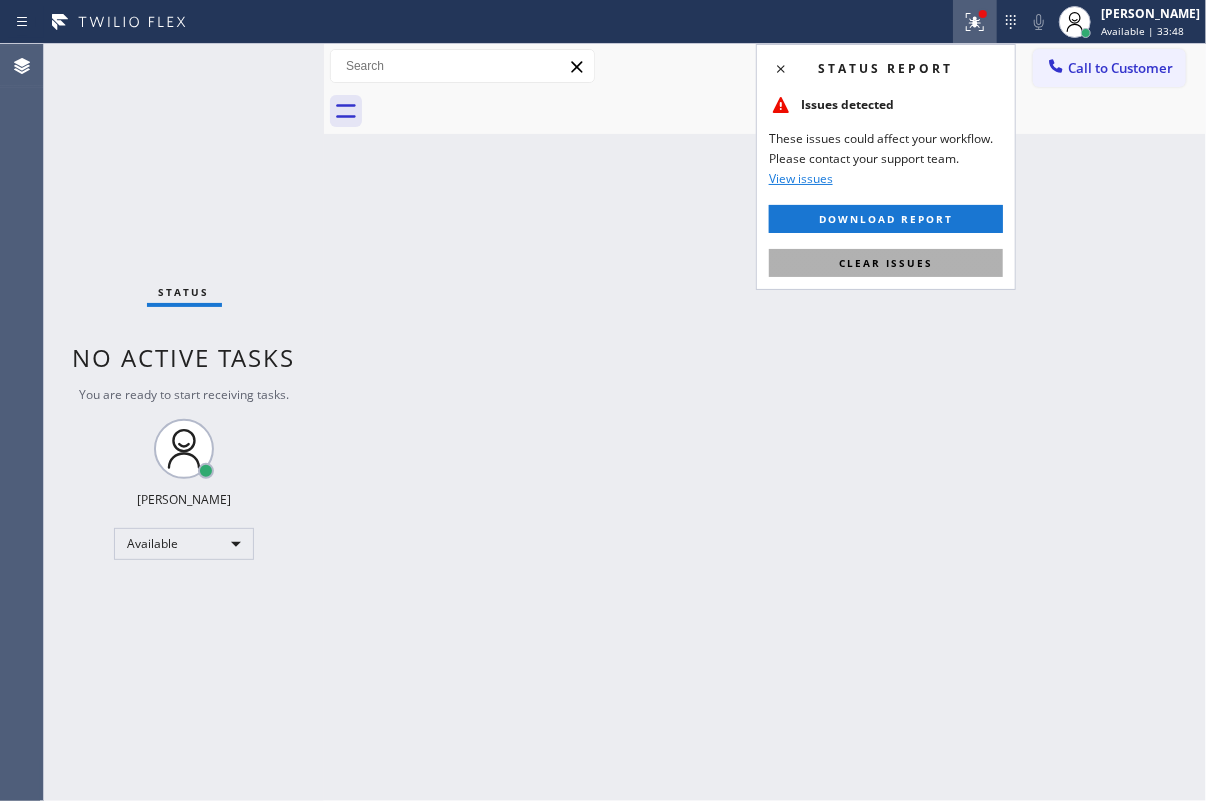 click on "Clear issues" at bounding box center (886, 263) 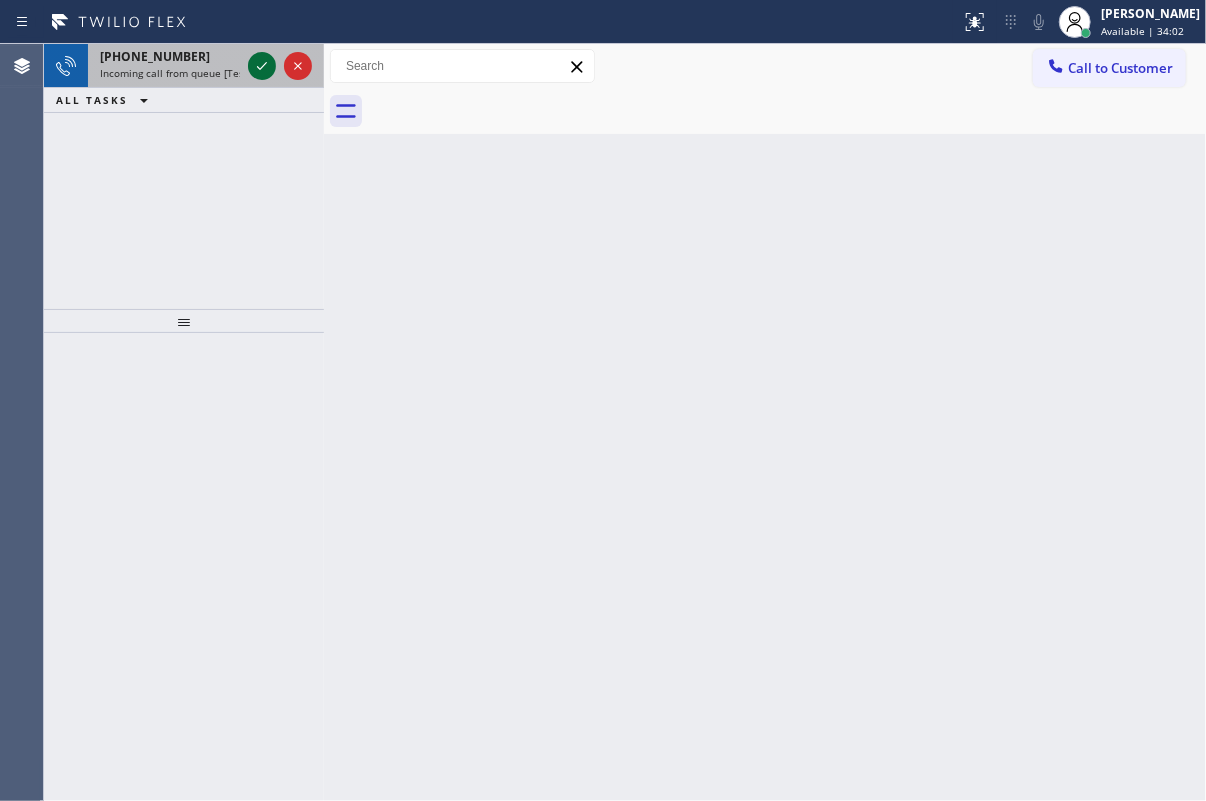 click 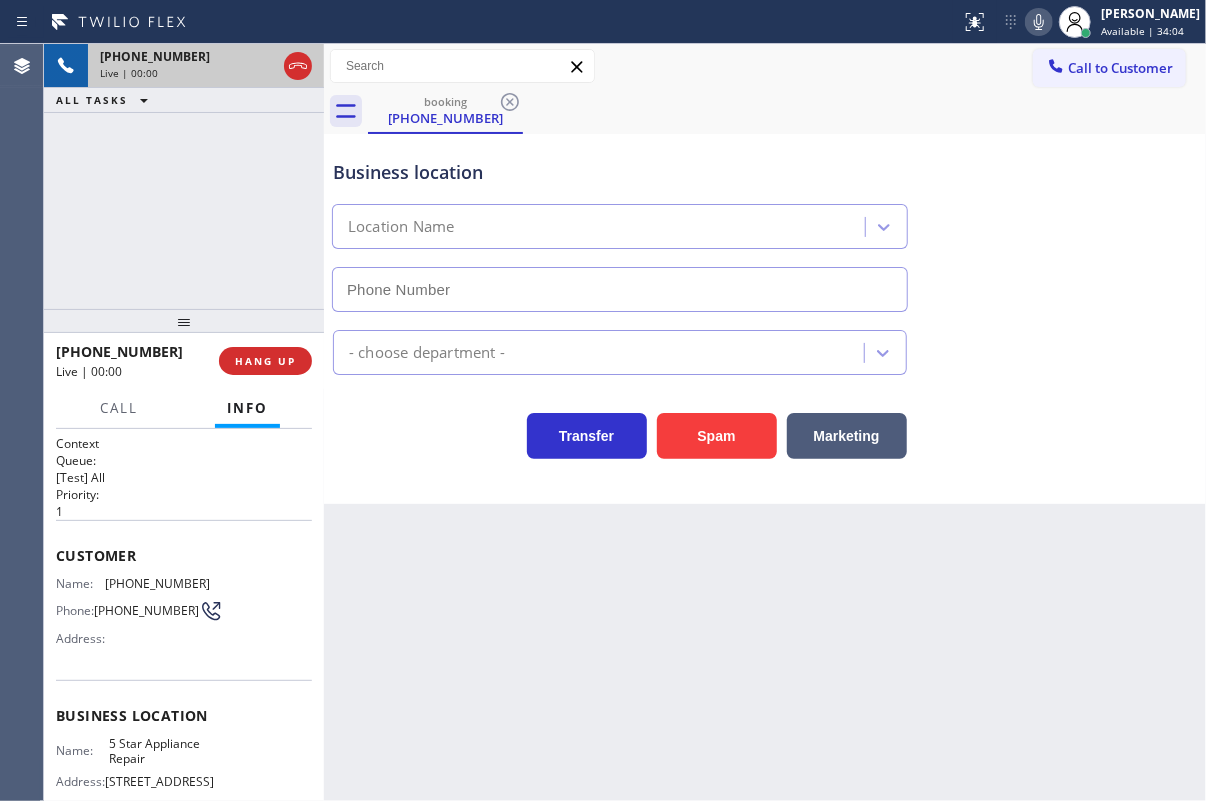 type on "[PHONE_NUMBER]" 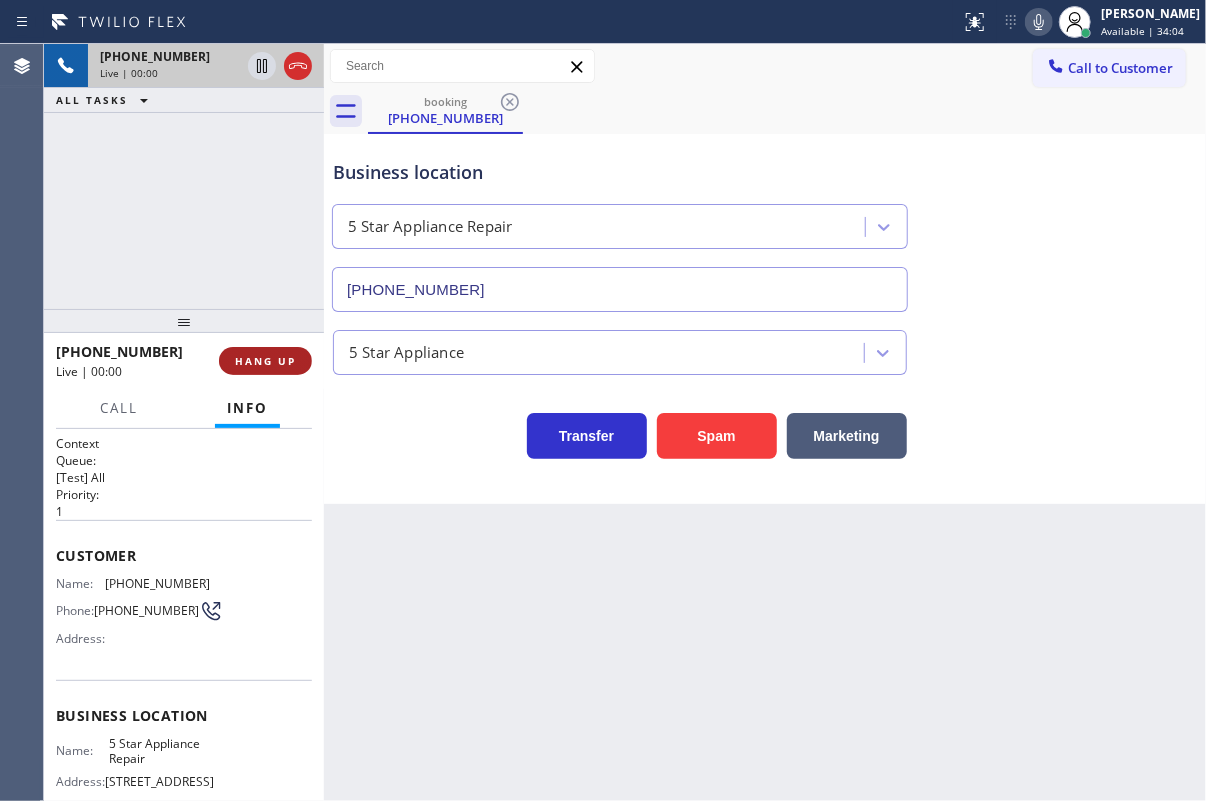 click on "HANG UP" at bounding box center [265, 361] 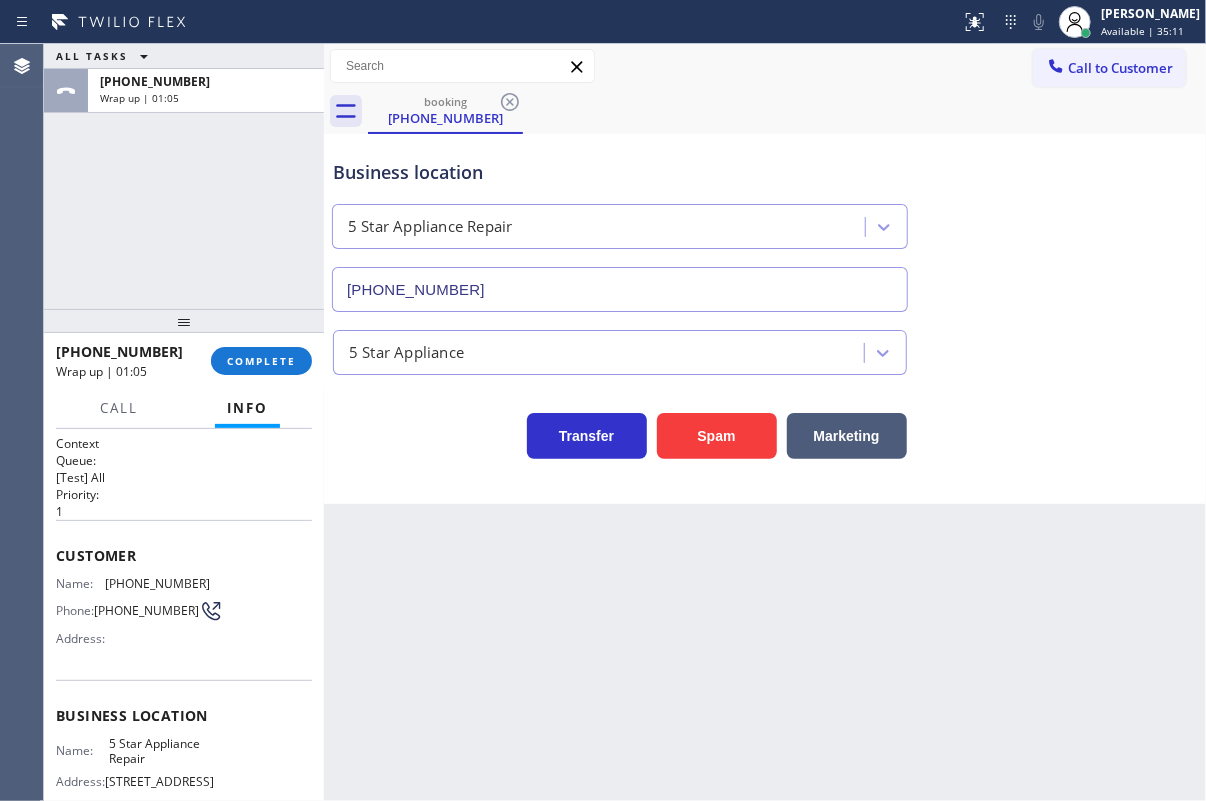 click on "[PHONE_NUMBER] Wrap up | 01:05 COMPLETE" at bounding box center [184, 361] 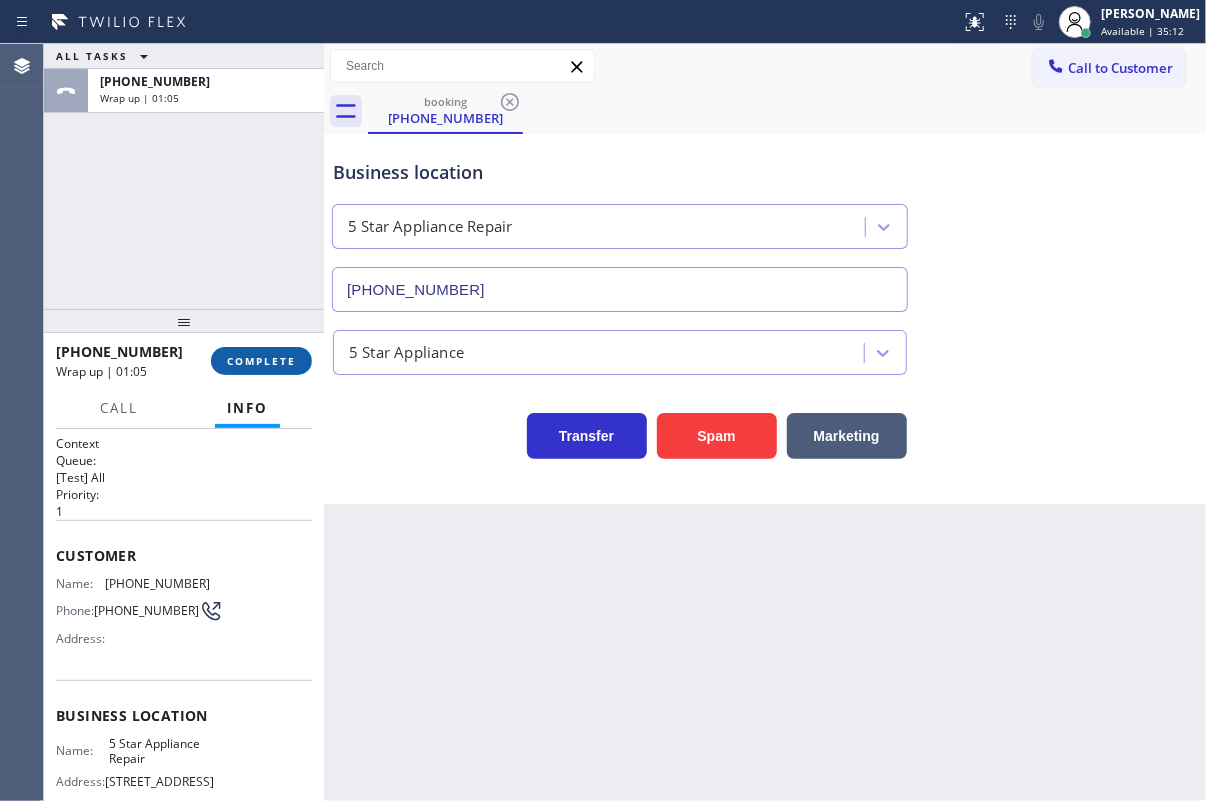 click on "COMPLETE" at bounding box center (261, 361) 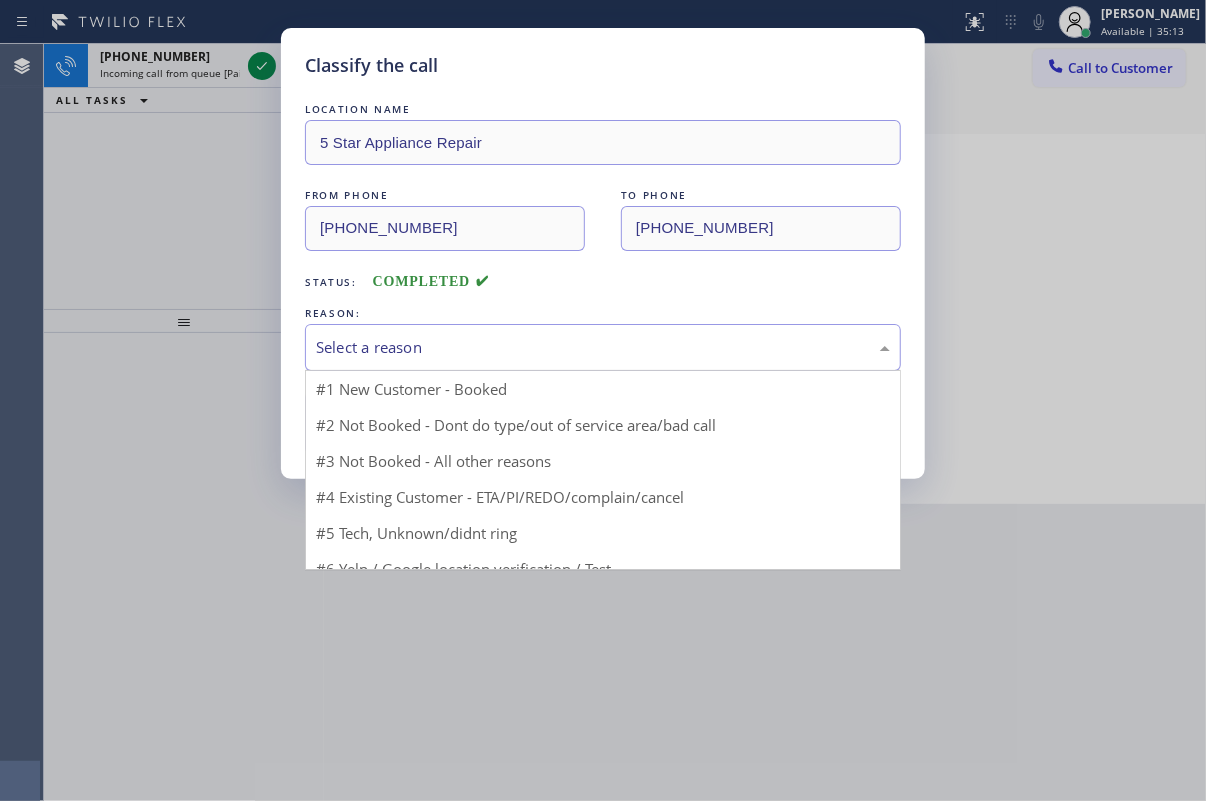 click on "Select a reason" at bounding box center (603, 347) 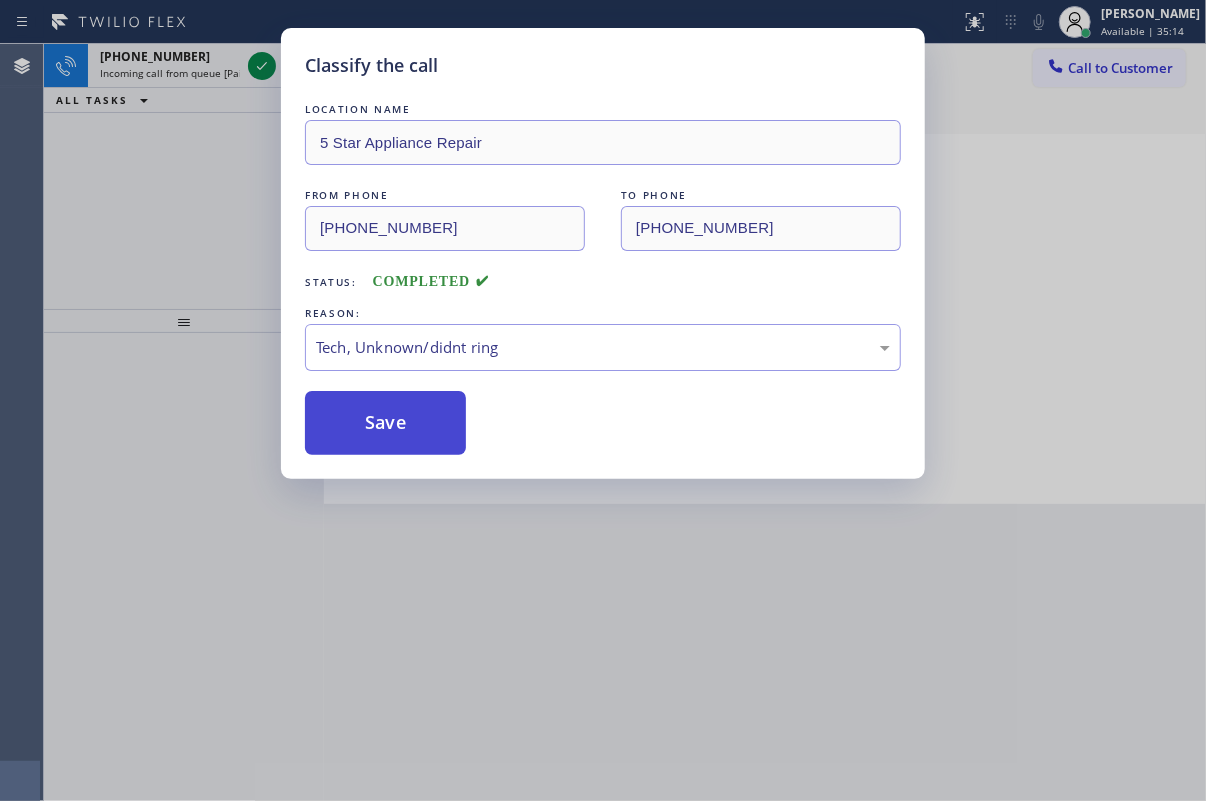 click on "Save" at bounding box center [385, 423] 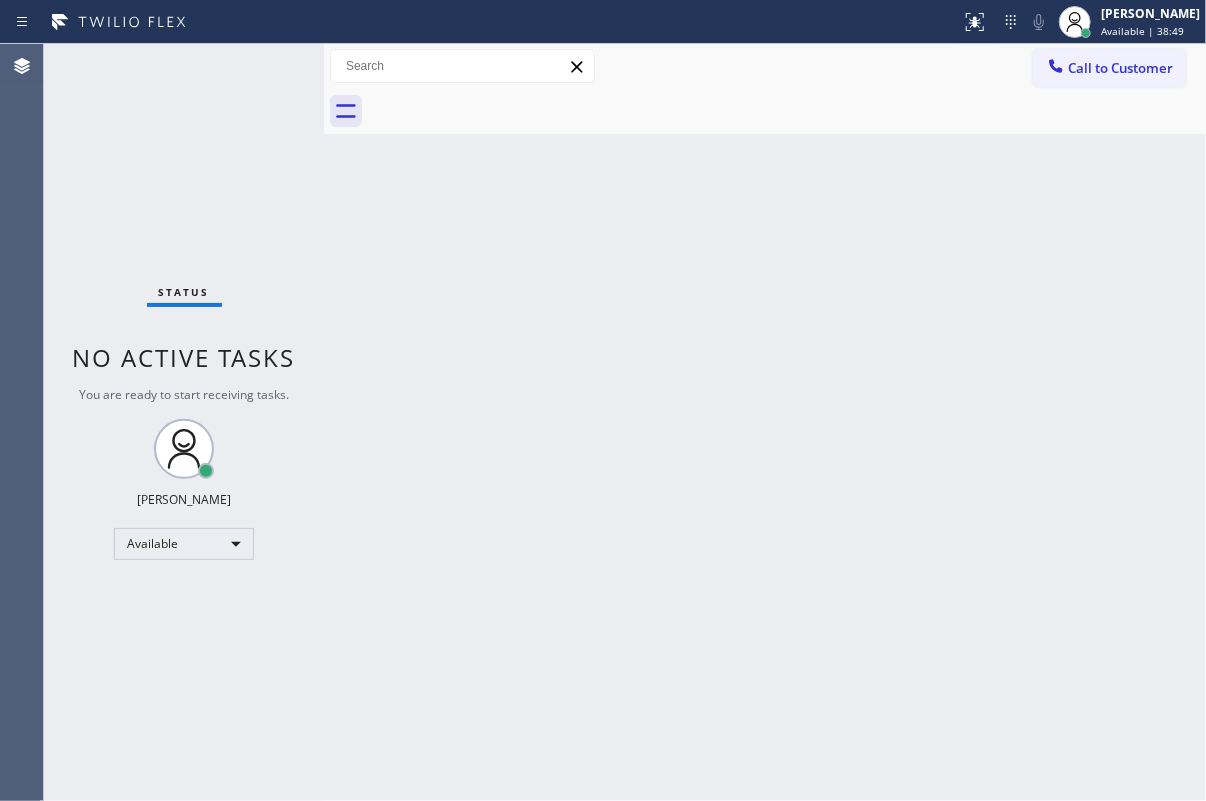 click on "Back to Dashboard Change Sender ID Customers Technicians Select a contact Outbound call Technician Search Technician Your caller id phone number Your caller id phone number Call Technician info Name   Phone none Address none Change Sender ID HVAC [PHONE_NUMBER] 5 Star Appliance [PHONE_NUMBER] Appliance Repair [PHONE_NUMBER] Plumbing [PHONE_NUMBER] Air Duct Cleaning [PHONE_NUMBER]  Electricians [PHONE_NUMBER] Cancel Change Check personal SMS Reset Change No tabs Call to Customer Outbound call Location Search location Your caller id phone number Customer number Call Outbound call Technician Search Technician Your caller id phone number Your caller id phone number Call" at bounding box center (765, 422) 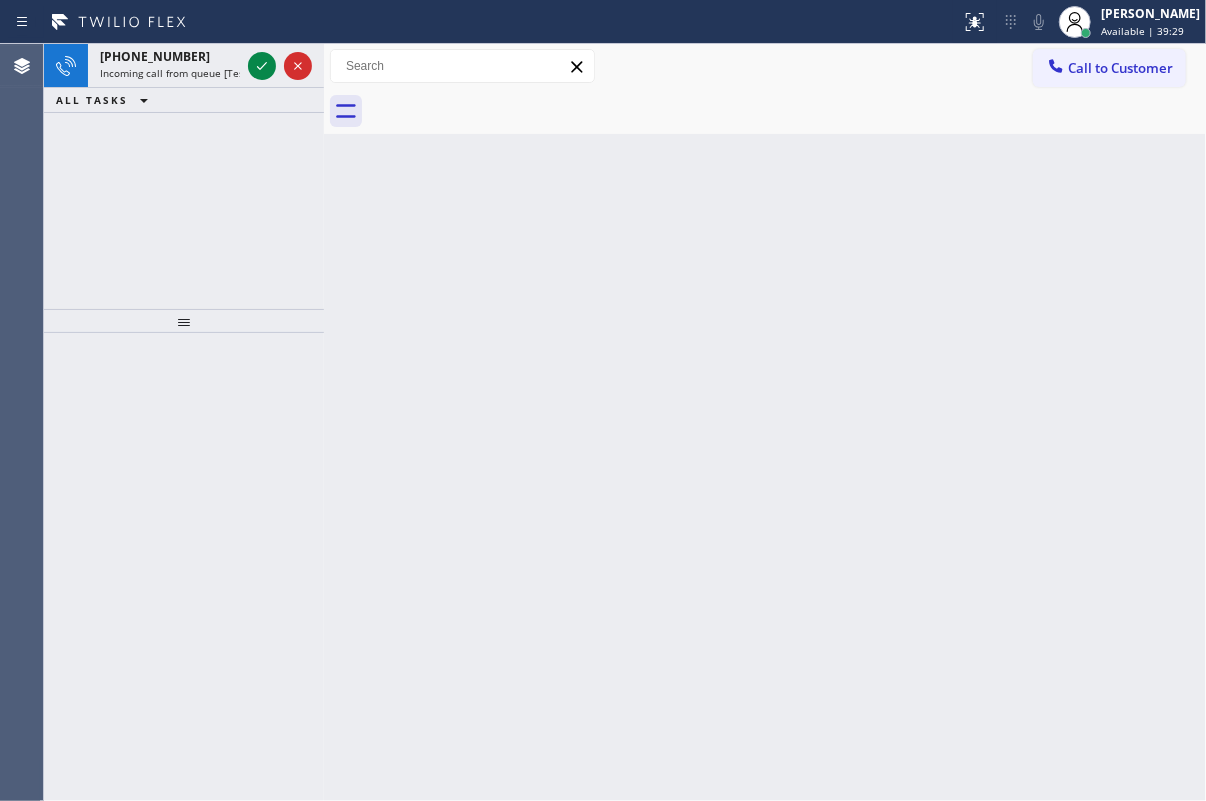 drag, startPoint x: 1117, startPoint y: 378, endPoint x: 518, endPoint y: 132, distance: 647.54694 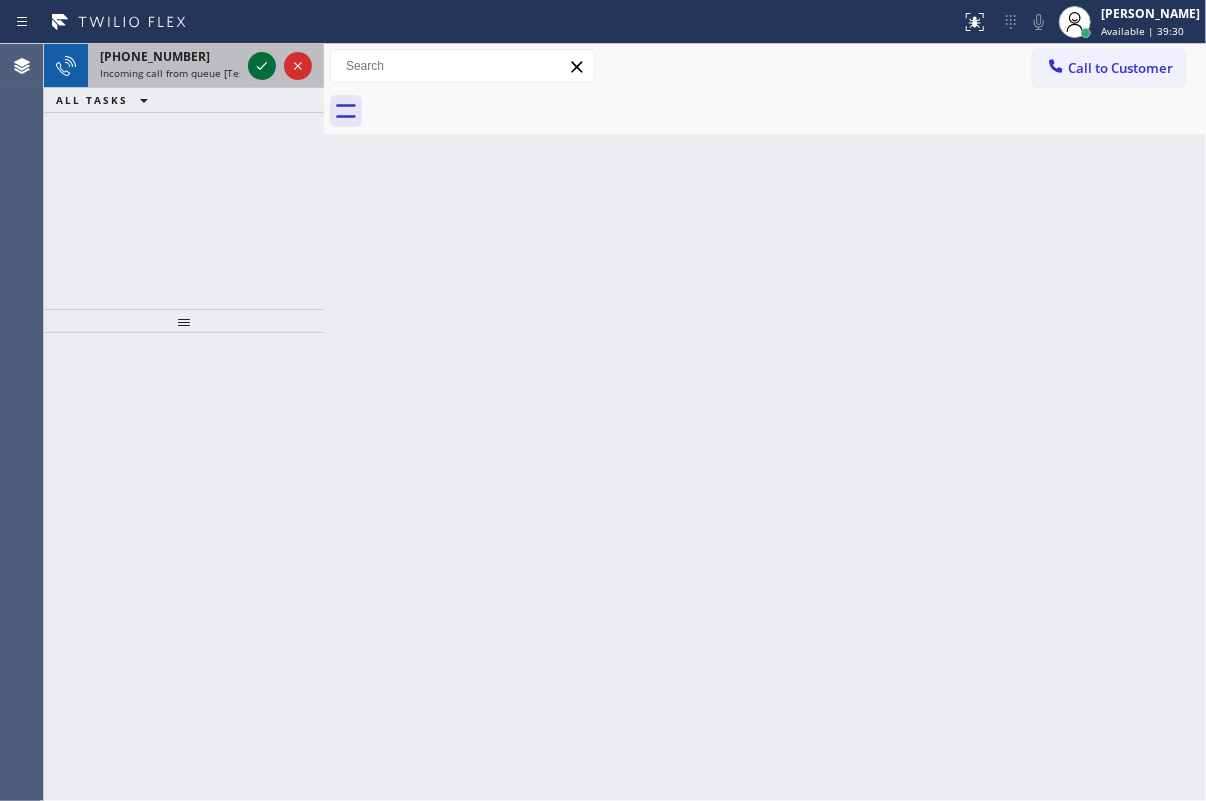 click 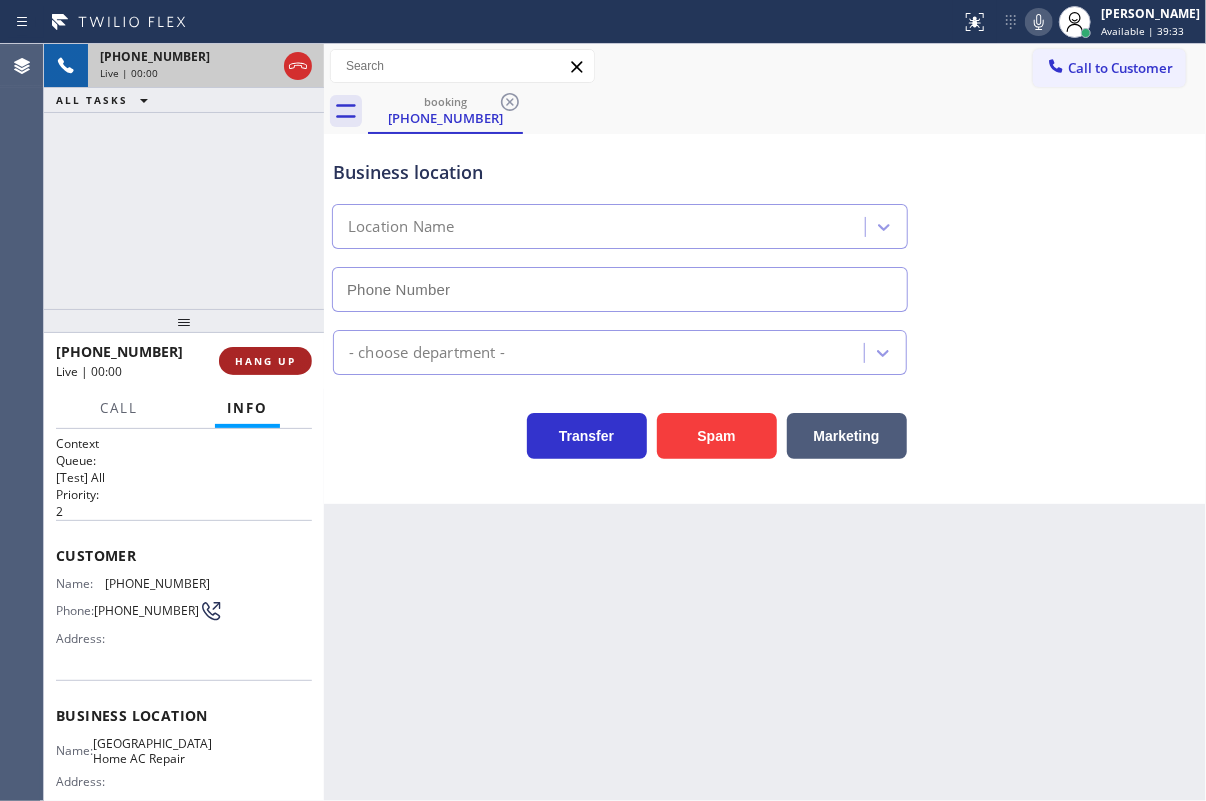 type on "[PHONE_NUMBER]" 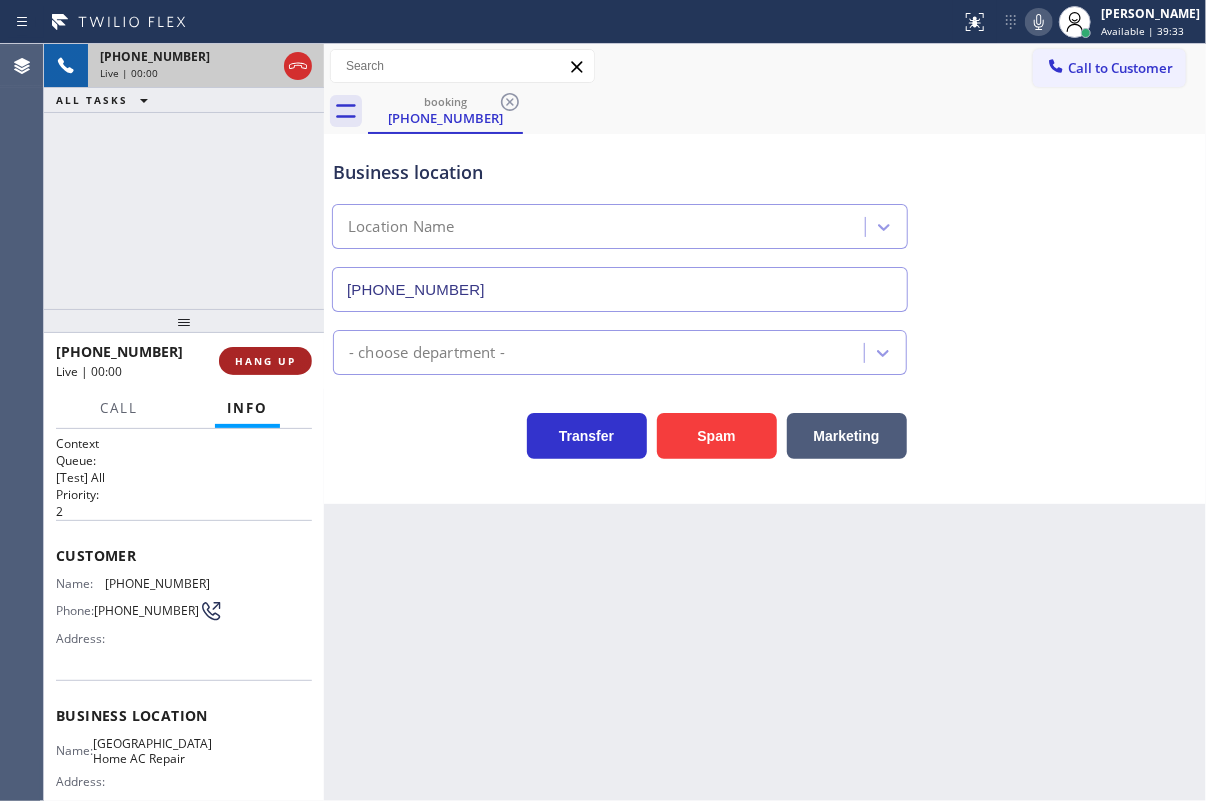 click on "HANG UP" at bounding box center (265, 361) 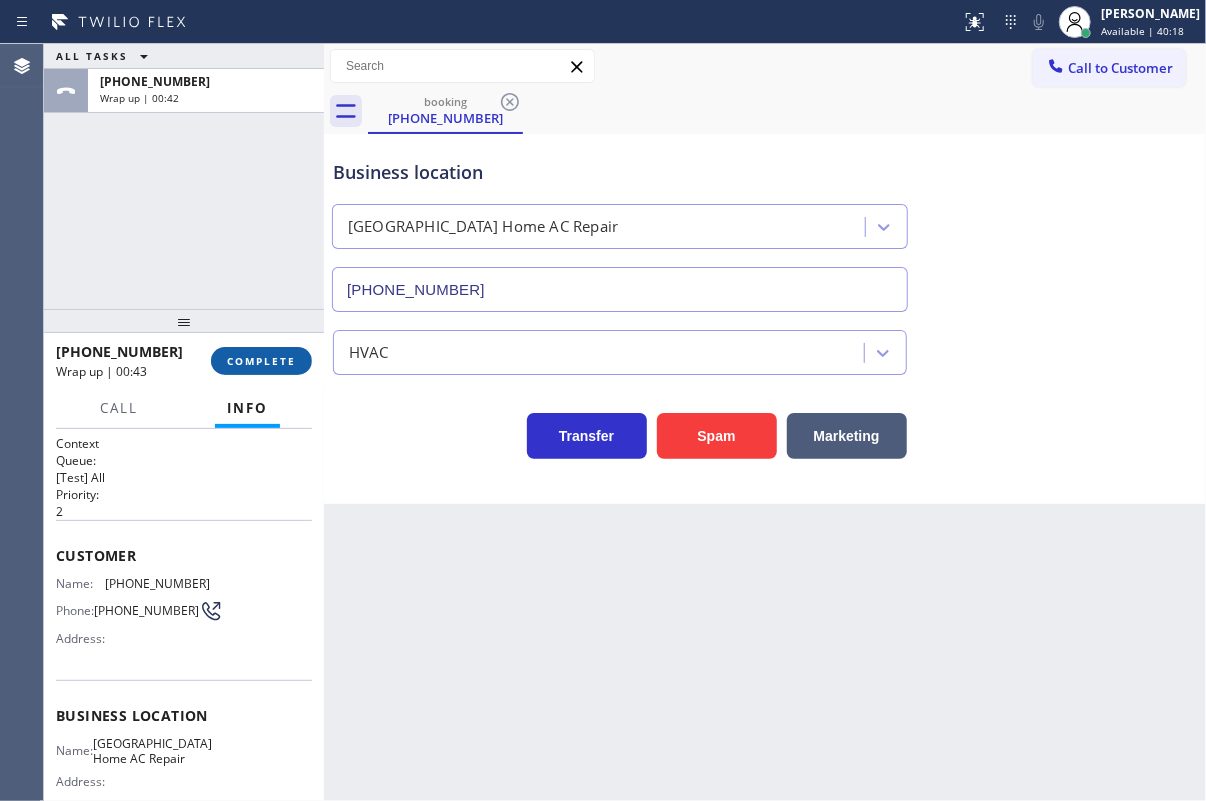 click on "COMPLETE" at bounding box center (261, 361) 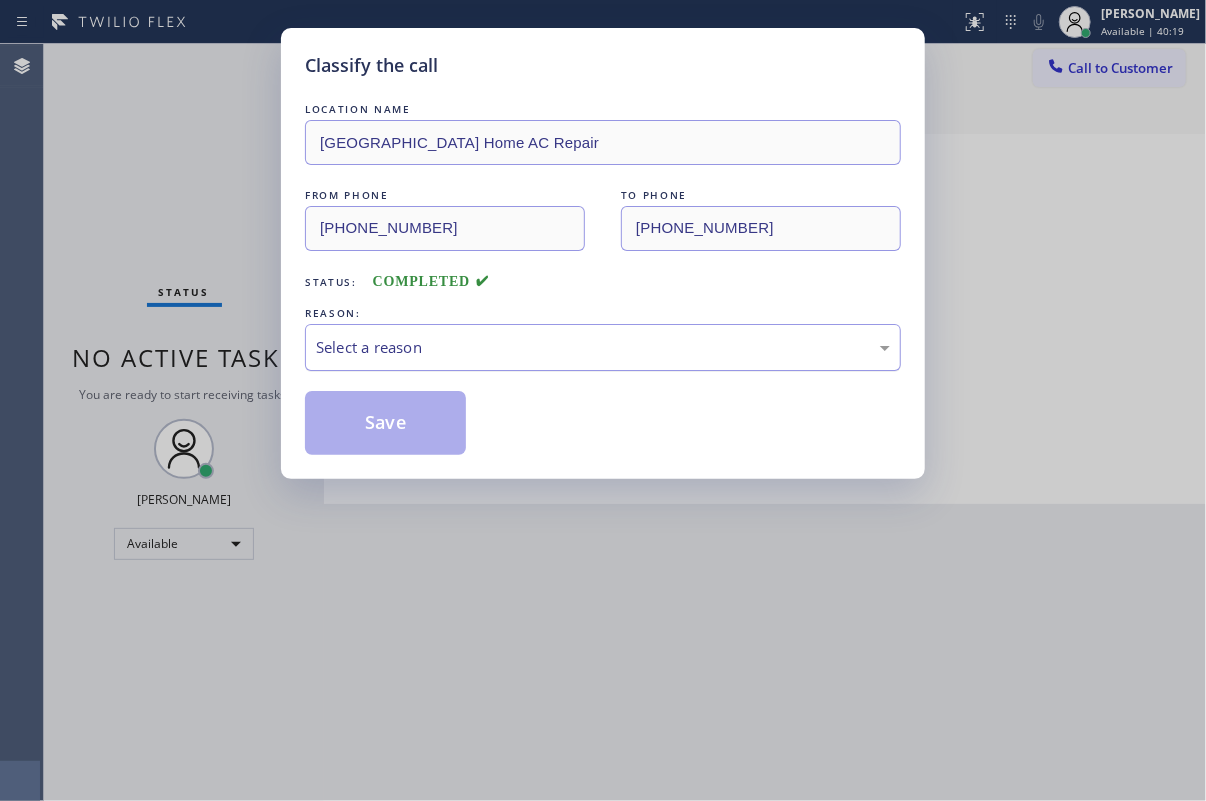 click on "Select a reason" at bounding box center (603, 347) 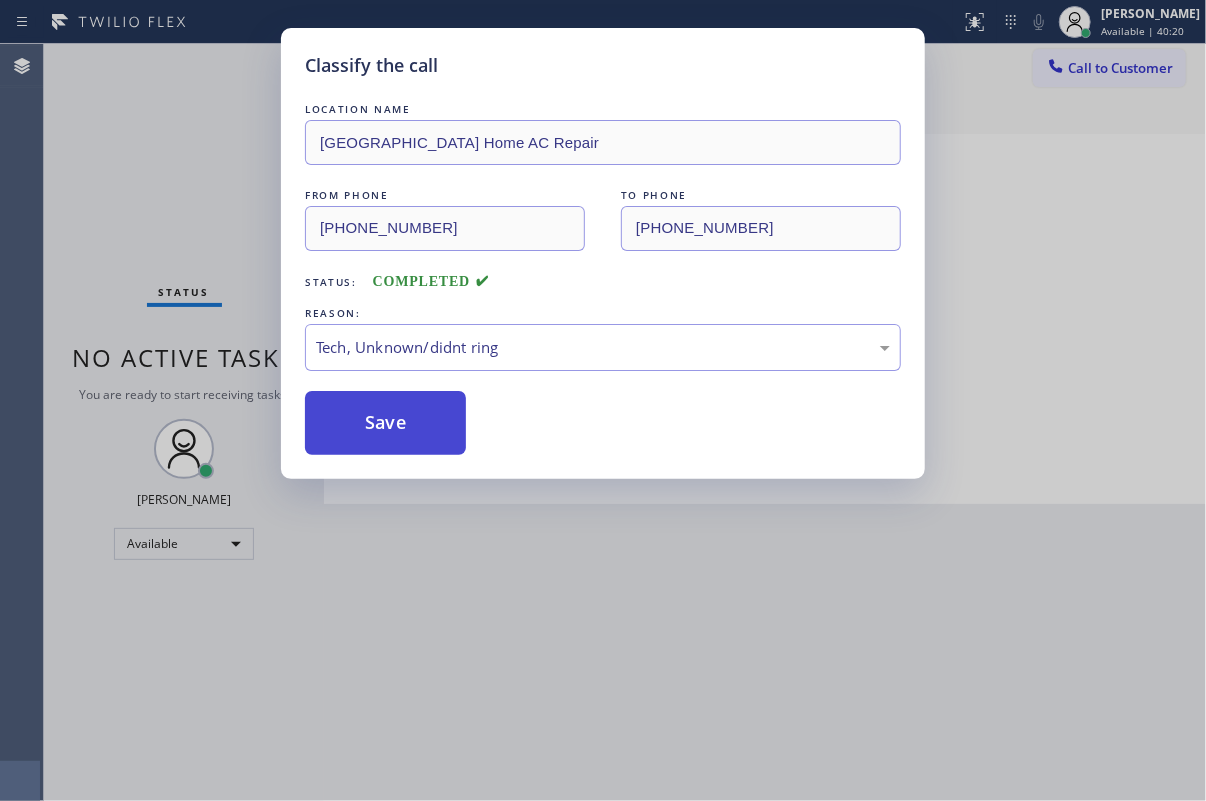 click on "Save" at bounding box center (385, 423) 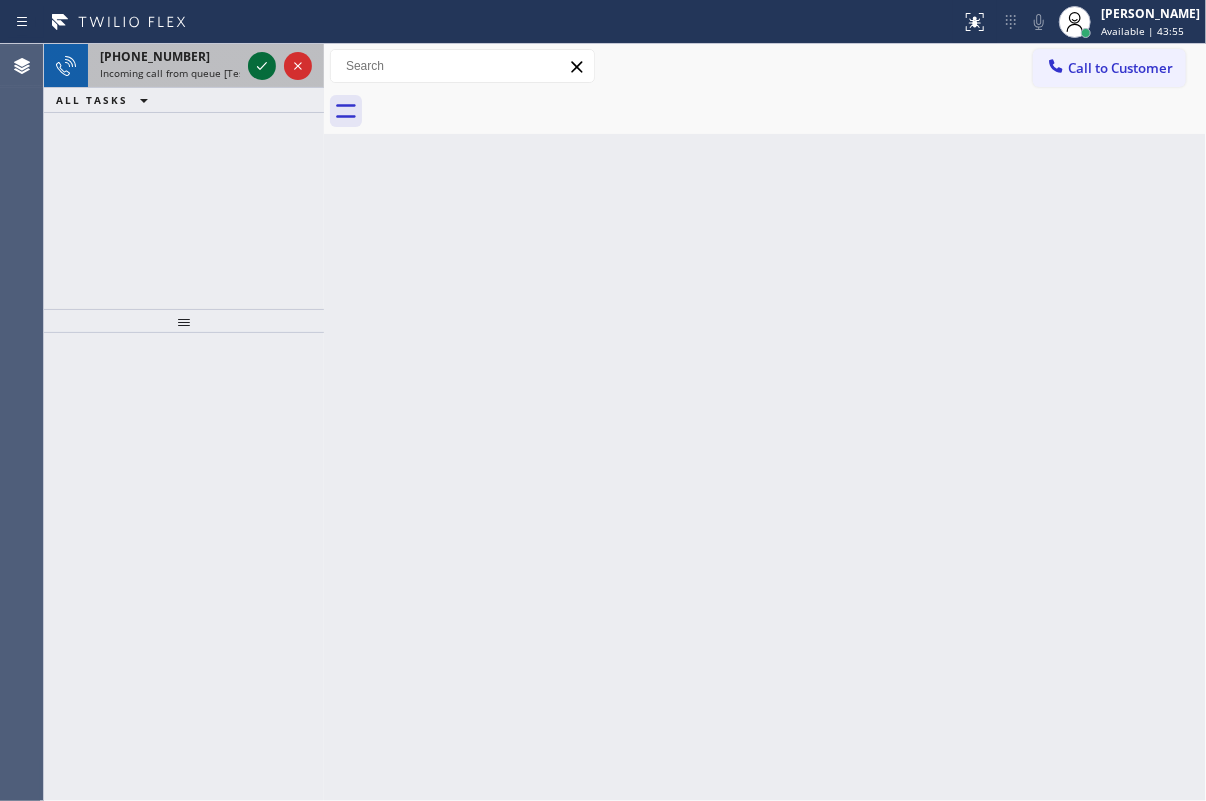 click 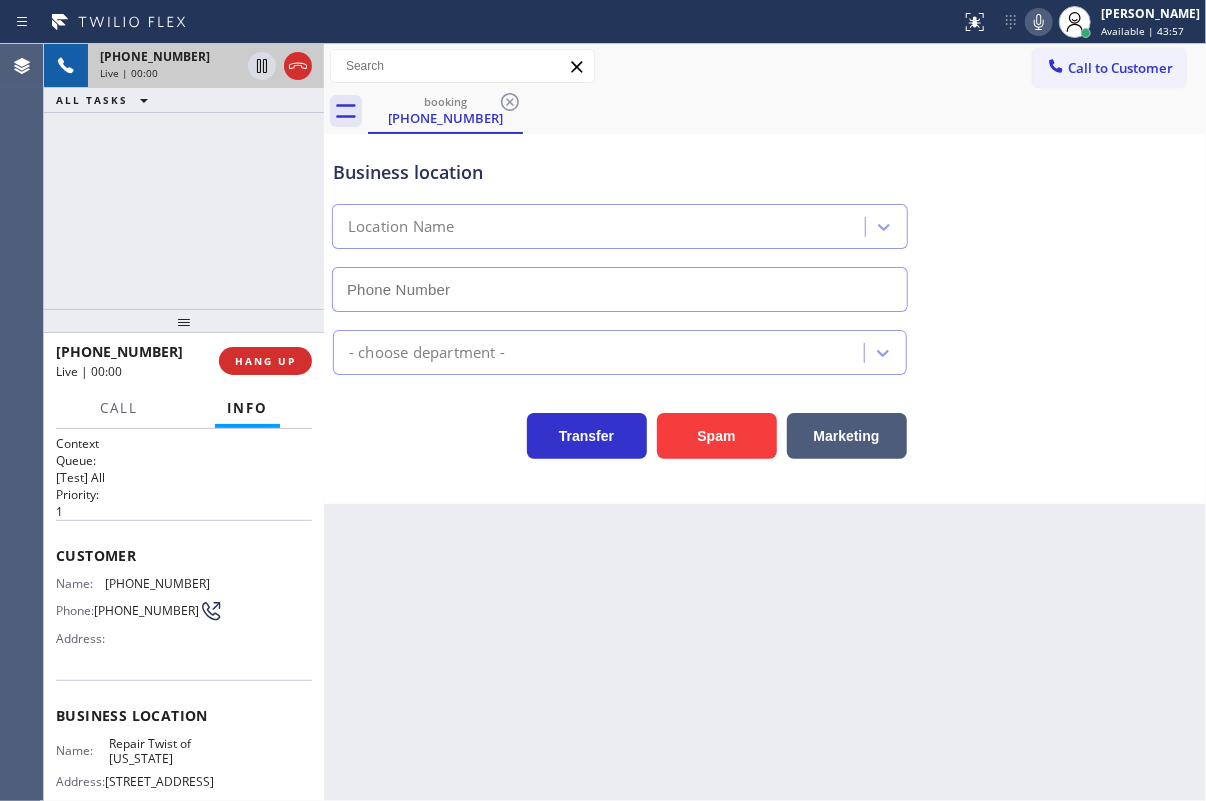 type on "[PHONE_NUMBER]" 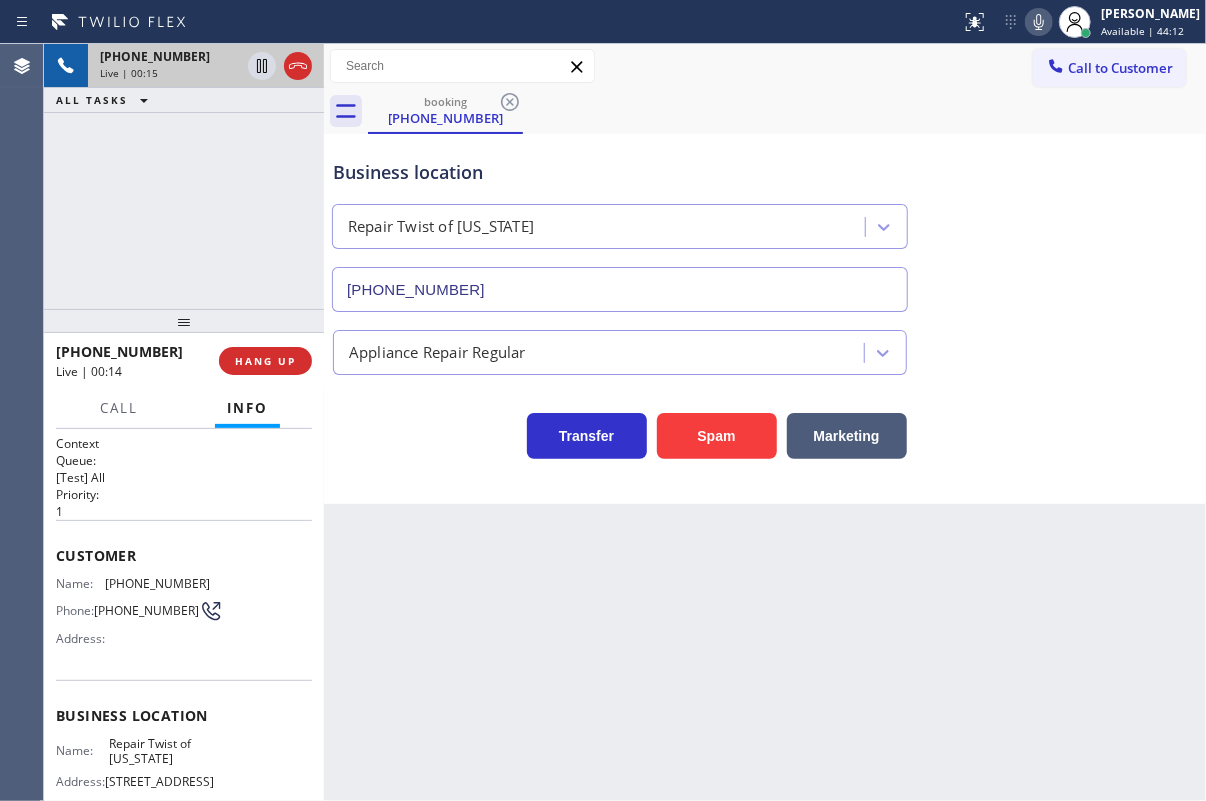 click on "Repair Twist of [US_STATE]" at bounding box center (159, 751) 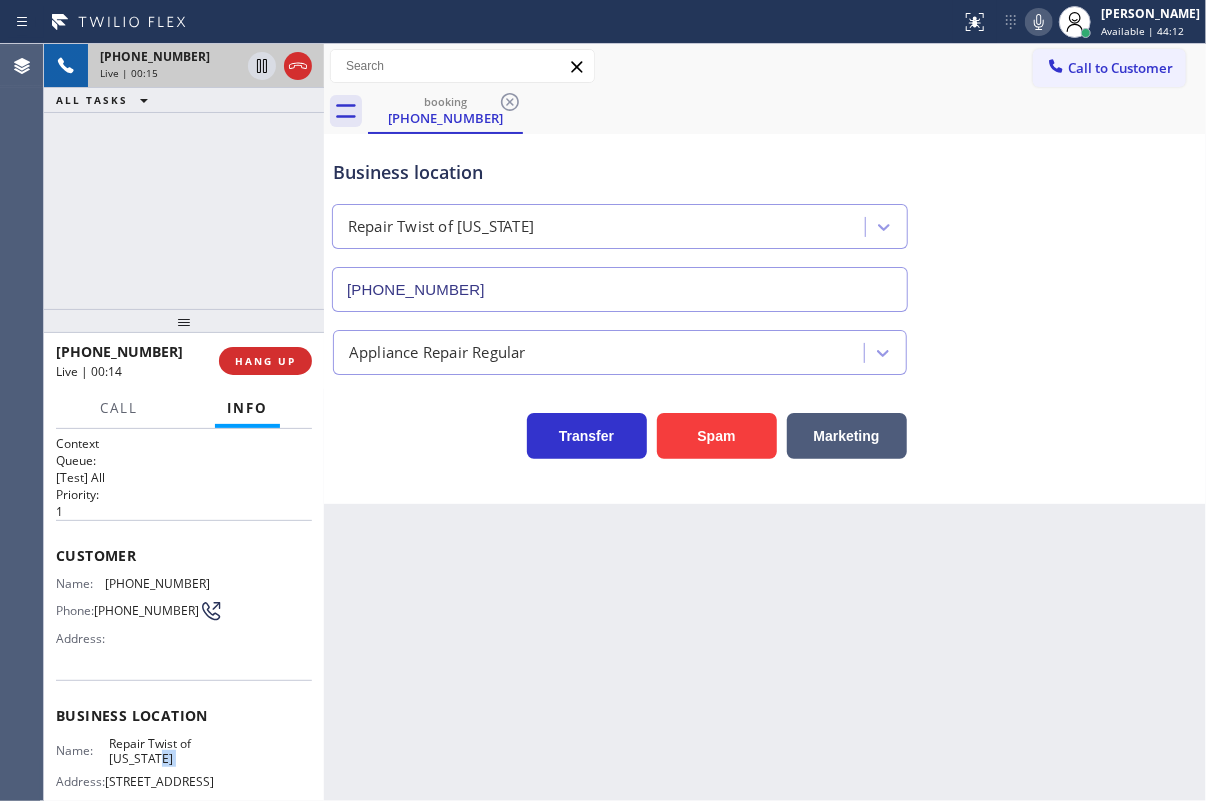 click on "Repair Twist of [US_STATE]" at bounding box center (159, 751) 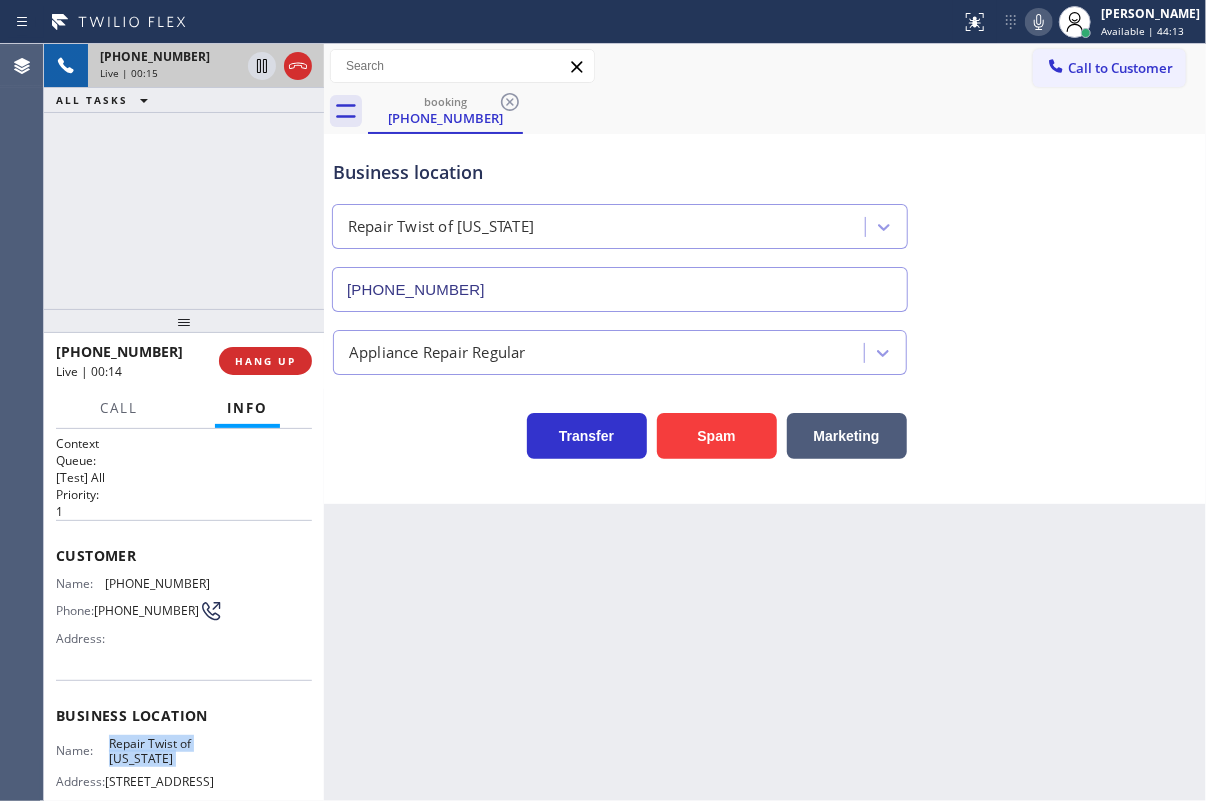 click on "Repair Twist of [US_STATE]" at bounding box center [159, 751] 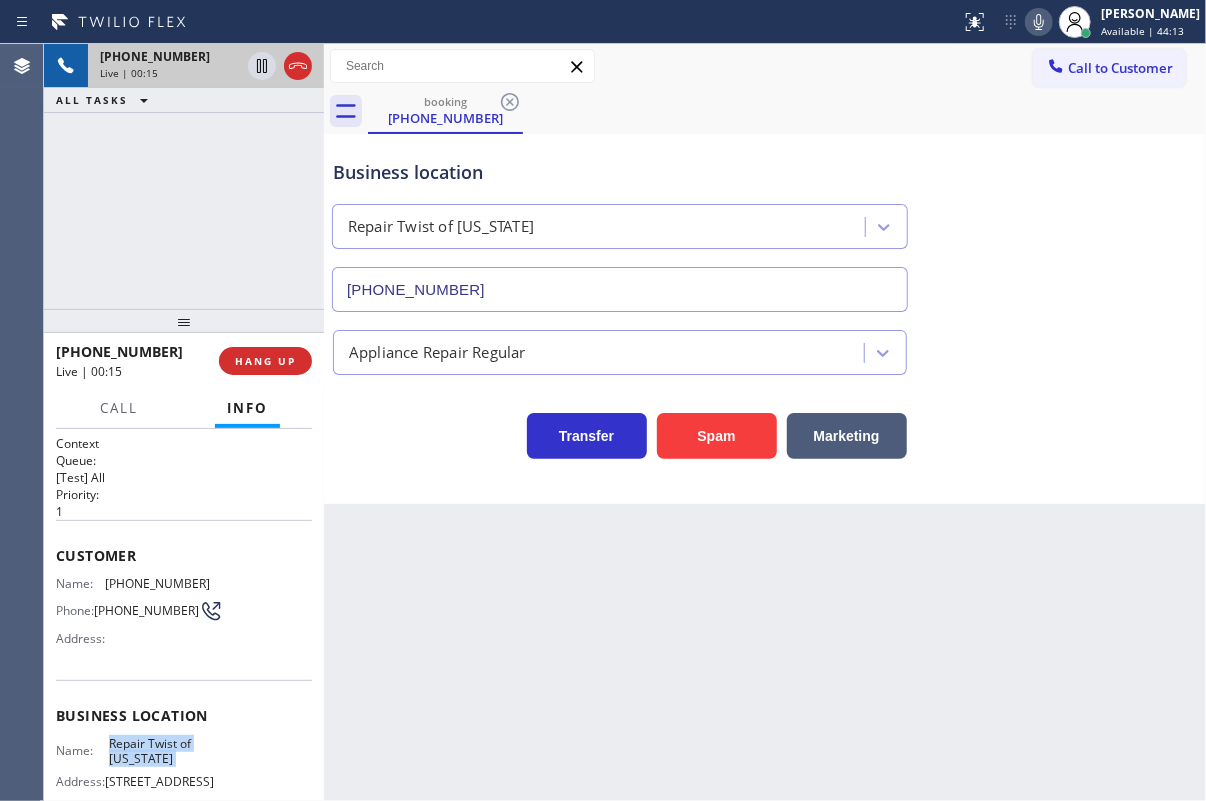 copy on "Repair Twist of [US_STATE]" 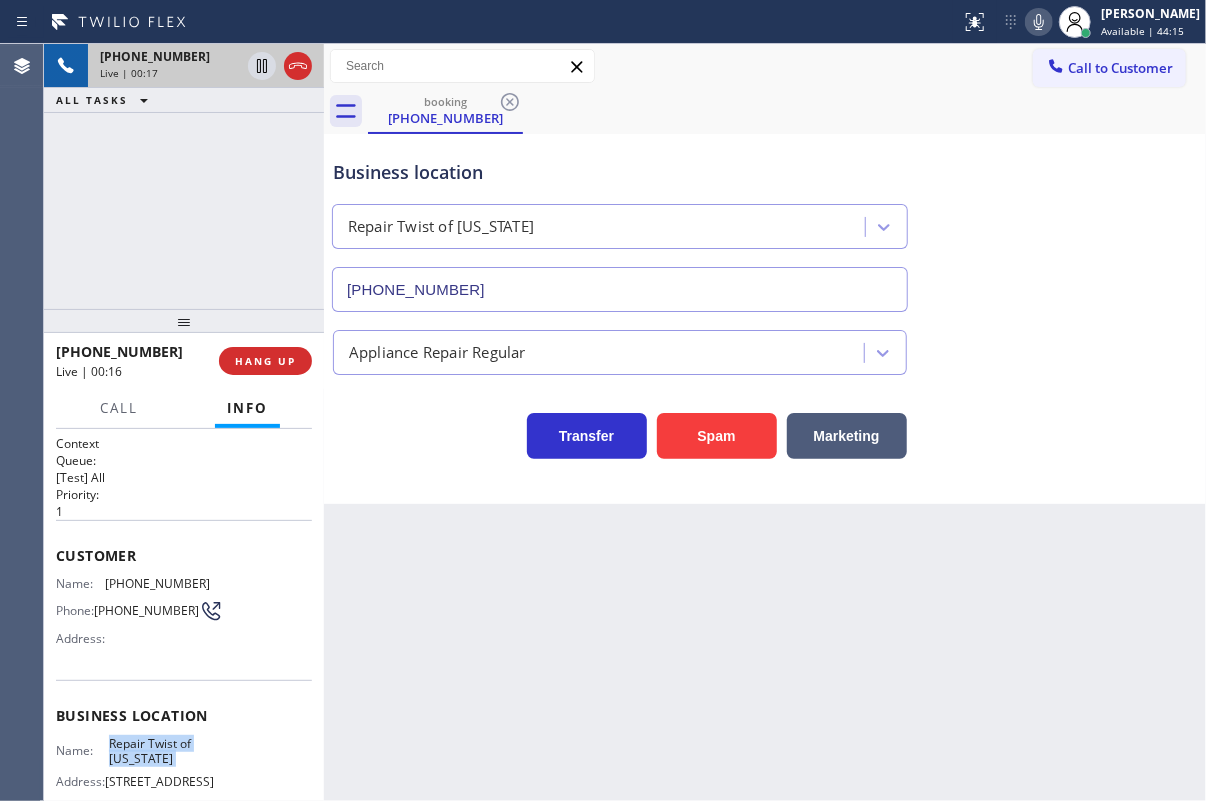 click on "[PHONE_NUMBER]" at bounding box center (620, 289) 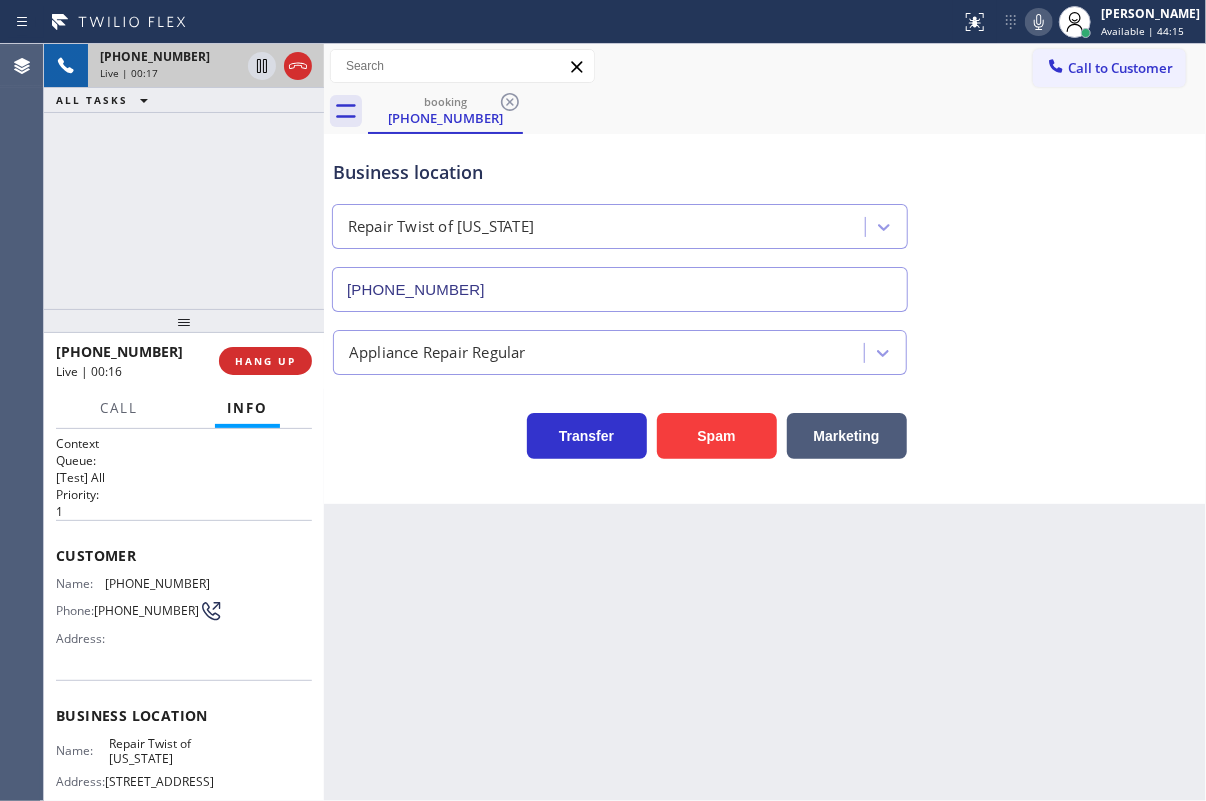 click on "[PHONE_NUMBER]" at bounding box center (620, 289) 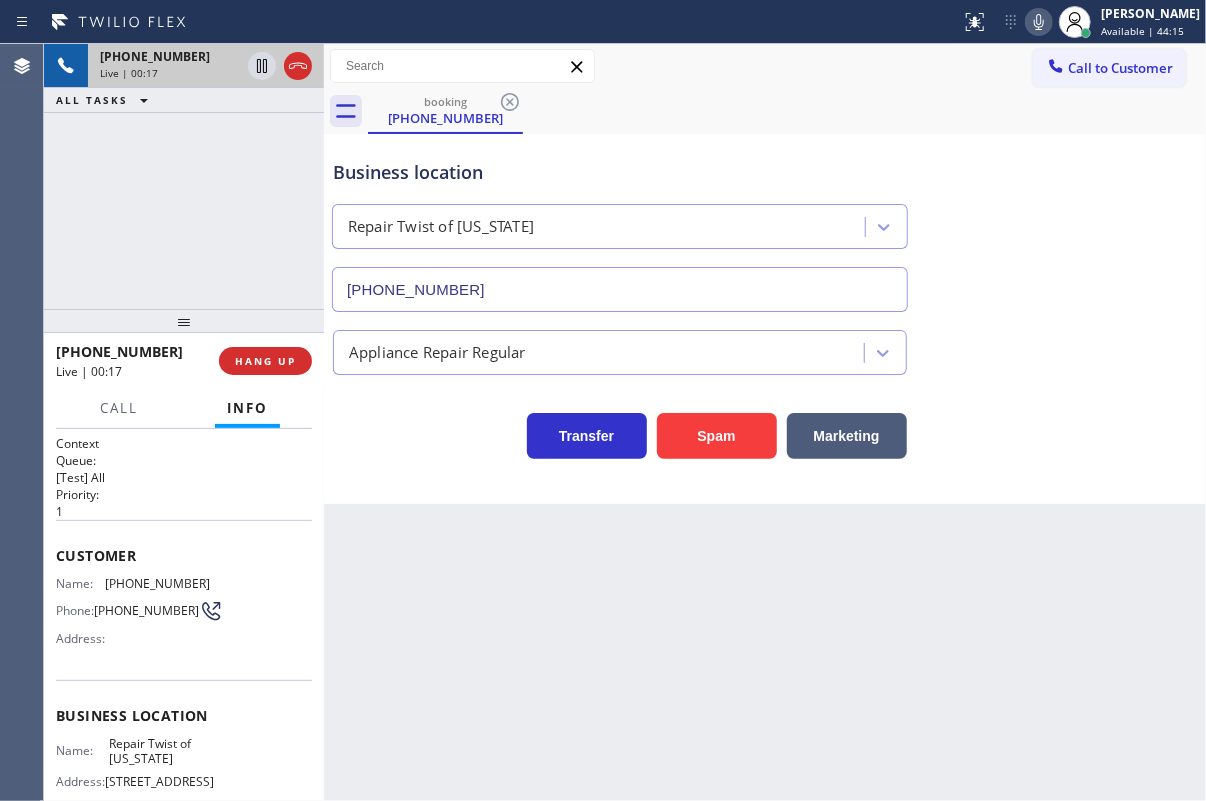 click on "[PHONE_NUMBER]" at bounding box center (620, 289) 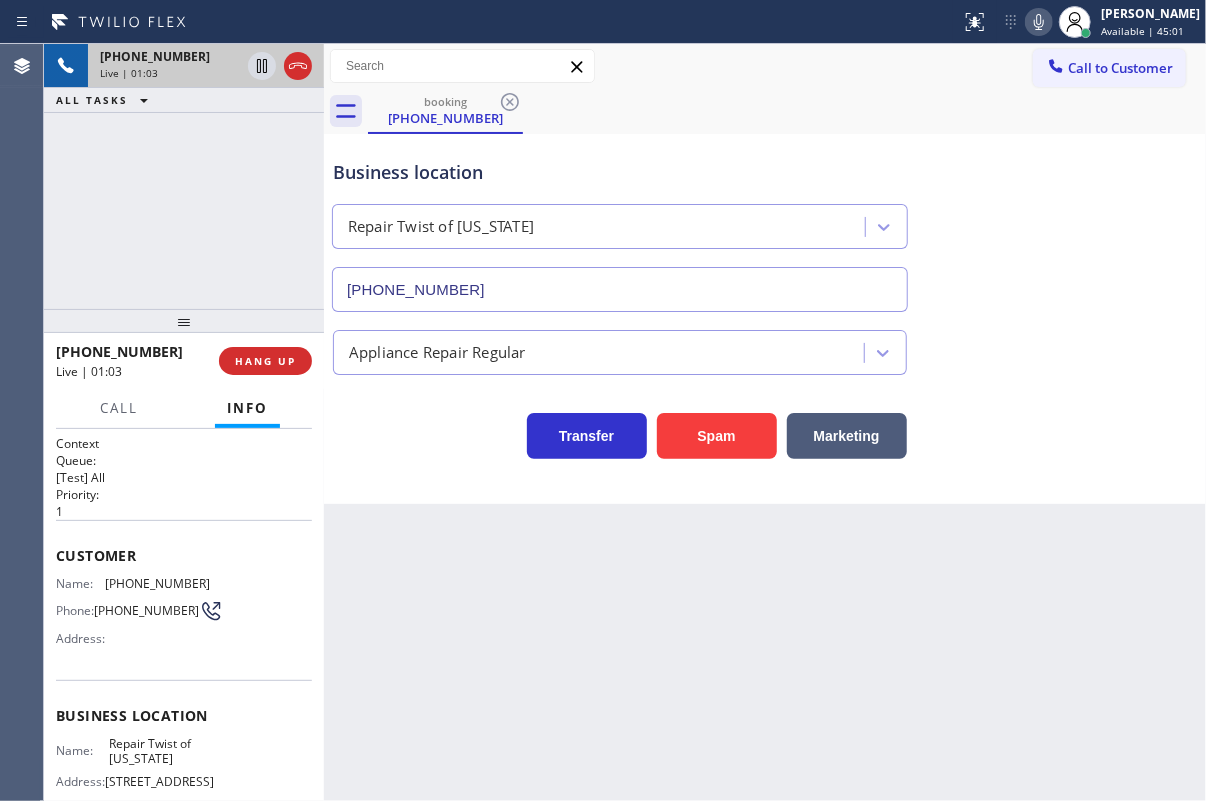 click on "[PHONE_NUMBER]" at bounding box center (157, 583) 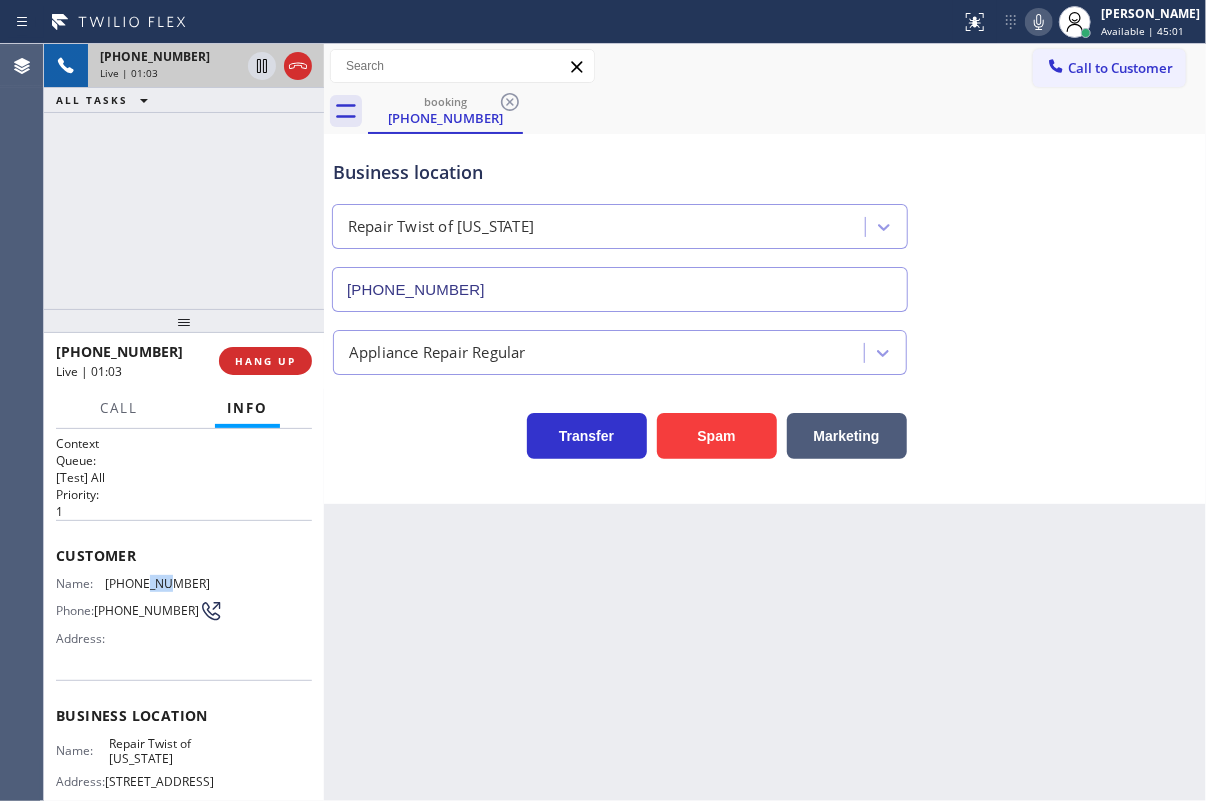click on "[PHONE_NUMBER]" at bounding box center (157, 583) 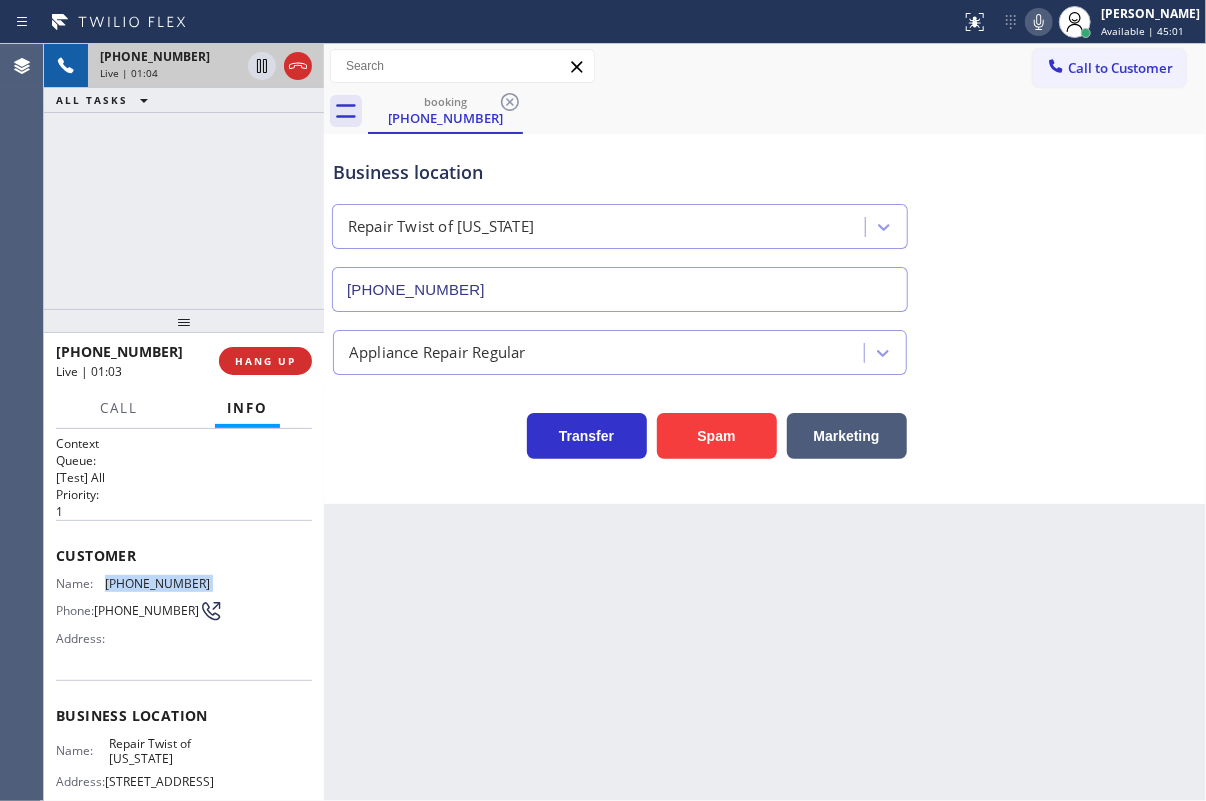 click on "[PHONE_NUMBER]" at bounding box center [157, 583] 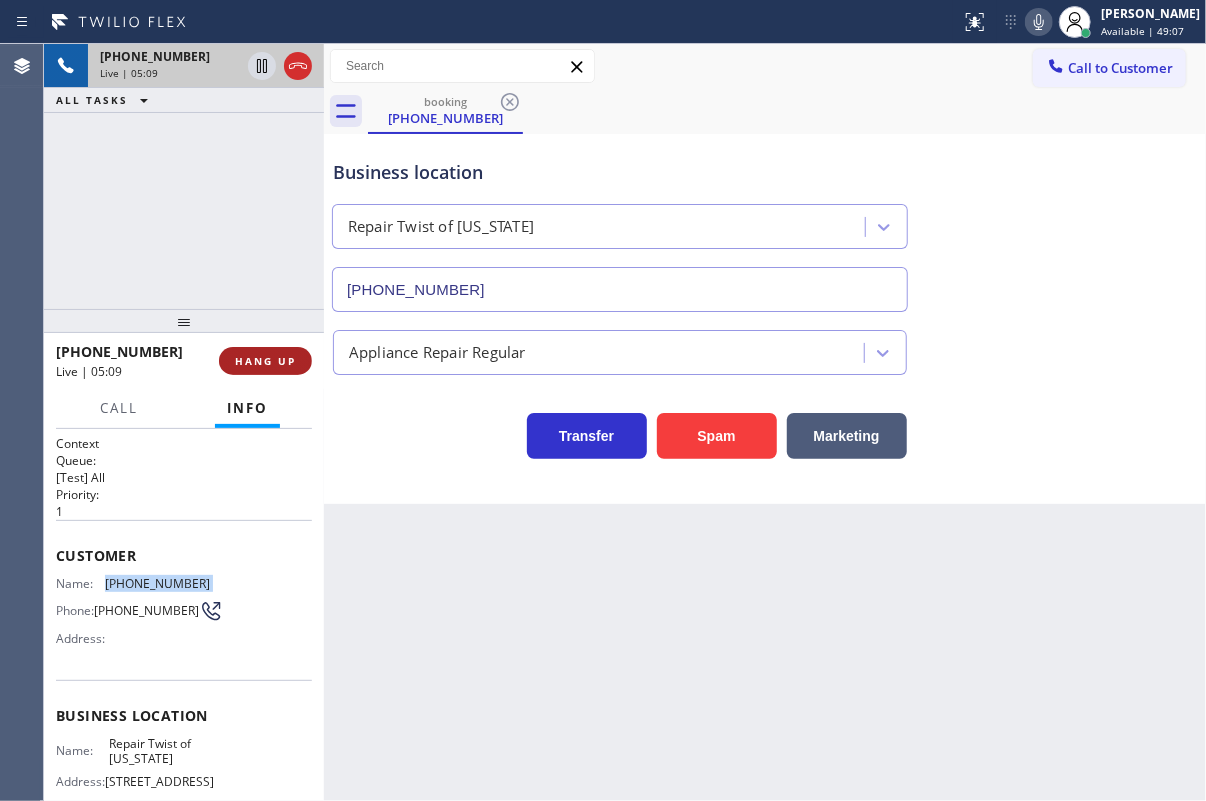 click on "HANG UP" at bounding box center [265, 361] 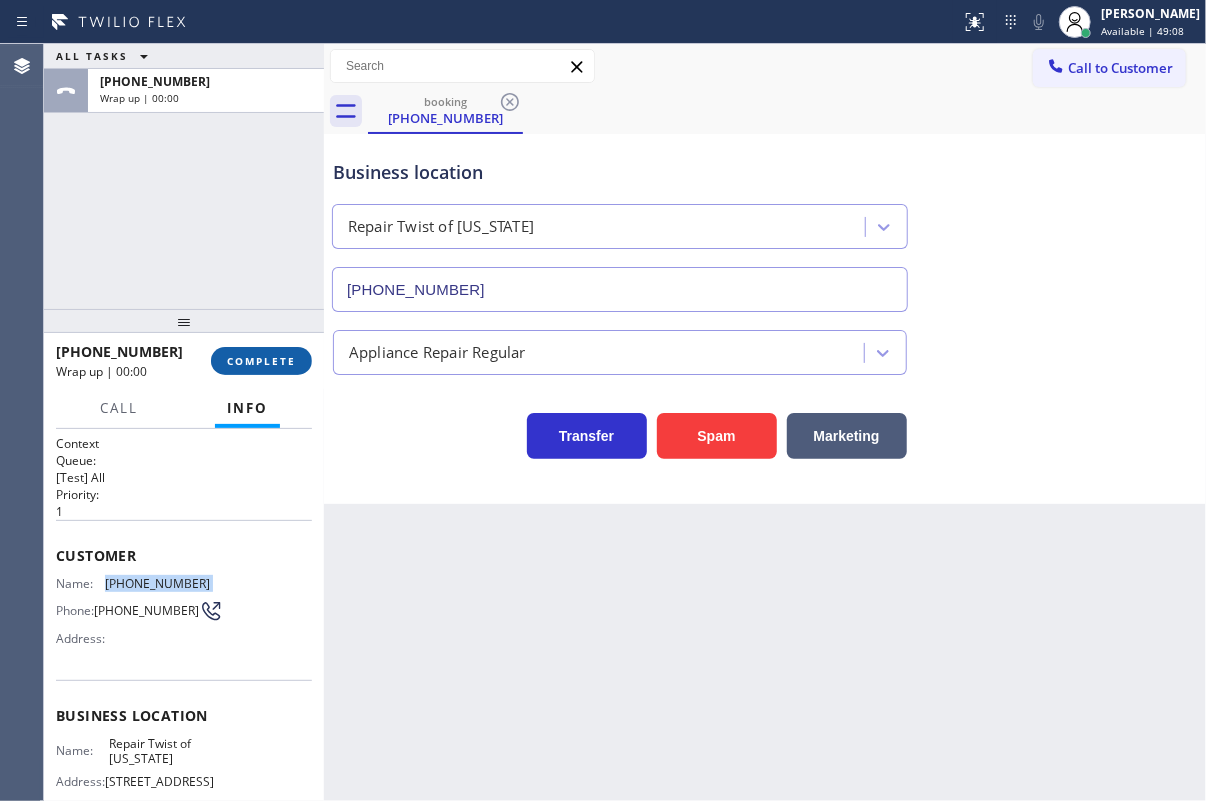 click on "COMPLETE" at bounding box center (261, 361) 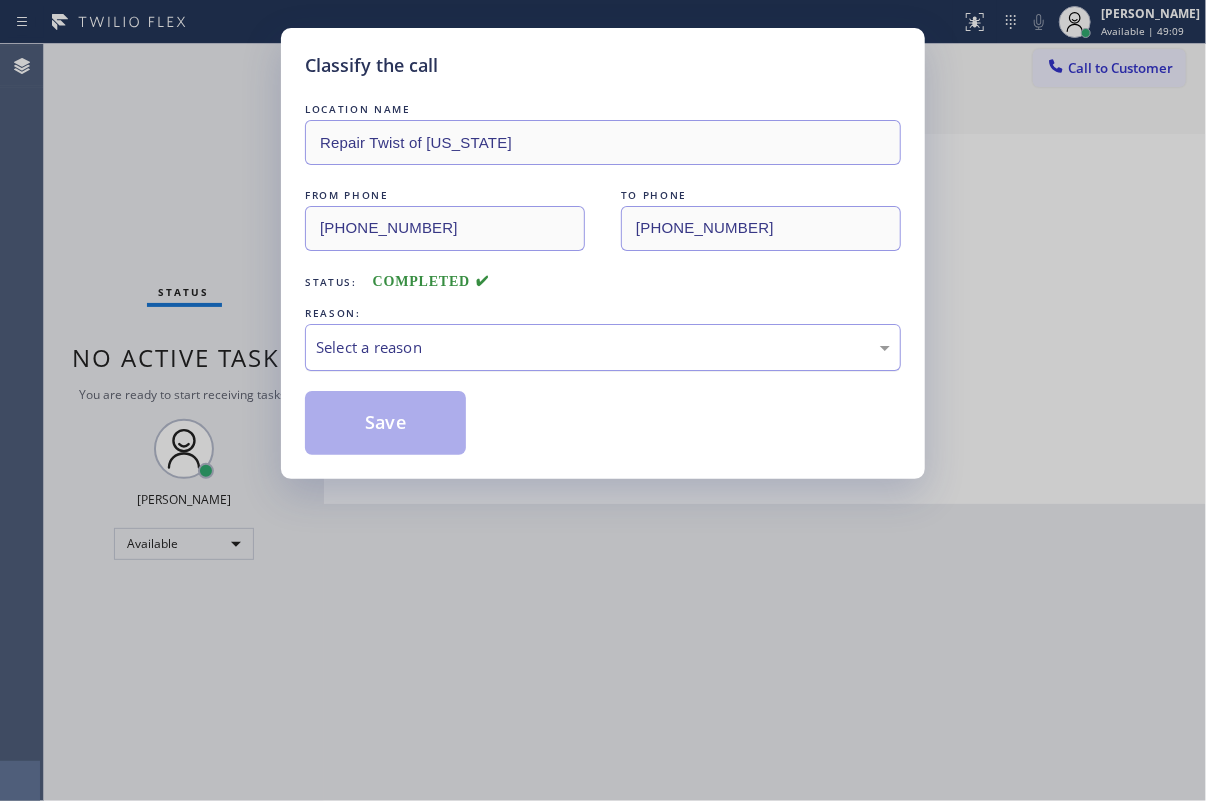 click on "Select a reason" at bounding box center [603, 347] 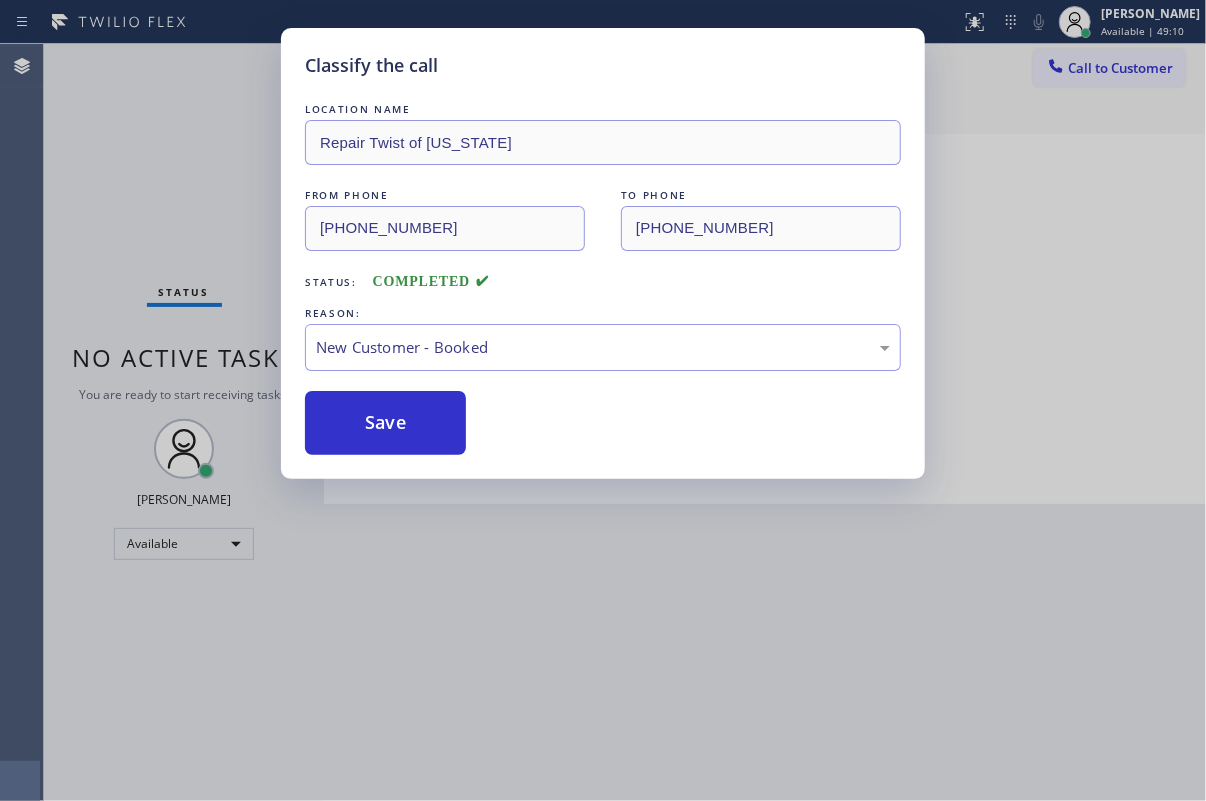 click on "Save" at bounding box center [385, 423] 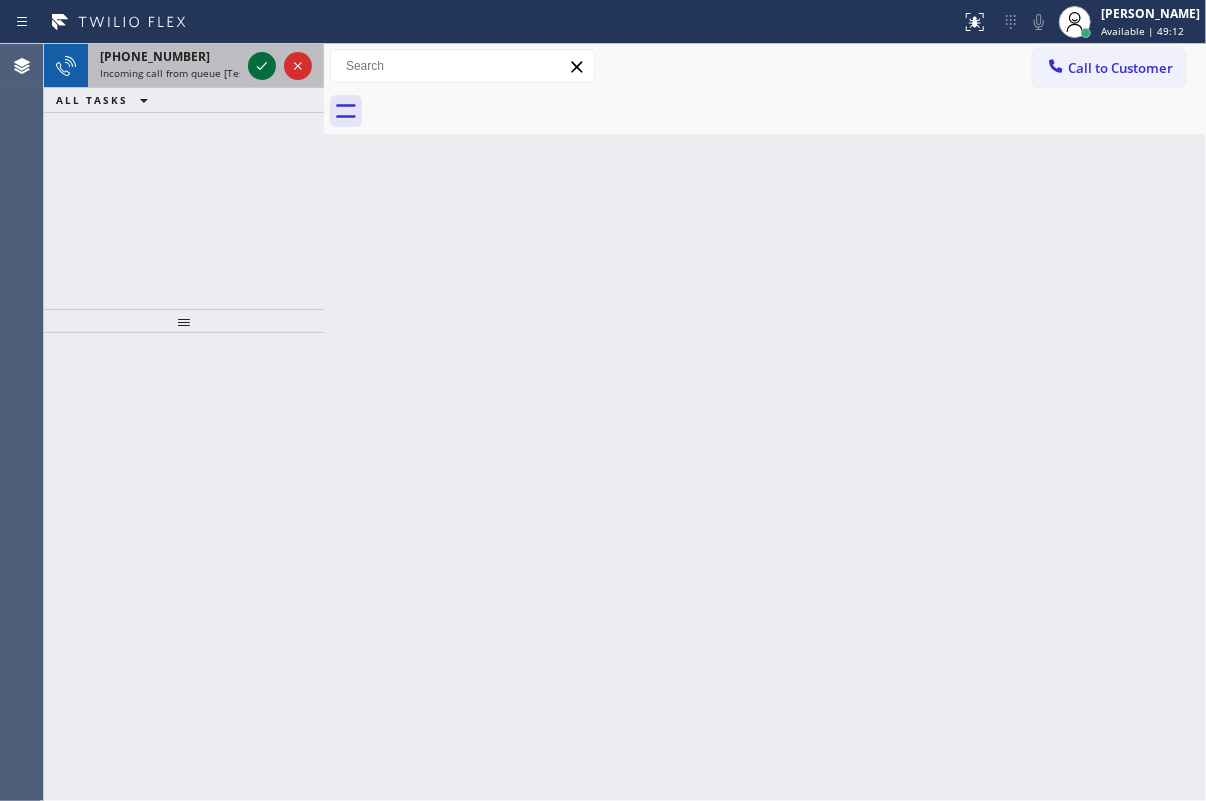 click 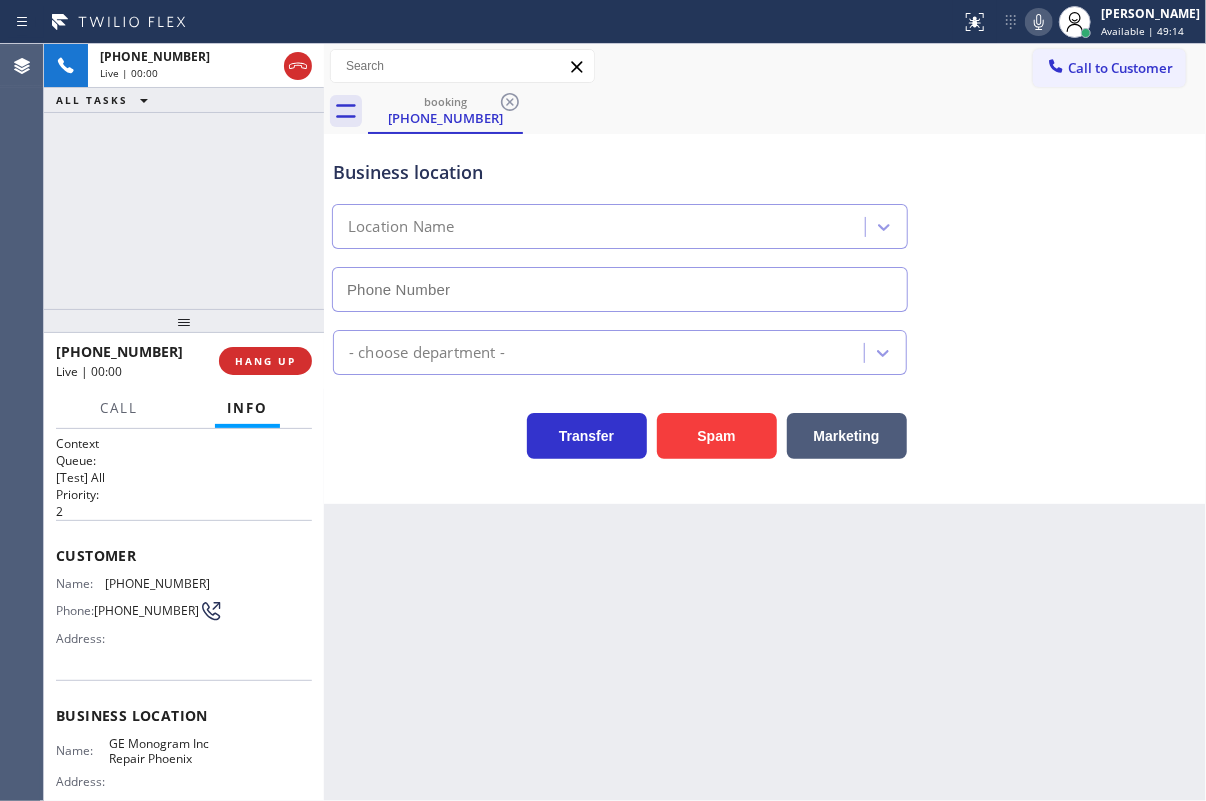 type on "[PHONE_NUMBER]" 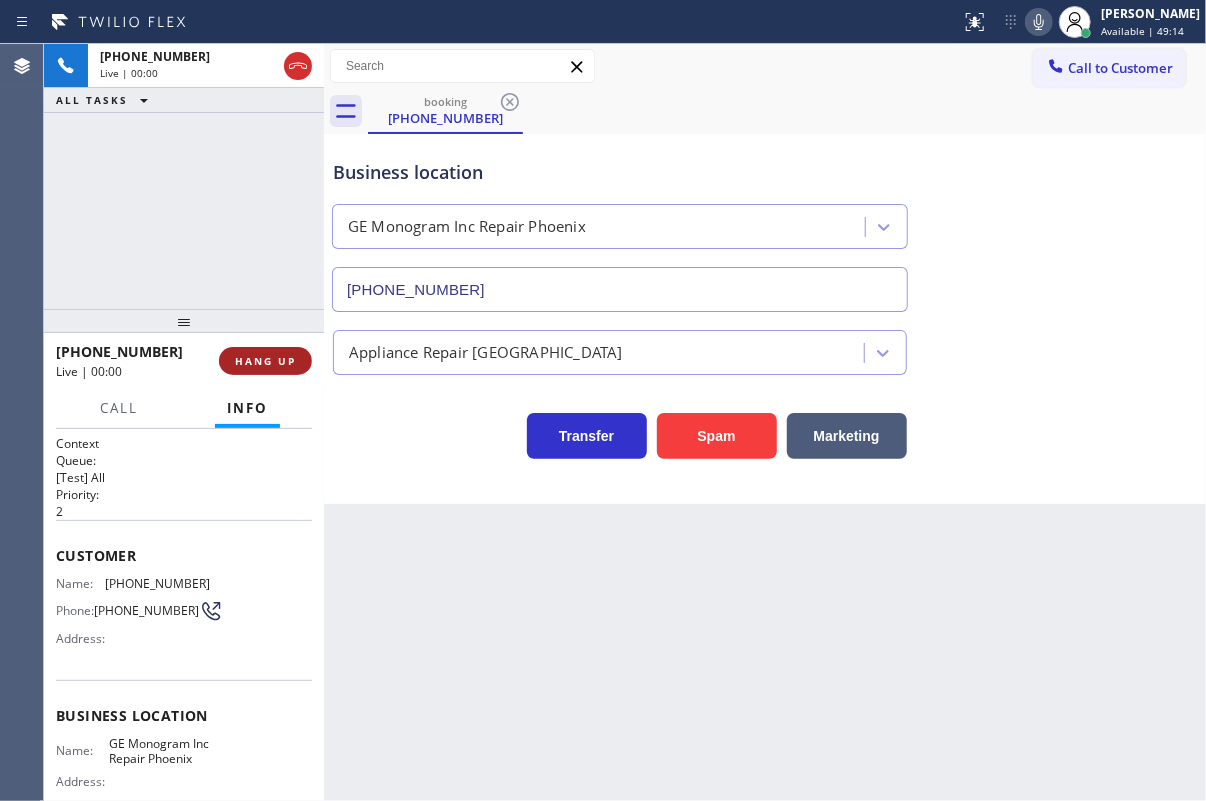 drag, startPoint x: 274, startPoint y: 140, endPoint x: 265, endPoint y: 354, distance: 214.18916 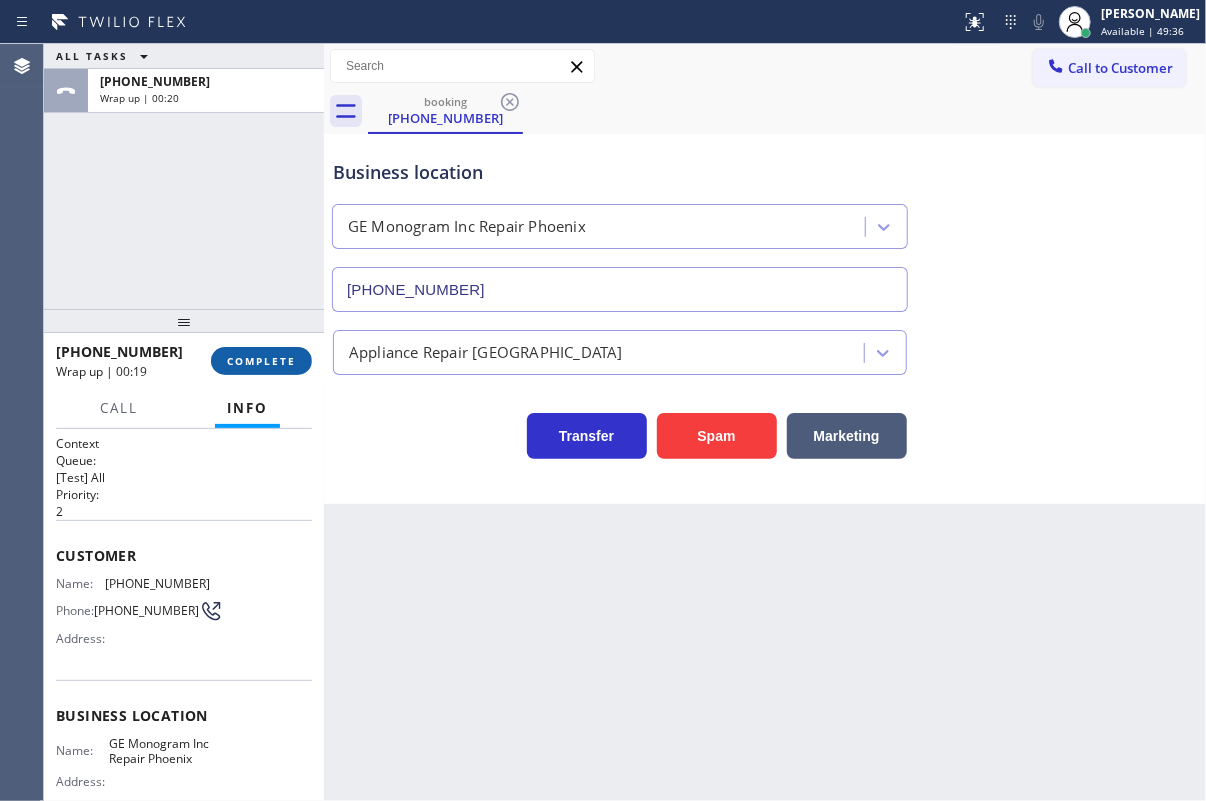 click on "COMPLETE" at bounding box center [261, 361] 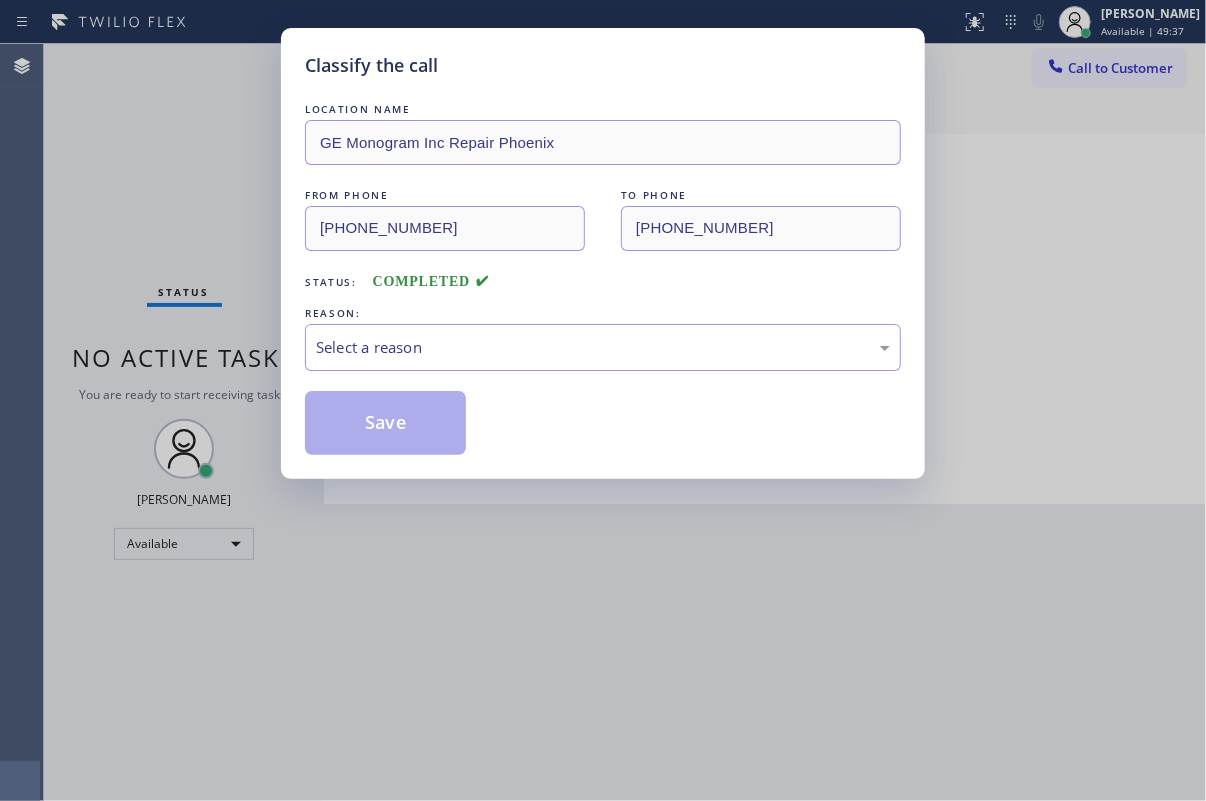 click on "LOCATION NAME GE Monogram Inc Repair Phoenix FROM PHONE [PHONE_NUMBER] TO PHONE [PHONE_NUMBER] Status: COMPLETED REASON: Select a reason Save" at bounding box center (603, 277) 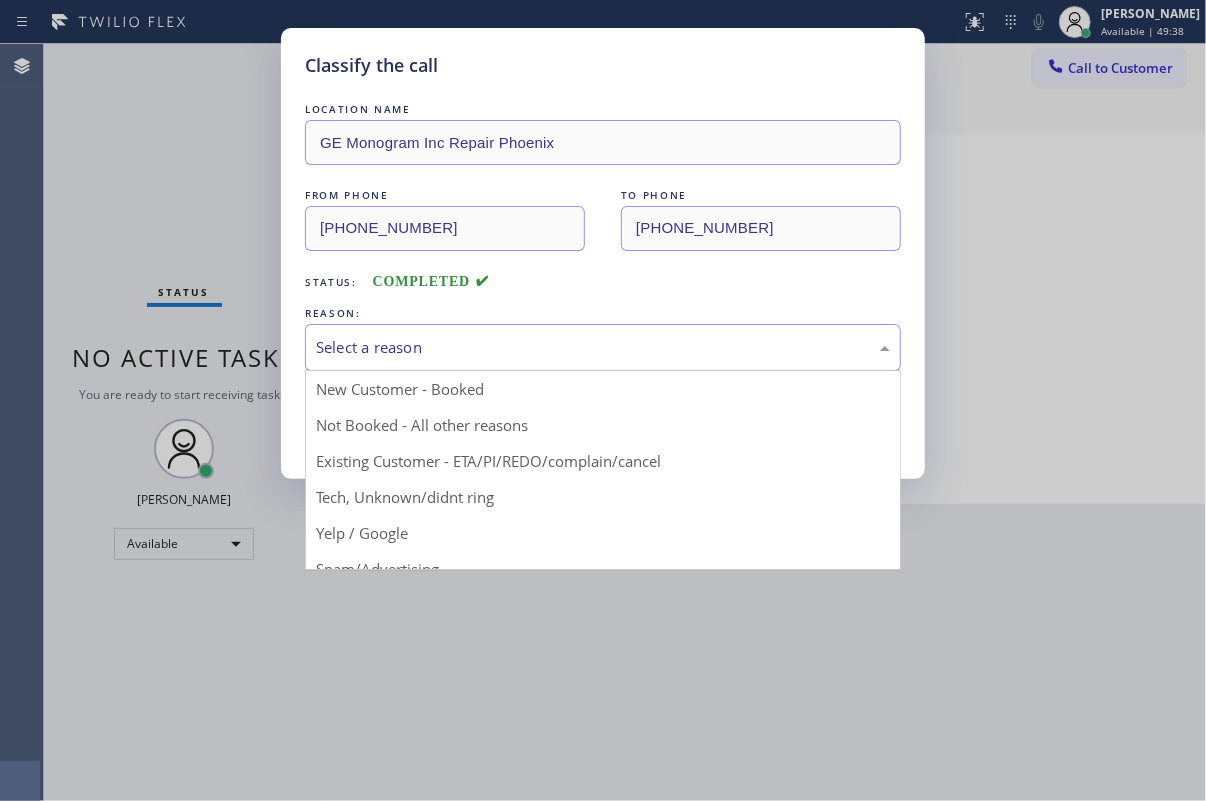 click on "Select a reason New Customer - Booked Not Booked - All other reasons Existing Customer - ETA/PI/REDO/complain/cancel Tech, Unknown/didnt ring Yelp / Google  Spam/Advertising Transferred HouseCallPro / HomeAdvisor / Other platforms  Test call" at bounding box center [603, 347] 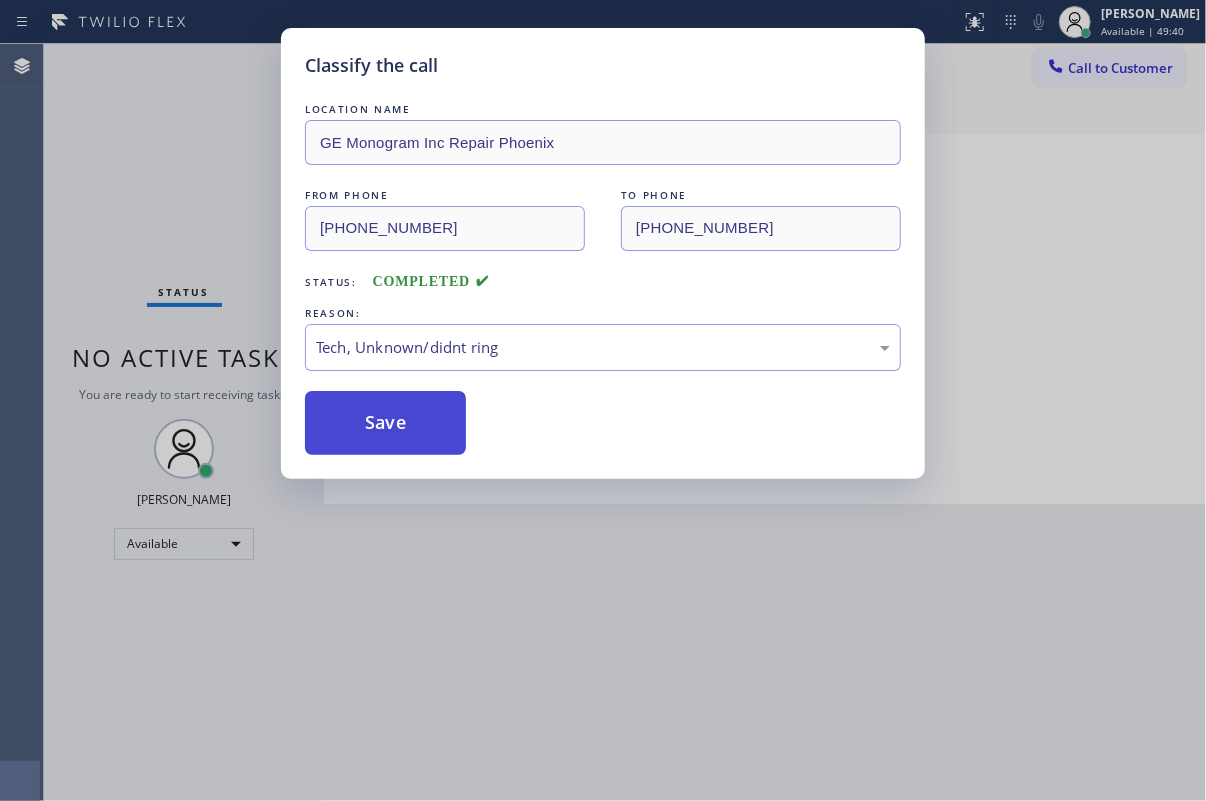 drag, startPoint x: 395, startPoint y: 442, endPoint x: 843, endPoint y: 13, distance: 620.27814 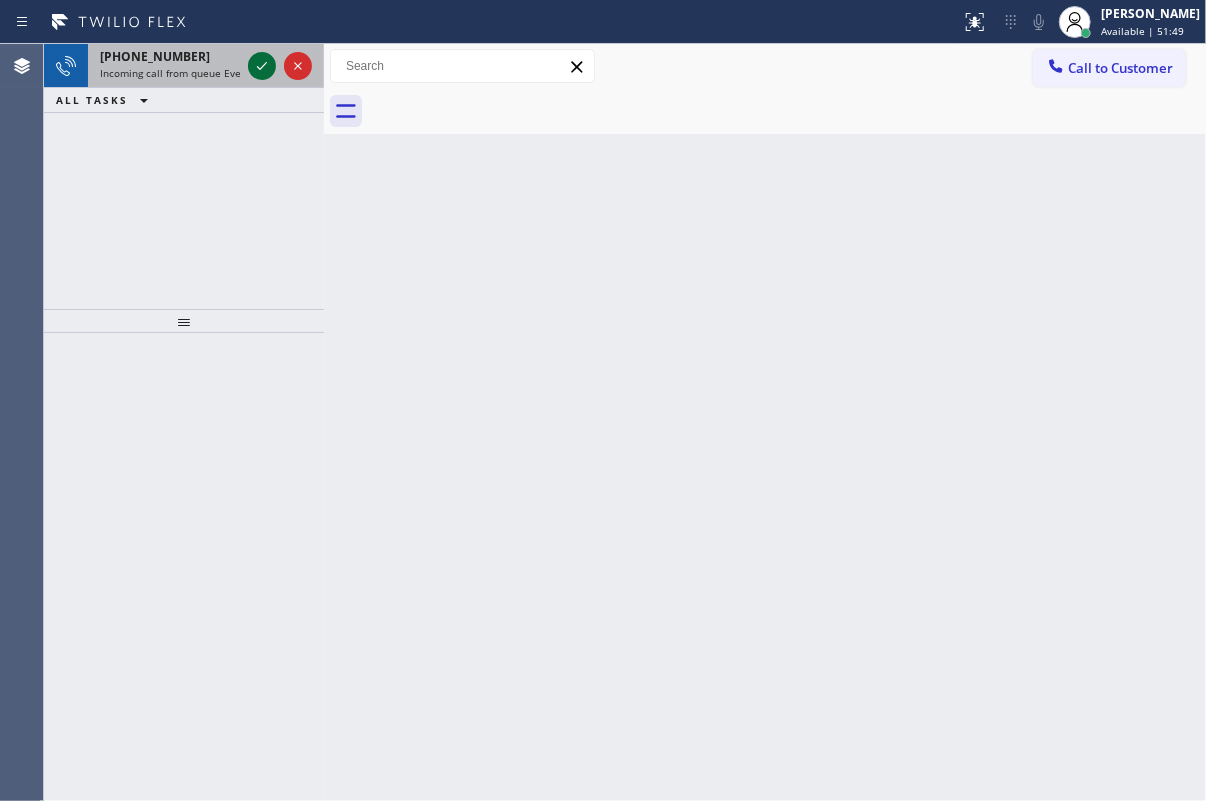 click 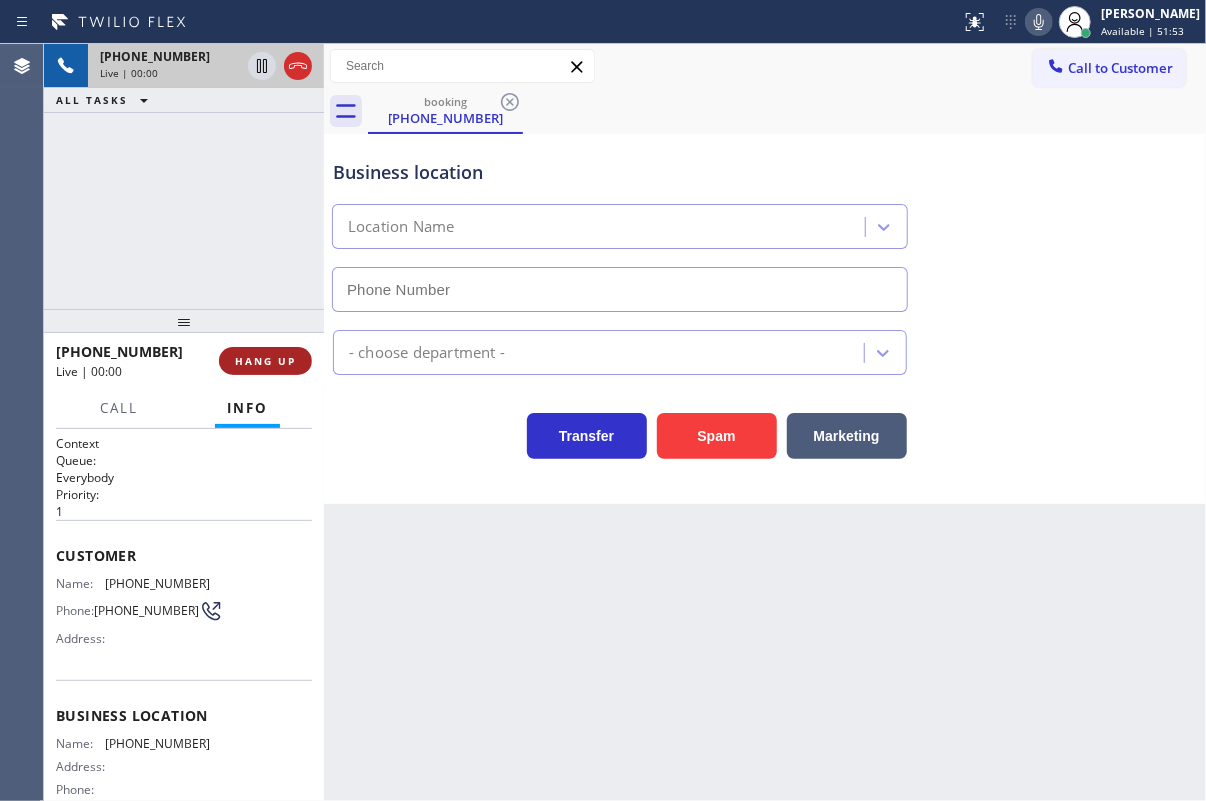 click on "HANG UP" at bounding box center [265, 361] 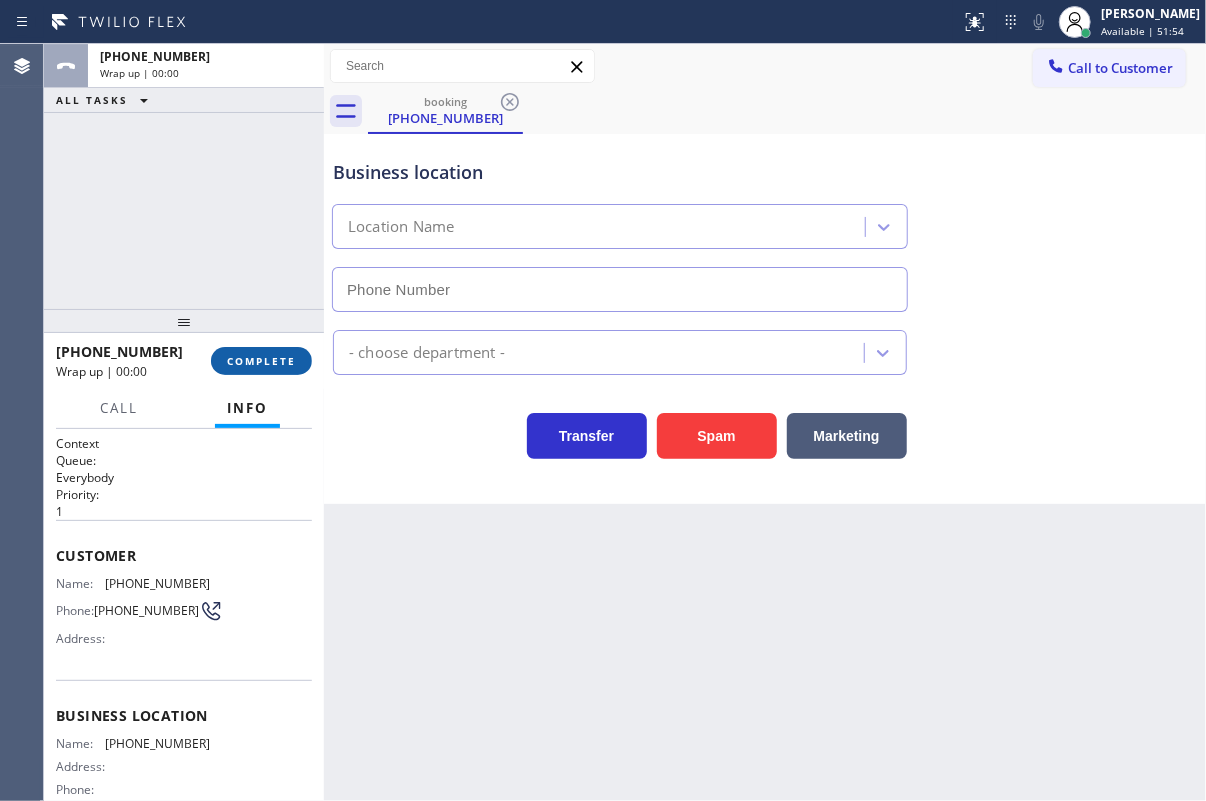 click on "COMPLETE" at bounding box center (261, 361) 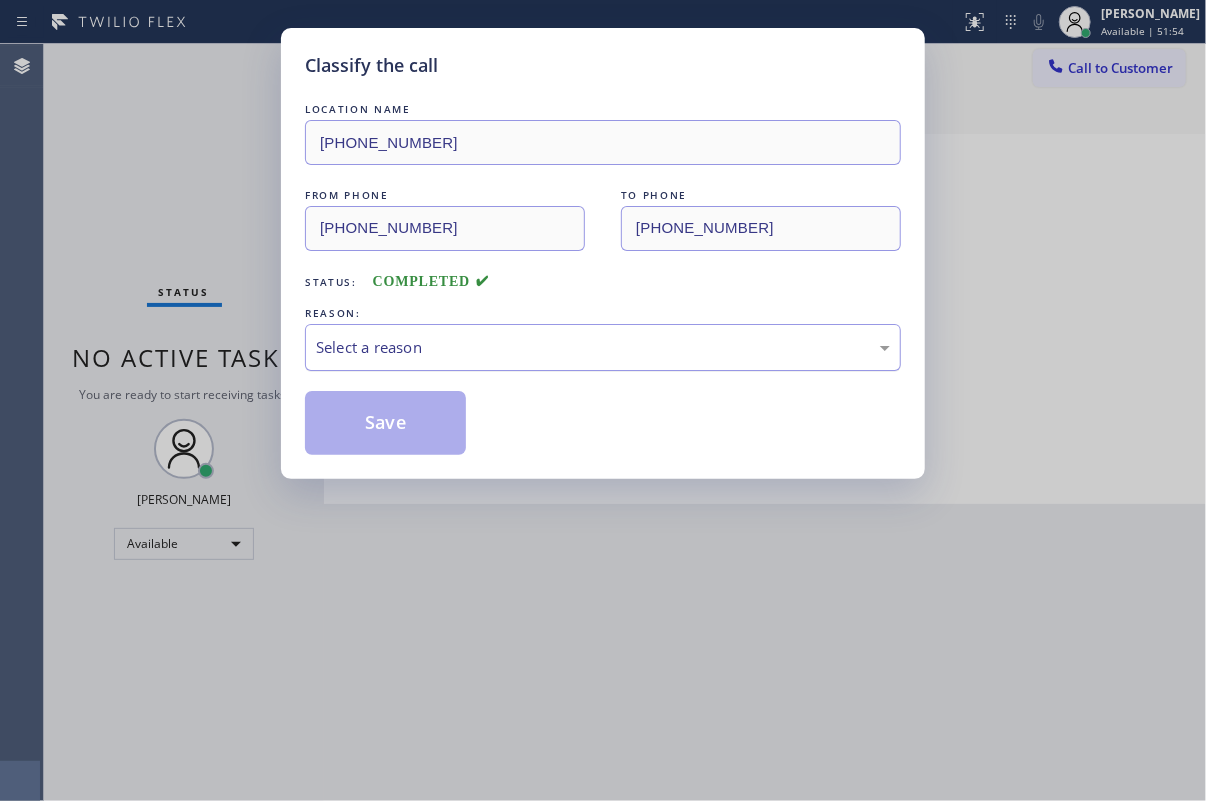 drag, startPoint x: 508, startPoint y: 347, endPoint x: 499, endPoint y: 356, distance: 12.727922 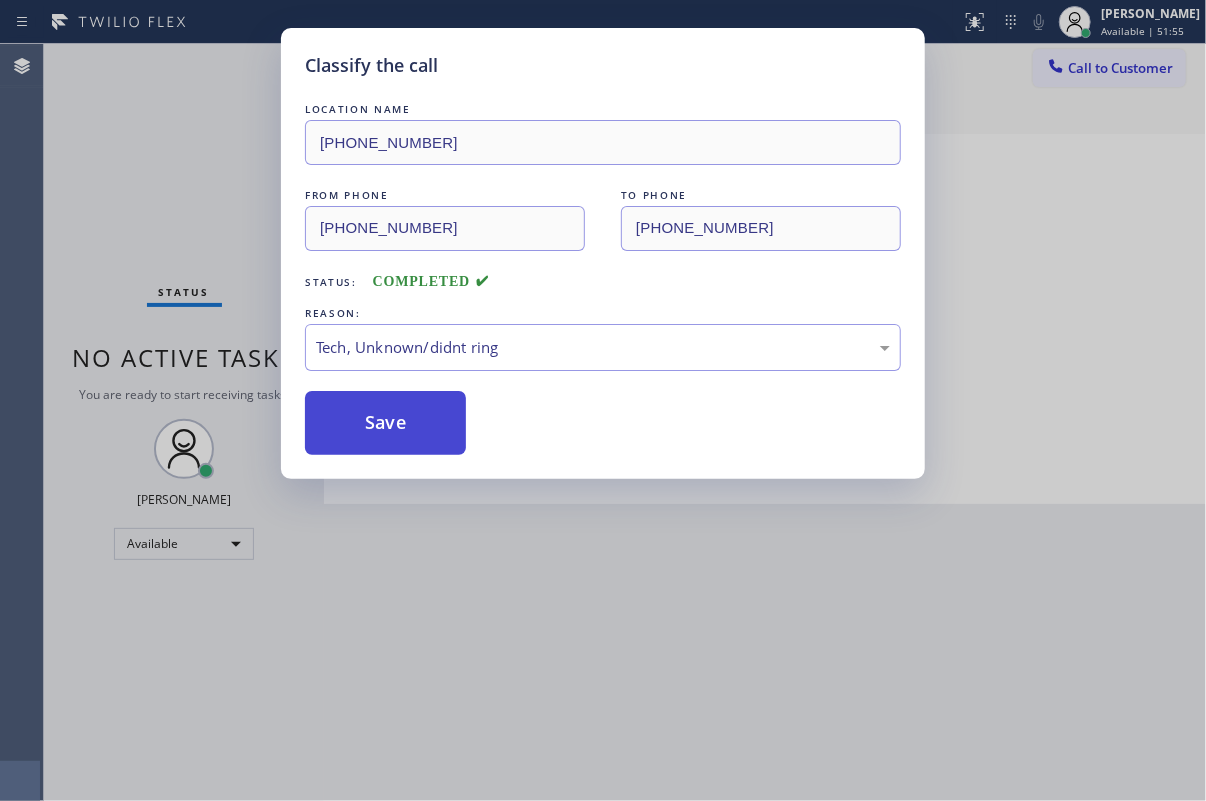 click on "Save" at bounding box center (385, 423) 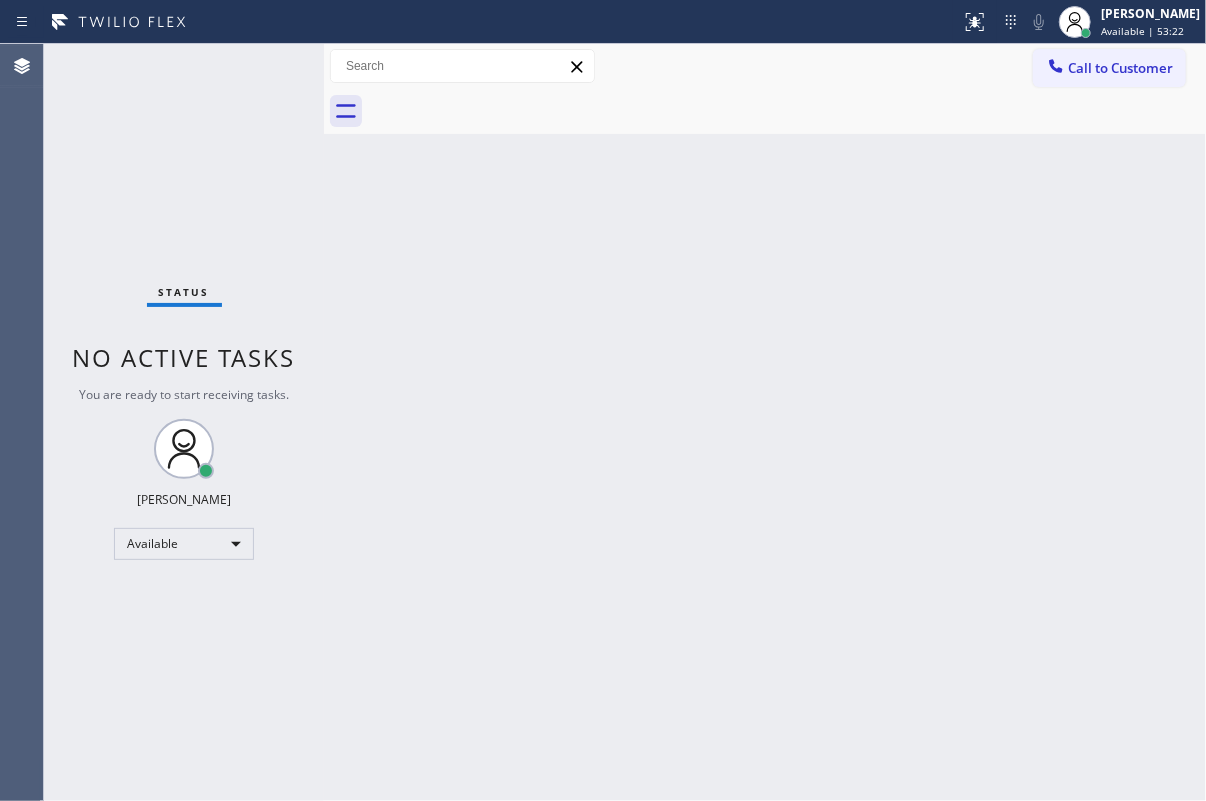 click on "Status   No active tasks     You are ready to start receiving tasks.   [PERSON_NAME] Available" at bounding box center [184, 422] 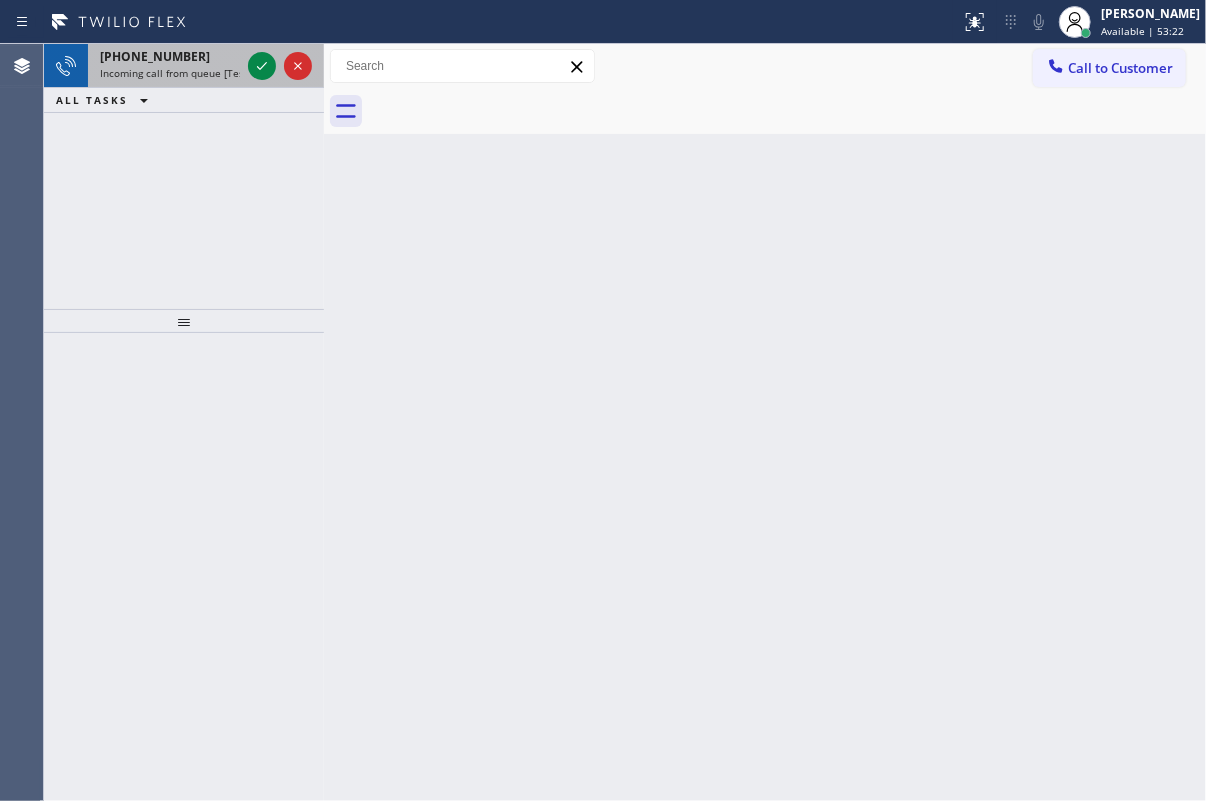 click at bounding box center (280, 66) 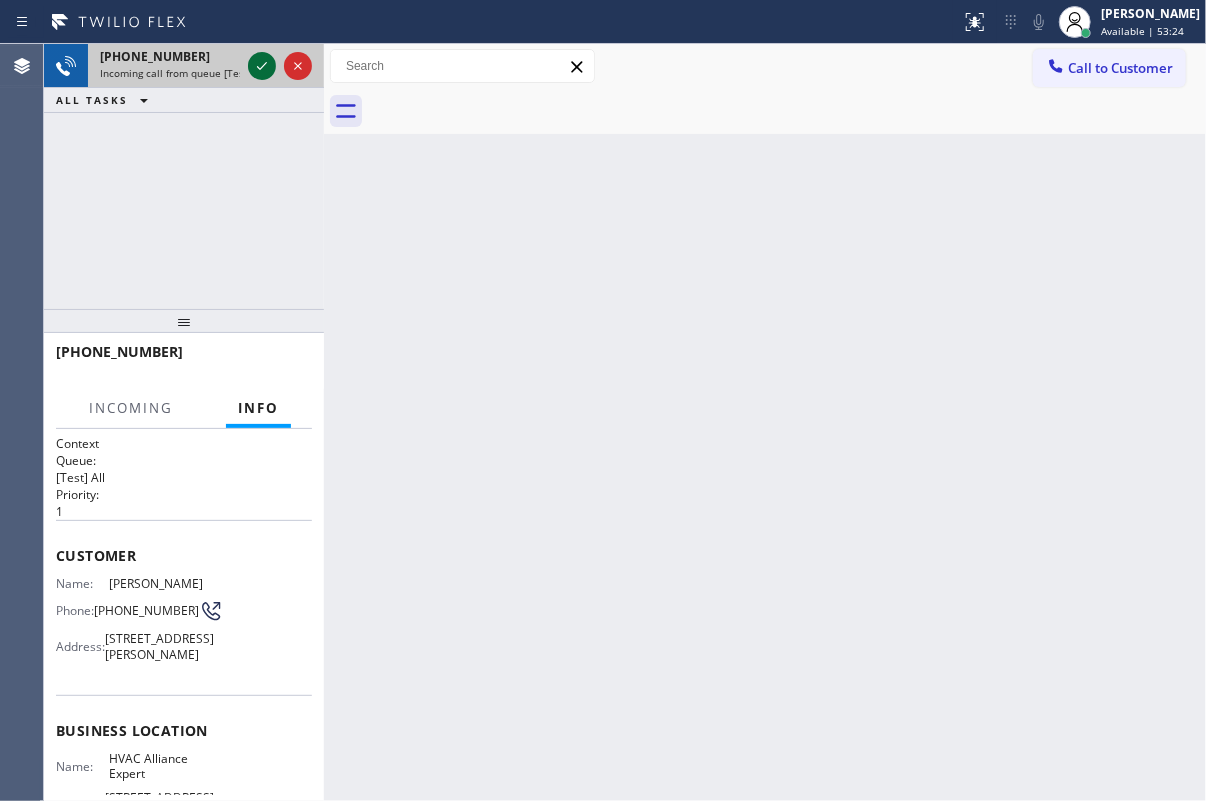 click 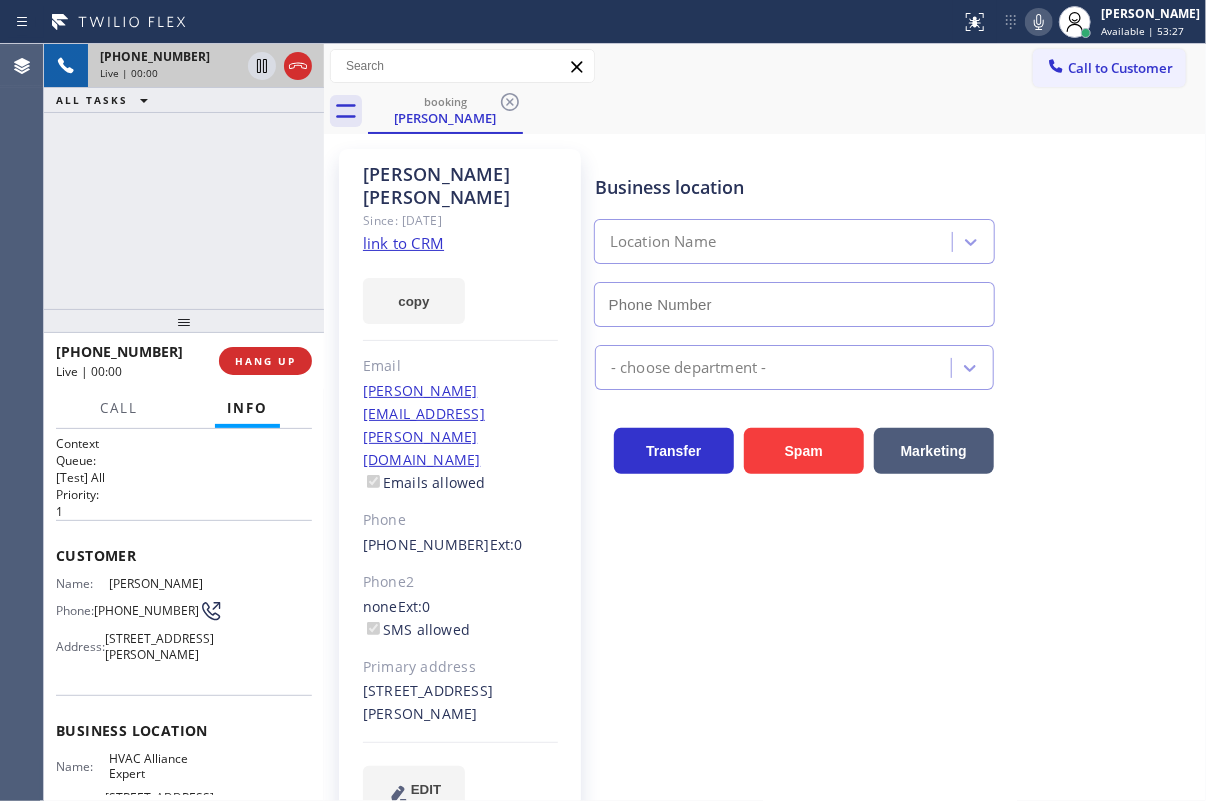 type on "[PHONE_NUMBER]" 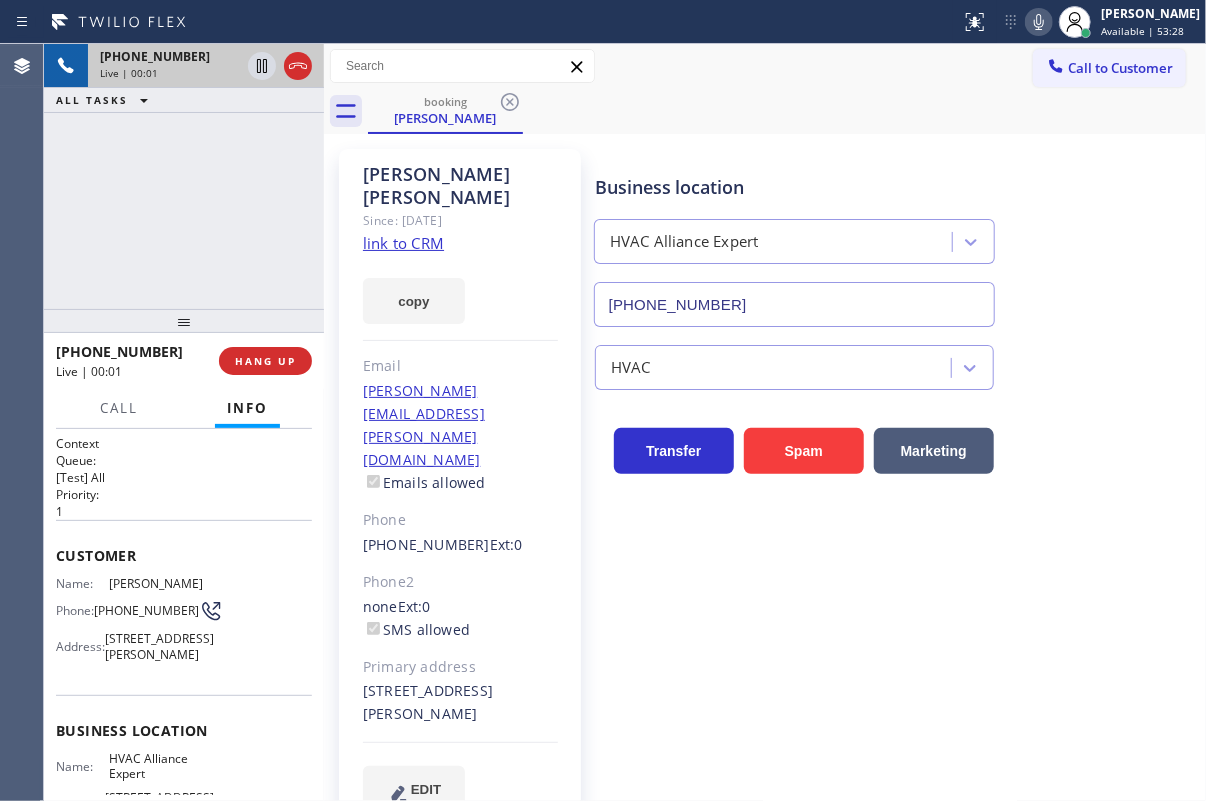 scroll, scrollTop: 252, scrollLeft: 0, axis: vertical 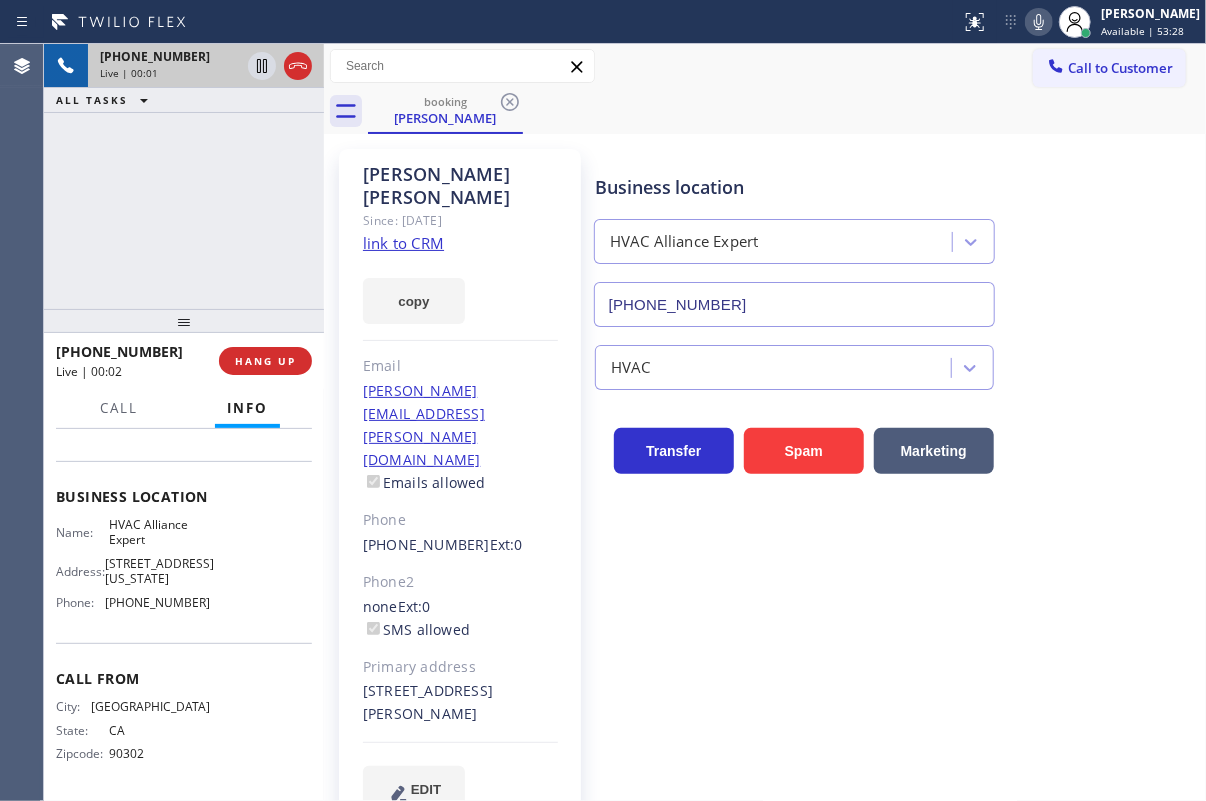 click on "HVAC Alliance Expert" at bounding box center (159, 532) 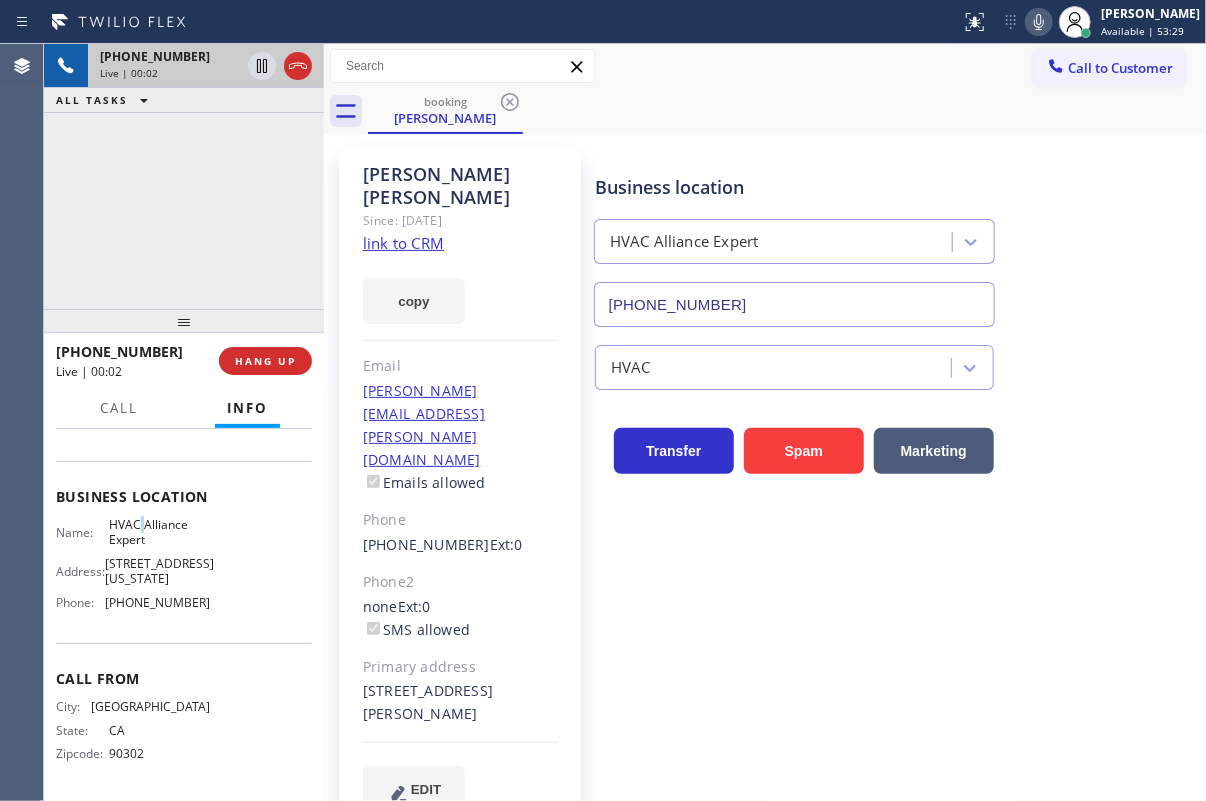 click on "HVAC Alliance Expert" at bounding box center [159, 532] 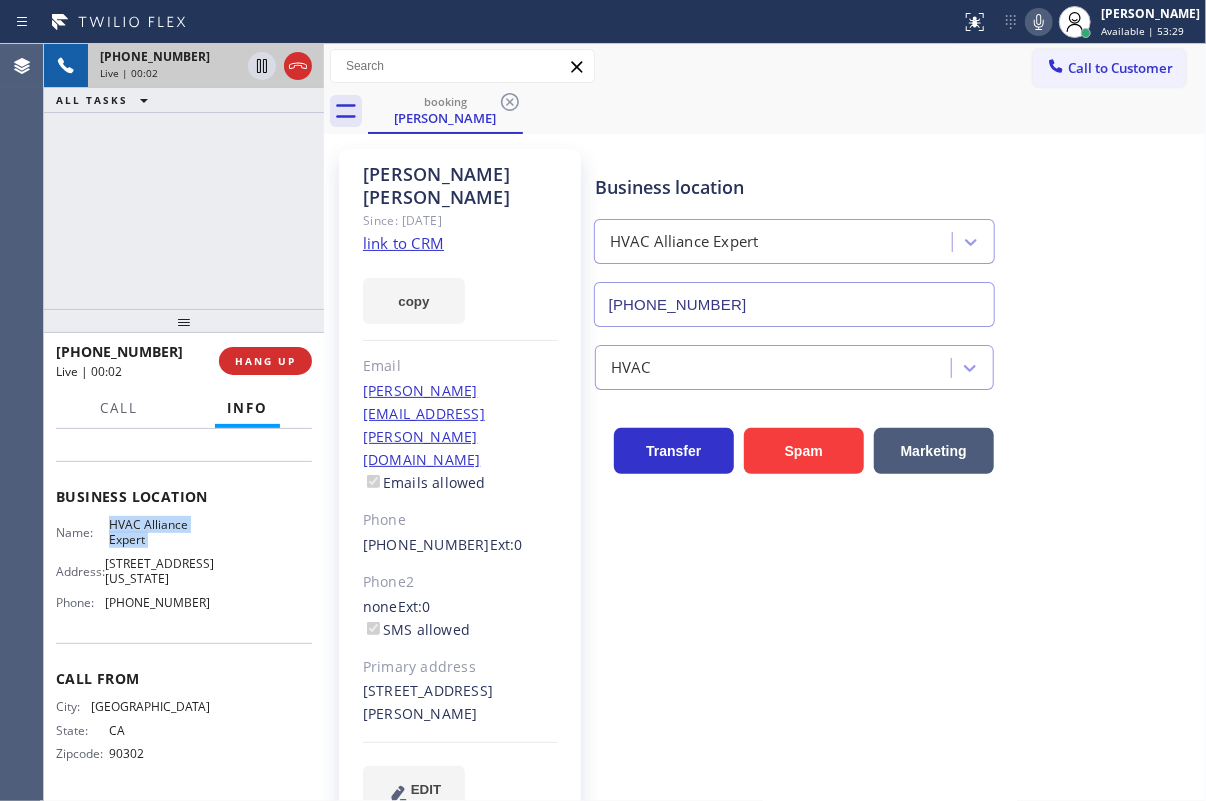 click on "HVAC Alliance Expert" at bounding box center [159, 532] 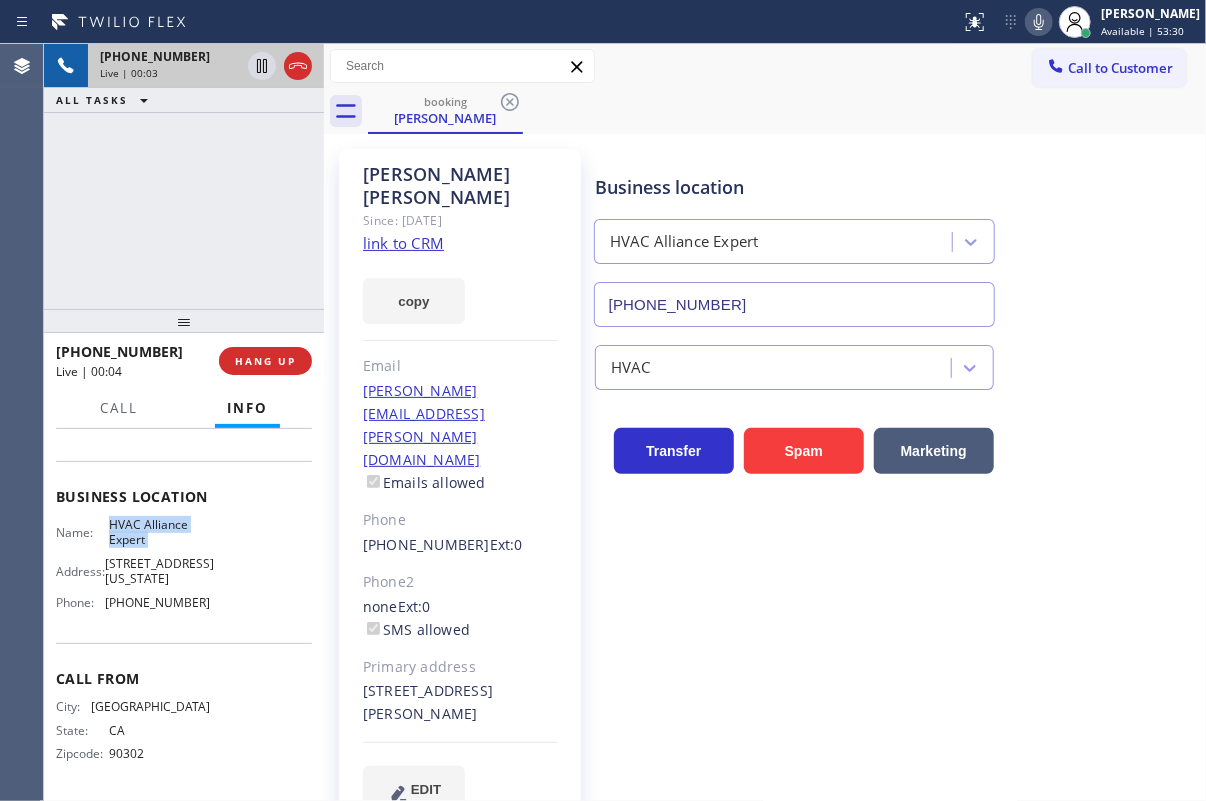 click on "[PHONE_NUMBER]" at bounding box center (794, 304) 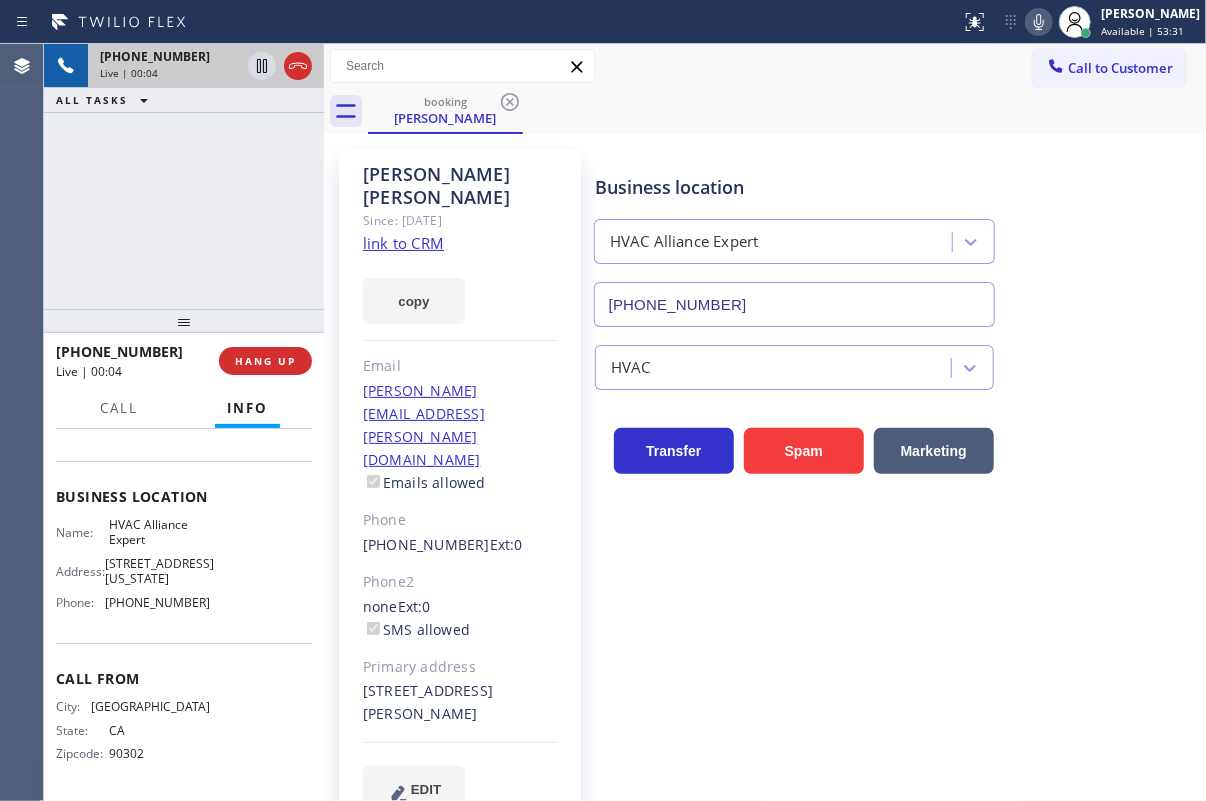 click on "[PHONE_NUMBER]" at bounding box center [794, 304] 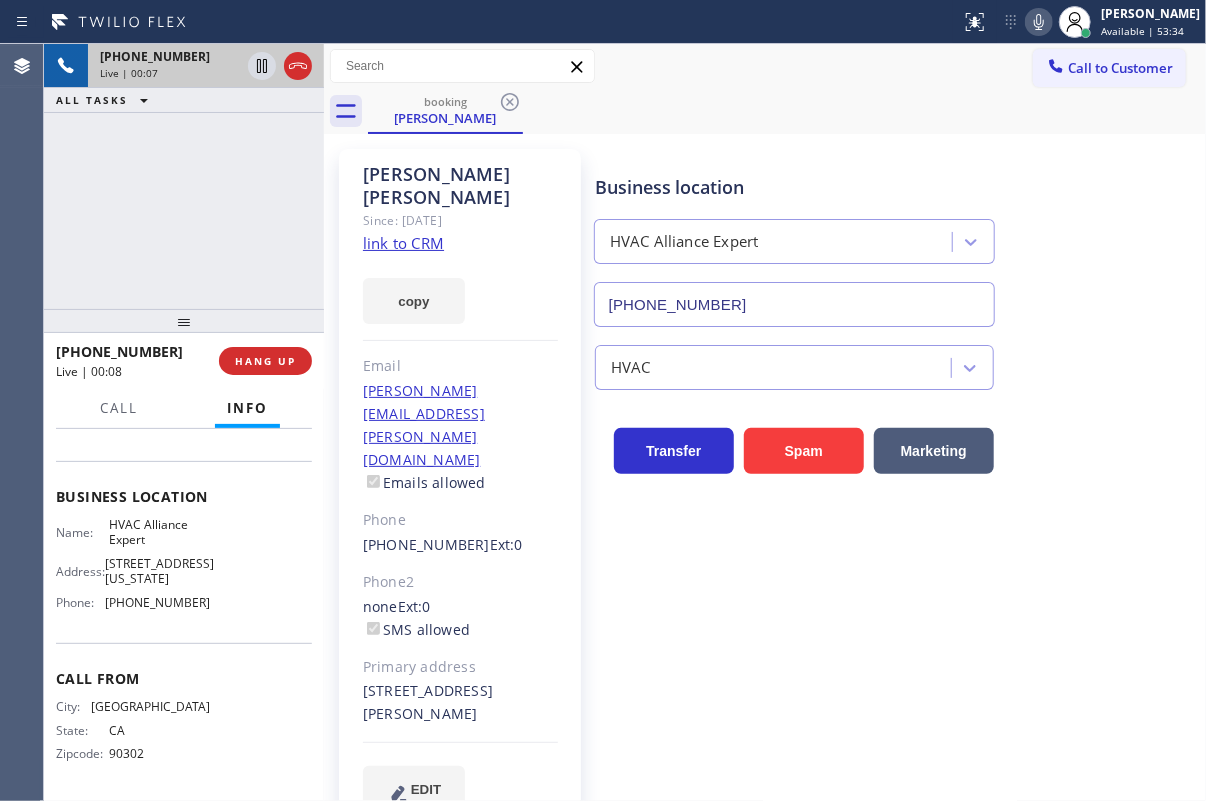 click on "link to CRM" 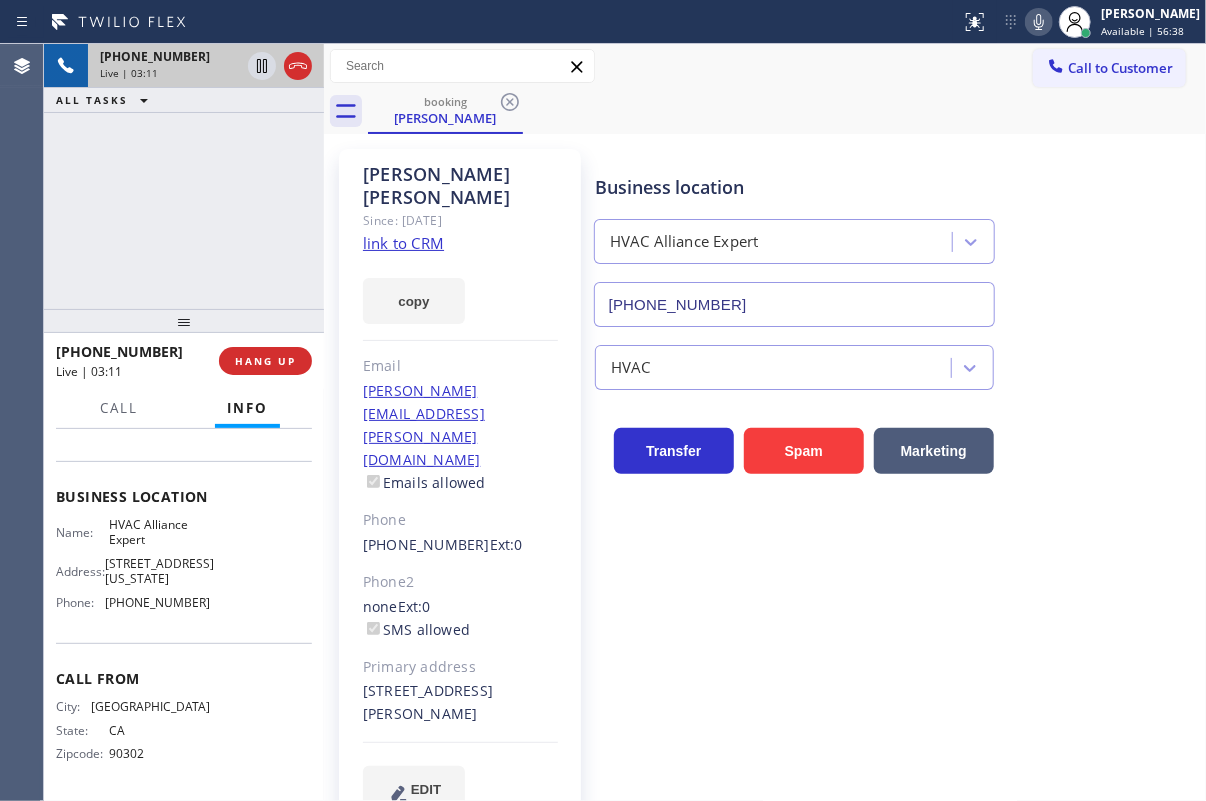 click 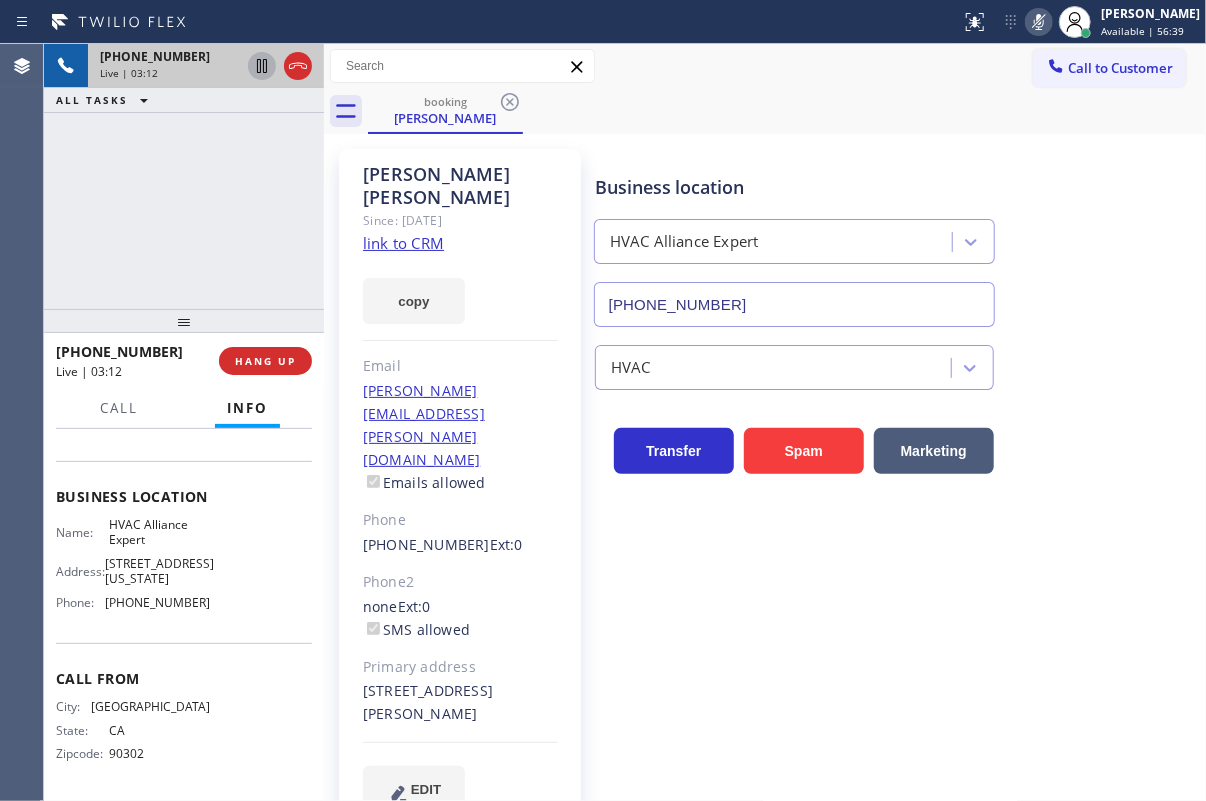 click 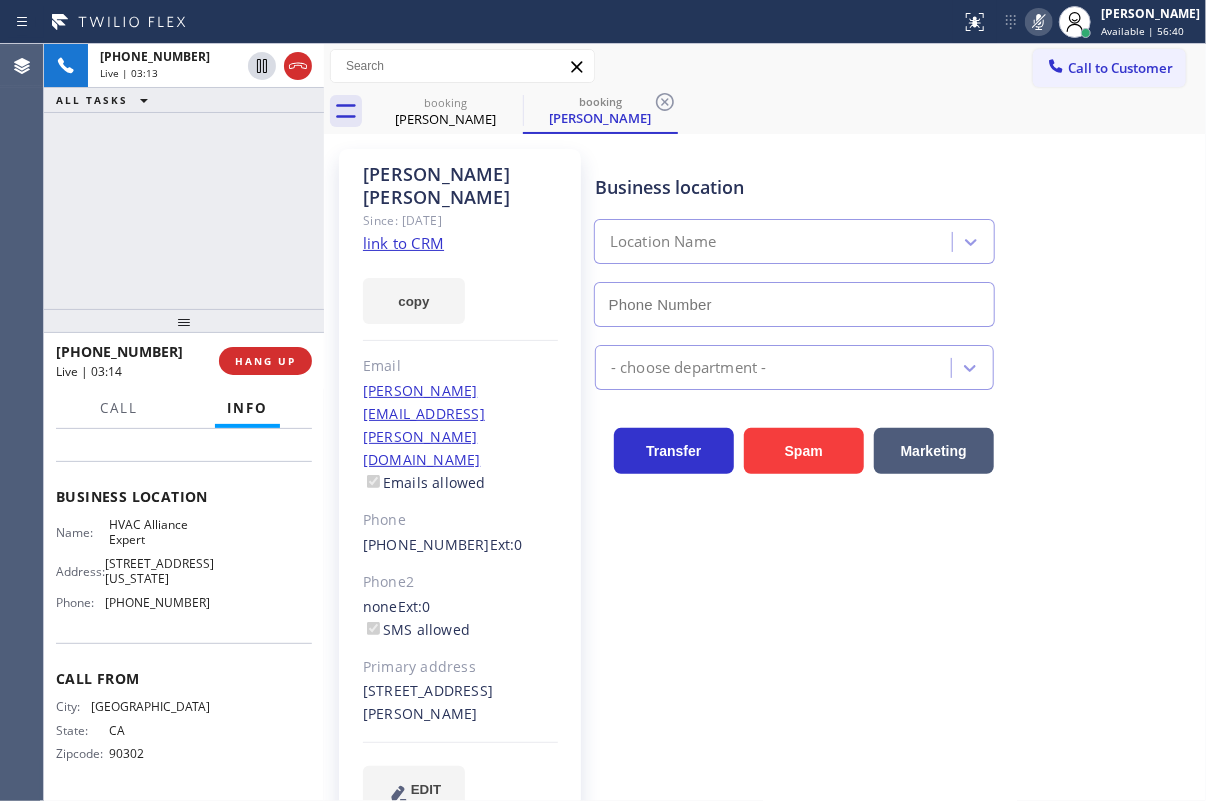 type on "[PHONE_NUMBER]" 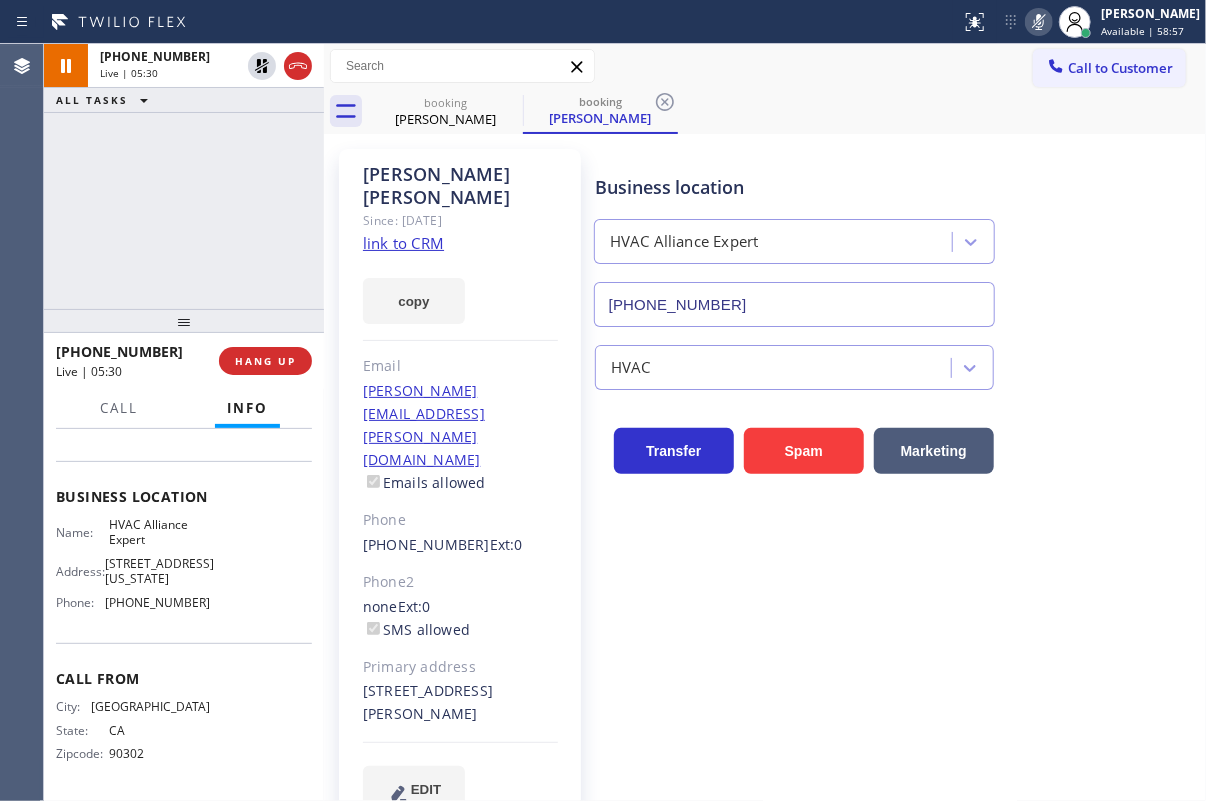 click on "Business location HVAC Alliance Expert [PHONE_NUMBER]" at bounding box center (896, 236) 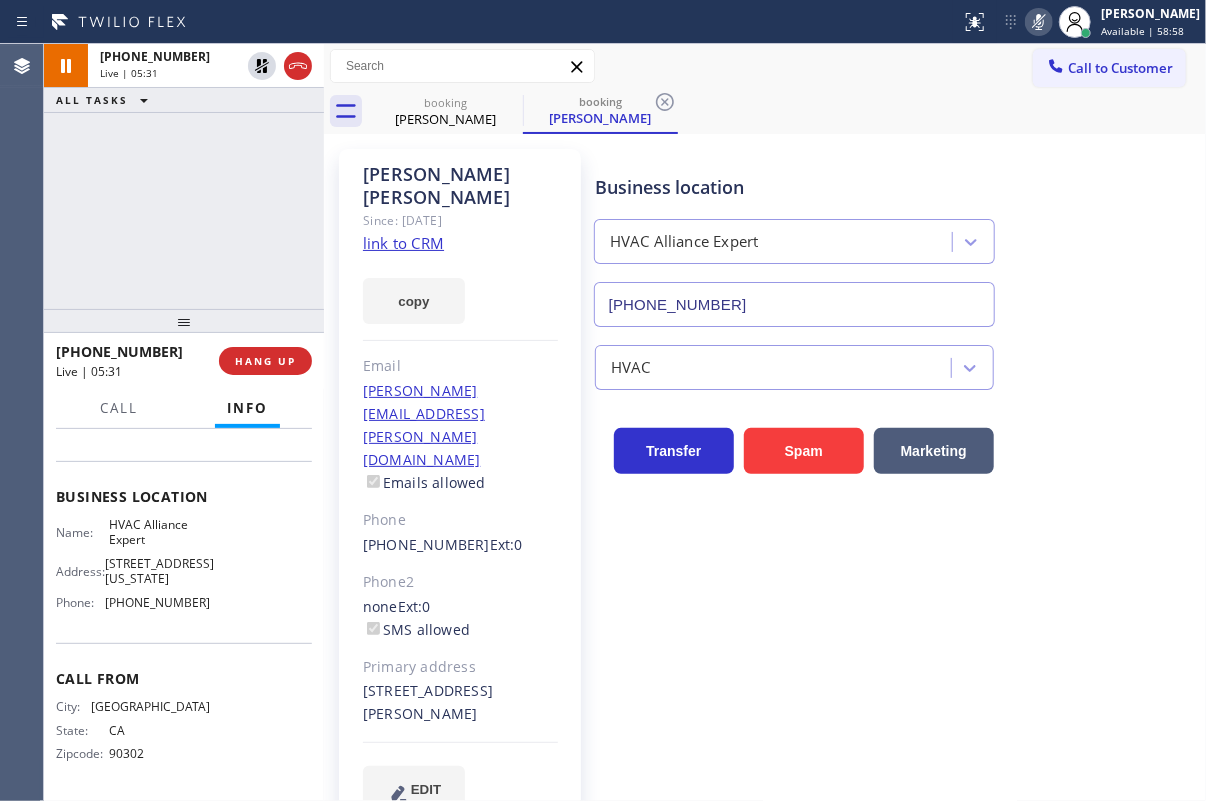 click 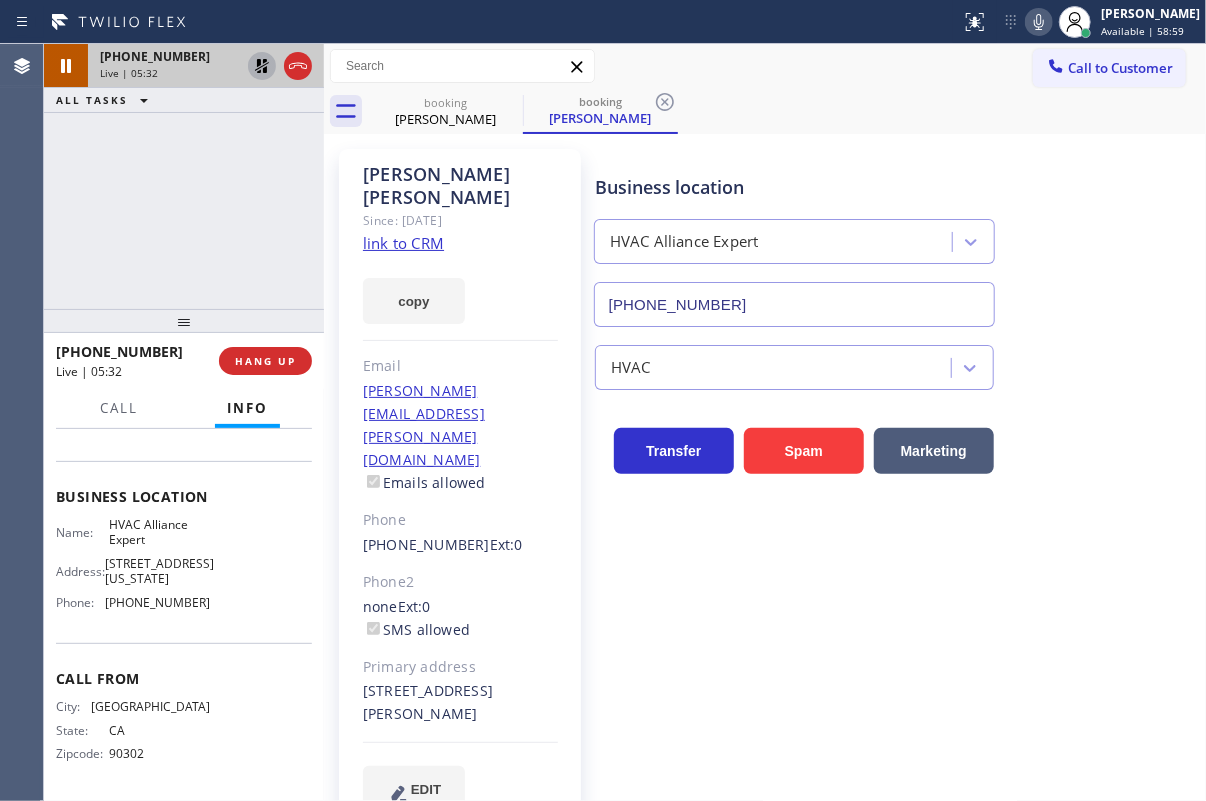 drag, startPoint x: 259, startPoint y: 59, endPoint x: 407, endPoint y: 90, distance: 151.21178 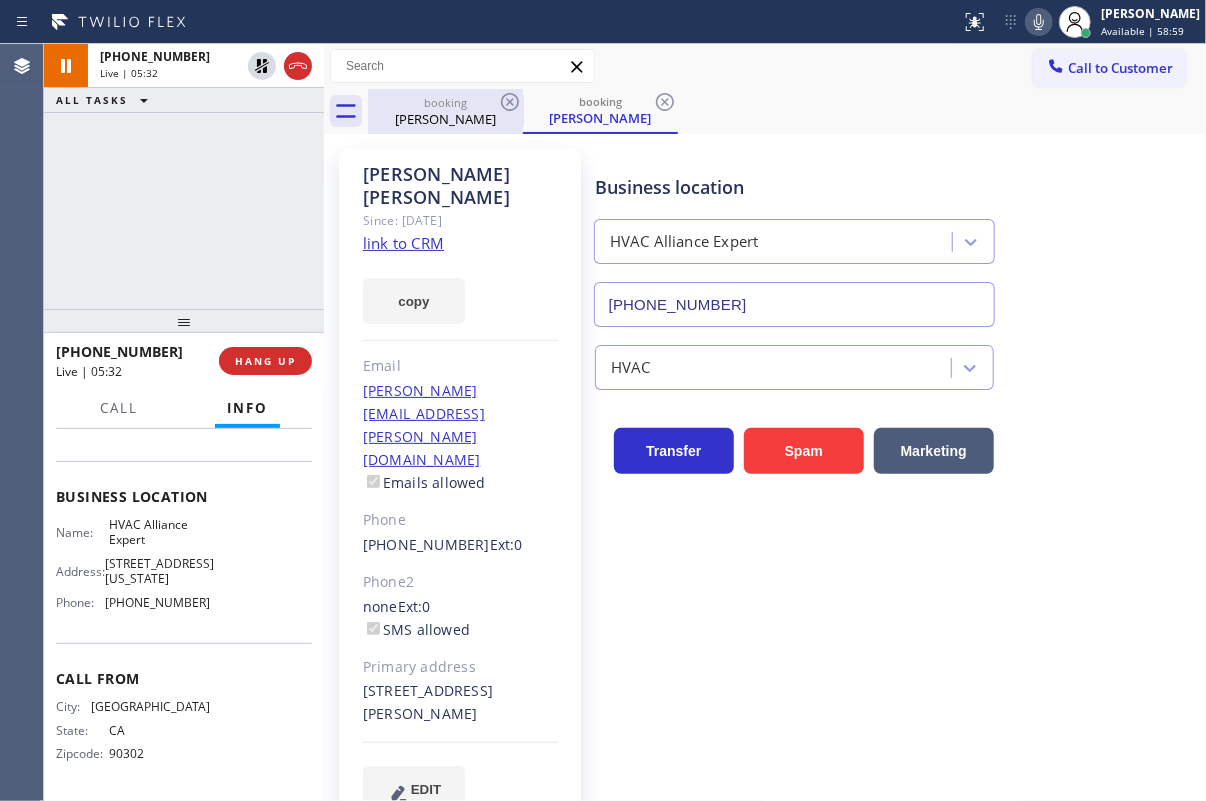 click 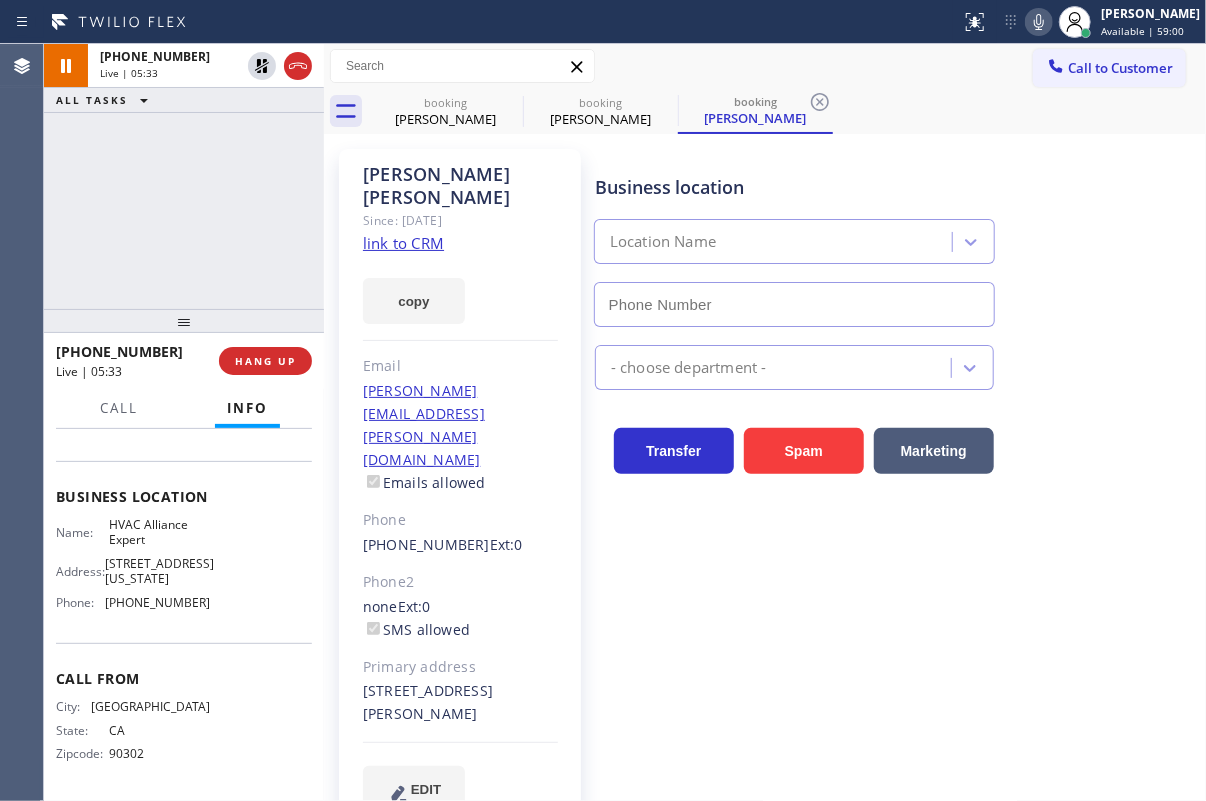 type on "[PHONE_NUMBER]" 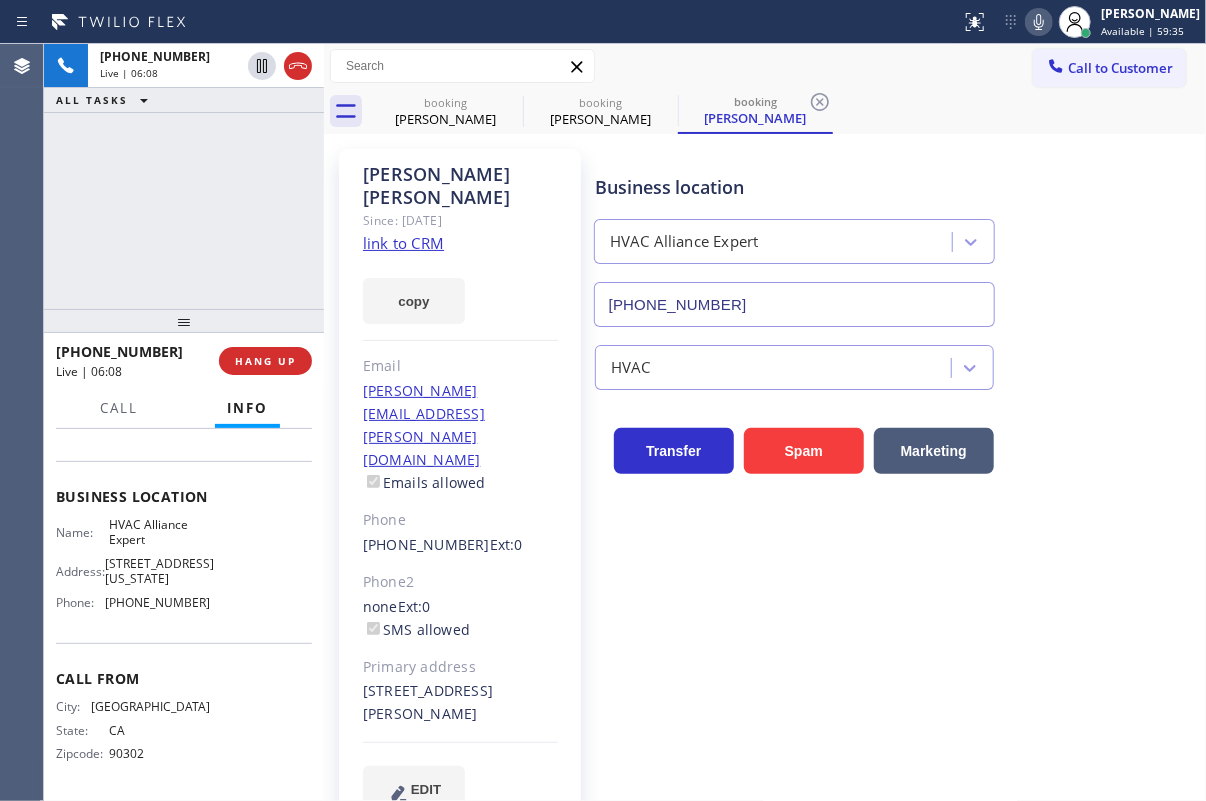 drag, startPoint x: 1150, startPoint y: 234, endPoint x: 894, endPoint y: 585, distance: 434.43872 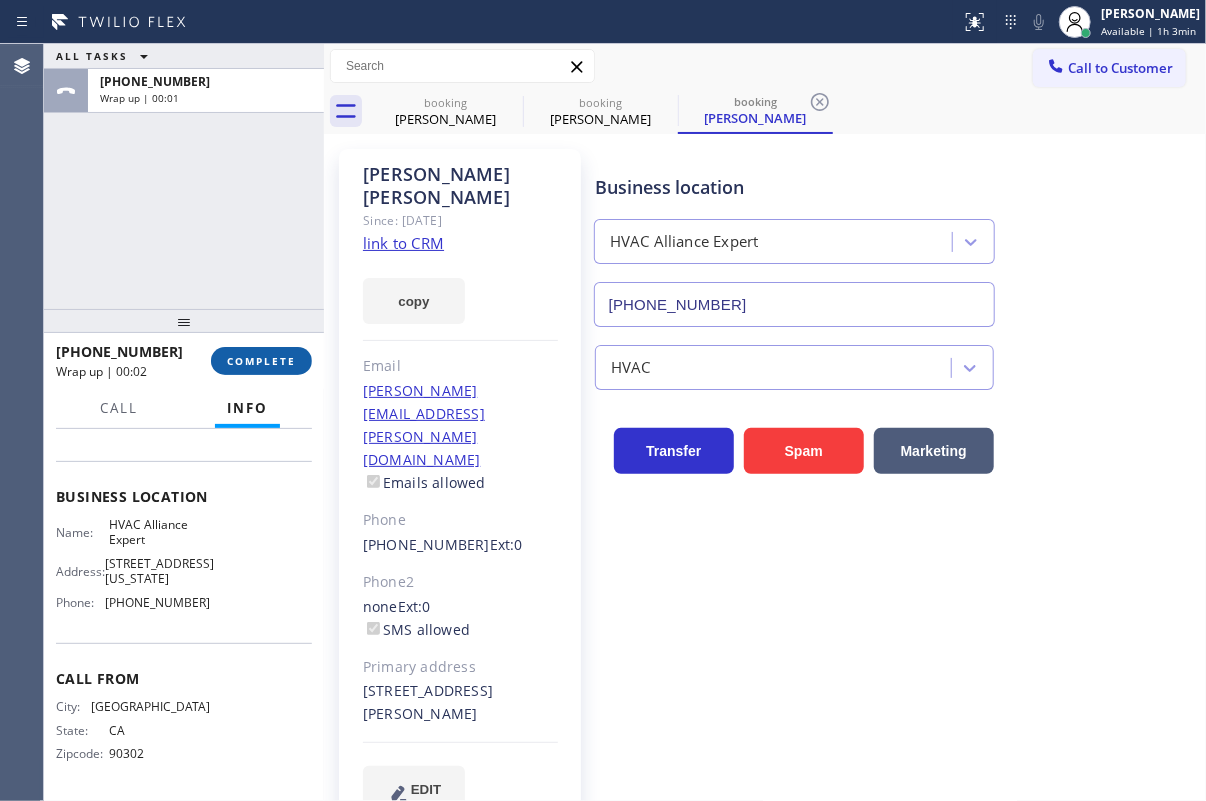 click on "COMPLETE" at bounding box center (261, 361) 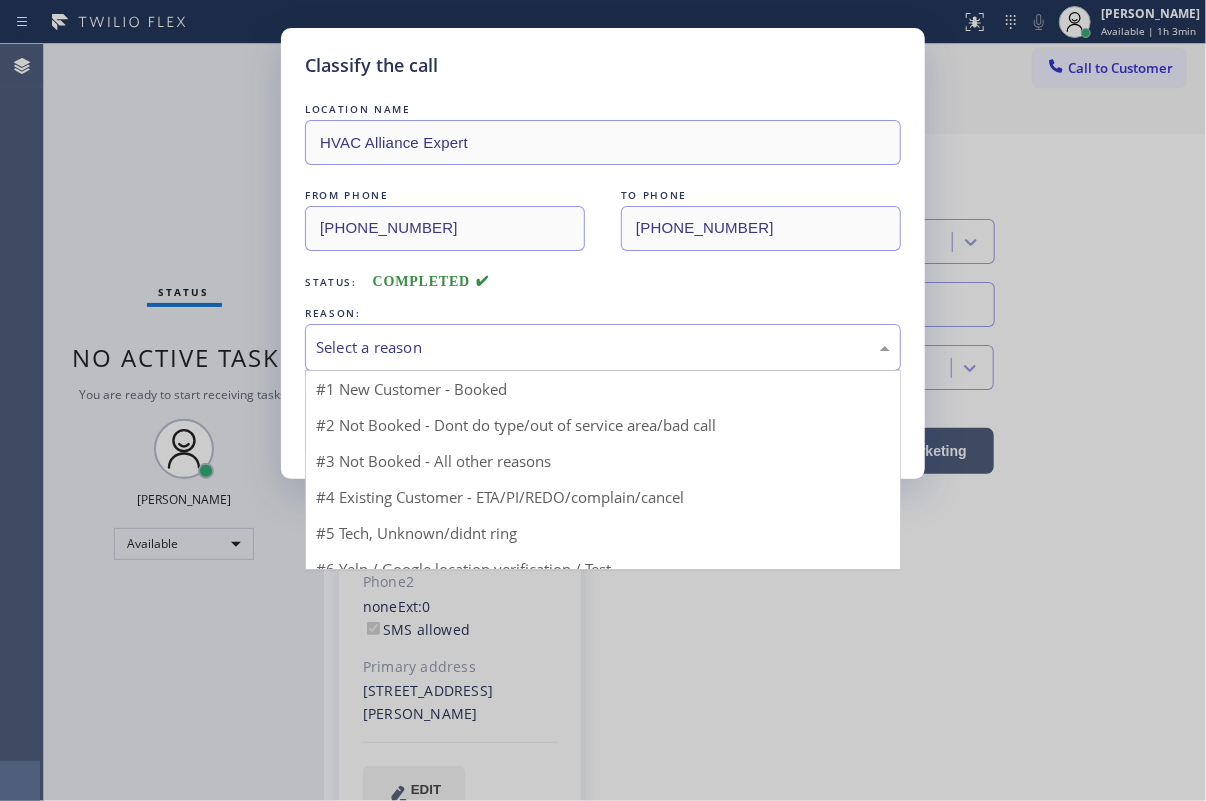 click on "Select a reason" at bounding box center [603, 347] 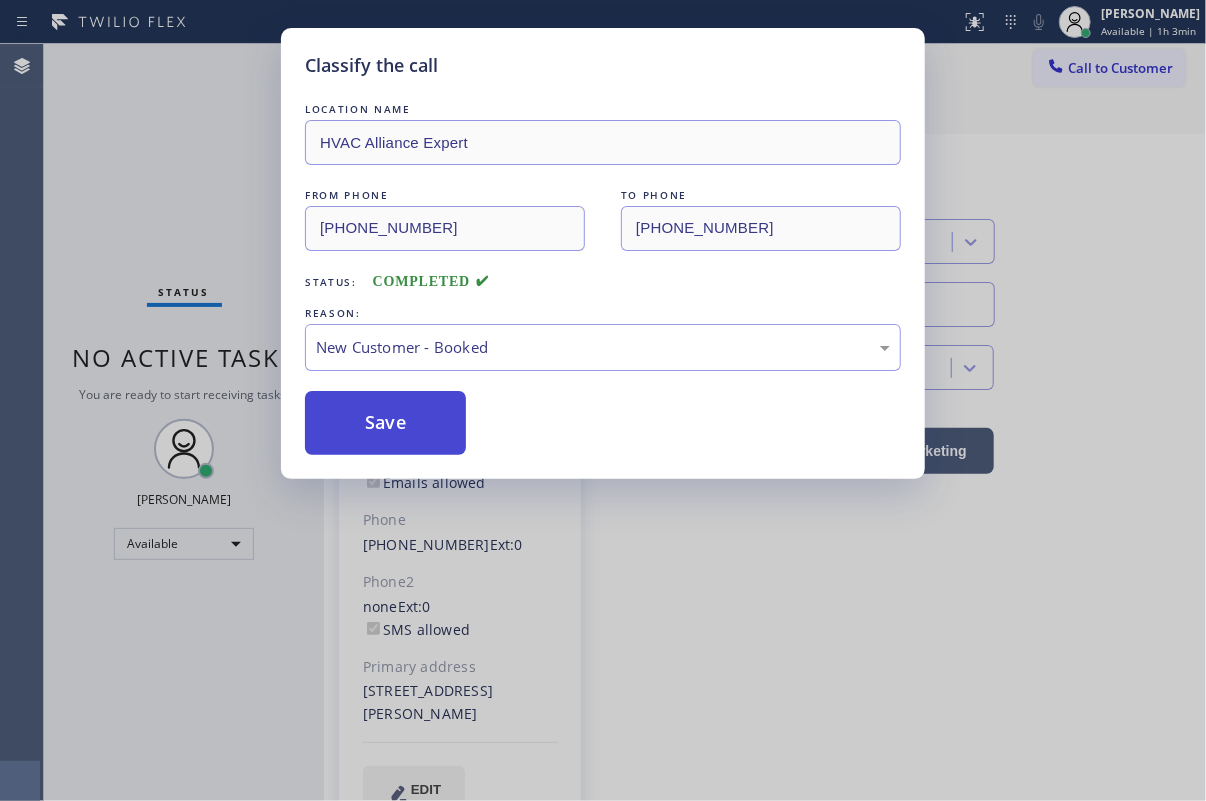 click on "Save" at bounding box center (385, 423) 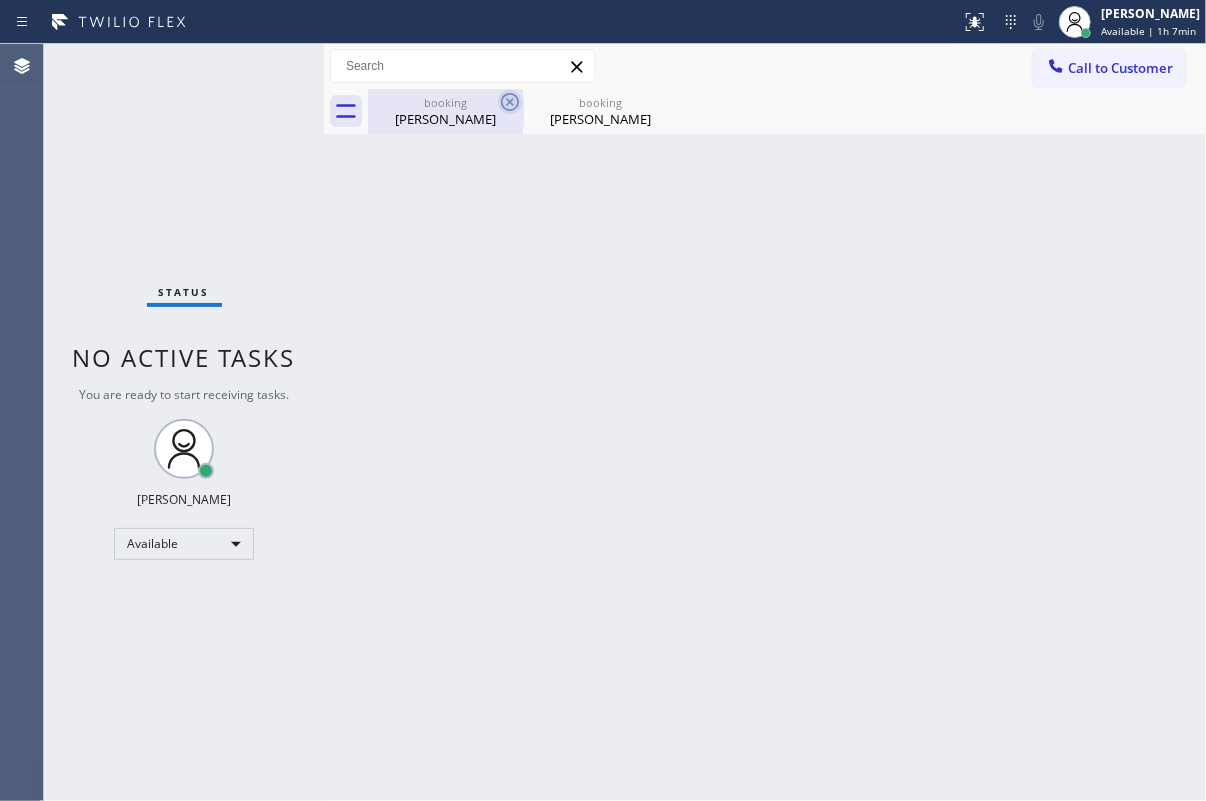 click 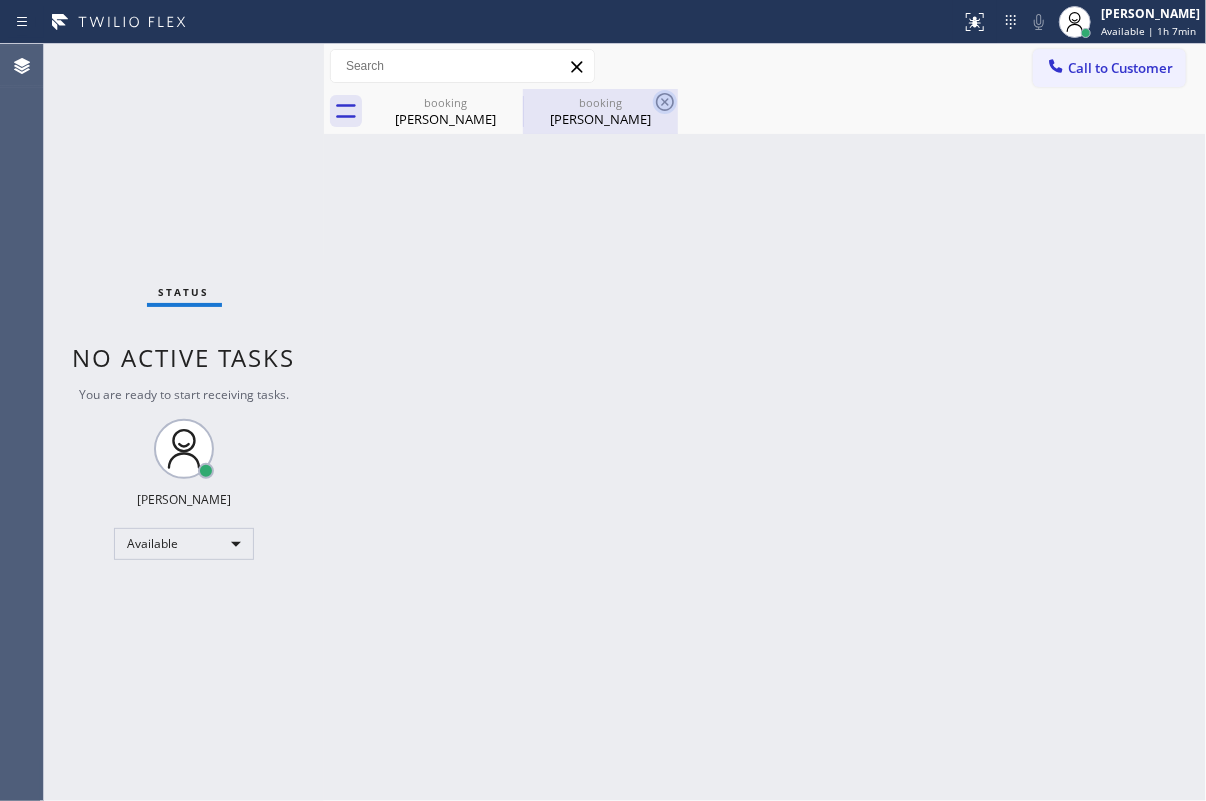 click 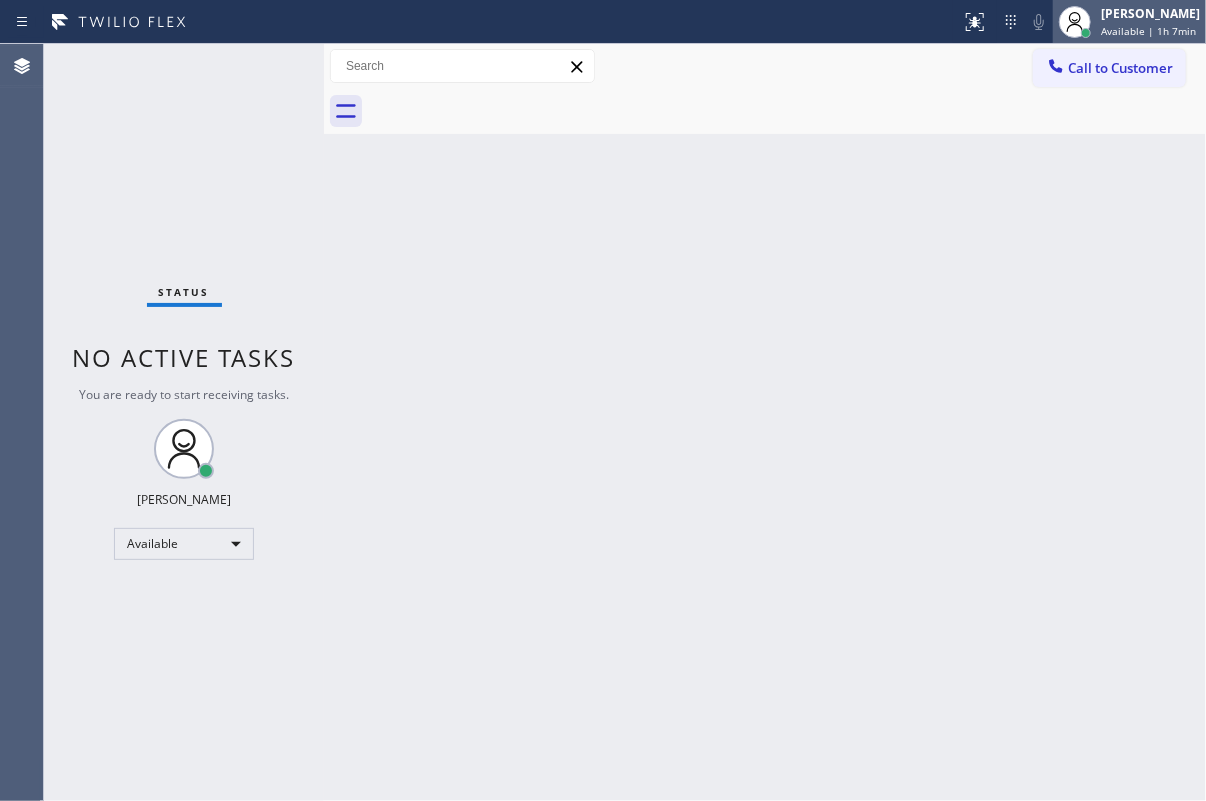 click on "Available | 1h 7min" at bounding box center [1148, 31] 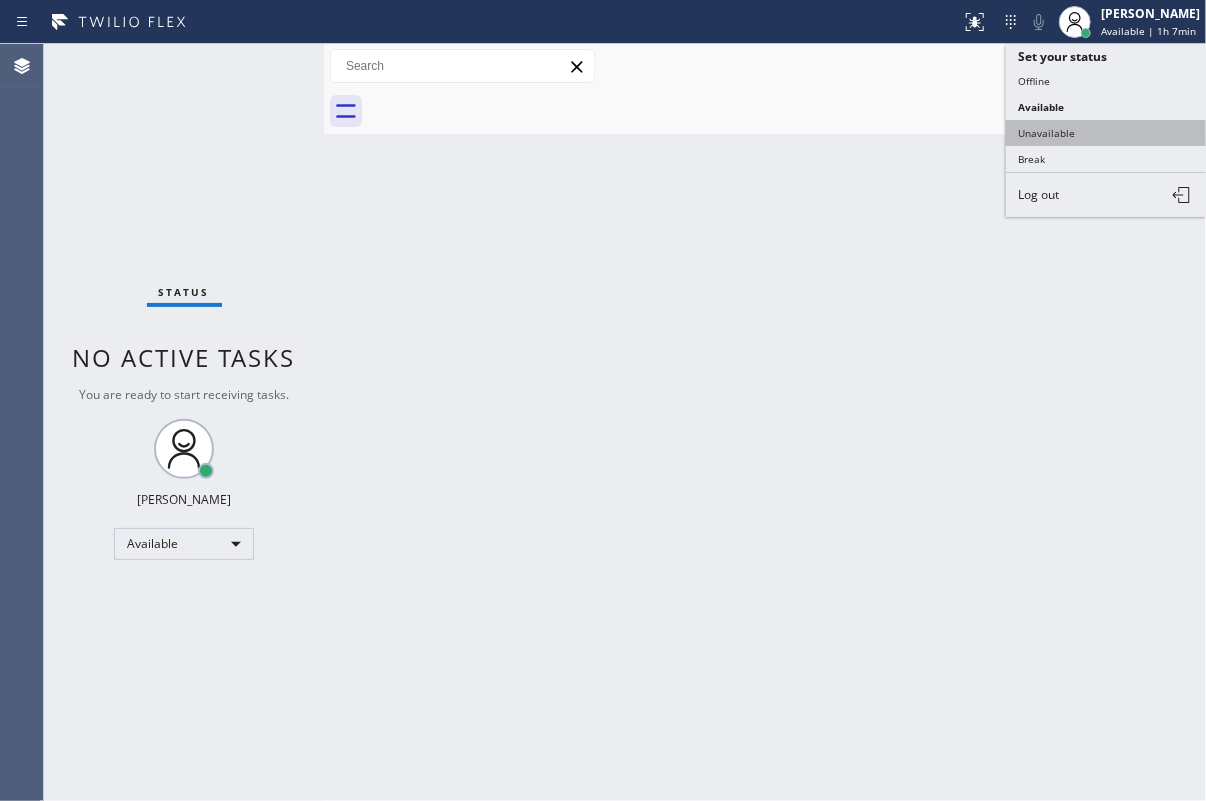 click on "Unavailable" at bounding box center (1106, 133) 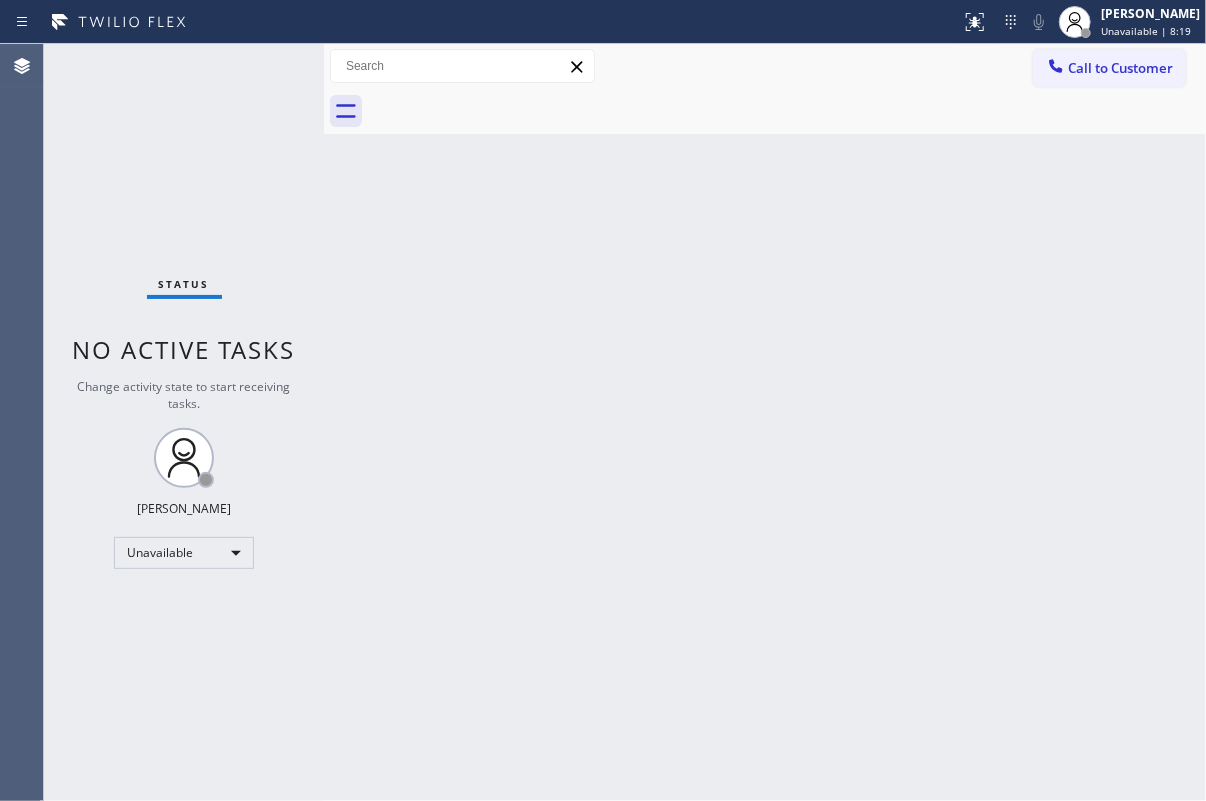 drag, startPoint x: 1181, startPoint y: 16, endPoint x: 1173, endPoint y: 70, distance: 54.589375 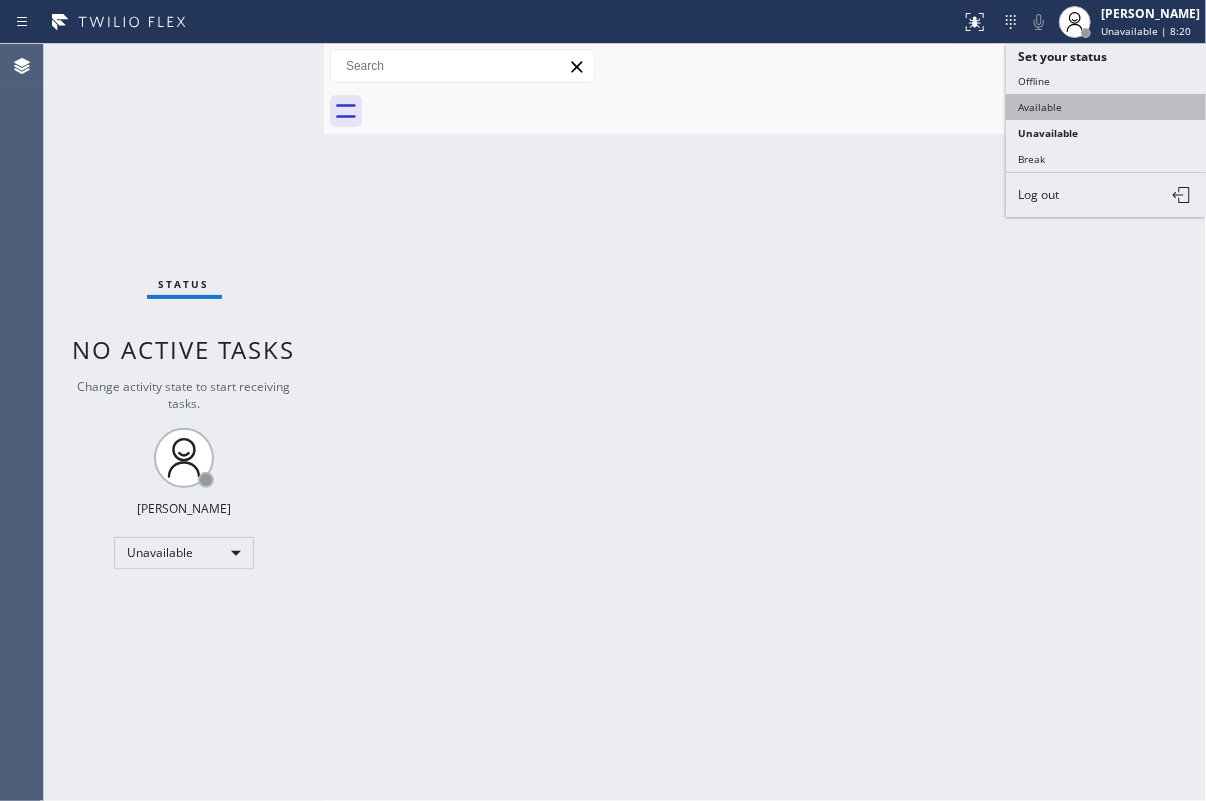 click on "Available" at bounding box center [1106, 107] 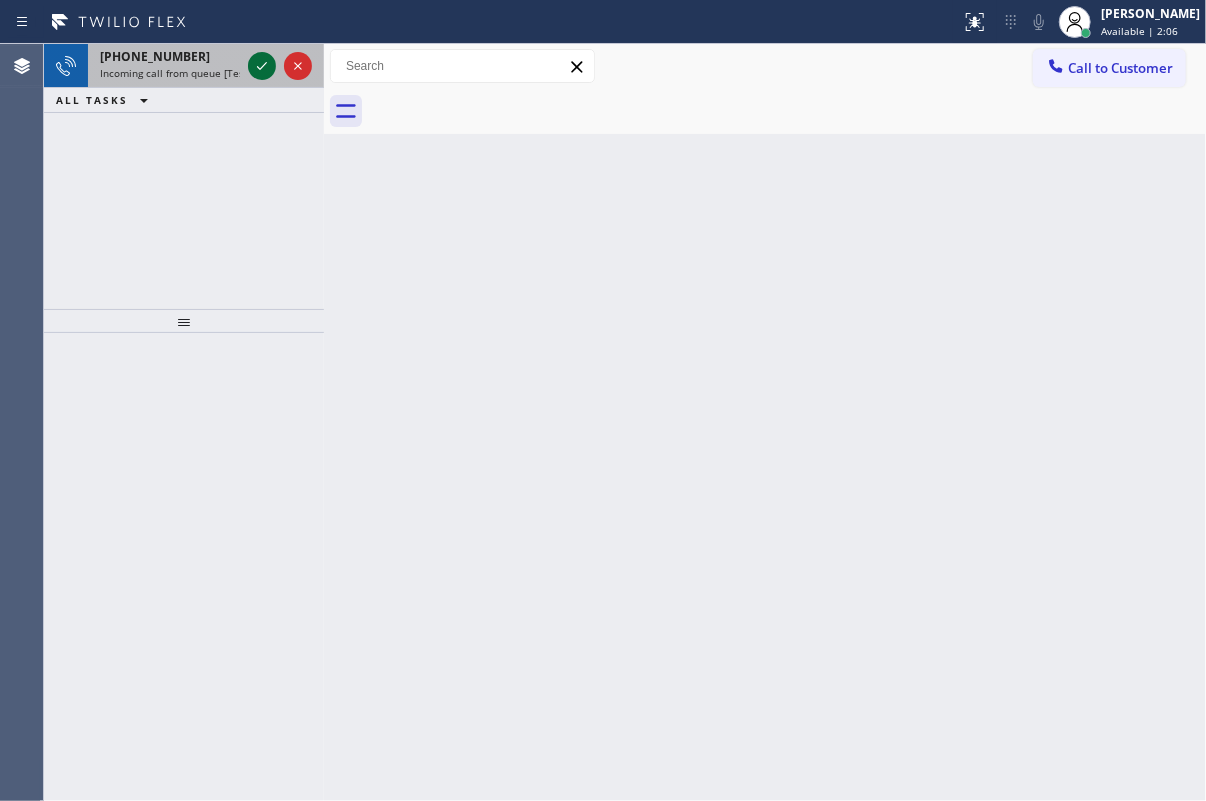 click at bounding box center (262, 66) 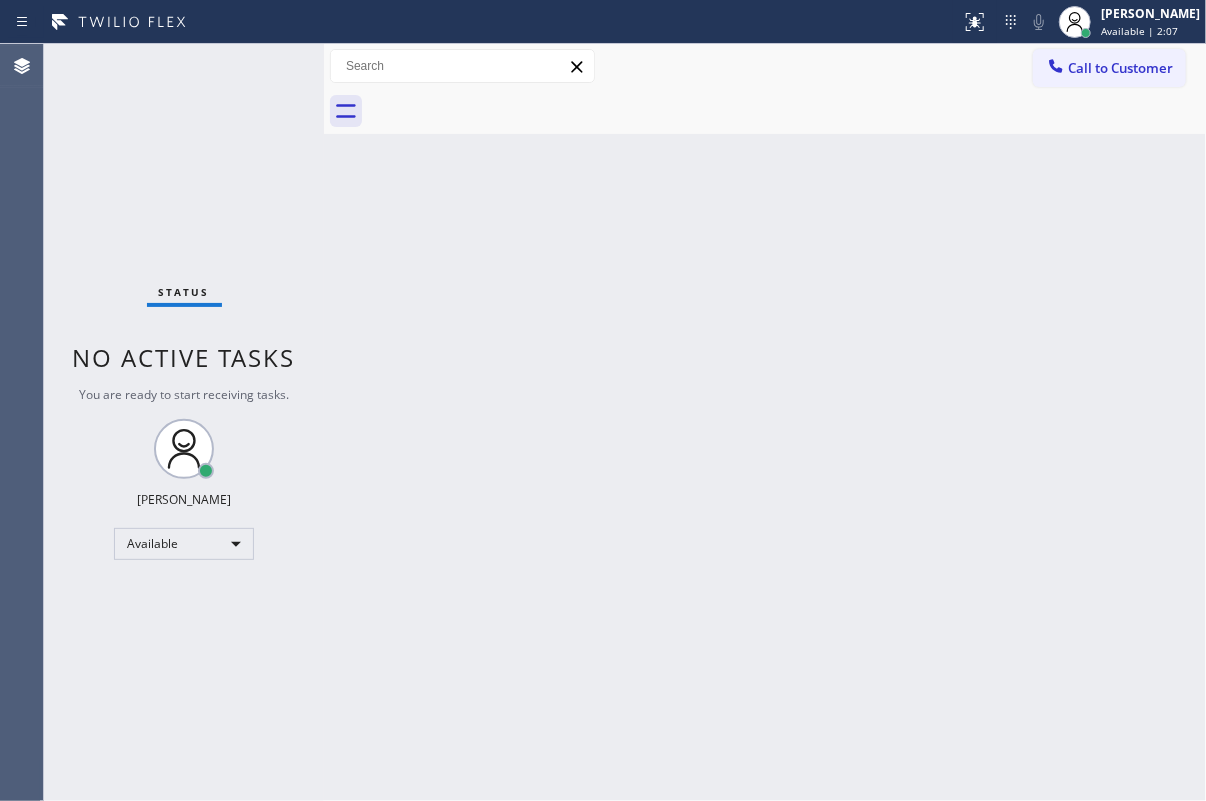 click on "Status   No active tasks     You are ready to start receiving tasks.   [PERSON_NAME] Available" at bounding box center [184, 422] 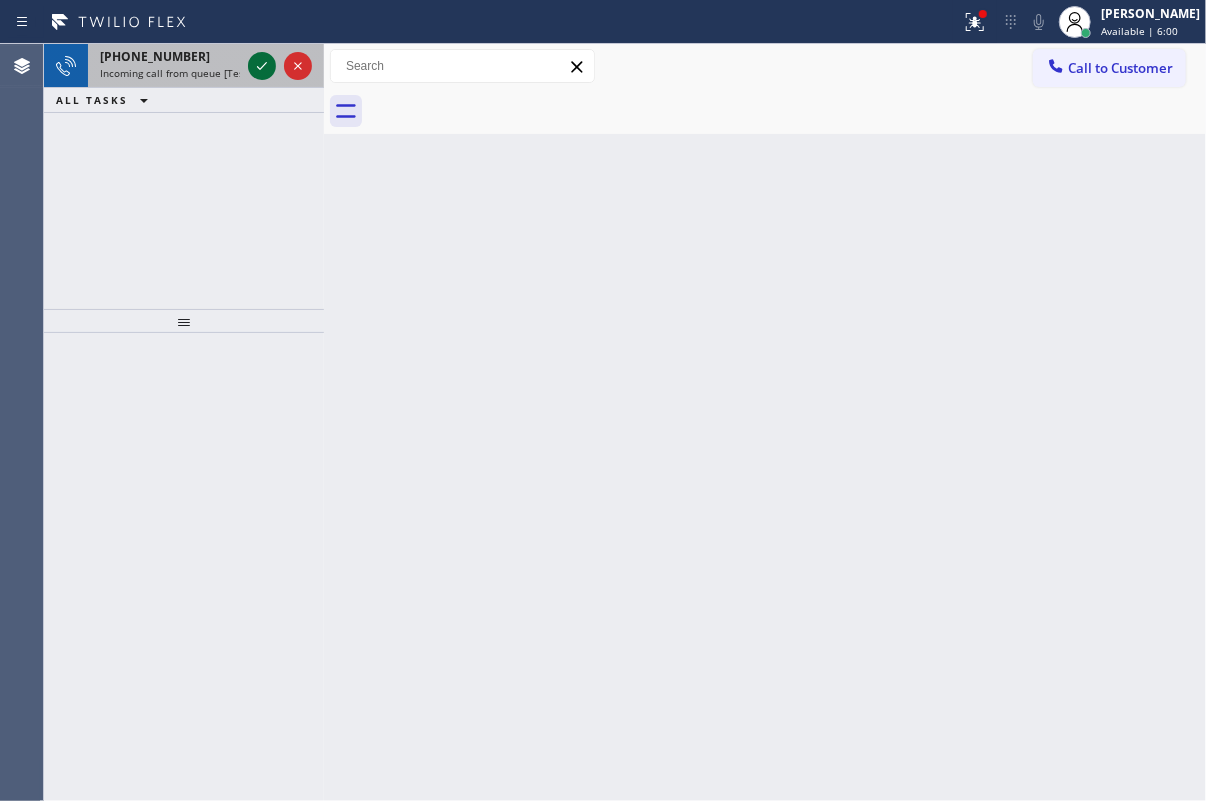 click 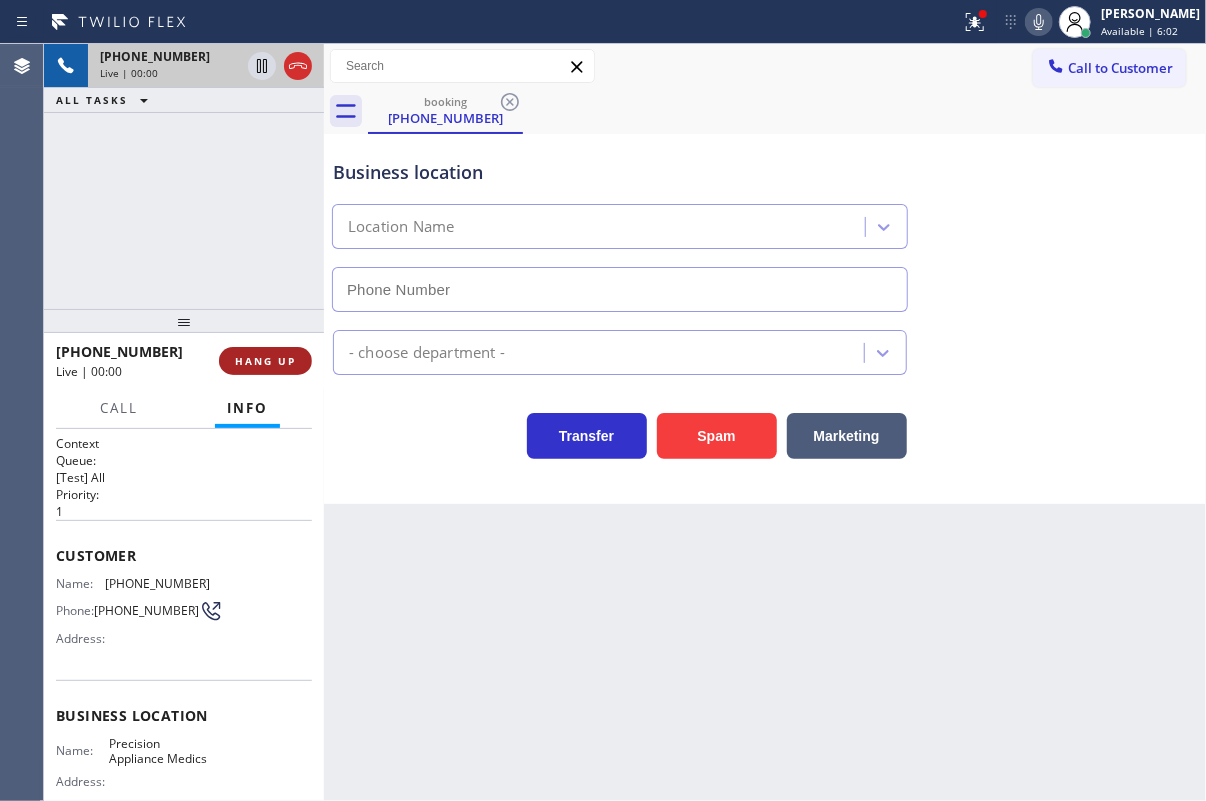 type on "[PHONE_NUMBER]" 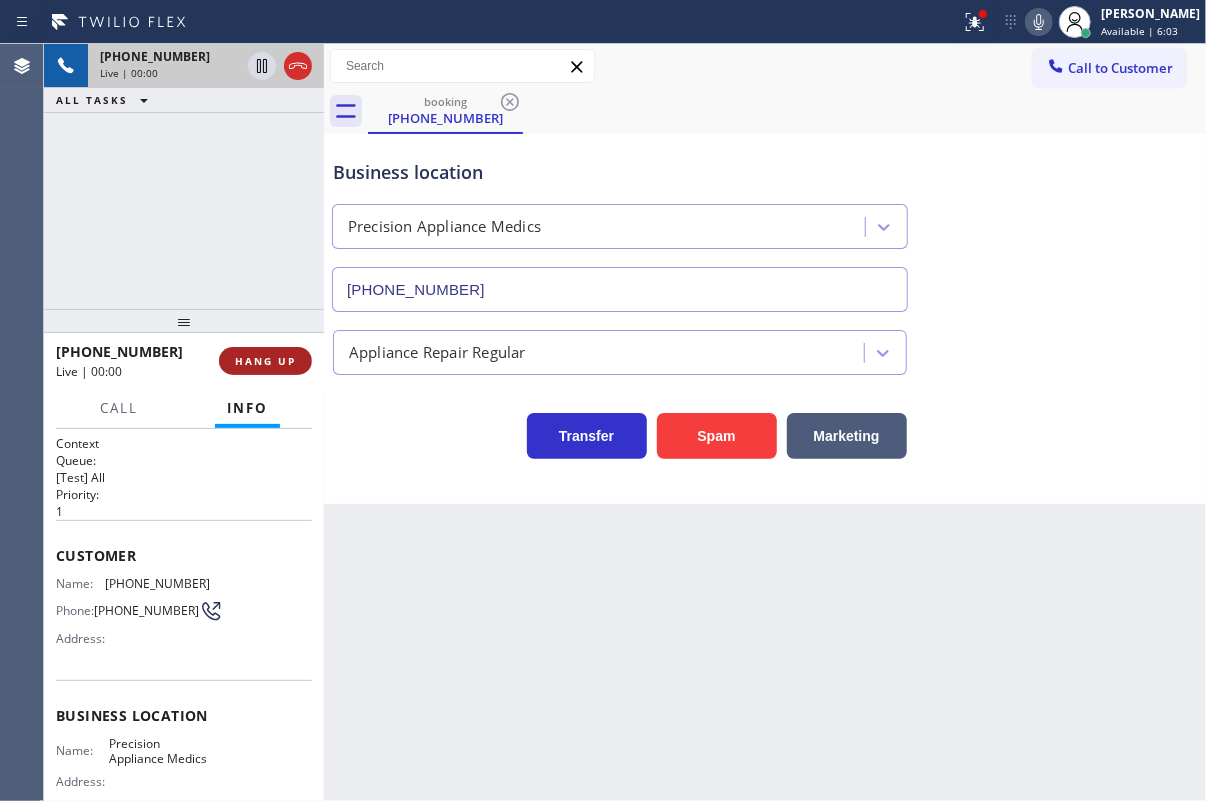 click on "HANG UP" at bounding box center (265, 361) 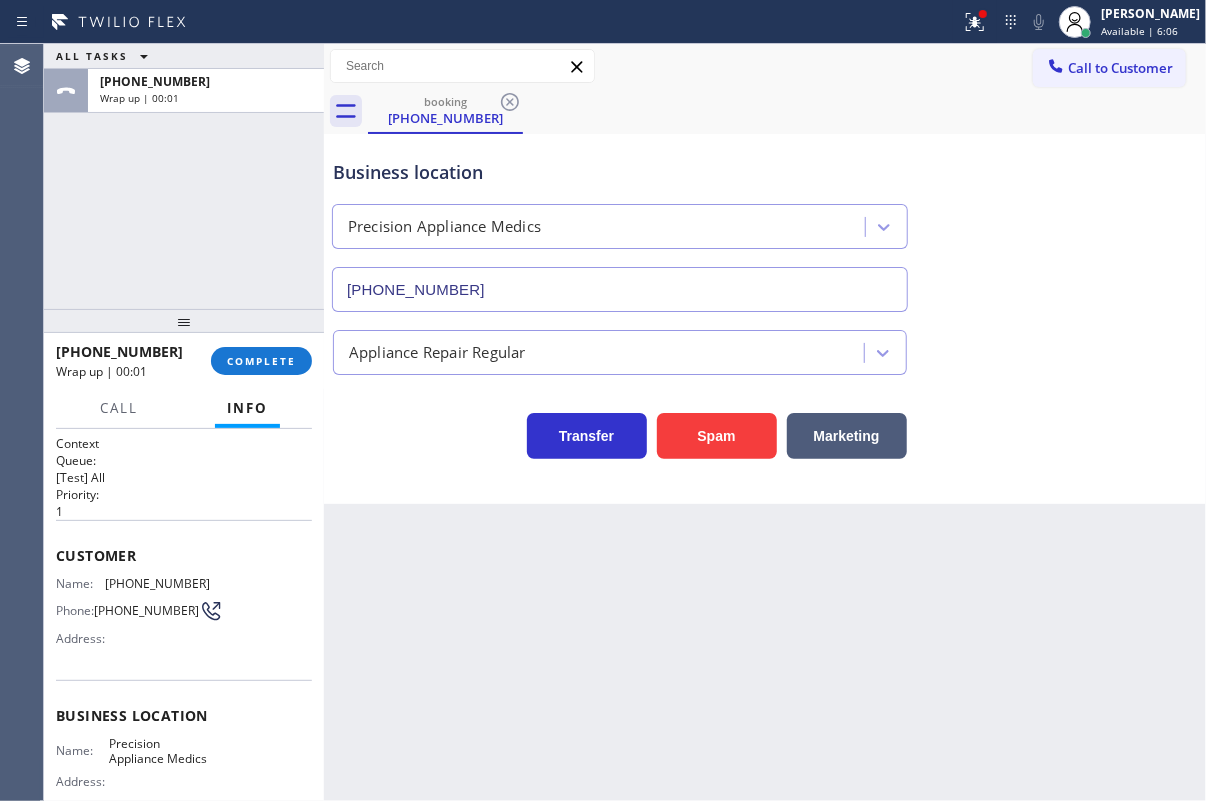 click on "Appliance Repair Regular" at bounding box center (437, 352) 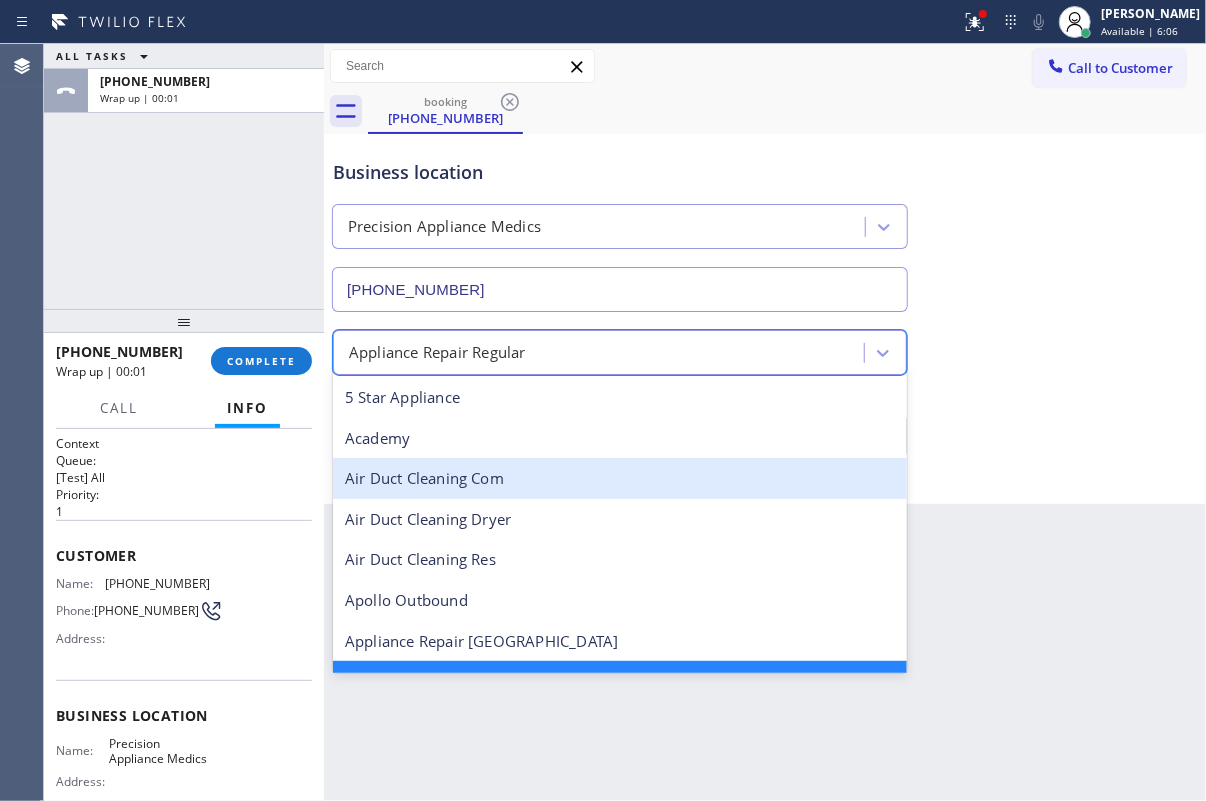scroll, scrollTop: 42, scrollLeft: 0, axis: vertical 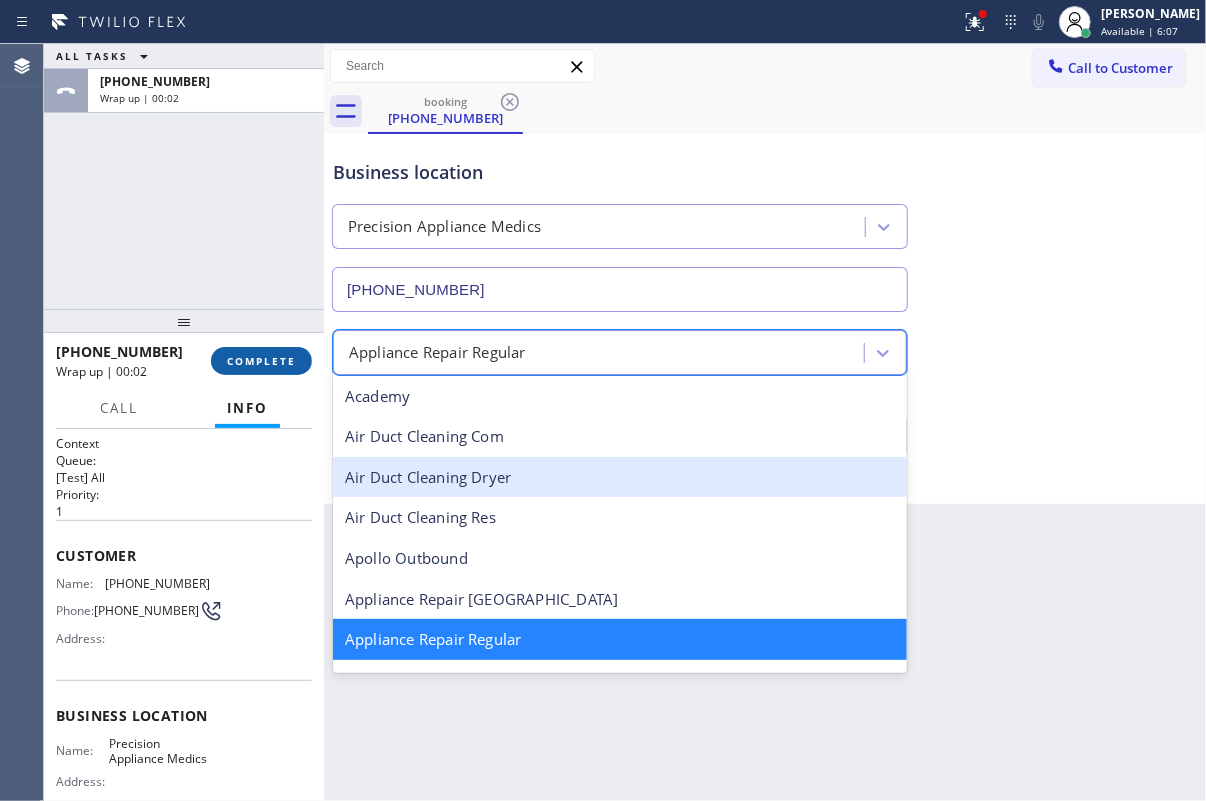 click on "COMPLETE" at bounding box center (261, 361) 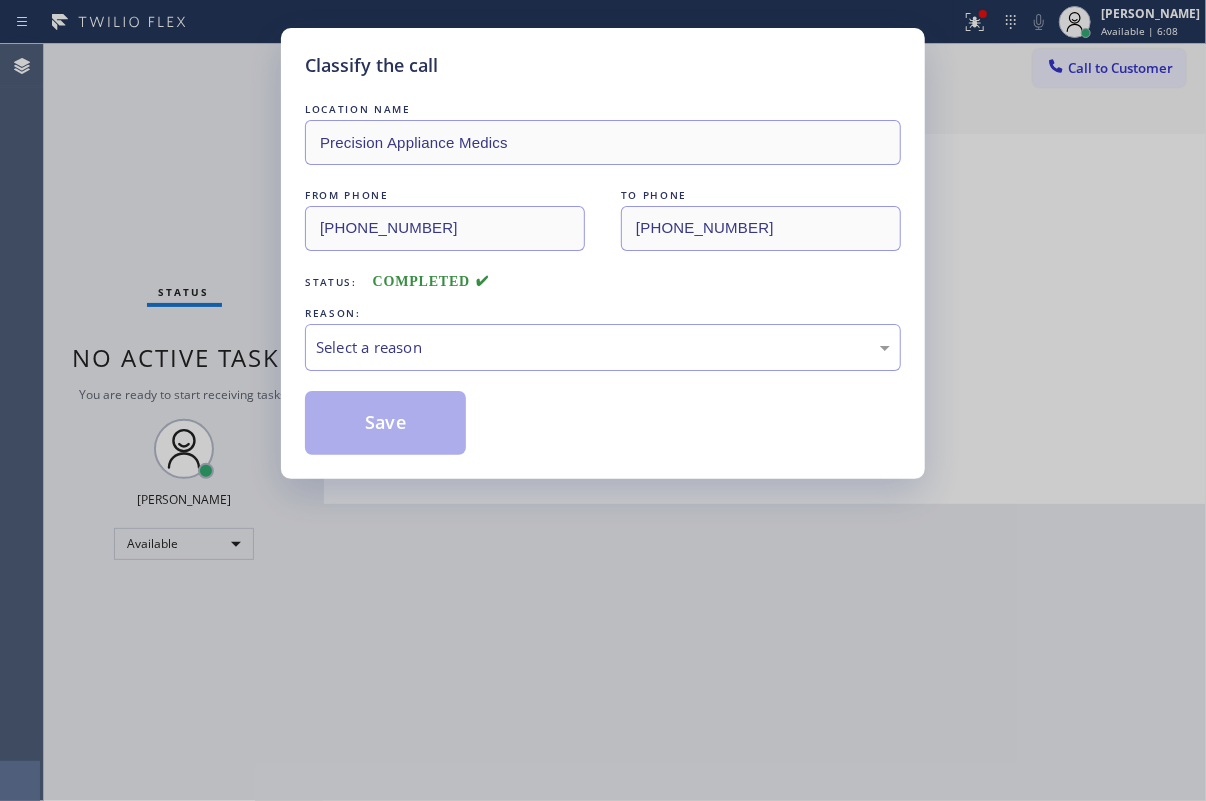 click on "Classify the call LOCATION NAME Precision Appliance Medics FROM PHONE [PHONE_NUMBER] TO PHONE [PHONE_NUMBER] Status: COMPLETED REASON: Select a reason Save" at bounding box center (603, 400) 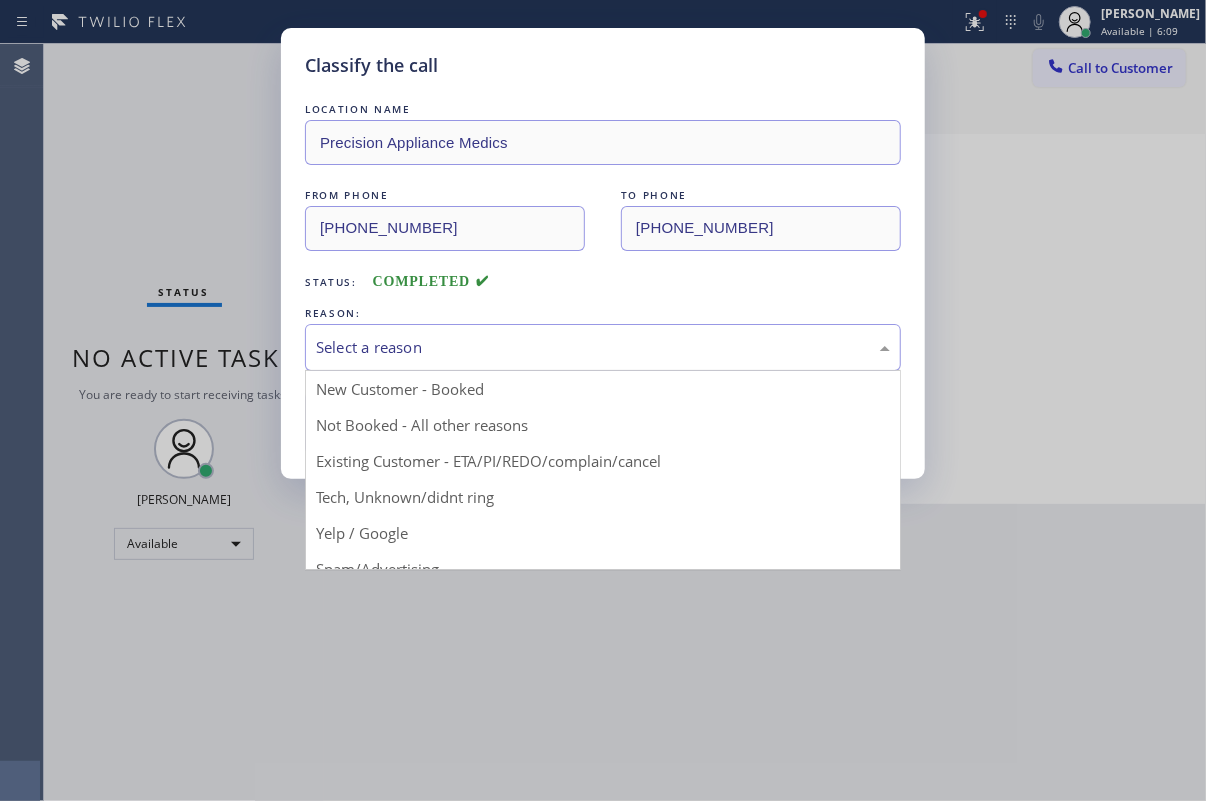click on "Select a reason" at bounding box center [603, 347] 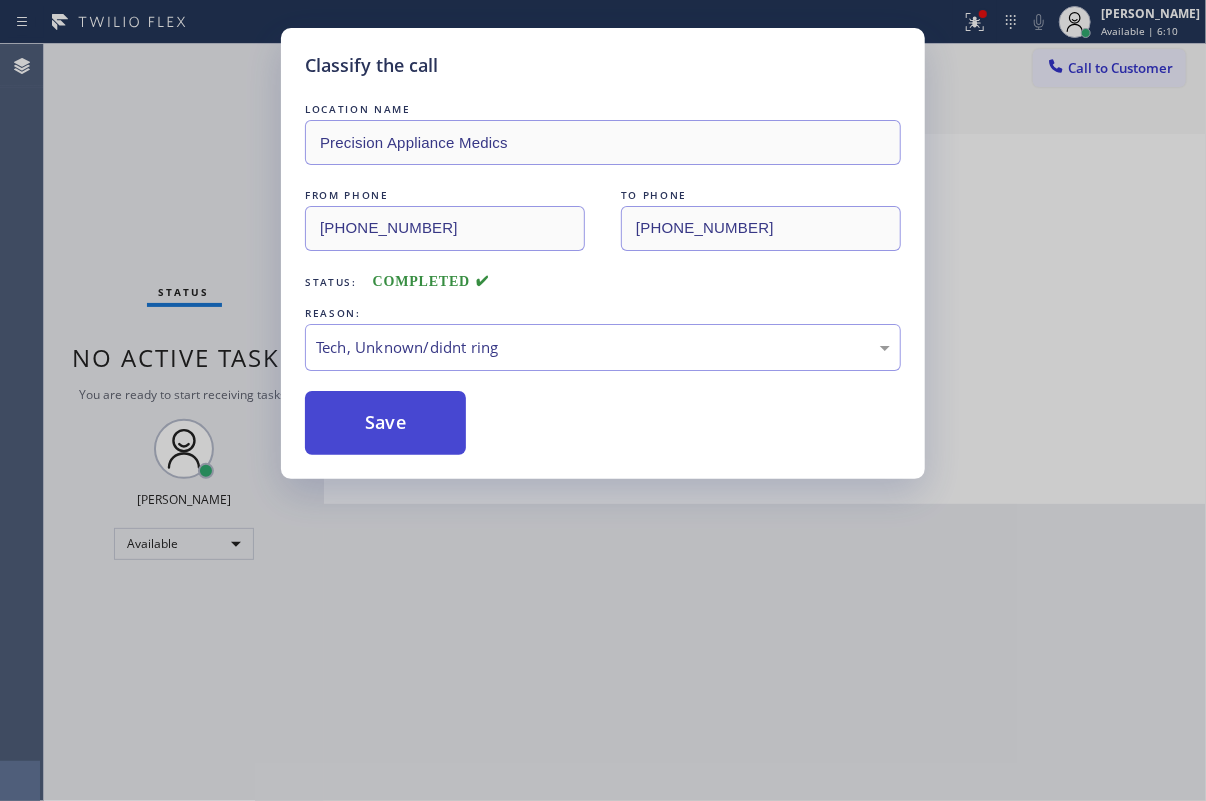 click on "Save" at bounding box center [385, 423] 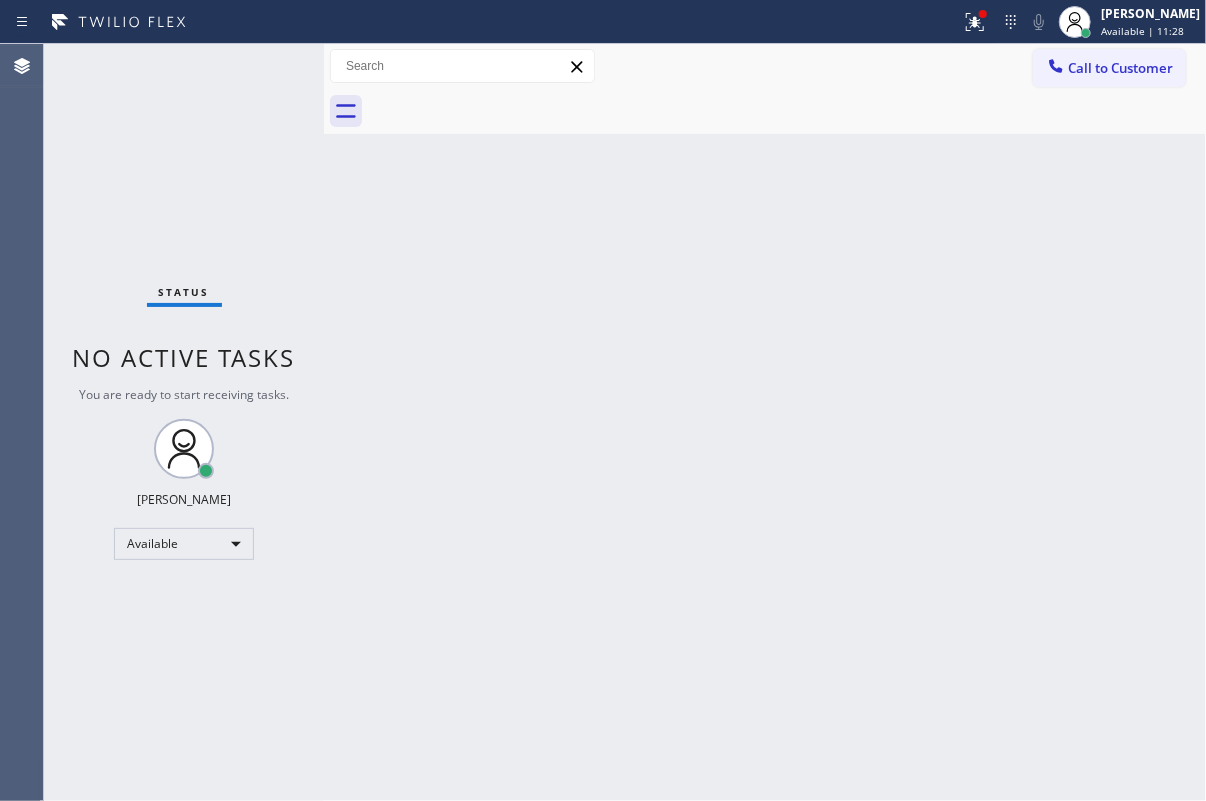 click on "Back to Dashboard Change Sender ID Customers Technicians Select a contact Outbound call Technician Search Technician Your caller id phone number Your caller id phone number Call Technician info Name   Phone none Address none Change Sender ID HVAC [PHONE_NUMBER] 5 Star Appliance [PHONE_NUMBER] Appliance Repair [PHONE_NUMBER] Plumbing [PHONE_NUMBER] Air Duct Cleaning [PHONE_NUMBER]  Electricians [PHONE_NUMBER] Cancel Change Check personal SMS Reset Change No tabs Call to Customer Outbound call Location Search location Your caller id phone number [PHONE_NUMBER] Customer number Call Outbound call Technician Search Technician Your caller id phone number Your caller id phone number Call" at bounding box center [765, 422] 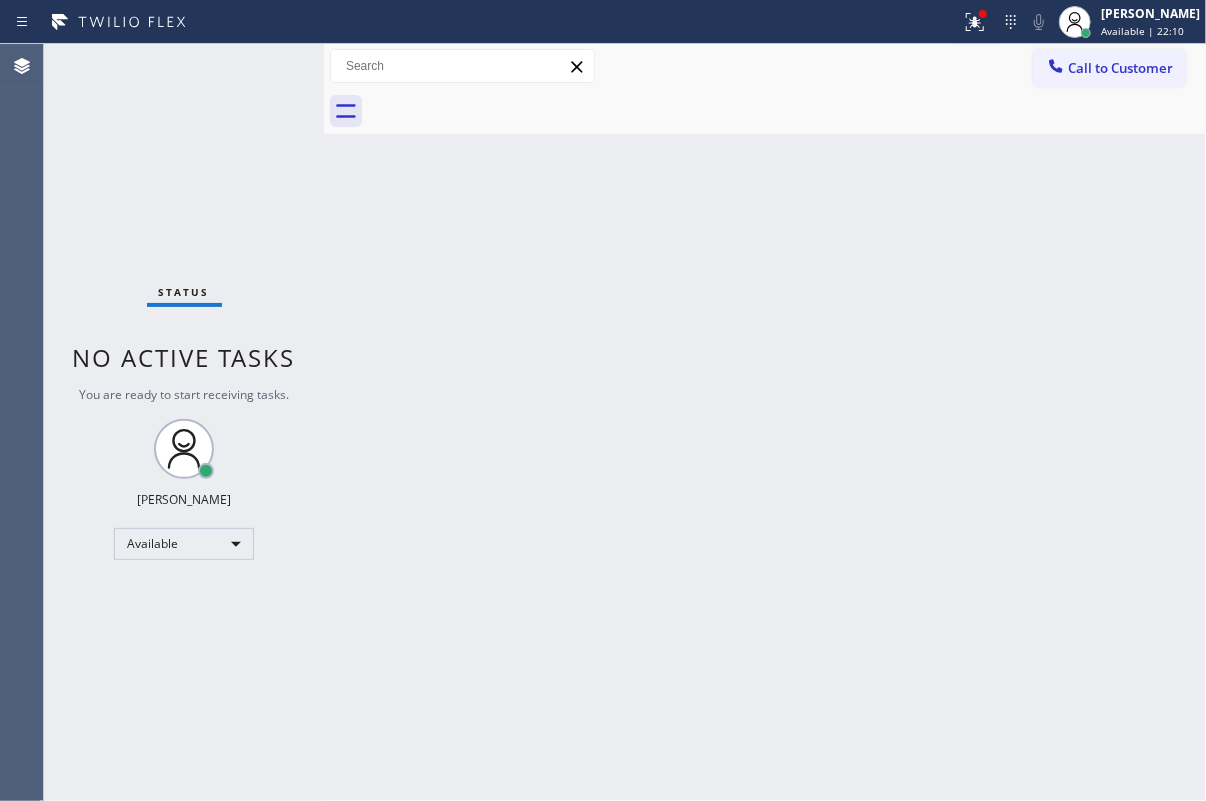 click on "Back to Dashboard Change Sender ID Customers Technicians Select a contact Outbound call Technician Search Technician Your caller id phone number Your caller id phone number Call Technician info Name   Phone none Address none Change Sender ID HVAC [PHONE_NUMBER] 5 Star Appliance [PHONE_NUMBER] Appliance Repair [PHONE_NUMBER] Plumbing [PHONE_NUMBER] Air Duct Cleaning [PHONE_NUMBER]  Electricians [PHONE_NUMBER] Cancel Change Check personal SMS Reset Change No tabs Call to Customer Outbound call Location Search location Your caller id phone number [PHONE_NUMBER] Customer number Call Outbound call Technician Search Technician Your caller id phone number Your caller id phone number Call" at bounding box center (765, 422) 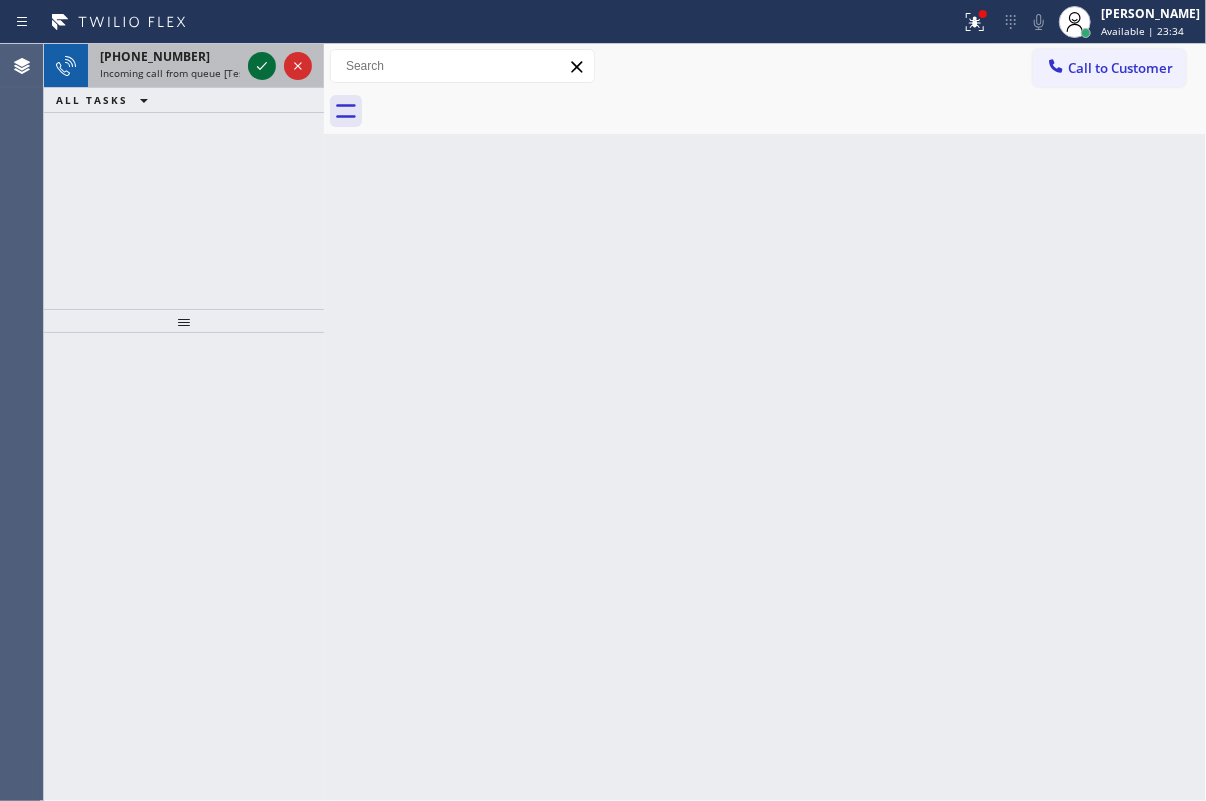 click 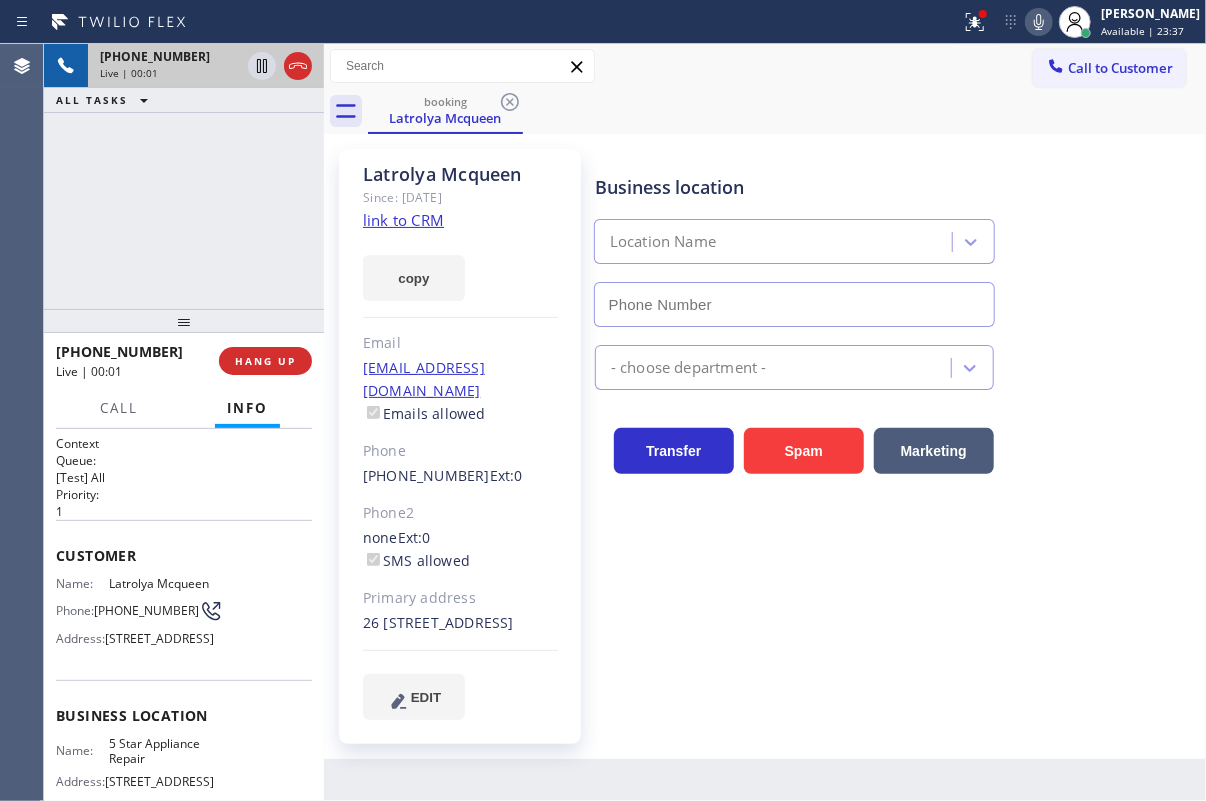 type on "[PHONE_NUMBER]" 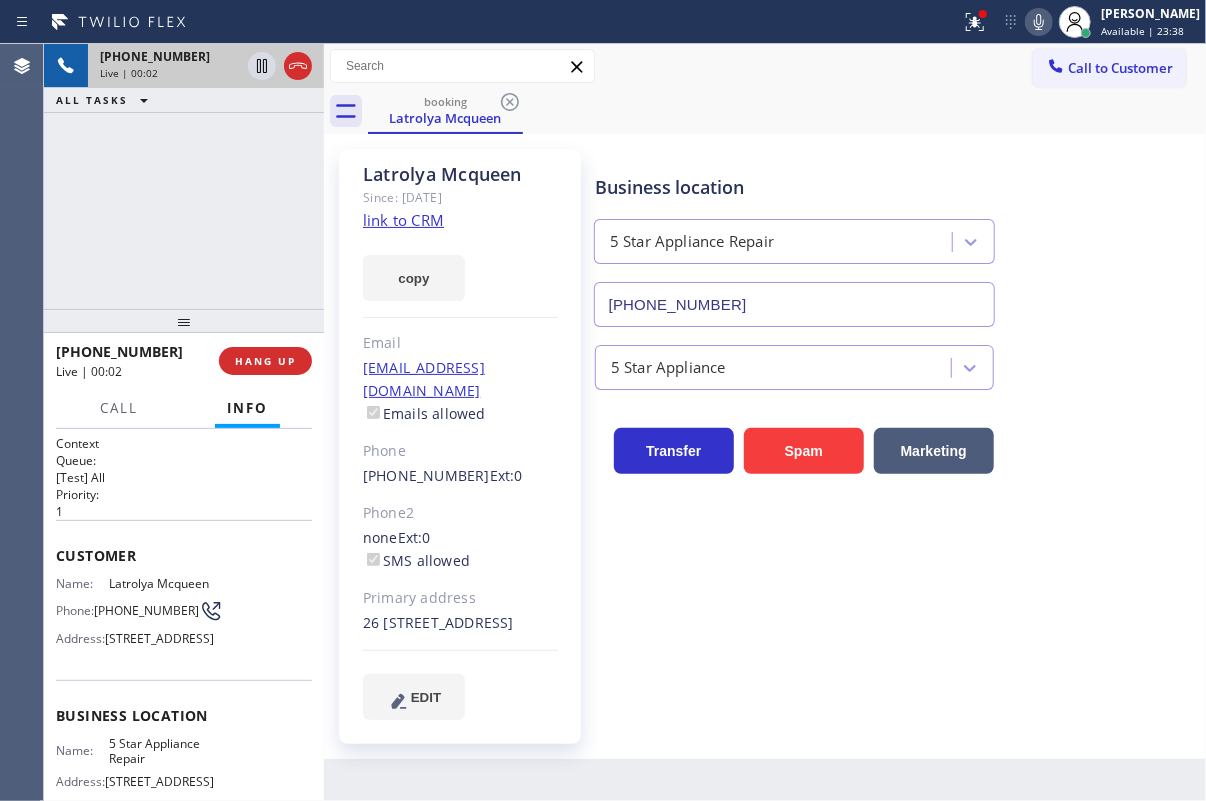 click on "link to CRM" 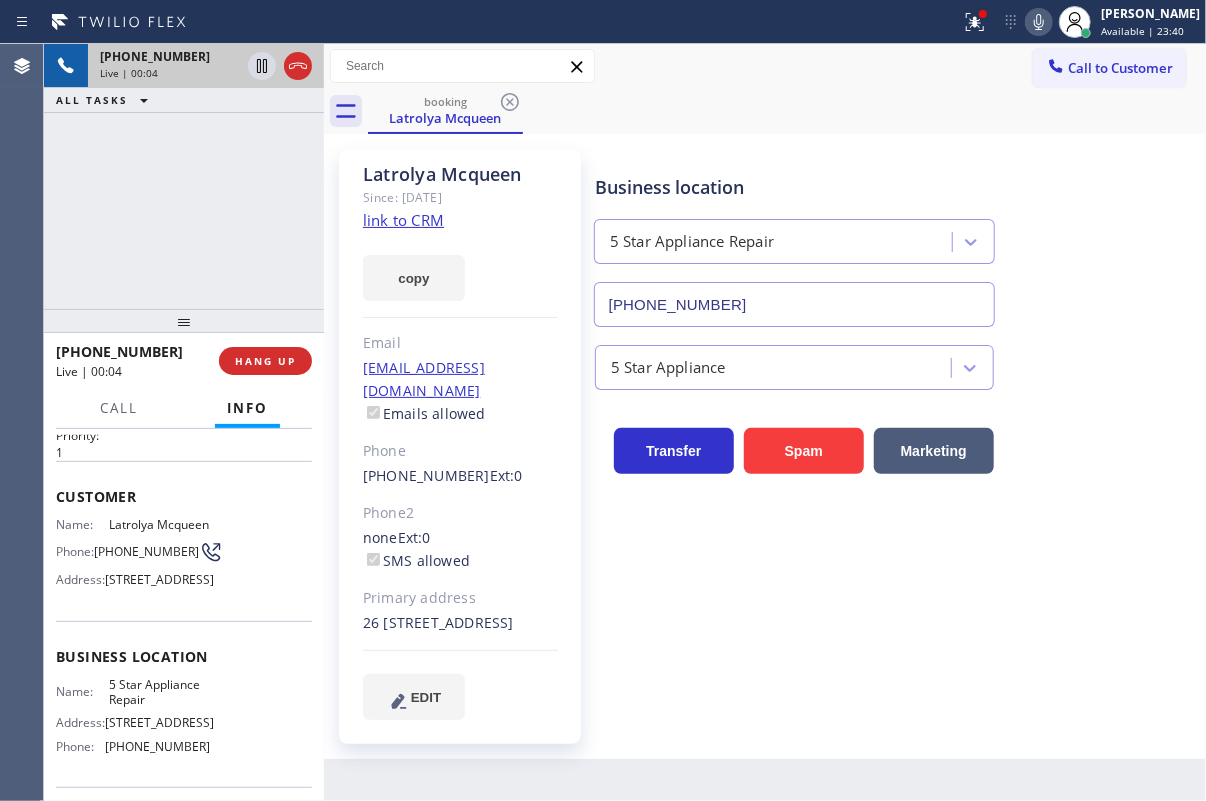 scroll, scrollTop: 90, scrollLeft: 0, axis: vertical 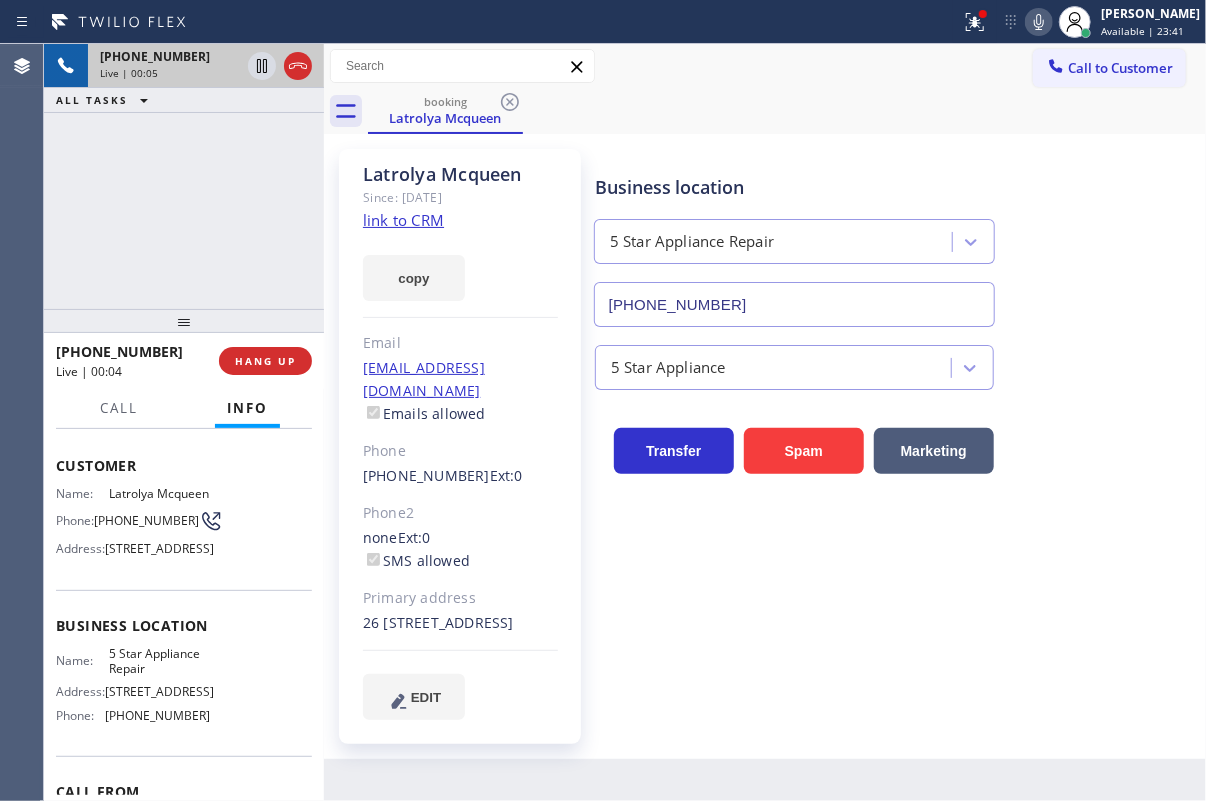 click on "5 Star Appliance Repair" at bounding box center (159, 661) 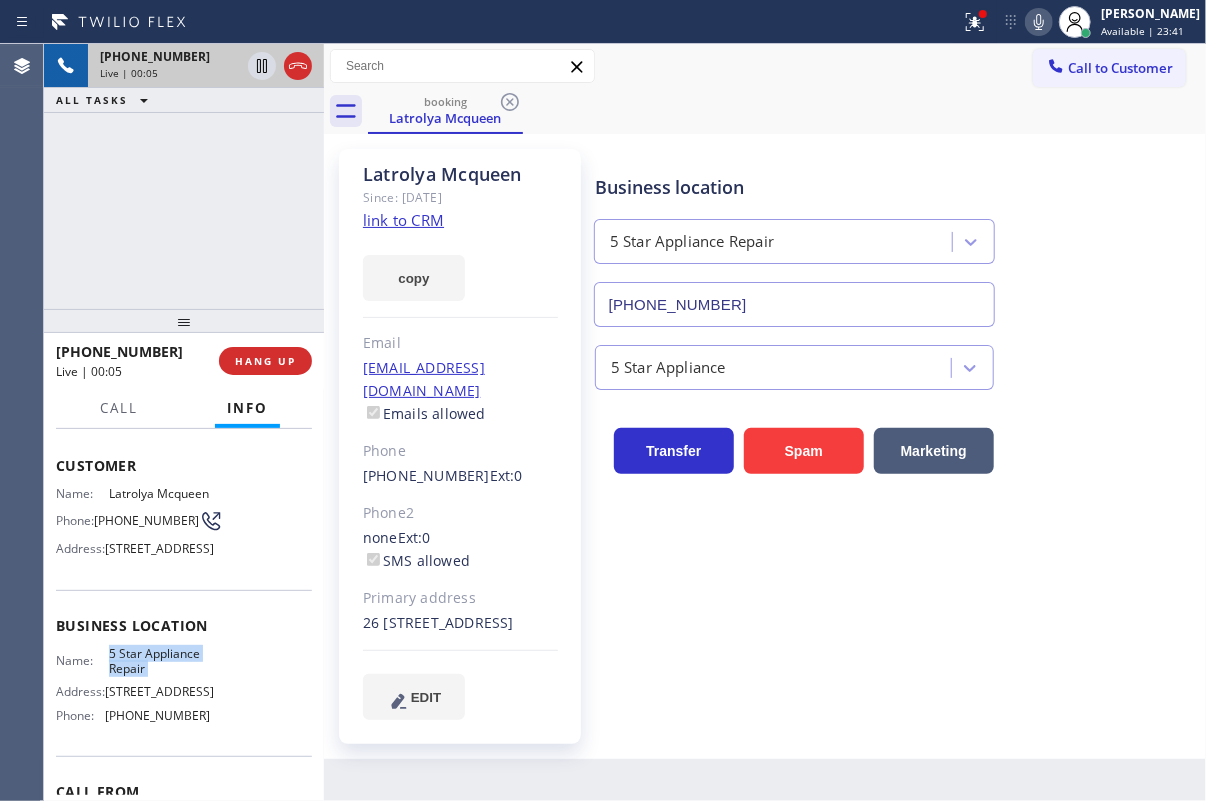 click on "5 Star Appliance Repair" at bounding box center (159, 661) 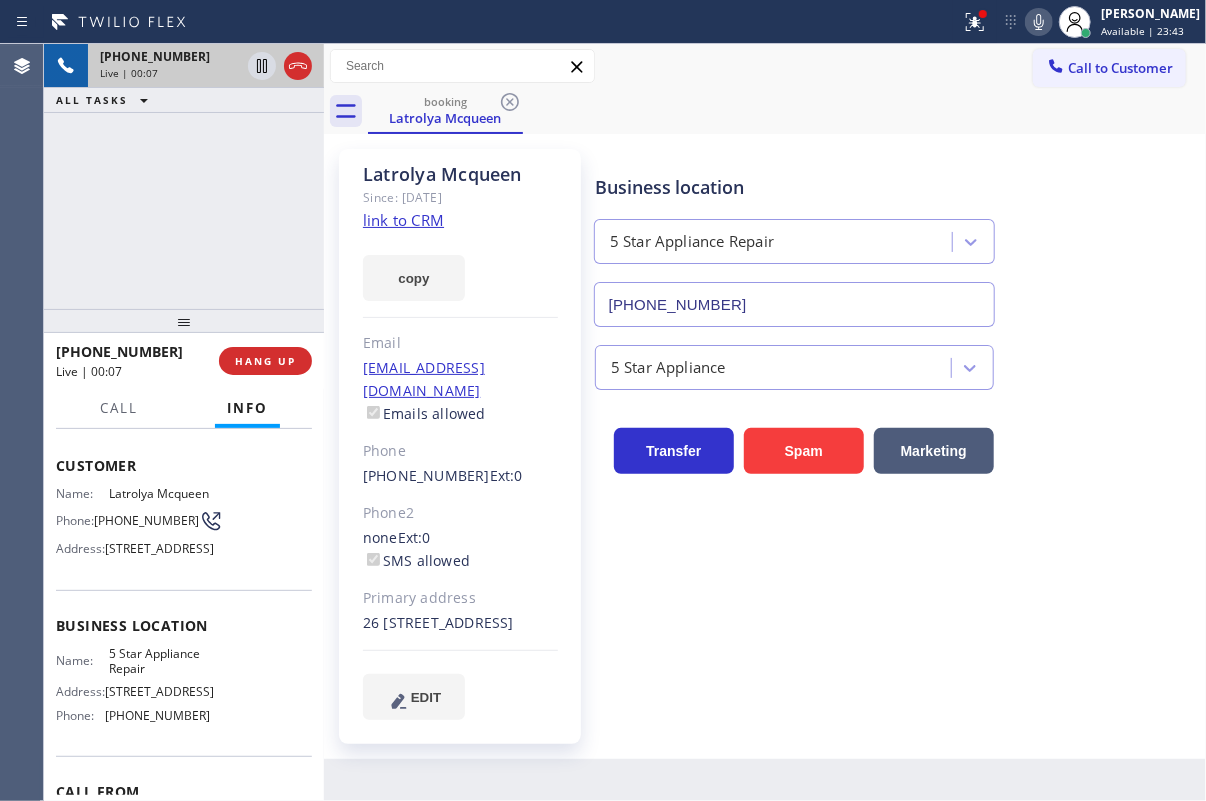 click on "[PHONE_NUMBER]" at bounding box center (794, 304) 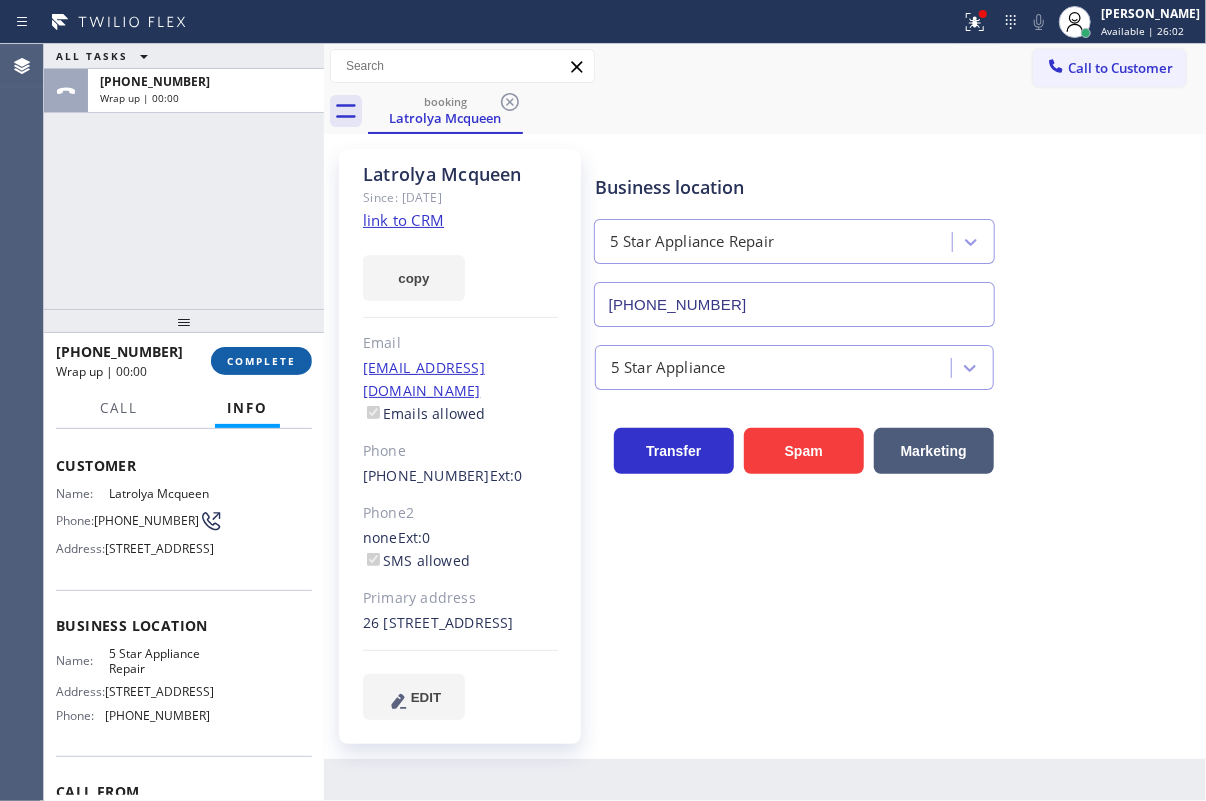 click on "COMPLETE" at bounding box center (261, 361) 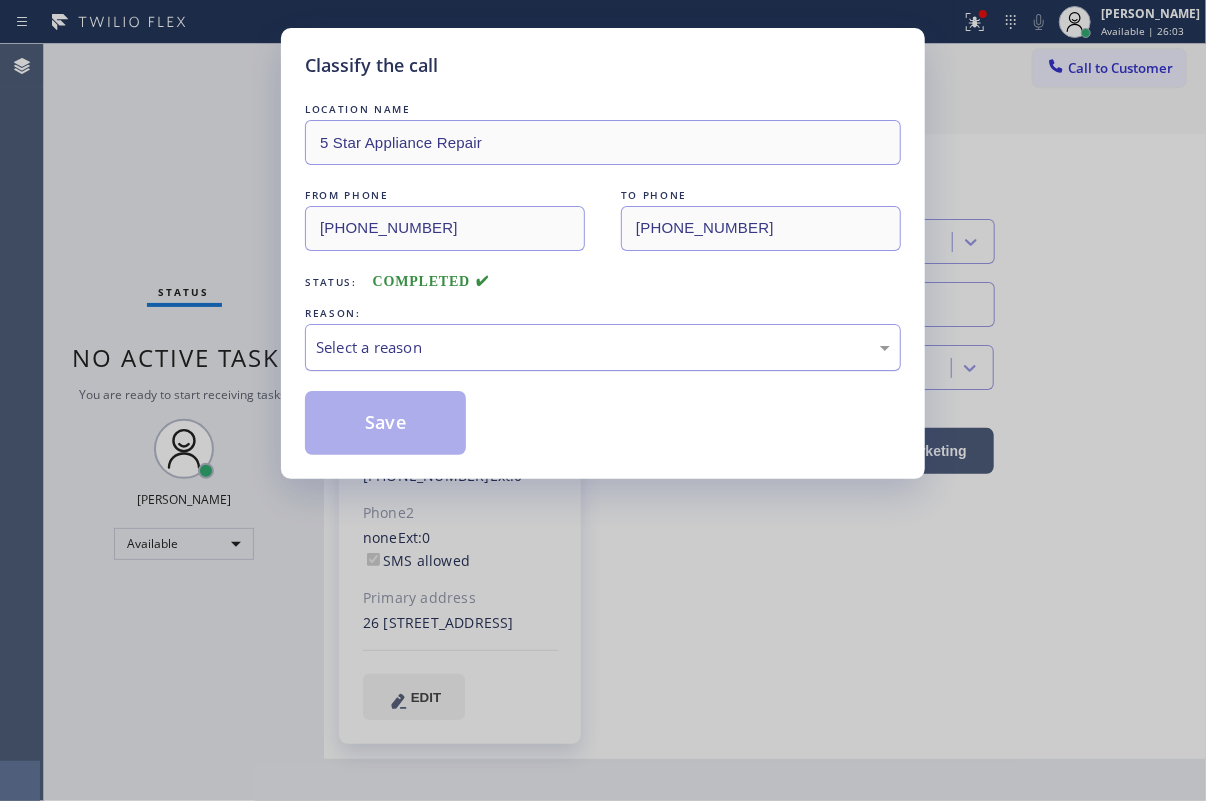 click on "Select a reason" at bounding box center [603, 347] 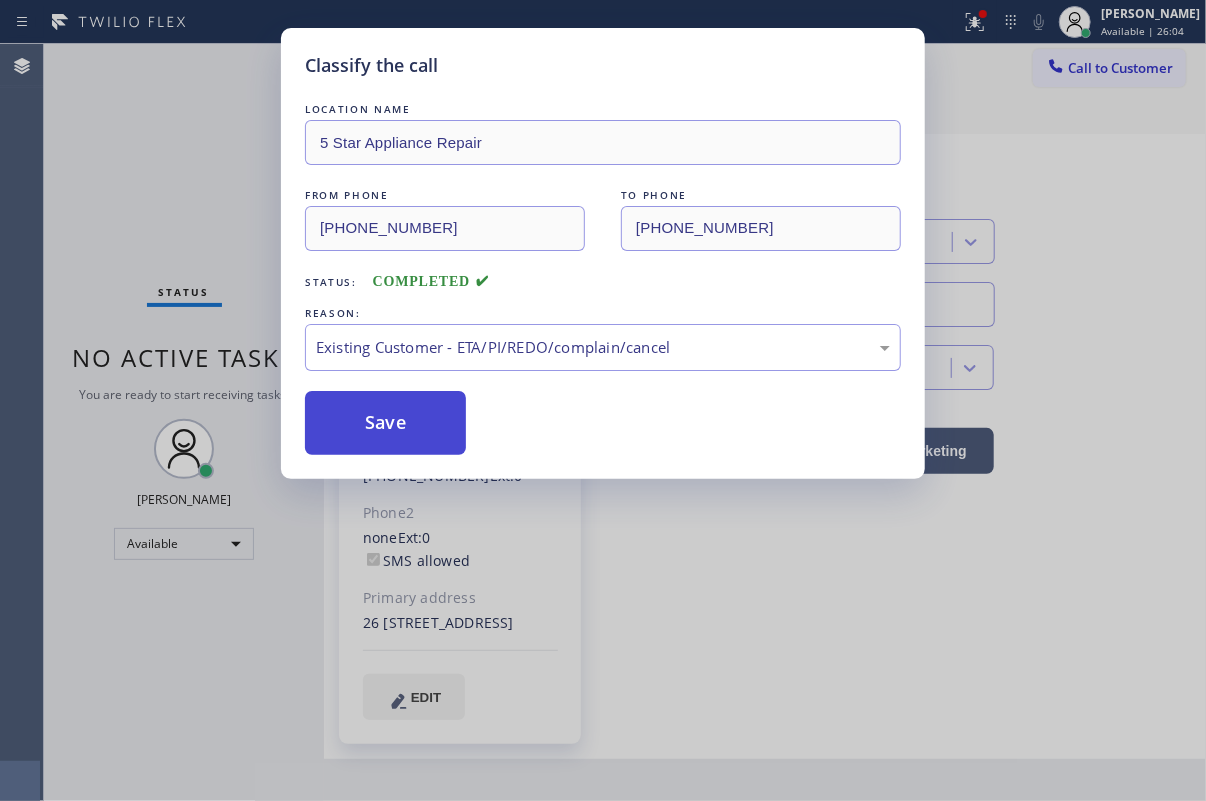 click on "Save" at bounding box center [385, 423] 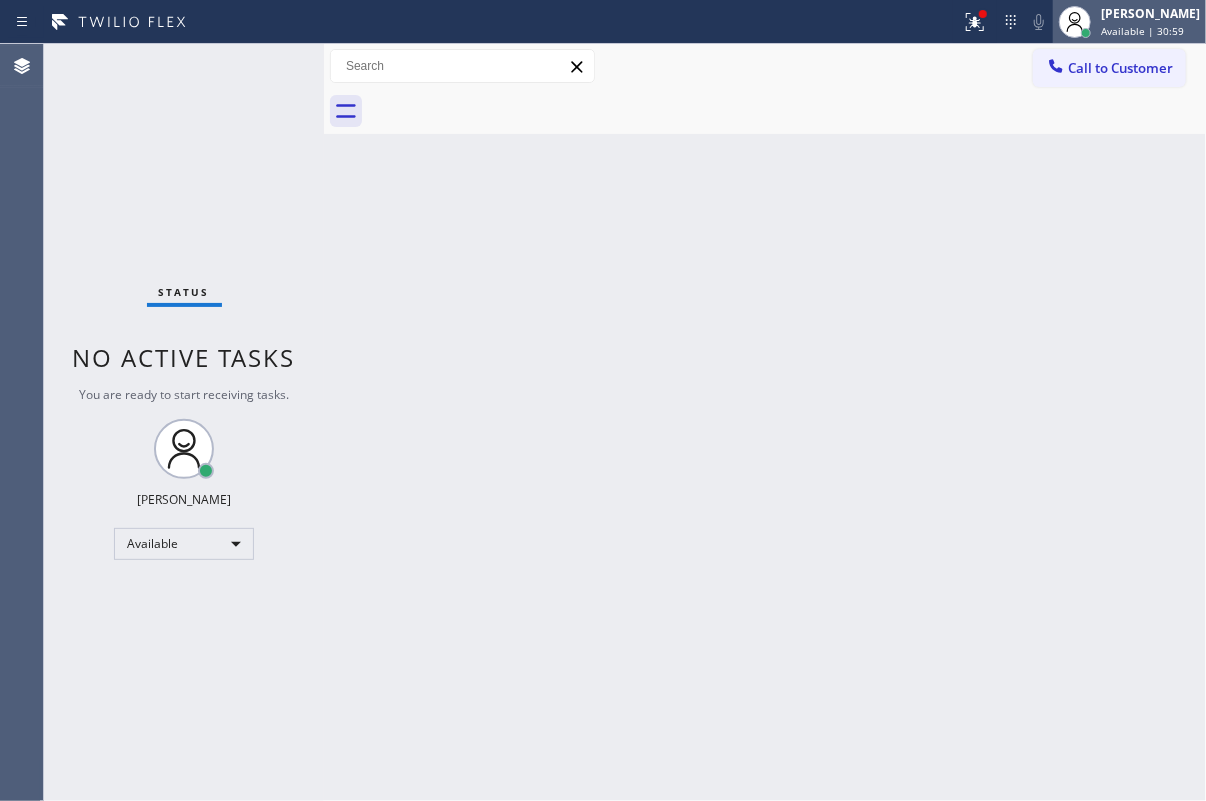 click on "Available | 30:59" at bounding box center (1142, 31) 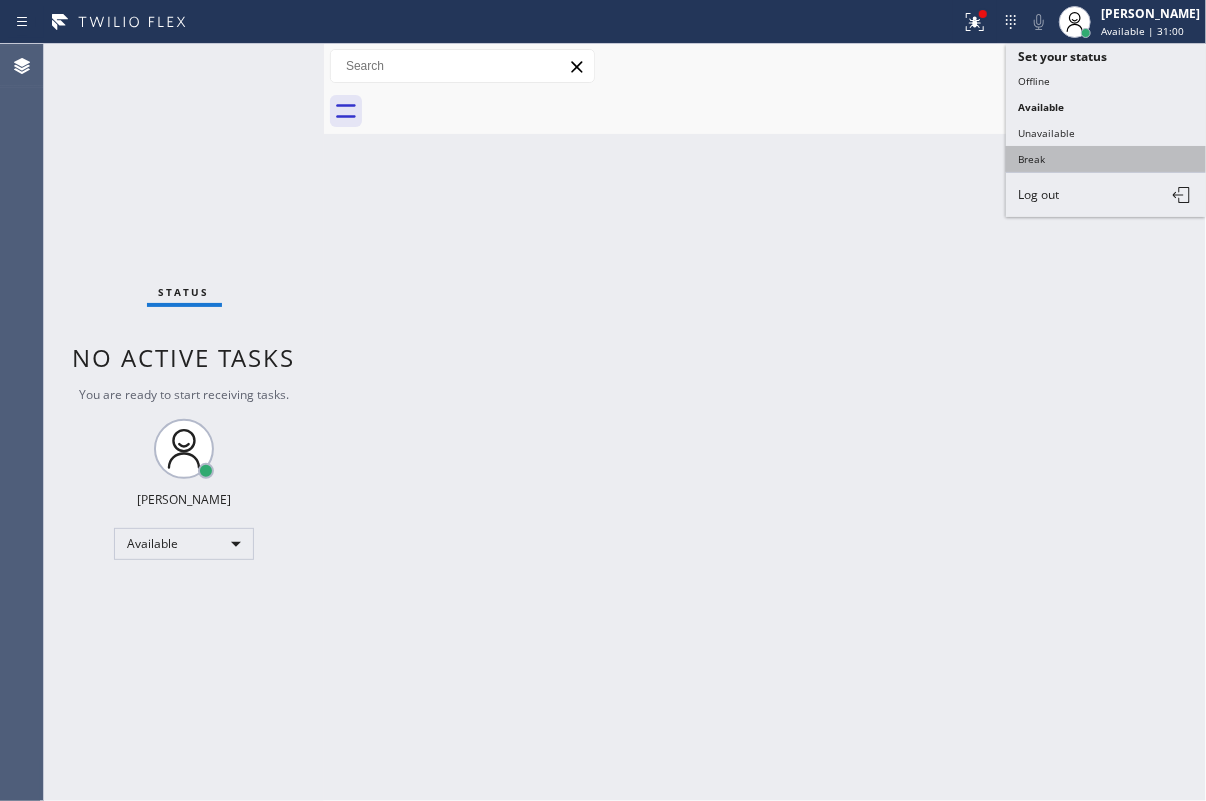 click on "Break" at bounding box center (1106, 159) 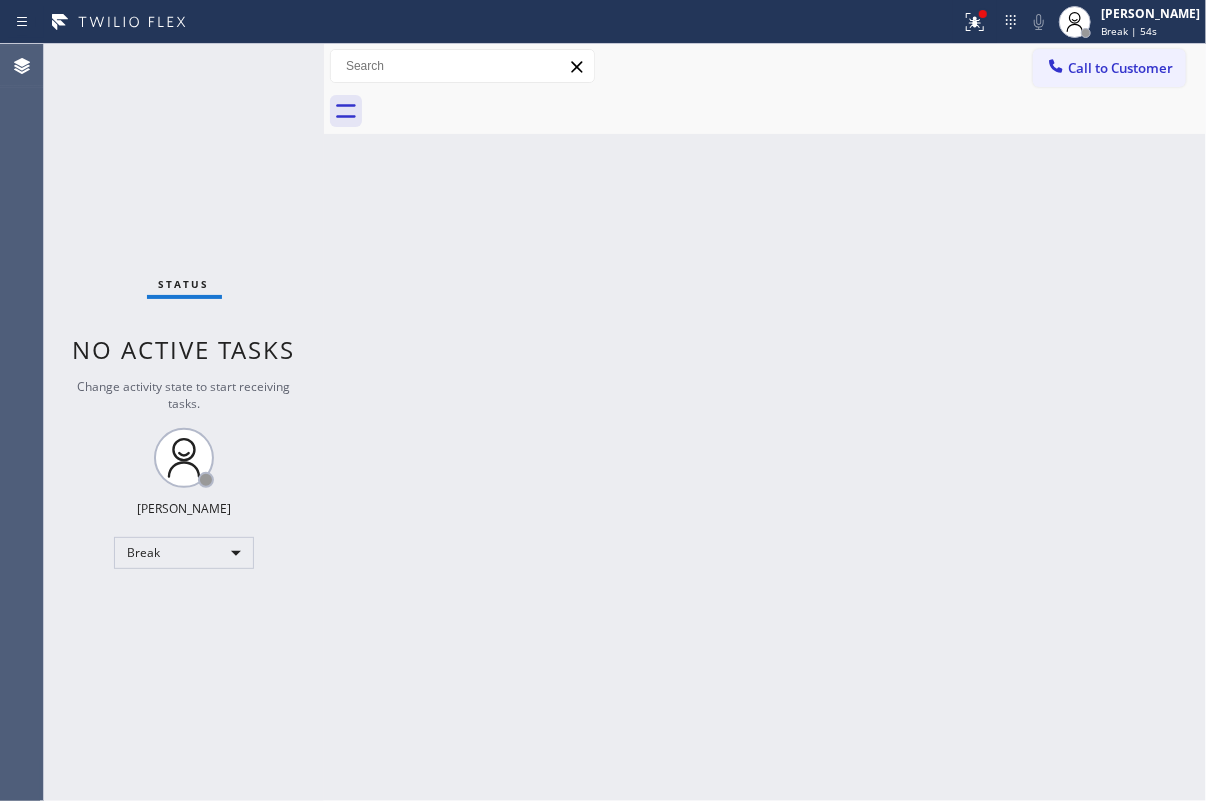 click on "Back to Dashboard Change Sender ID Customers Technicians Select a contact Outbound call Technician Search Technician Your caller id phone number Your caller id phone number Call Technician info Name   Phone none Address none Change Sender ID HVAC [PHONE_NUMBER] 5 Star Appliance [PHONE_NUMBER] Appliance Repair [PHONE_NUMBER] Plumbing [PHONE_NUMBER] Air Duct Cleaning [PHONE_NUMBER]  Electricians [PHONE_NUMBER] Cancel Change Check personal SMS Reset Change No tabs Call to Customer Outbound call Location Search location Your caller id phone number [PHONE_NUMBER] Customer number Call Outbound call Technician Search Technician Your caller id phone number Your caller id phone number Call" at bounding box center [765, 422] 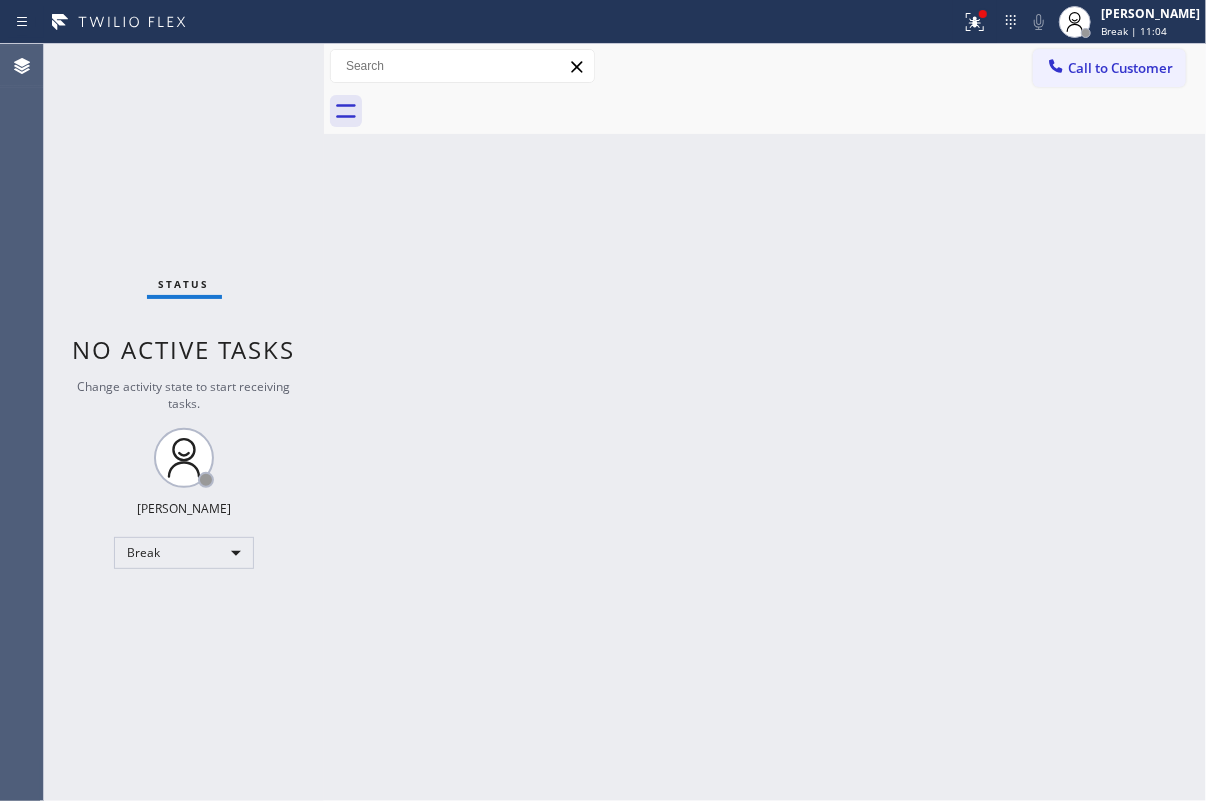 click on "Back to Dashboard Change Sender ID Customers Technicians Select a contact Outbound call Technician Search Technician Your caller id phone number Your caller id phone number Call Technician info Name   Phone none Address none Change Sender ID HVAC [PHONE_NUMBER] 5 Star Appliance [PHONE_NUMBER] Appliance Repair [PHONE_NUMBER] Plumbing [PHONE_NUMBER] Air Duct Cleaning [PHONE_NUMBER]  Electricians [PHONE_NUMBER] Cancel Change Check personal SMS Reset Change No tabs Call to Customer Outbound call Location Search location Your caller id phone number [PHONE_NUMBER] Customer number Call Outbound call Technician Search Technician Your caller id phone number Your caller id phone number Call" at bounding box center (765, 422) 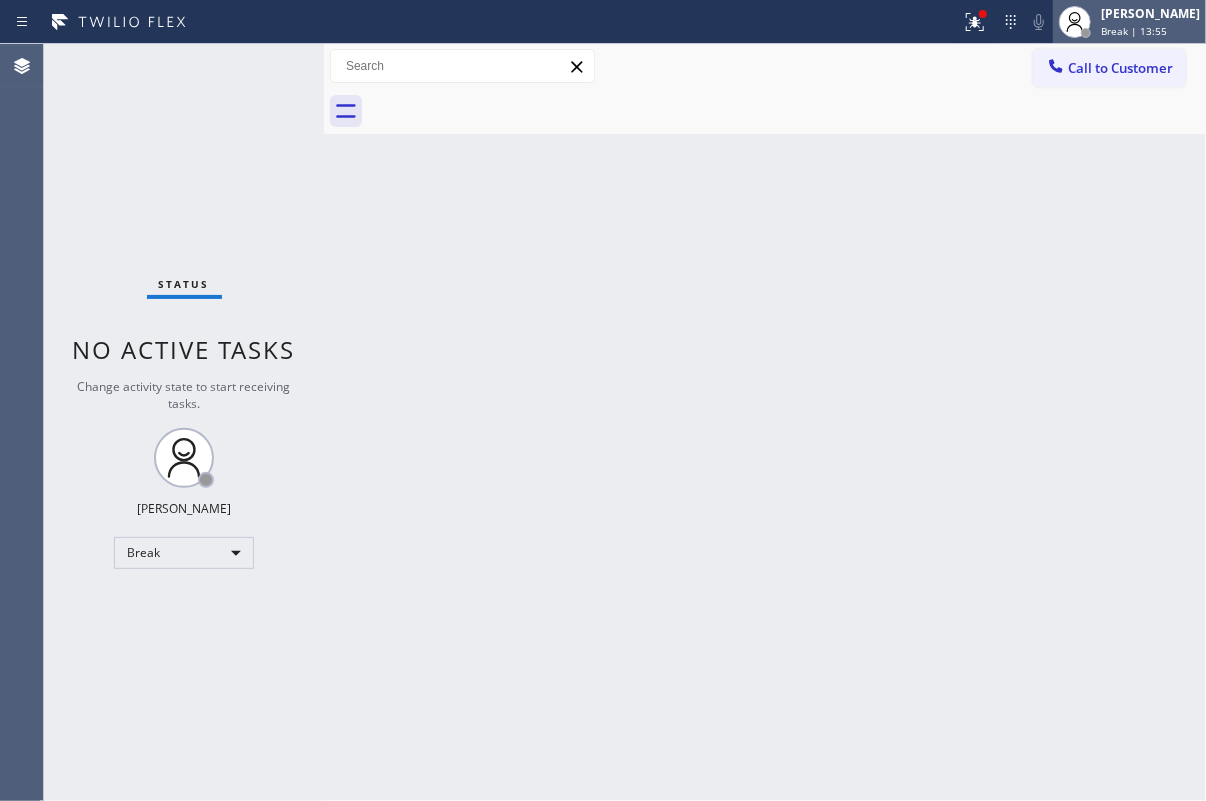 click on "Break | 13:55" at bounding box center [1134, 31] 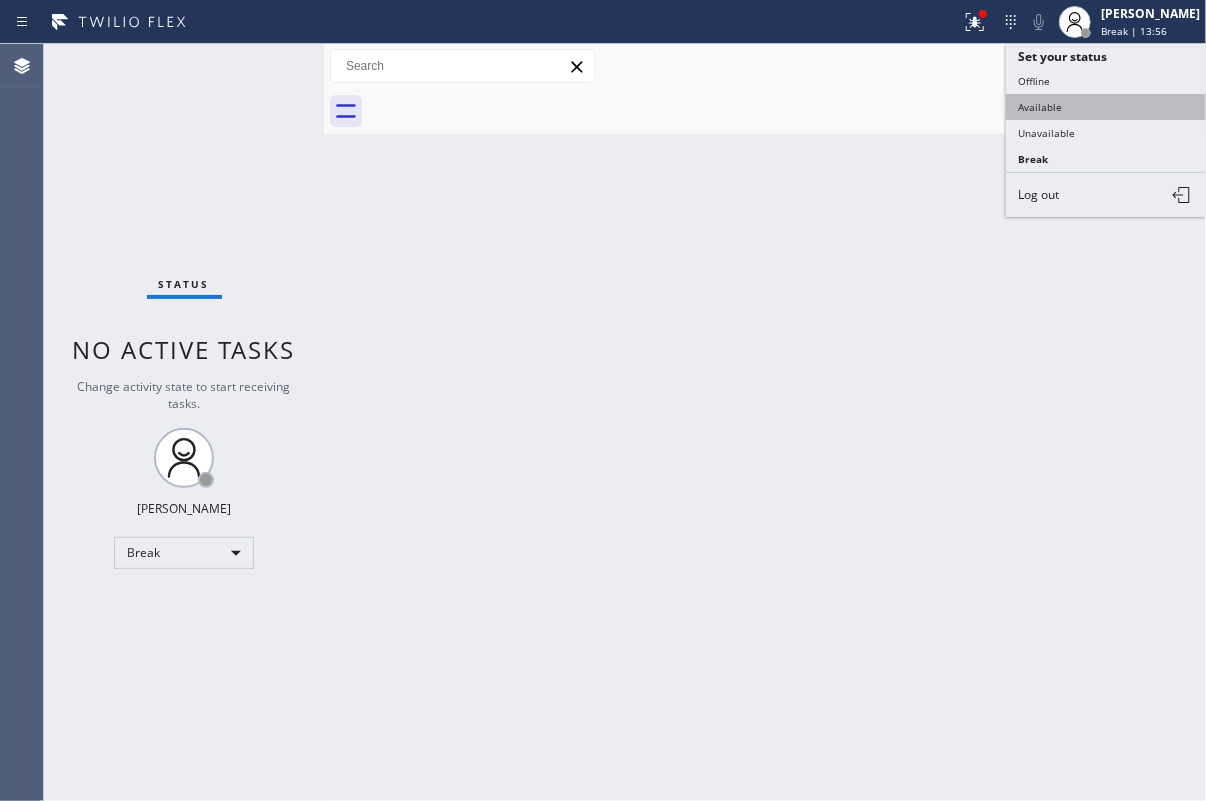 click on "Available" at bounding box center [1106, 107] 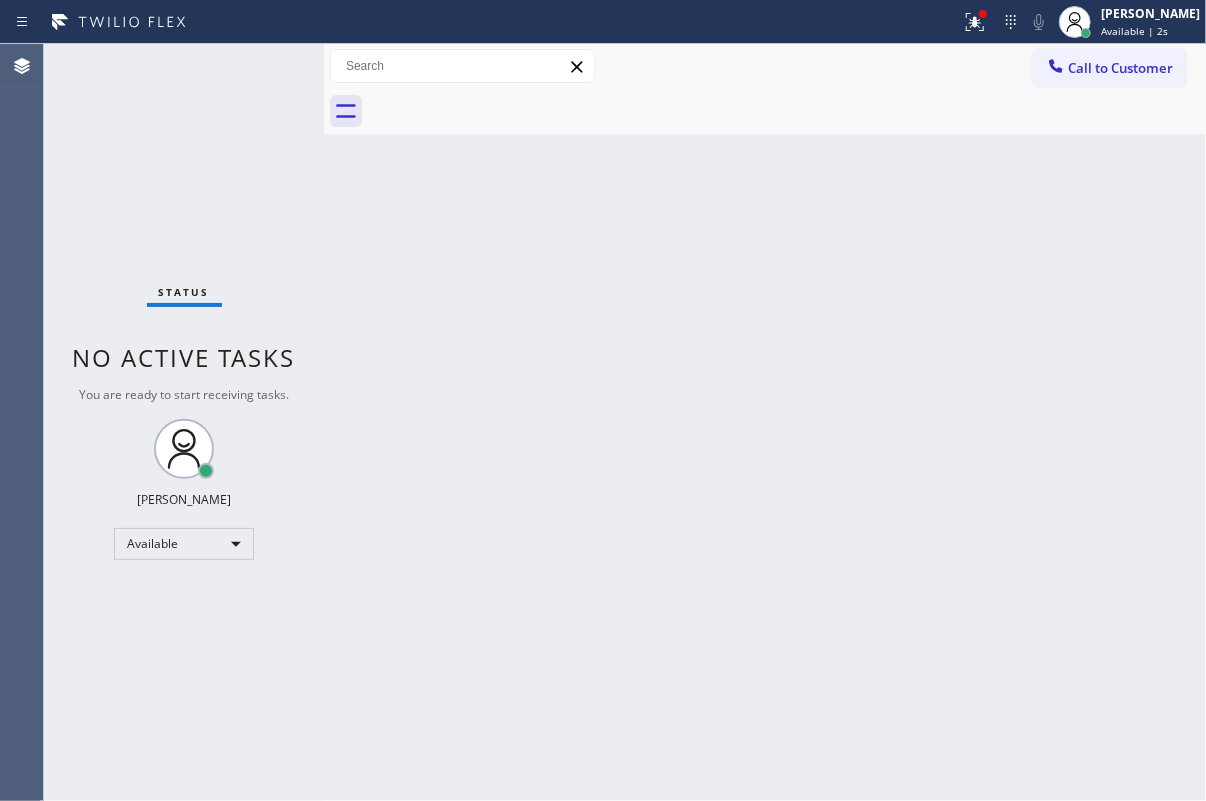 click on "Back to Dashboard Change Sender ID Customers Technicians Select a contact Outbound call Technician Search Technician Your caller id phone number Your caller id phone number Call Technician info Name   Phone none Address none Change Sender ID HVAC [PHONE_NUMBER] 5 Star Appliance [PHONE_NUMBER] Appliance Repair [PHONE_NUMBER] Plumbing [PHONE_NUMBER] Air Duct Cleaning [PHONE_NUMBER]  Electricians [PHONE_NUMBER] Cancel Change Check personal SMS Reset Change No tabs Call to Customer Outbound call Location Search location Your caller id phone number [PHONE_NUMBER] Customer number Call Outbound call Technician Search Technician Your caller id phone number Your caller id phone number Call" at bounding box center [765, 422] 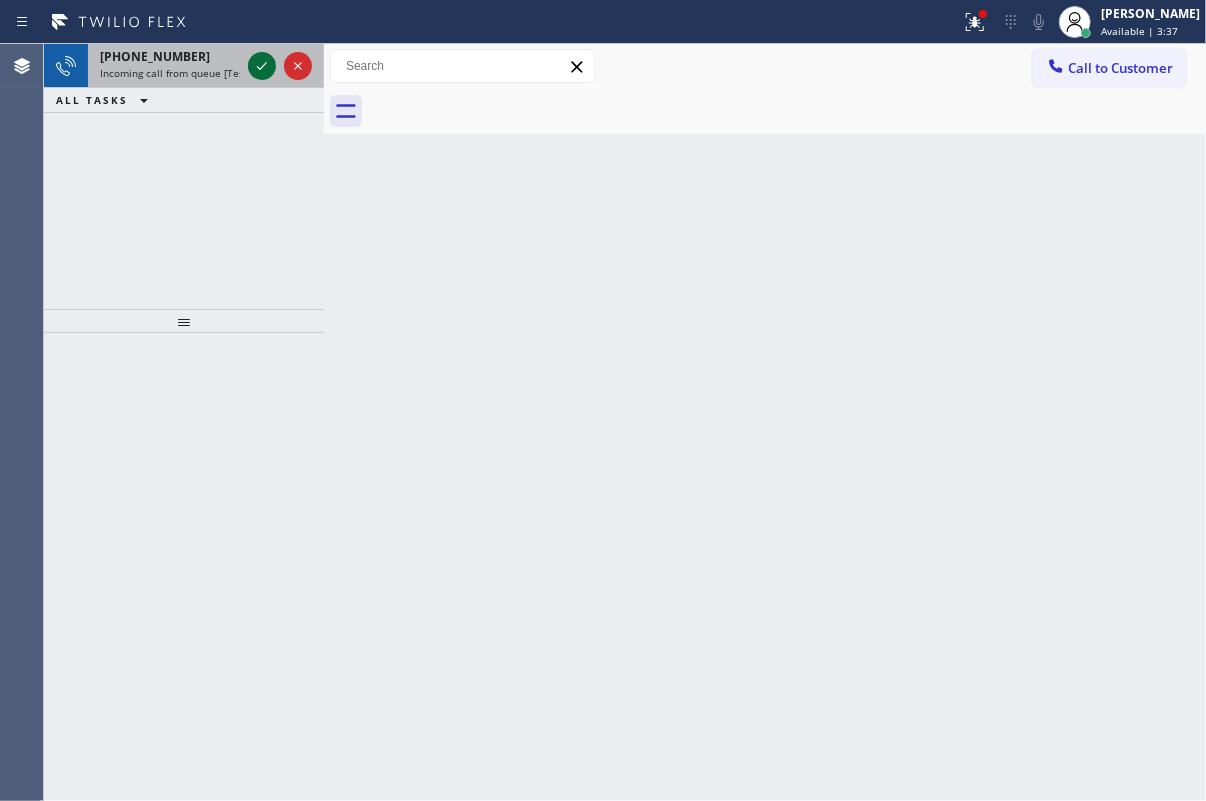 click 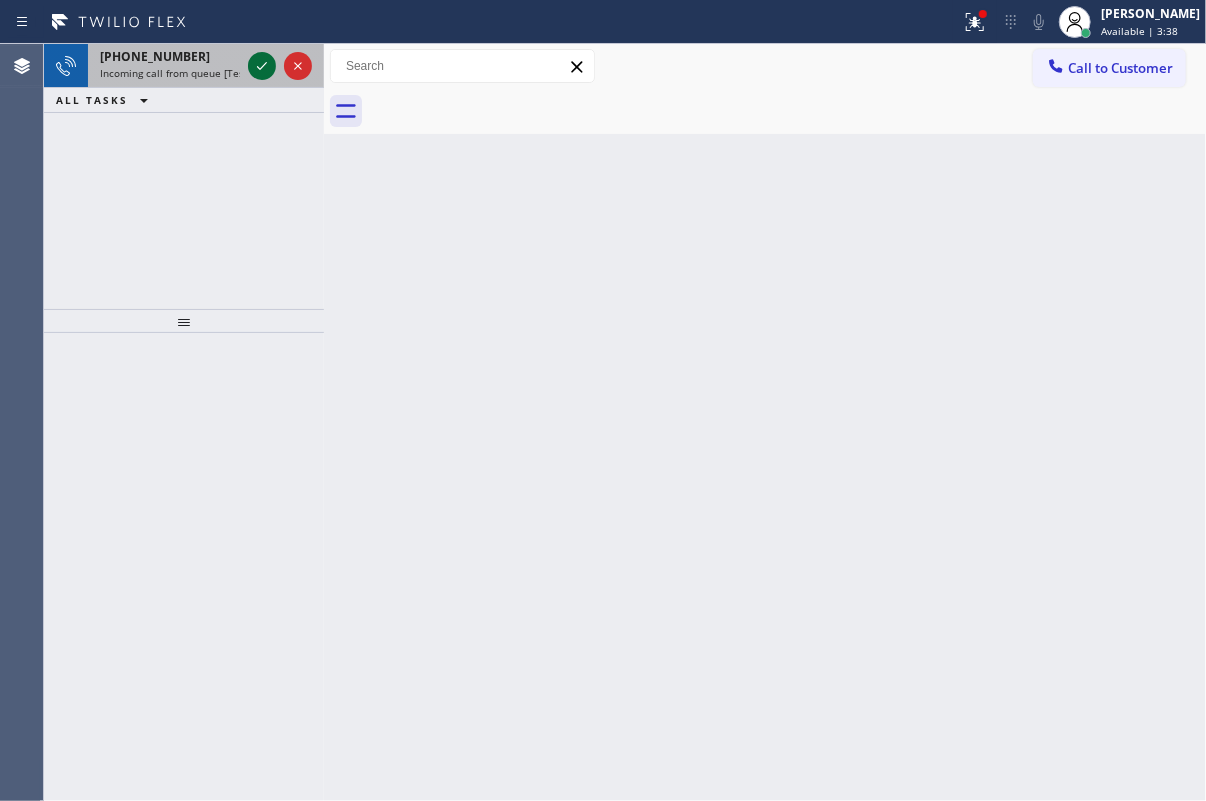 click 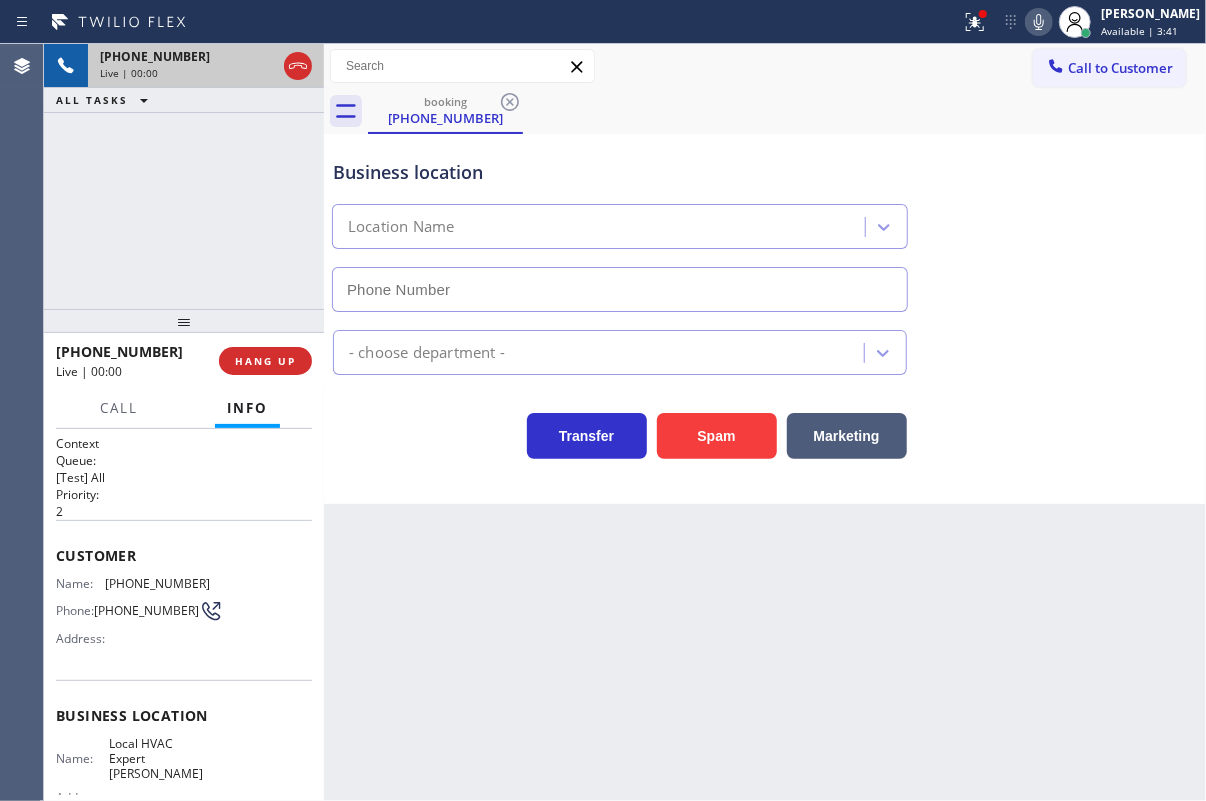 type on "[PHONE_NUMBER]" 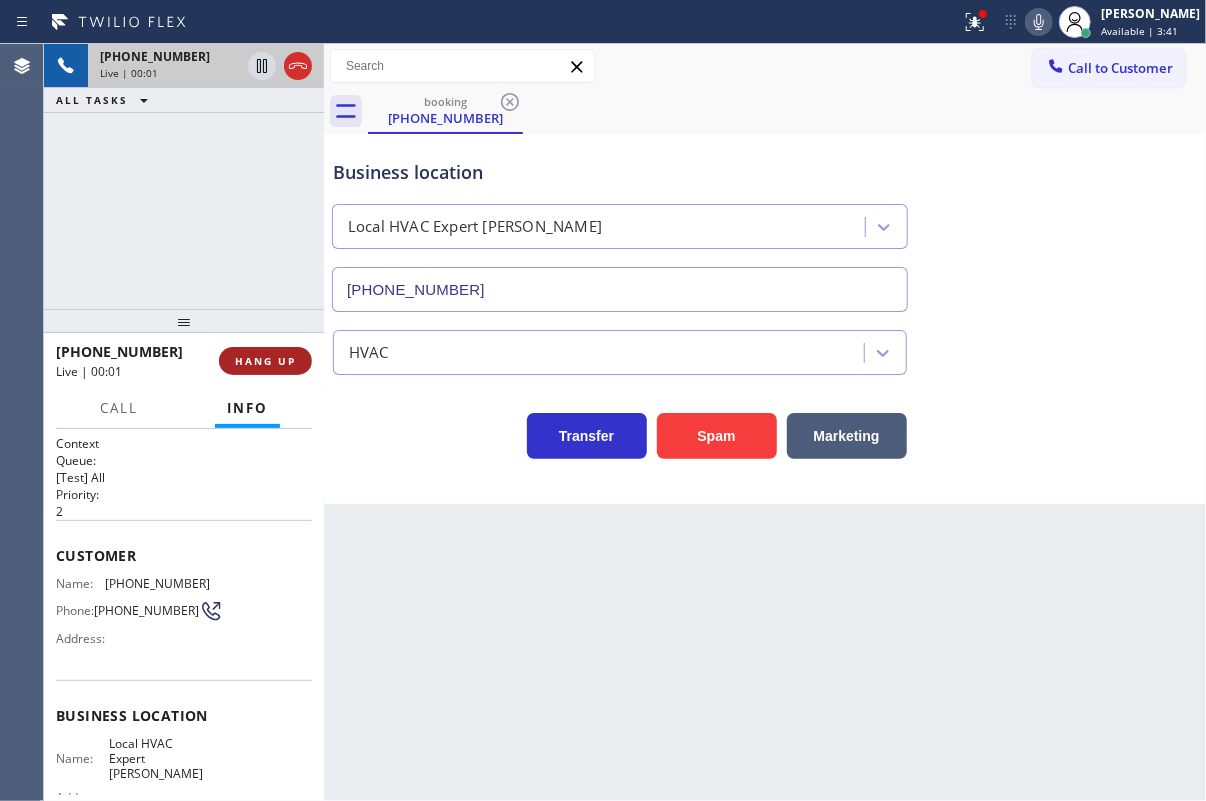 click on "HANG UP" at bounding box center [265, 361] 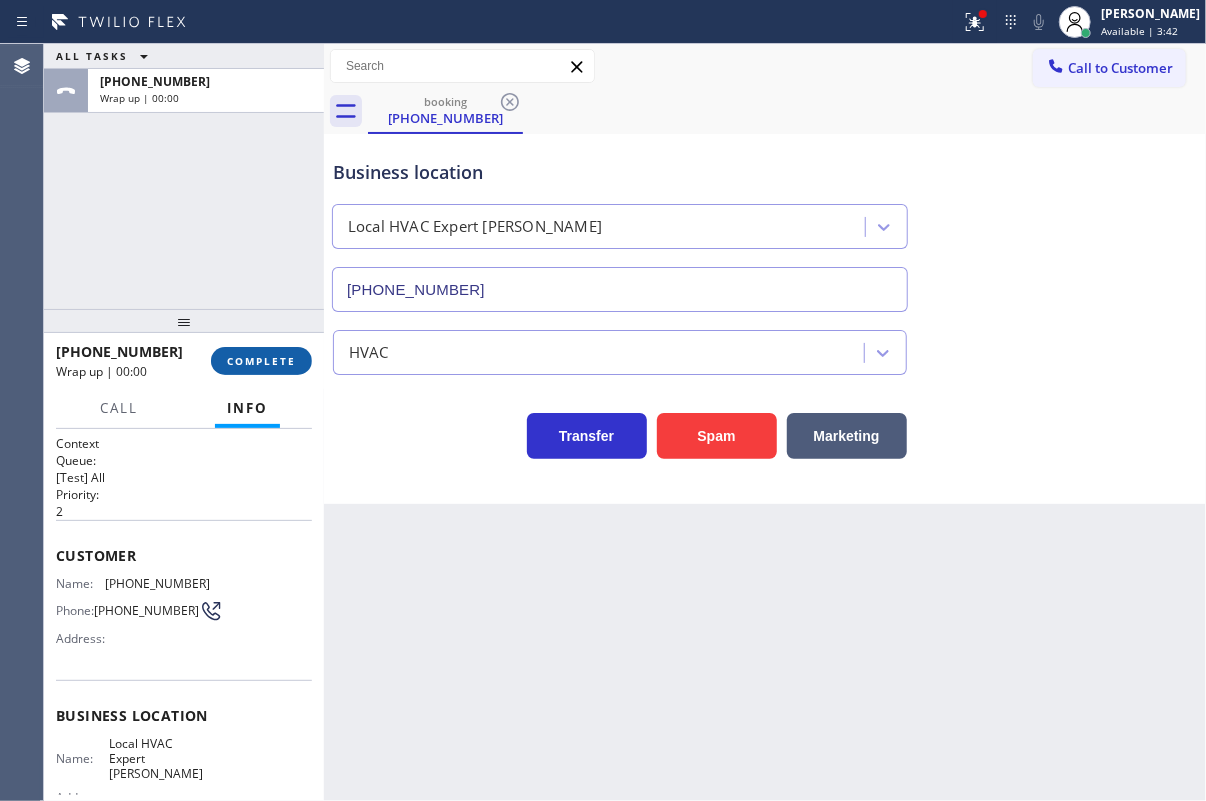 click on "COMPLETE" at bounding box center [261, 361] 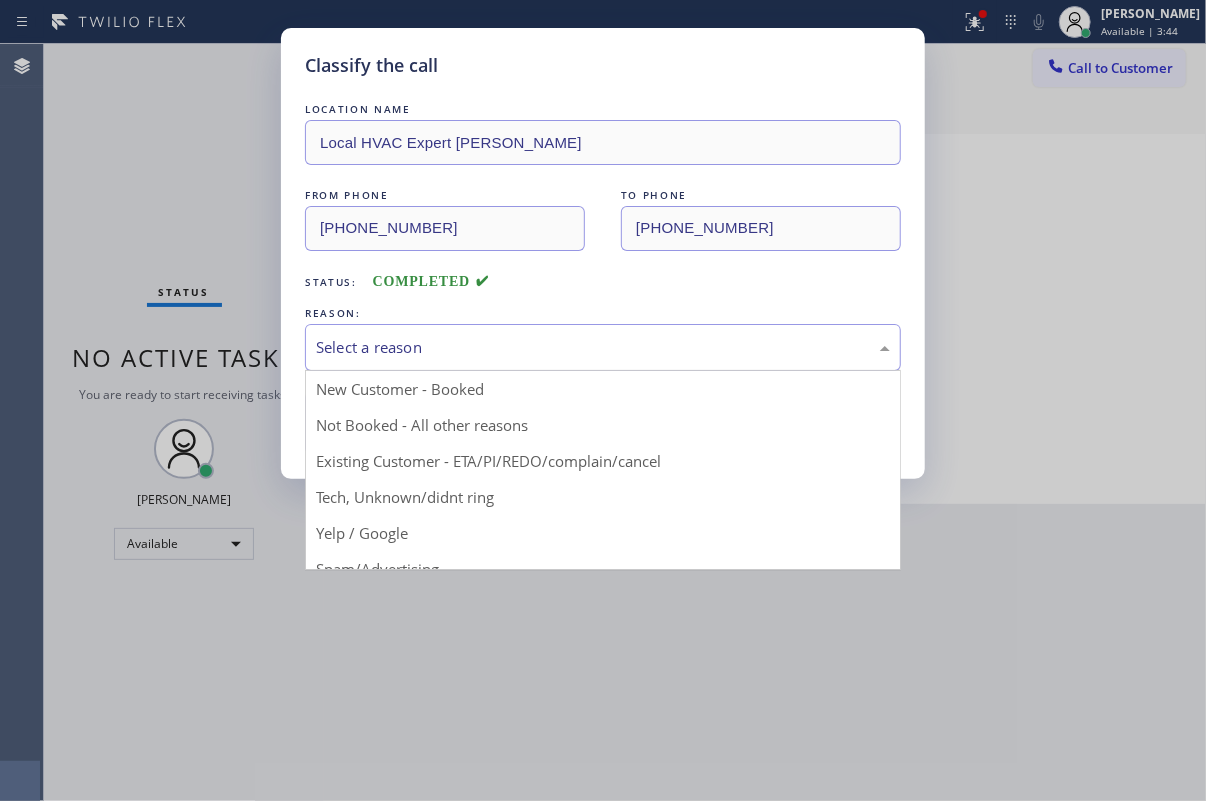 click on "Select a reason" at bounding box center (603, 347) 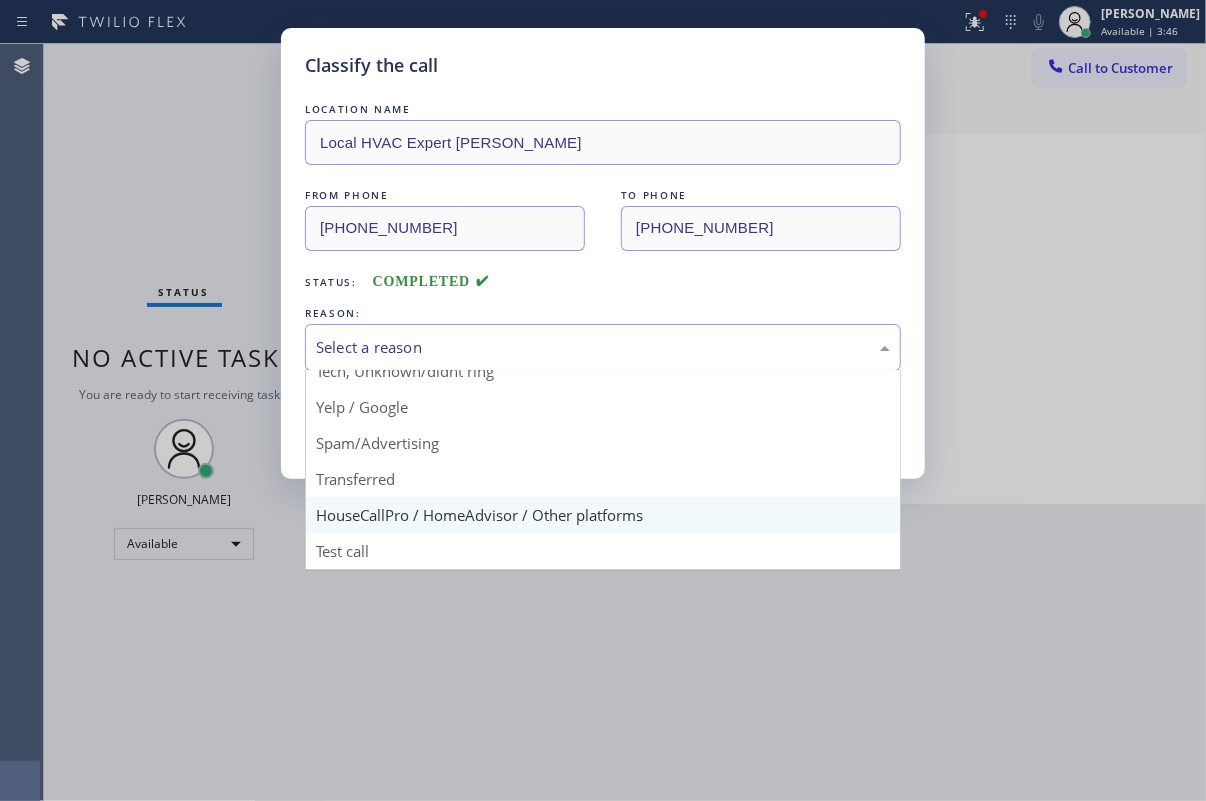 scroll, scrollTop: 42, scrollLeft: 0, axis: vertical 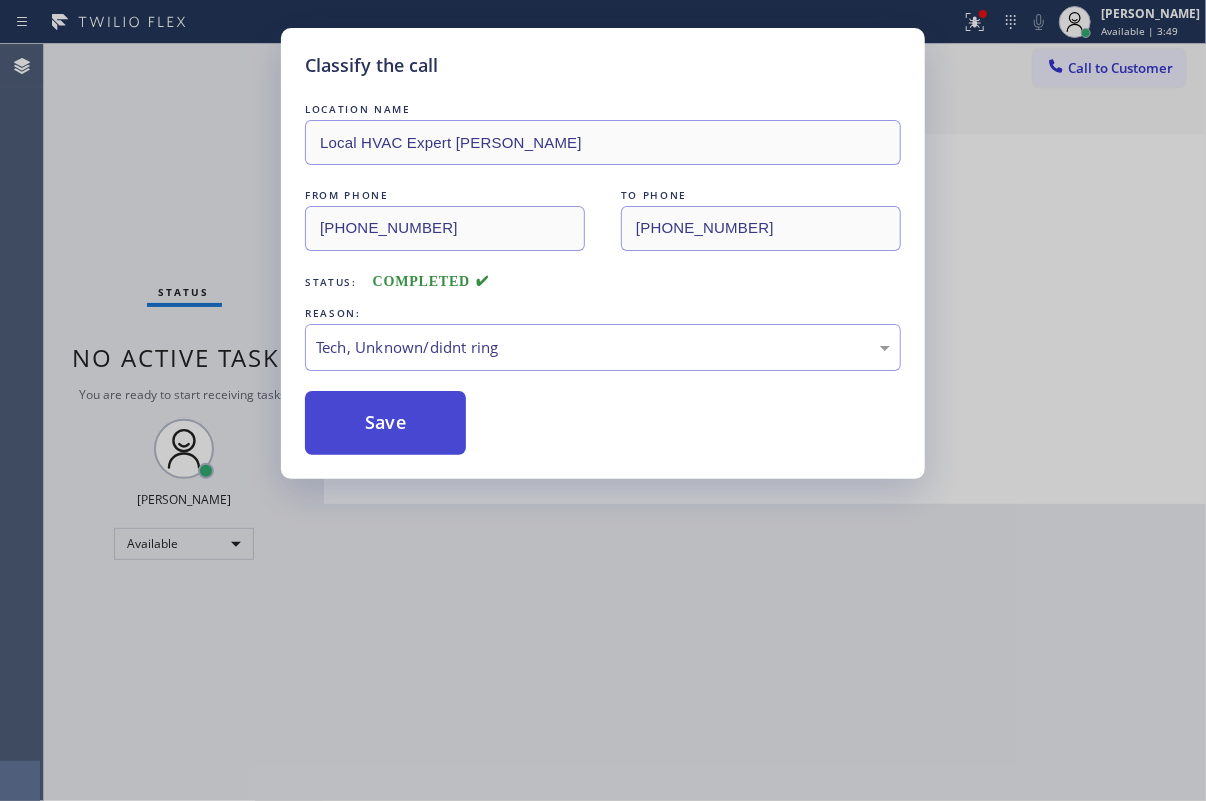 click on "Save" at bounding box center (385, 423) 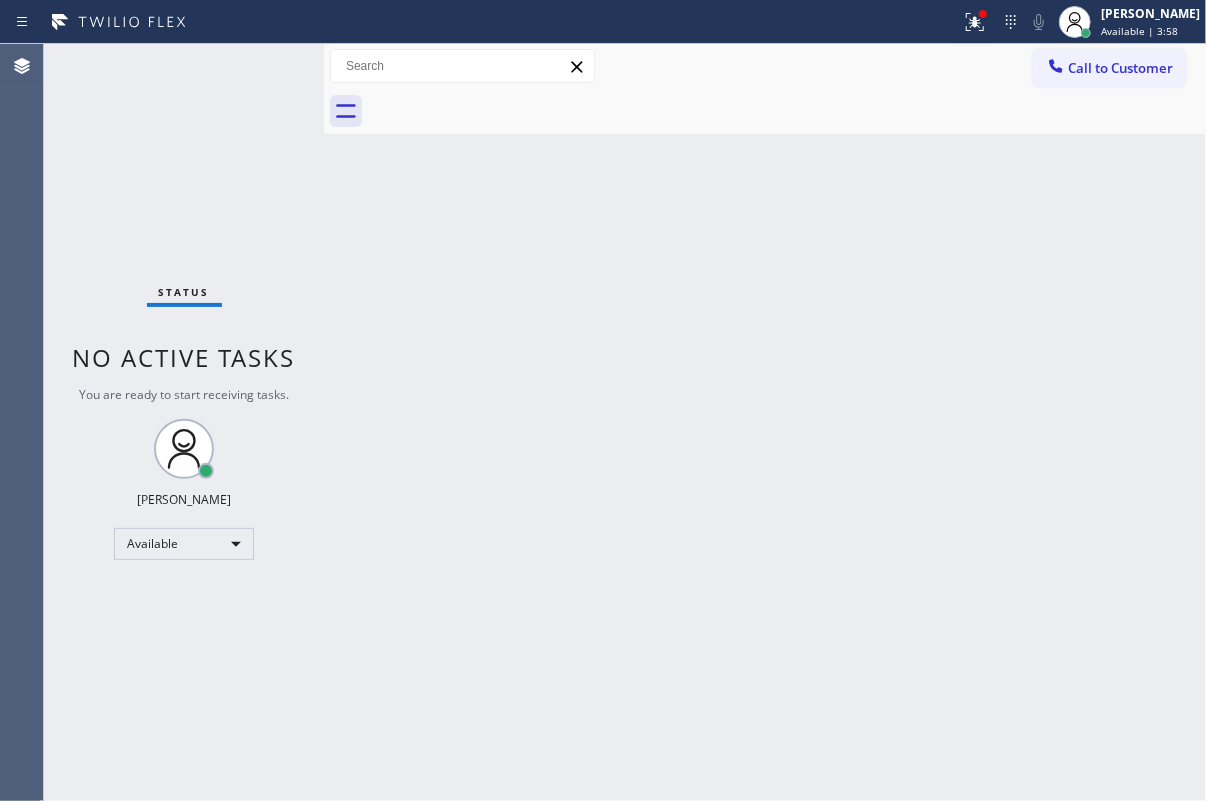 click on "Status   No active tasks     You are ready to start receiving tasks.   [PERSON_NAME] Available" at bounding box center (184, 422) 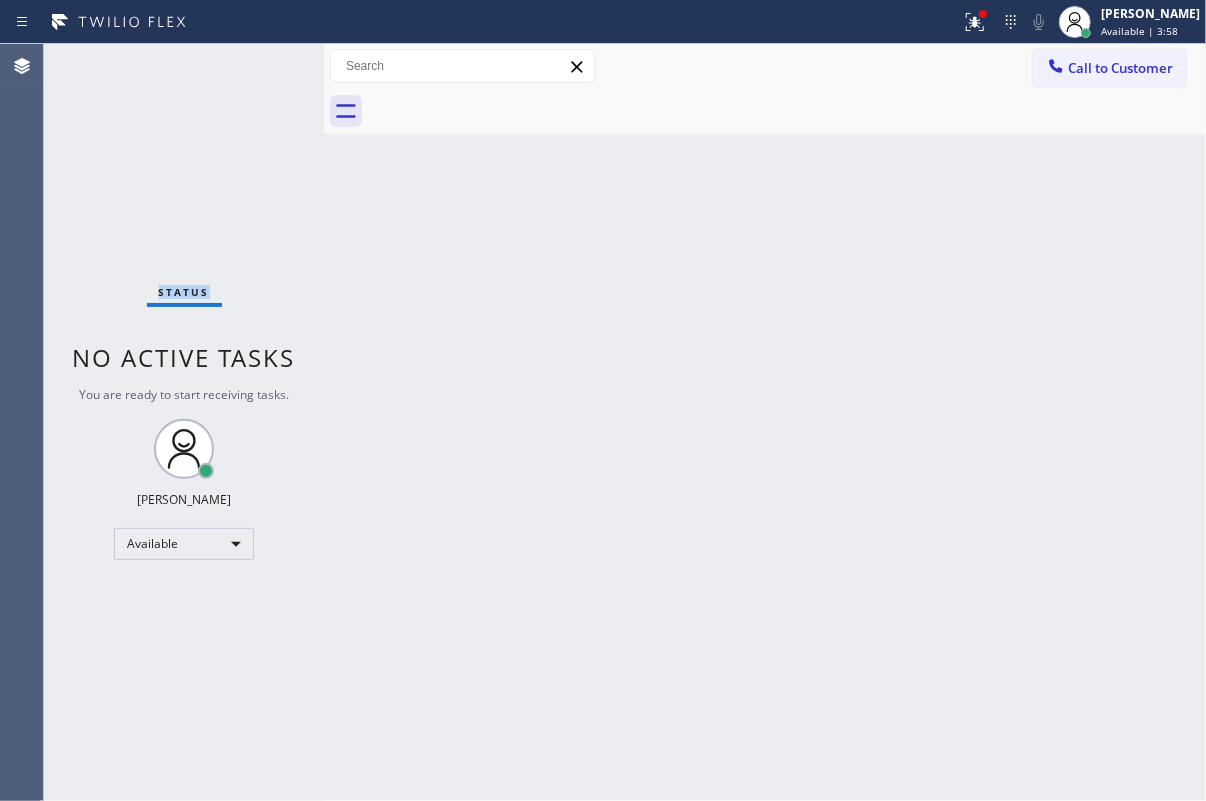 click on "Status   No active tasks     You are ready to start receiving tasks.   [PERSON_NAME] Available" at bounding box center (184, 422) 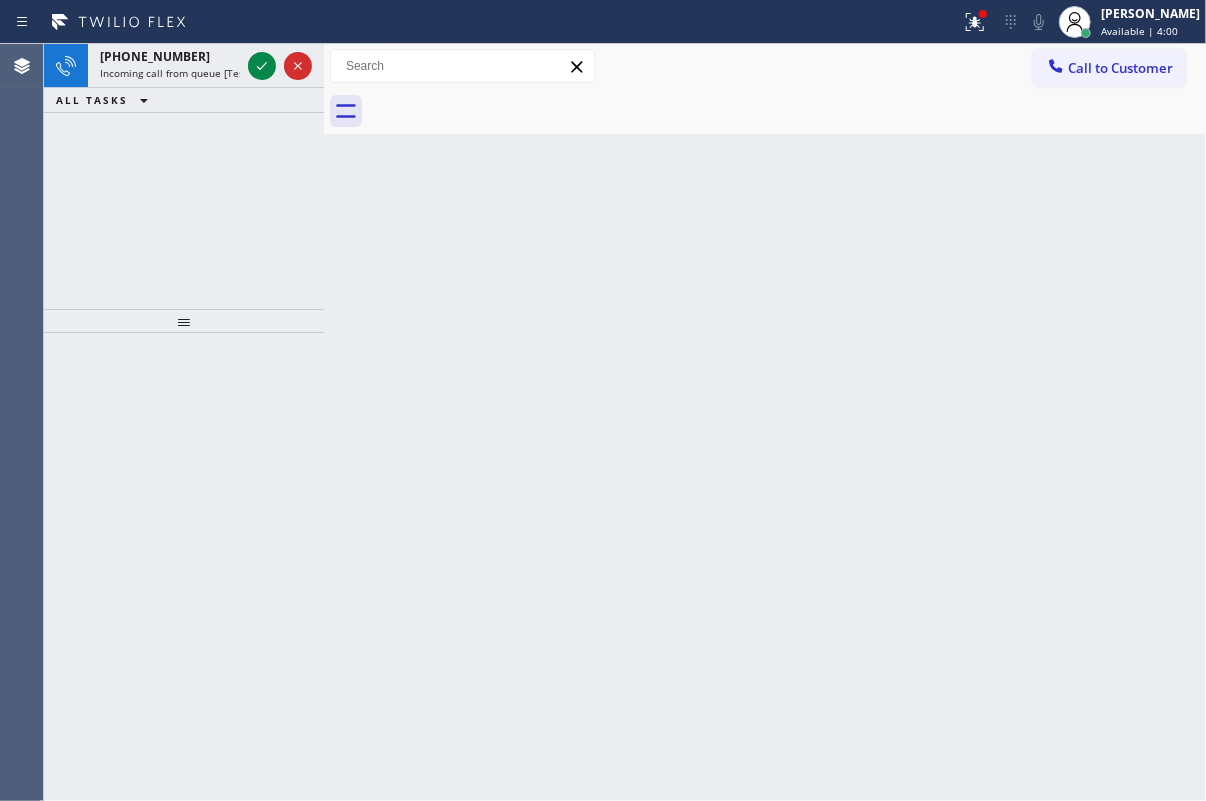 drag, startPoint x: 408, startPoint y: 300, endPoint x: 189, endPoint y: 109, distance: 290.58905 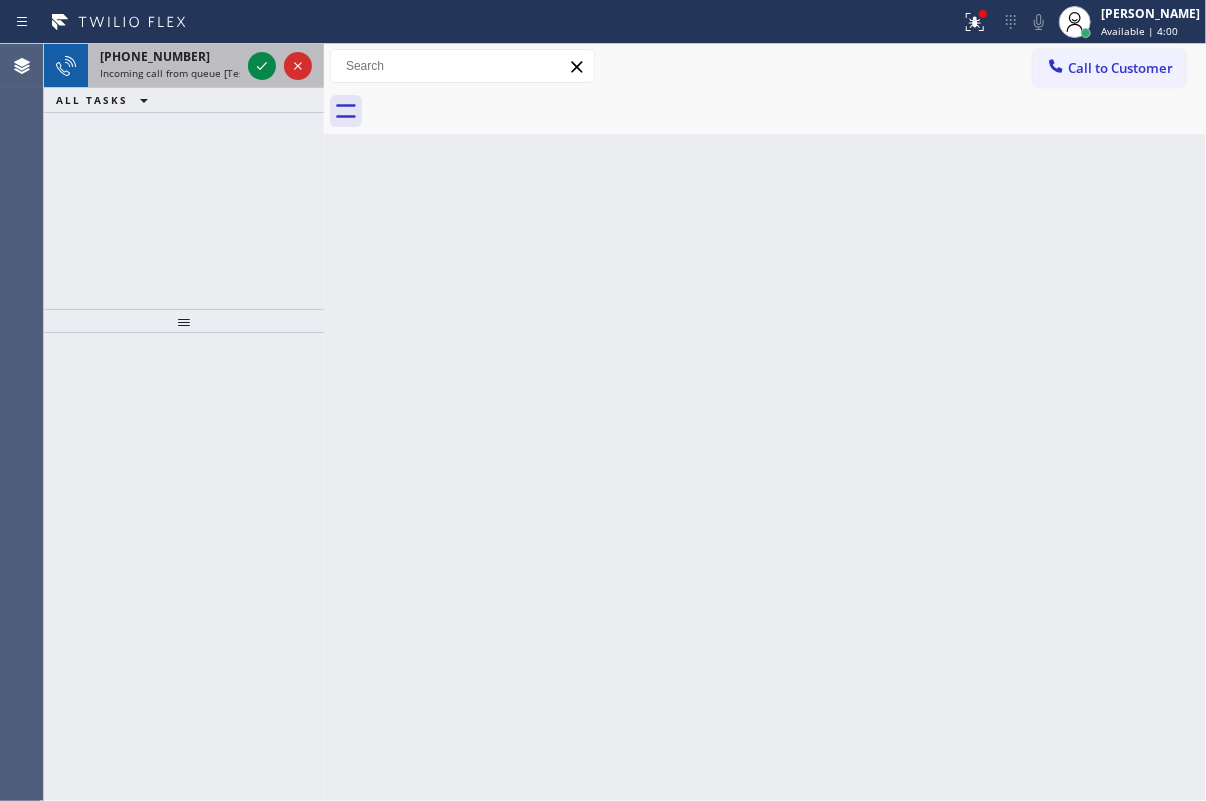 click on "Incoming call from queue [Test] All" at bounding box center (183, 73) 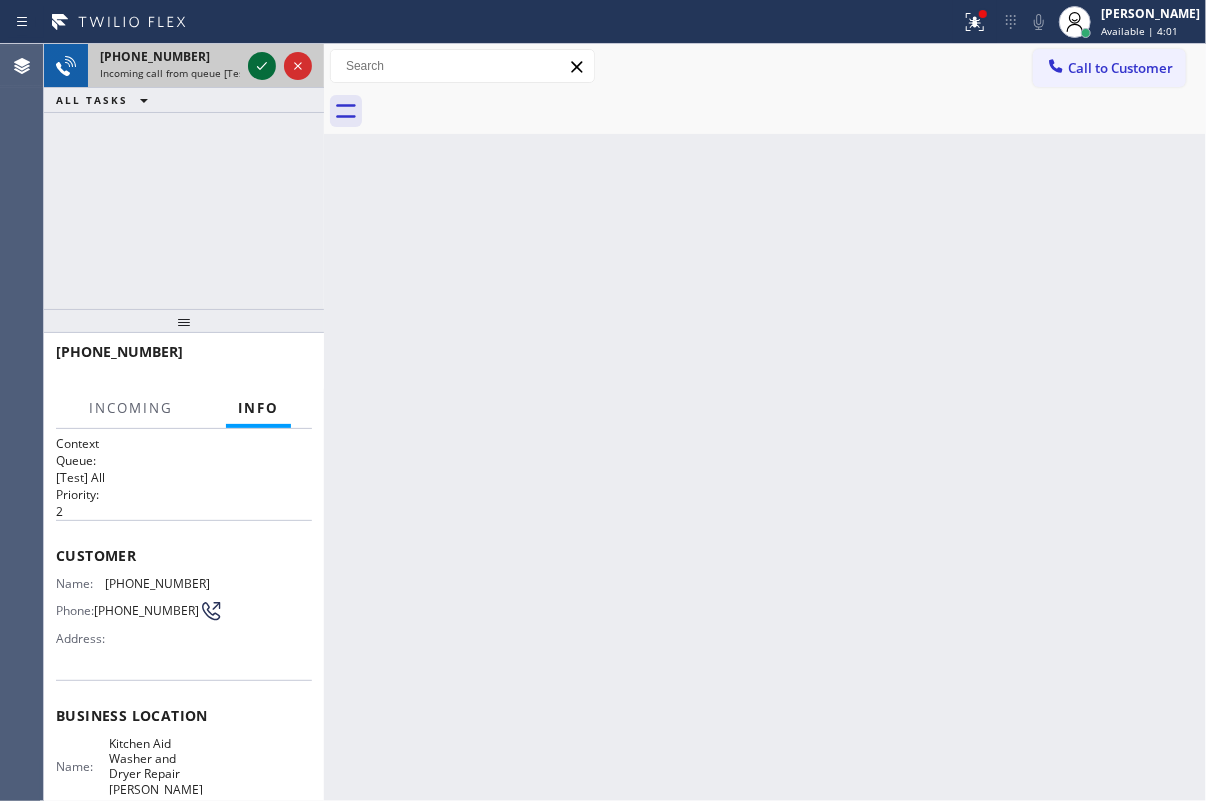click 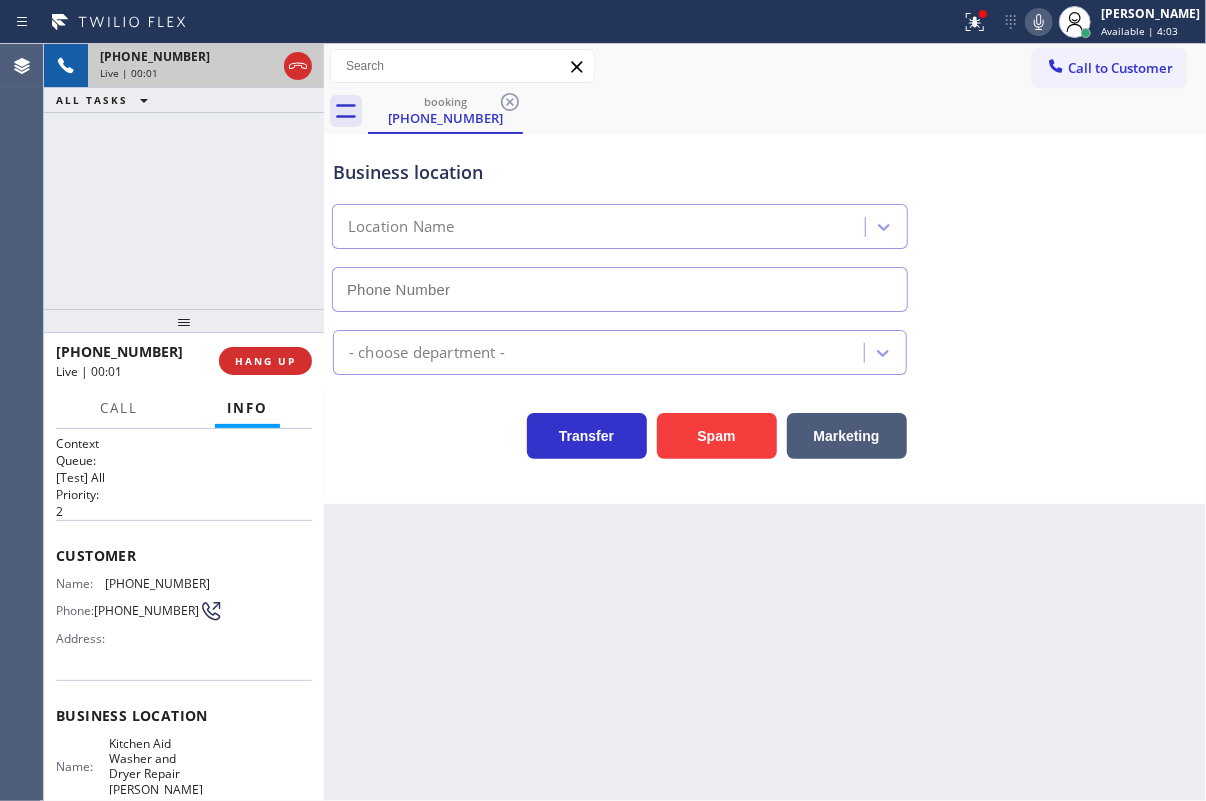 type on "[PHONE_NUMBER]" 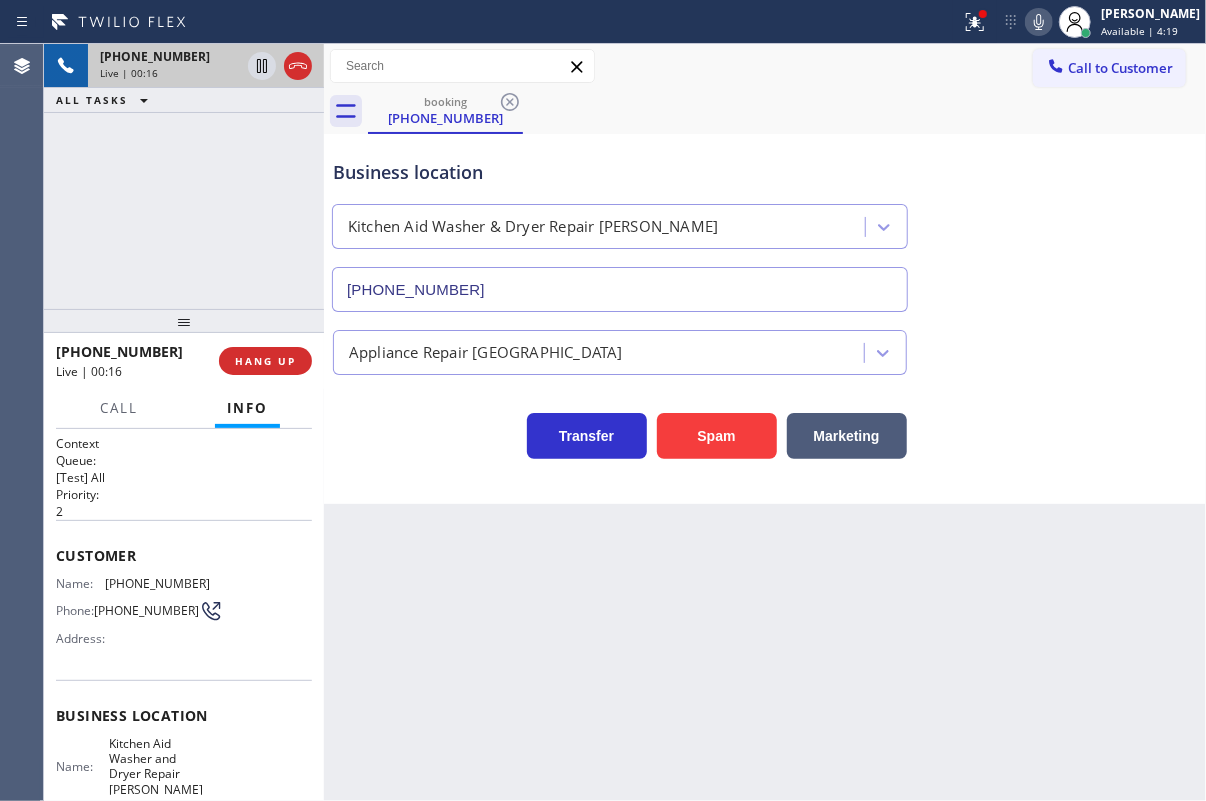 click on "Kitchen Aid Washer  and  Dryer Repair [PERSON_NAME]" at bounding box center [159, 767] 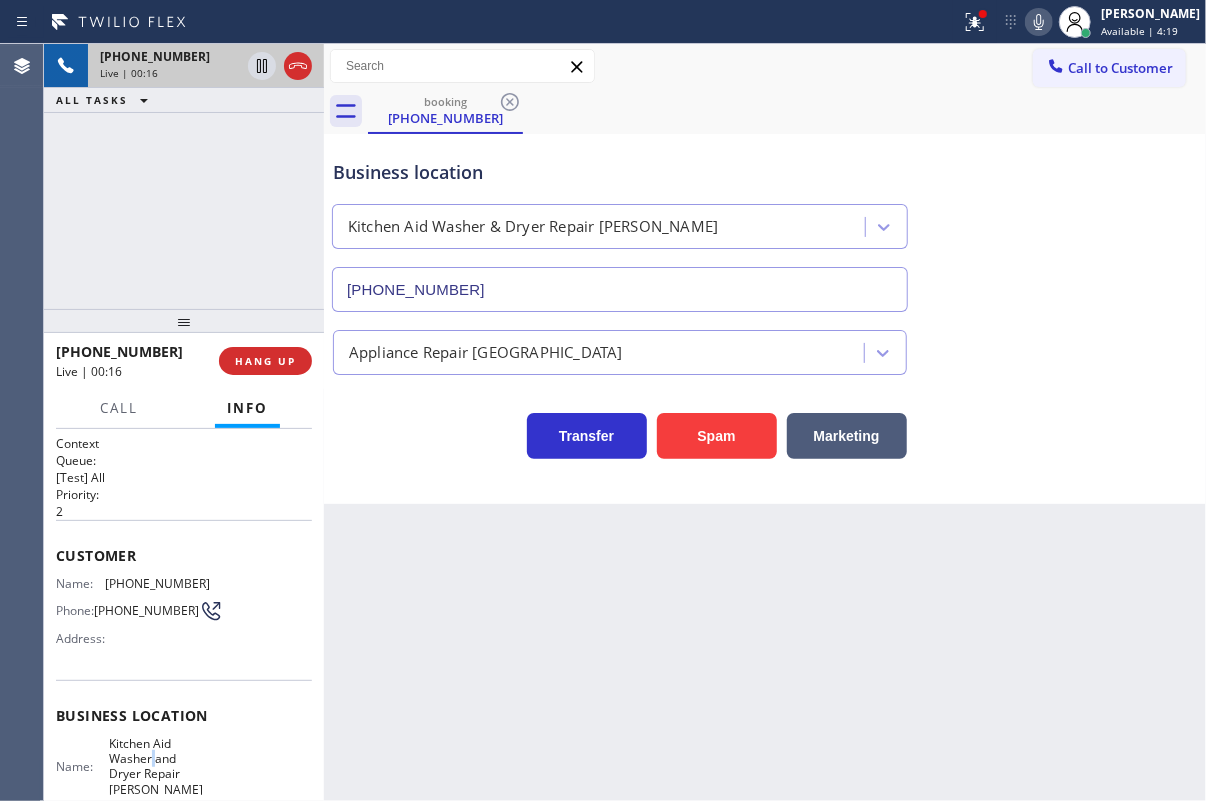 click on "Kitchen Aid Washer  and  Dryer Repair [PERSON_NAME]" at bounding box center (159, 767) 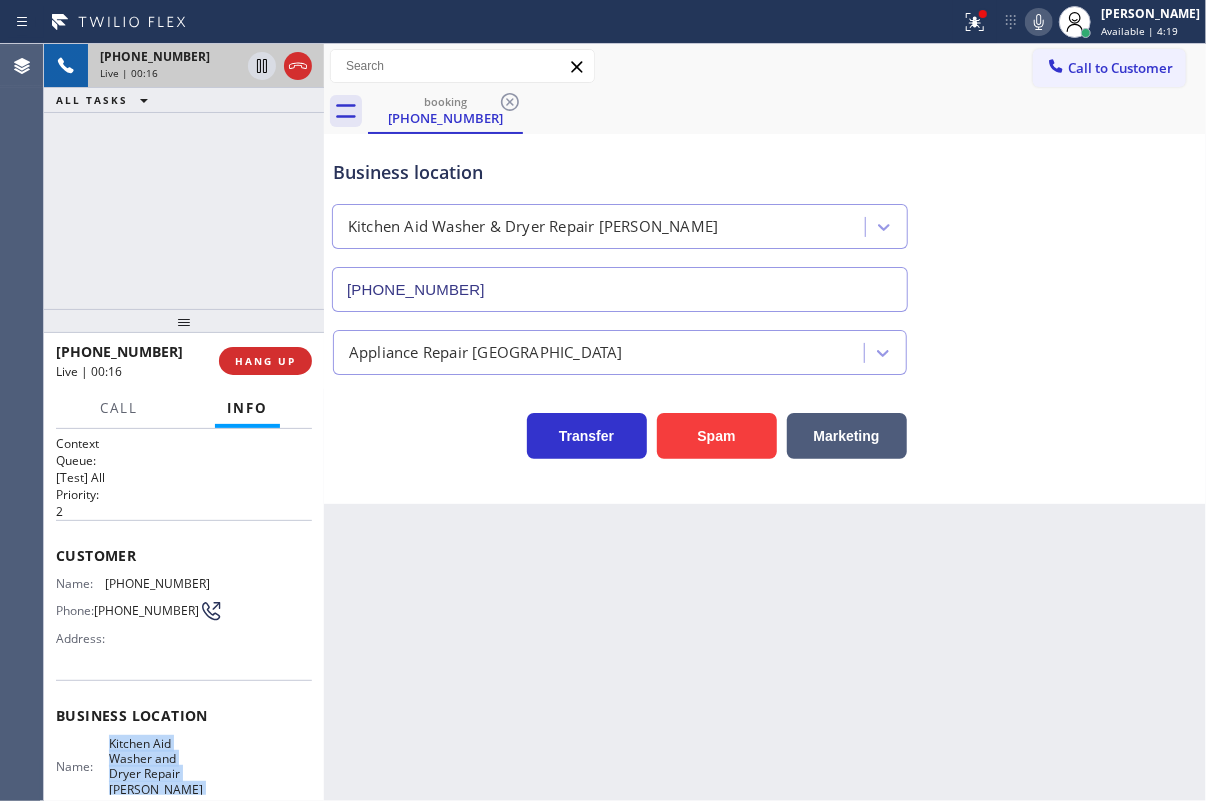 click on "Kitchen Aid Washer  and  Dryer Repair [PERSON_NAME]" at bounding box center (159, 767) 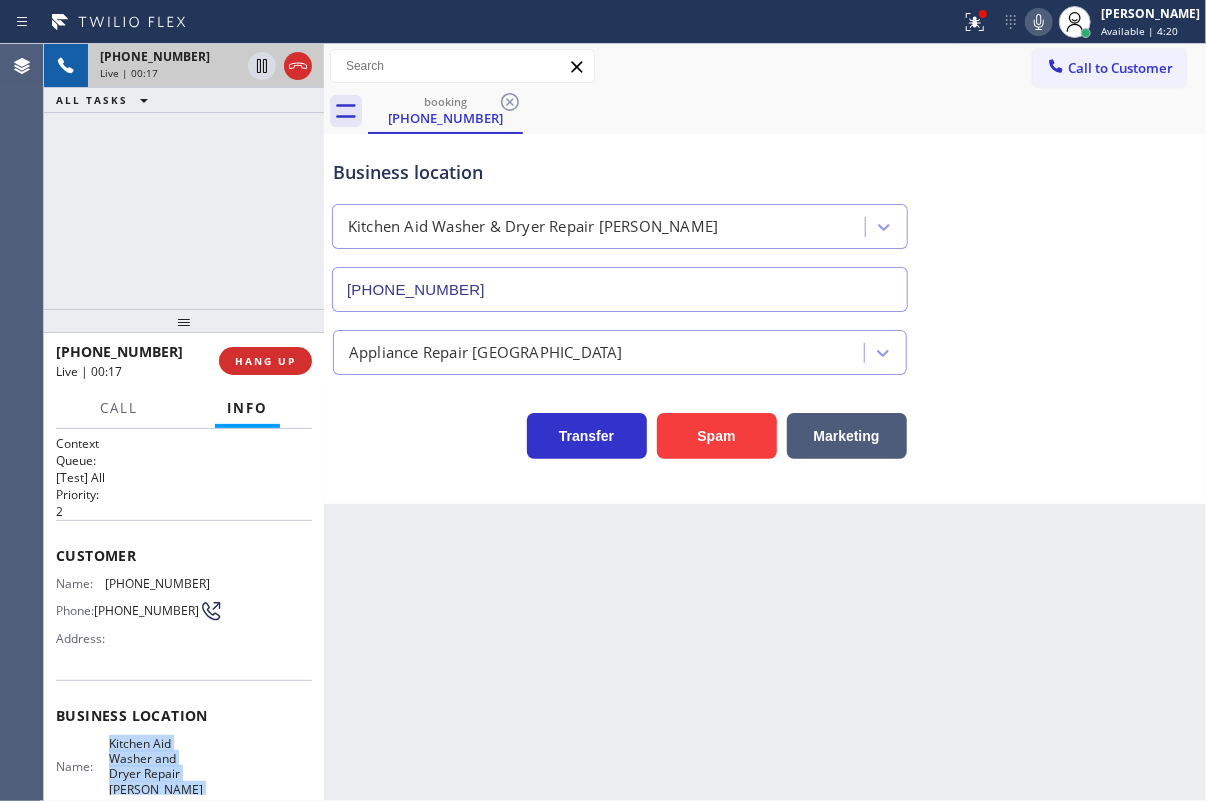 copy on "Kitchen Aid Washer  and  Dryer Repair [PERSON_NAME]" 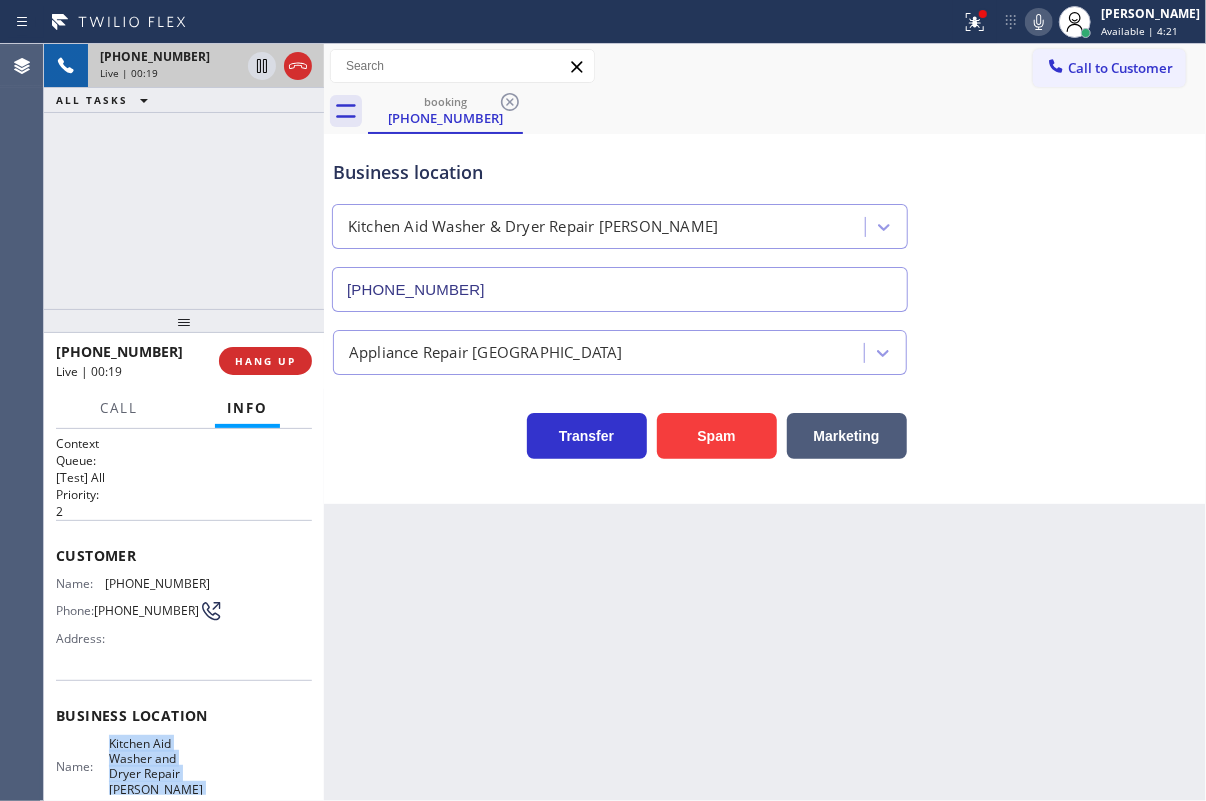 click on "[PHONE_NUMBER]" at bounding box center (620, 289) 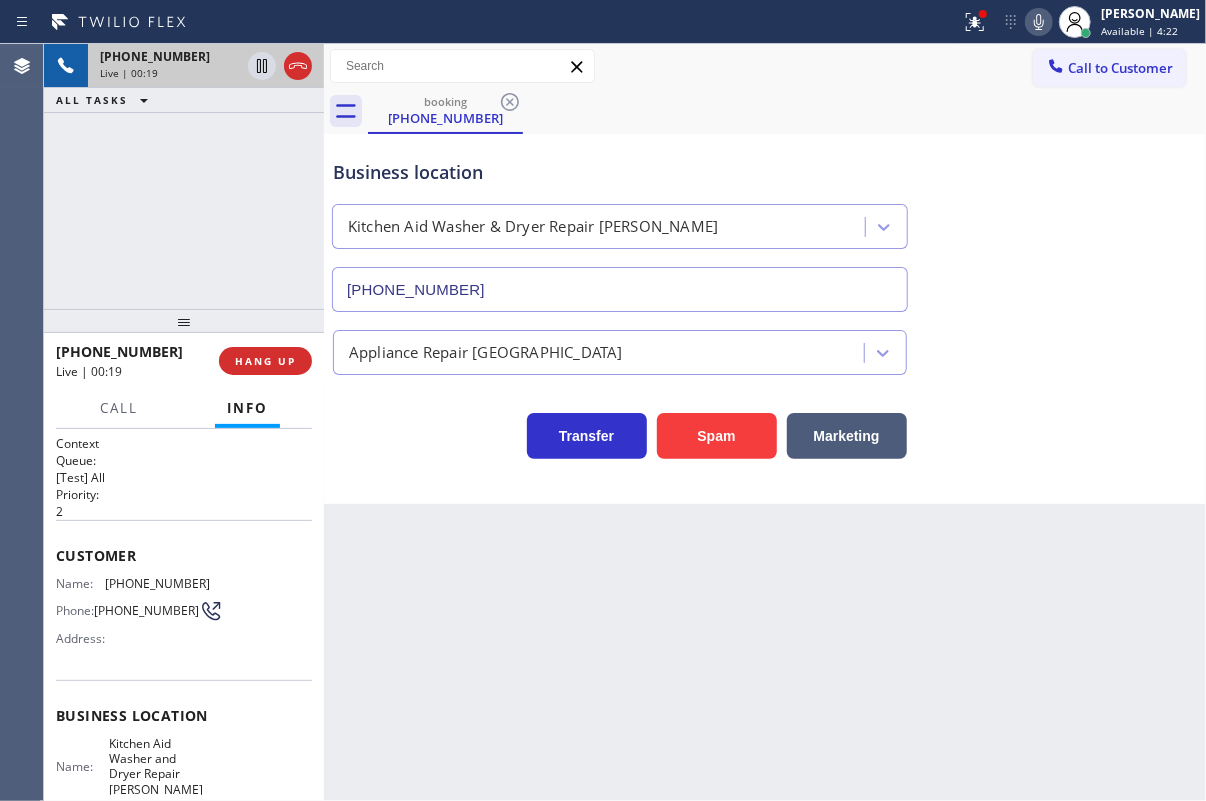 click on "[PHONE_NUMBER]" at bounding box center [620, 289] 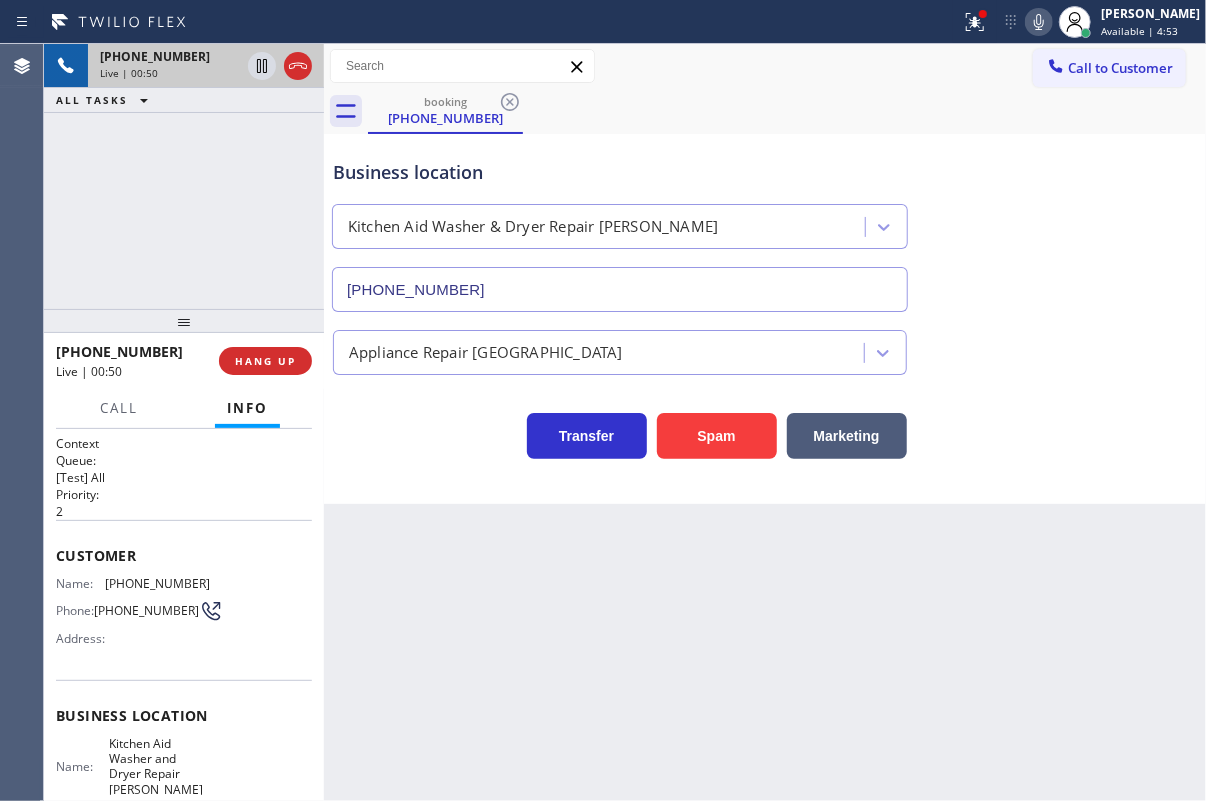 click on "[PHONE_NUMBER]" at bounding box center (157, 583) 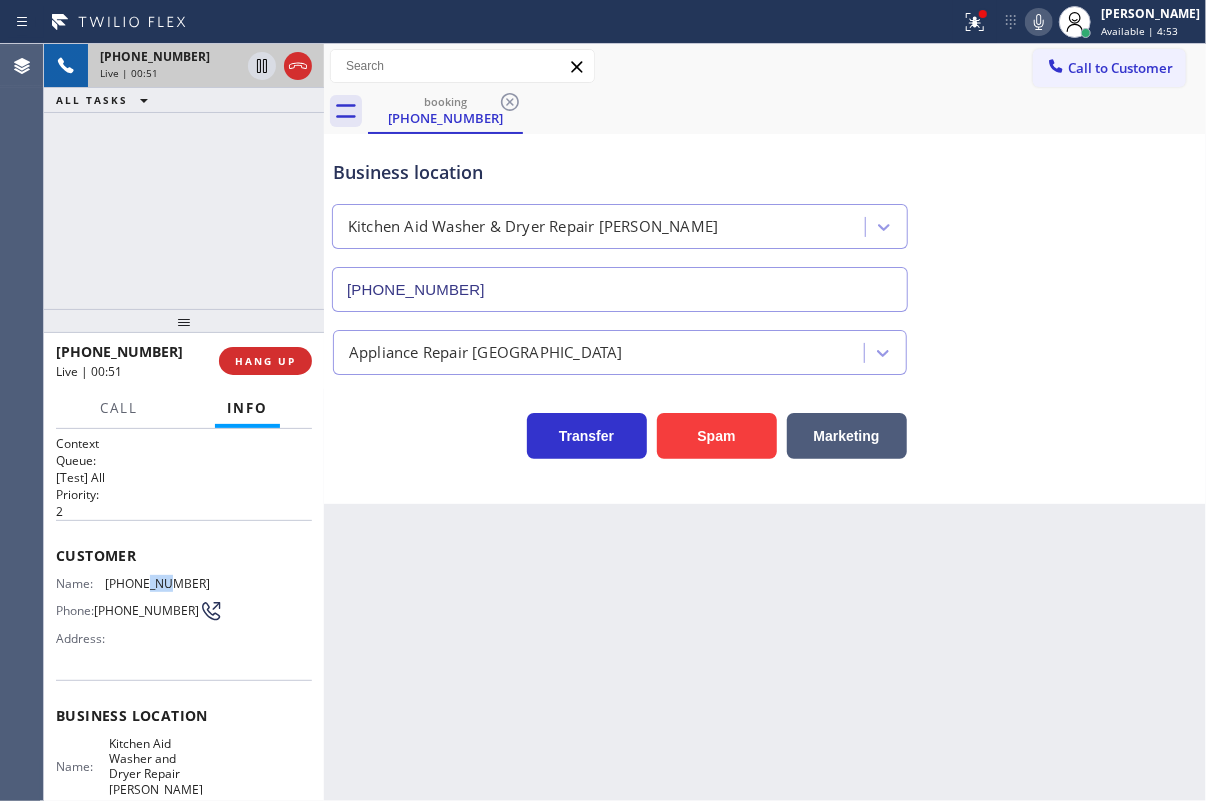 click on "[PHONE_NUMBER]" at bounding box center (157, 583) 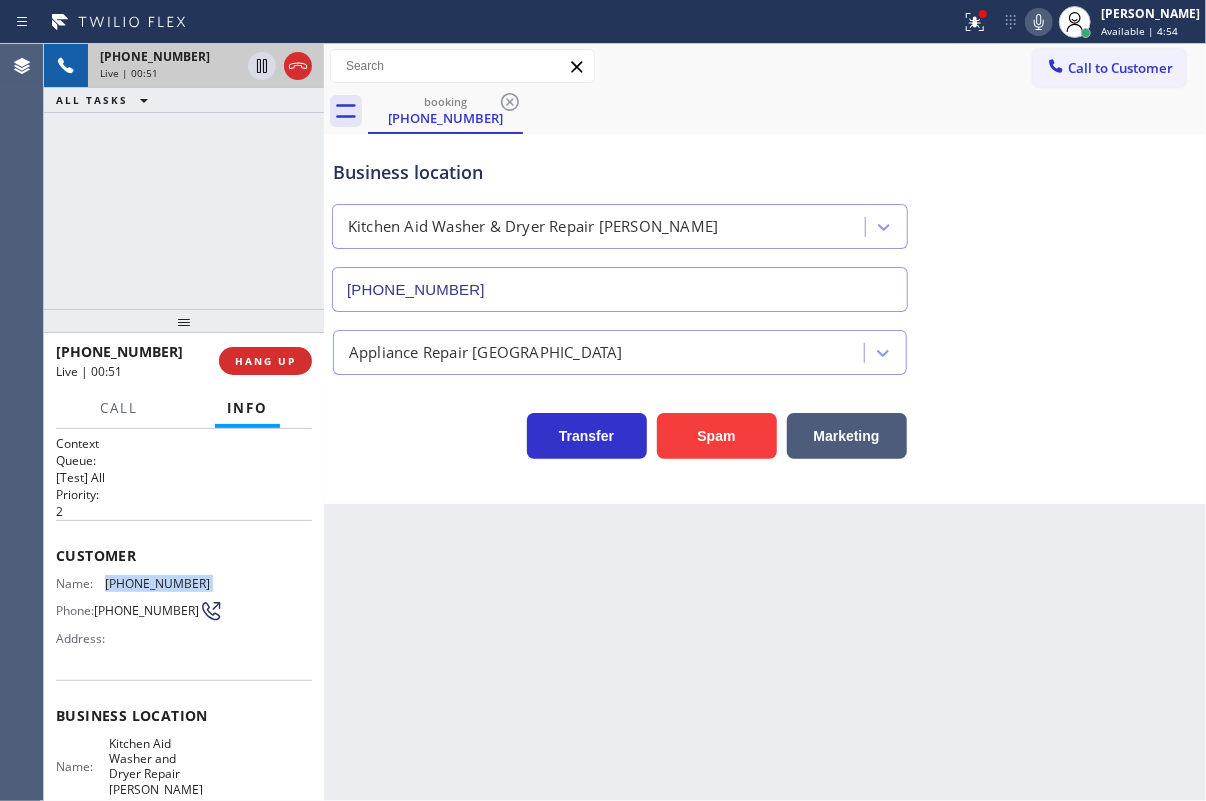 click on "[PHONE_NUMBER]" at bounding box center (157, 583) 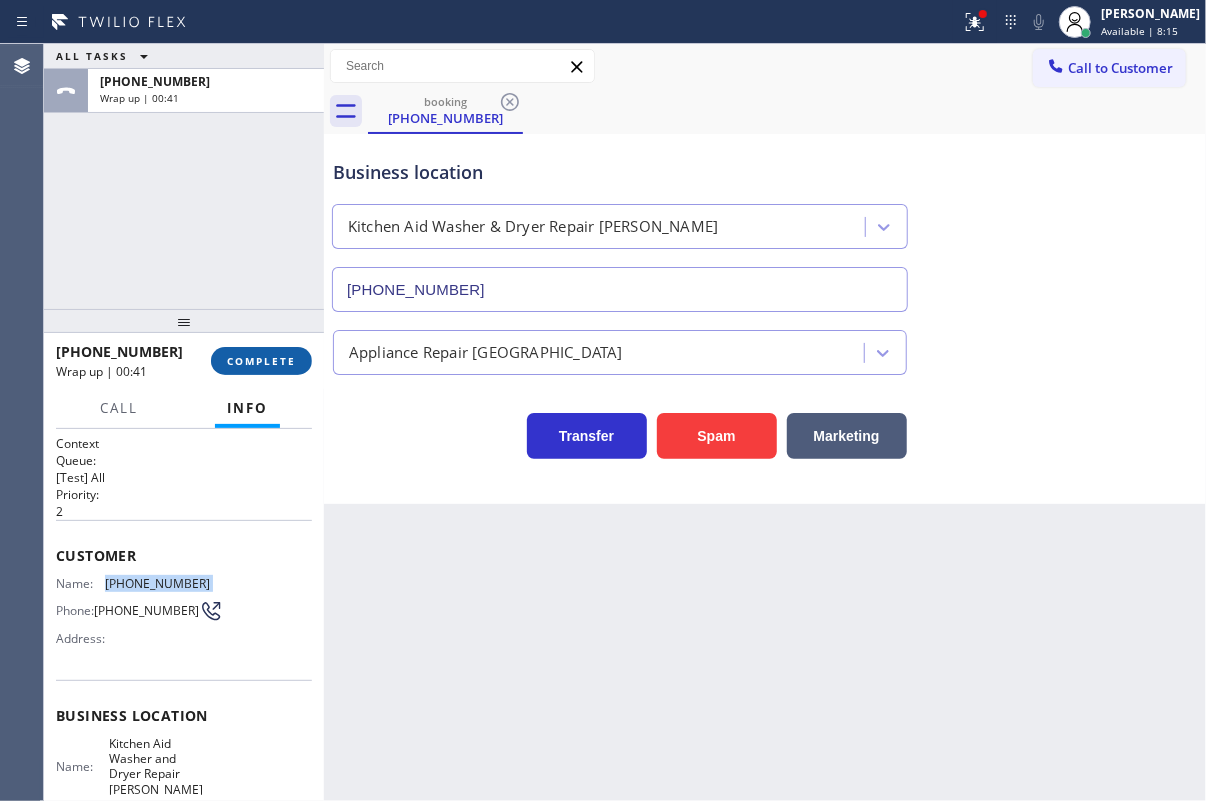 click on "COMPLETE" at bounding box center [261, 361] 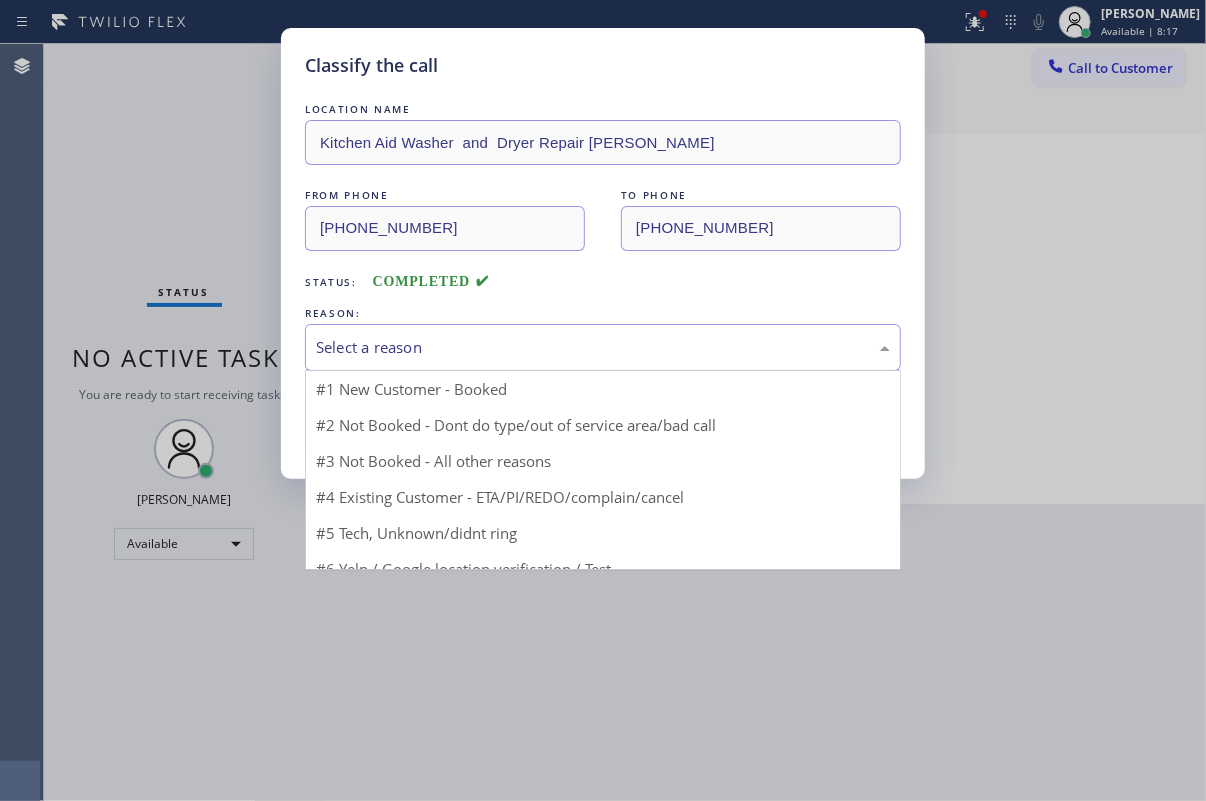 click on "Select a reason" at bounding box center (603, 347) 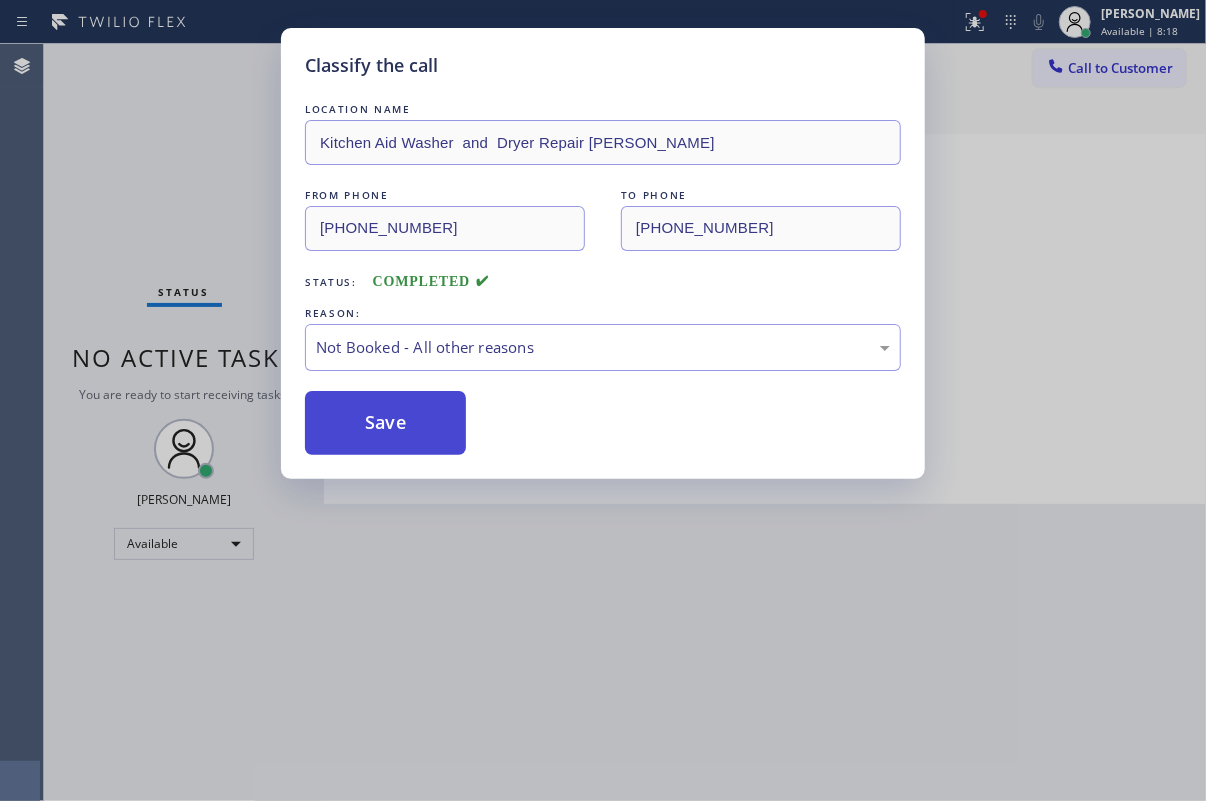 click on "Save" at bounding box center [385, 423] 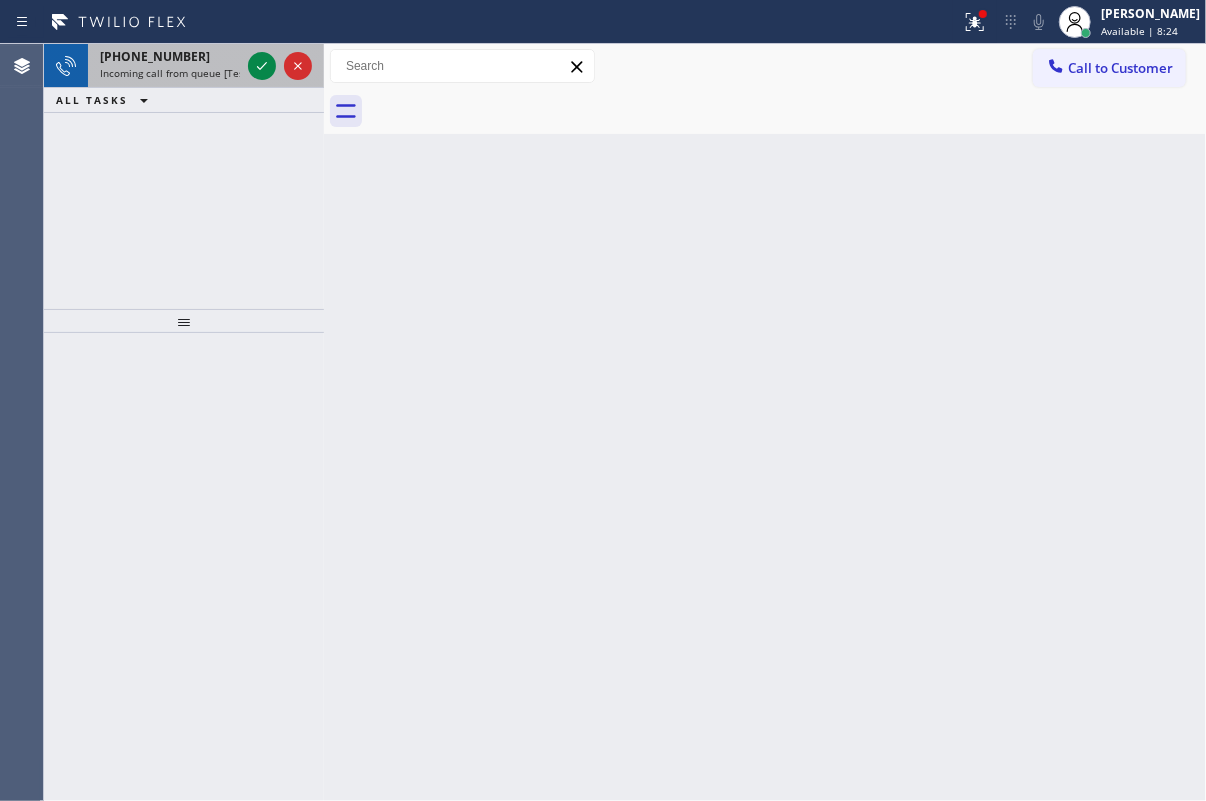 drag, startPoint x: 261, startPoint y: 64, endPoint x: 278, endPoint y: 63, distance: 17.029387 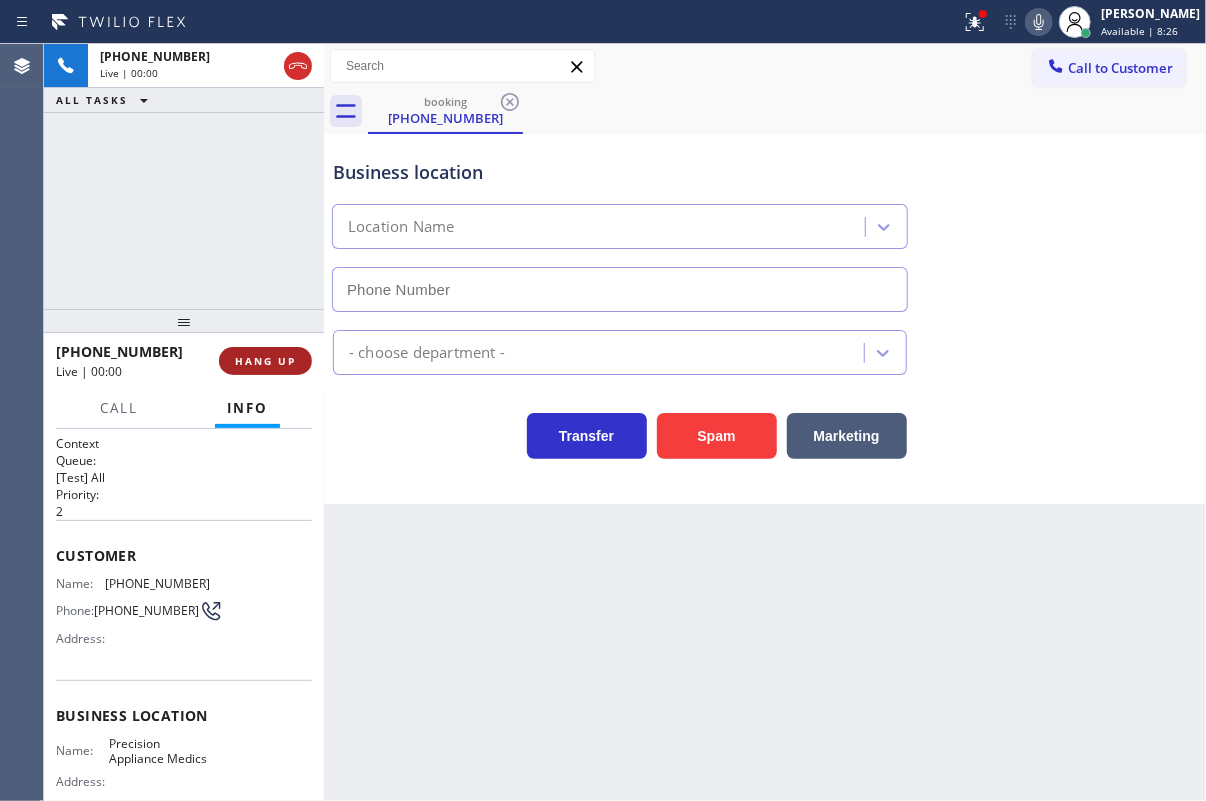 type on "[PHONE_NUMBER]" 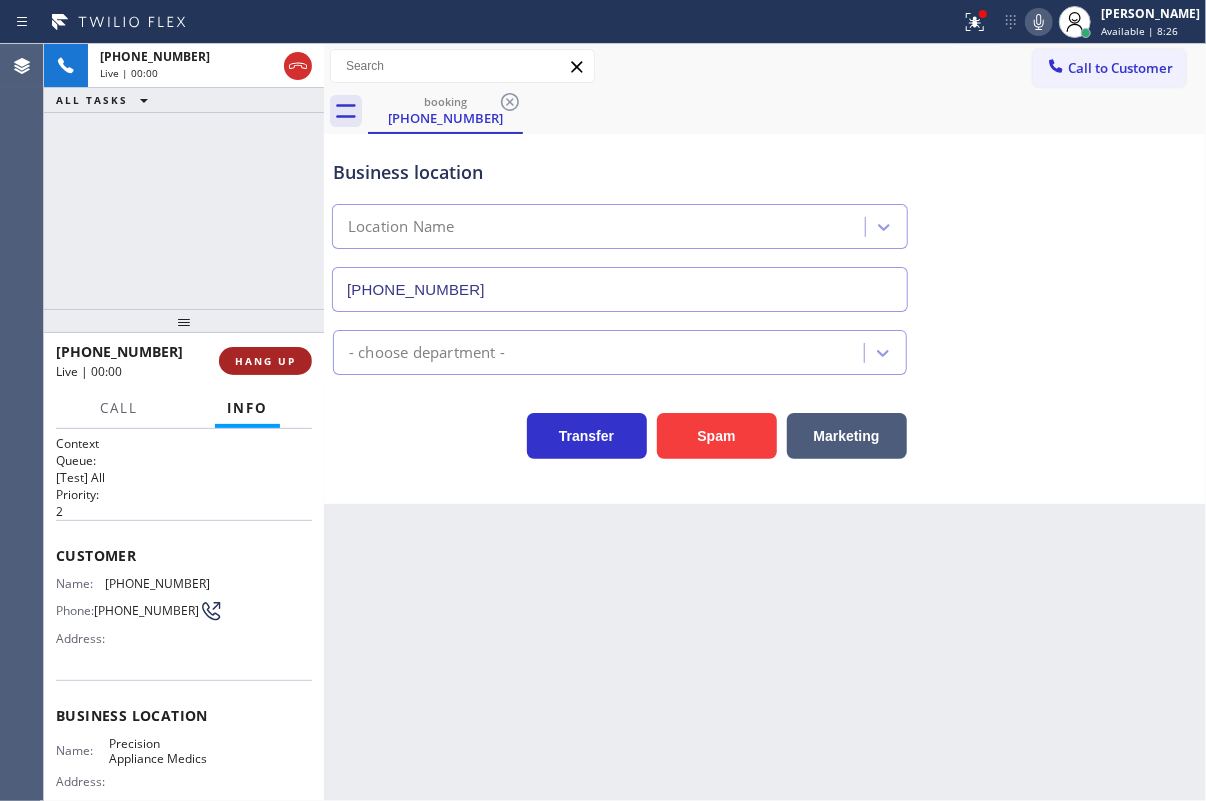 click on "HANG UP" at bounding box center [265, 361] 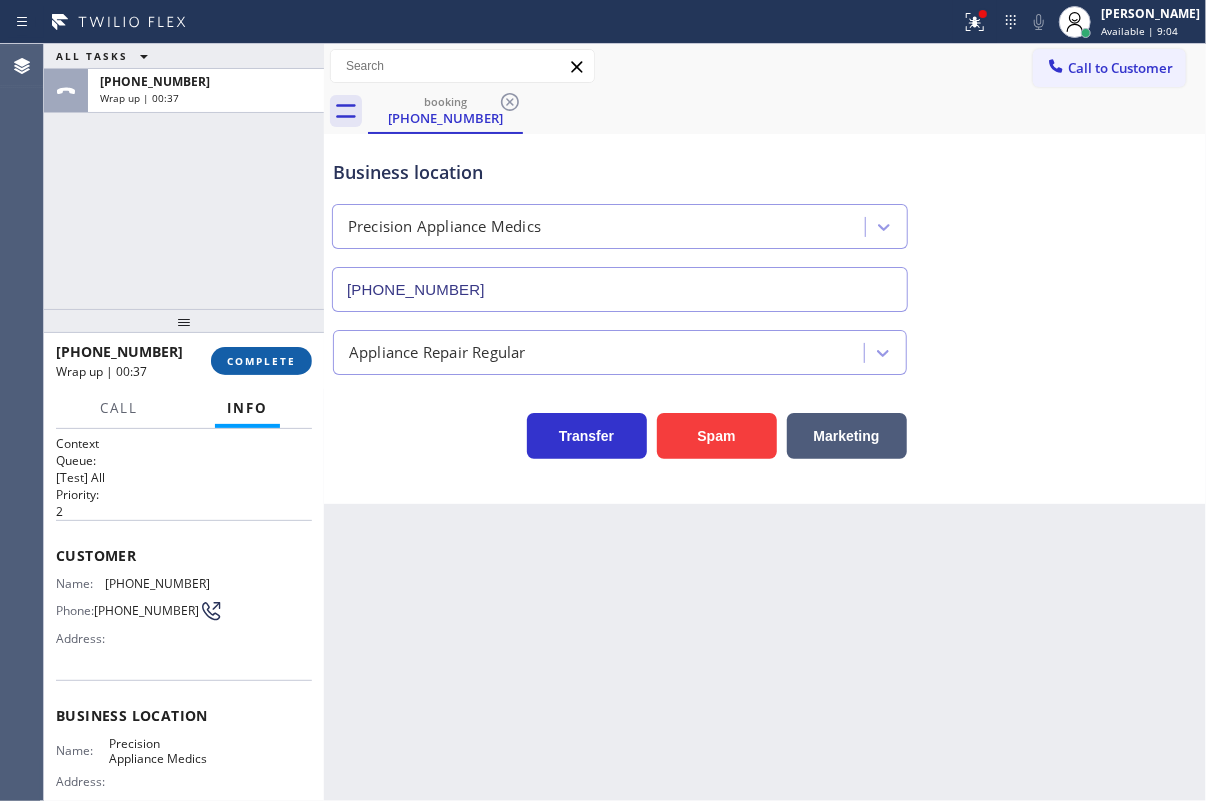 click on "COMPLETE" at bounding box center [261, 361] 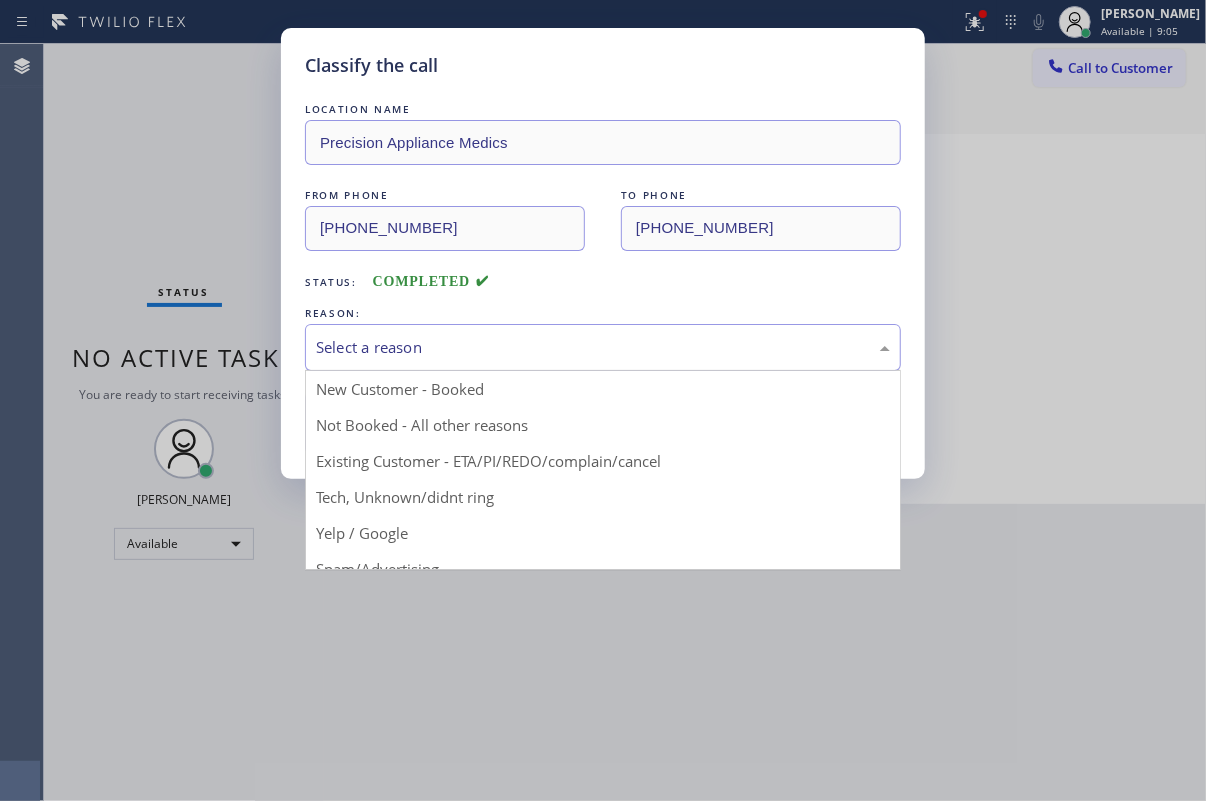 click on "Select a reason" at bounding box center (603, 347) 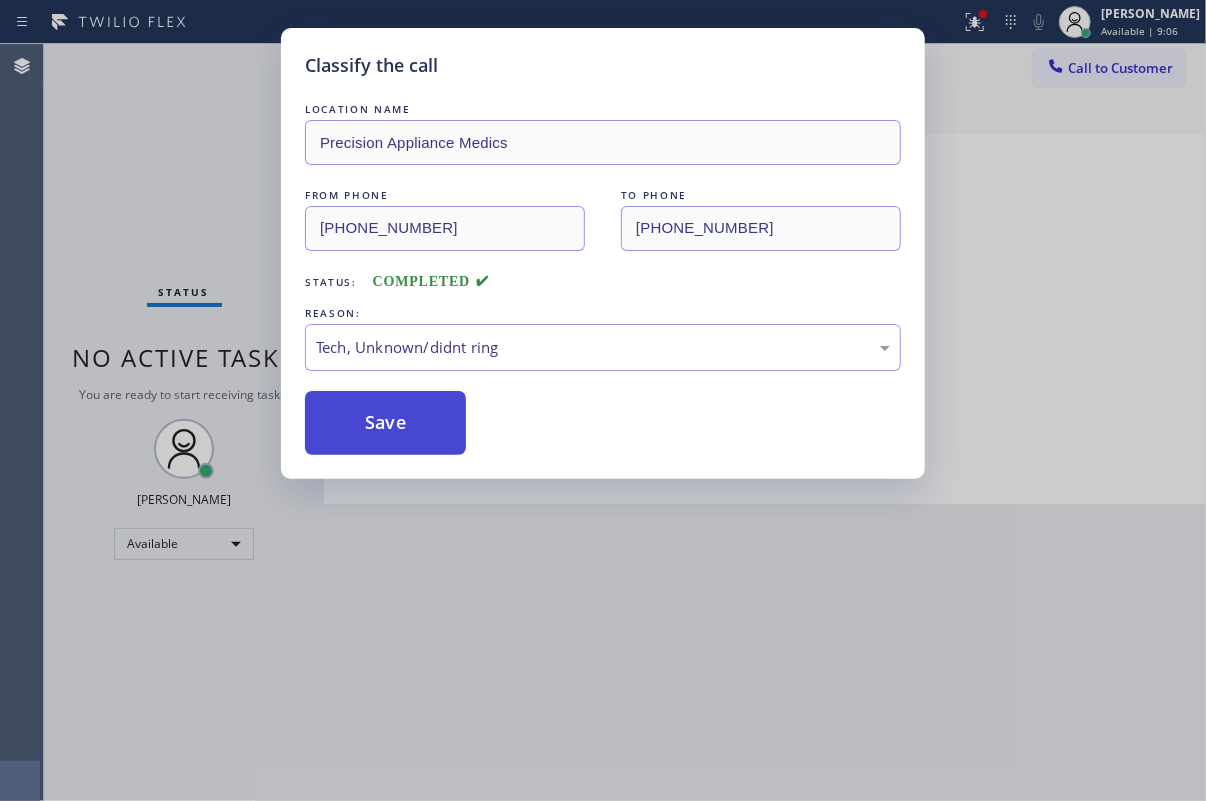 click on "Save" at bounding box center (385, 423) 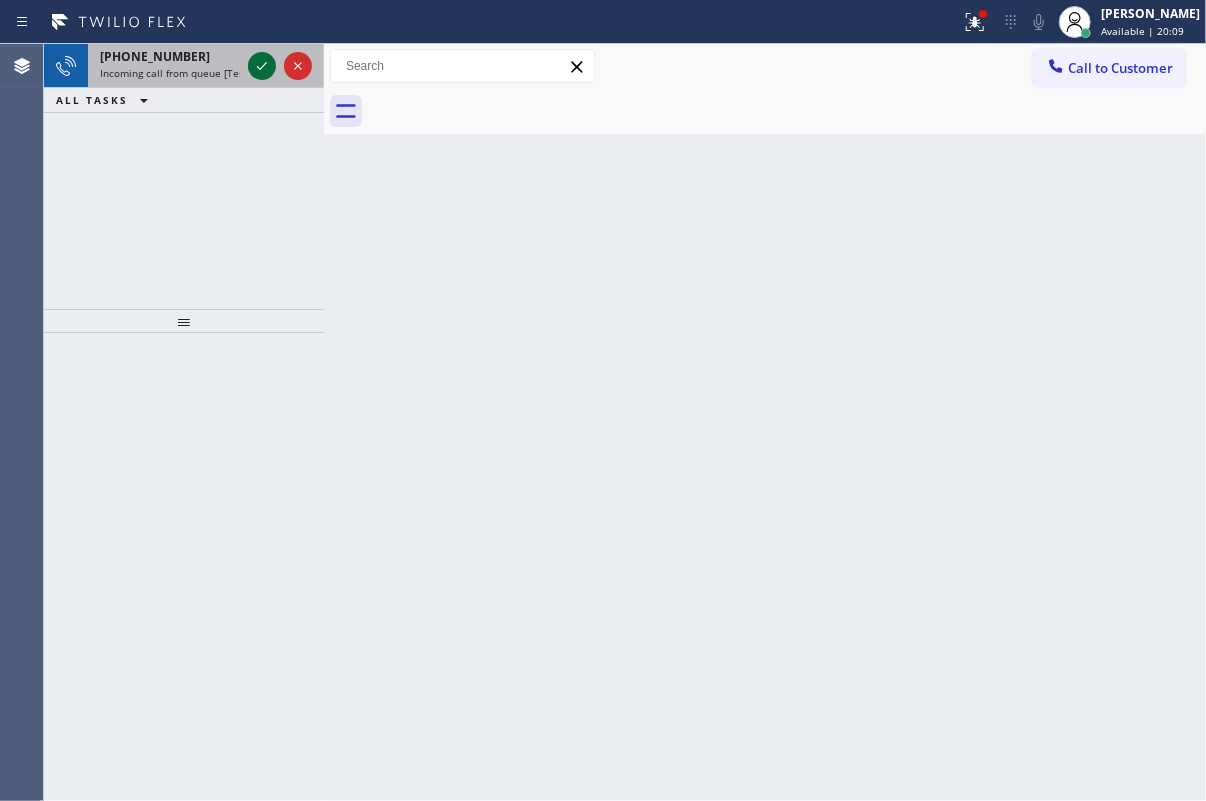 click 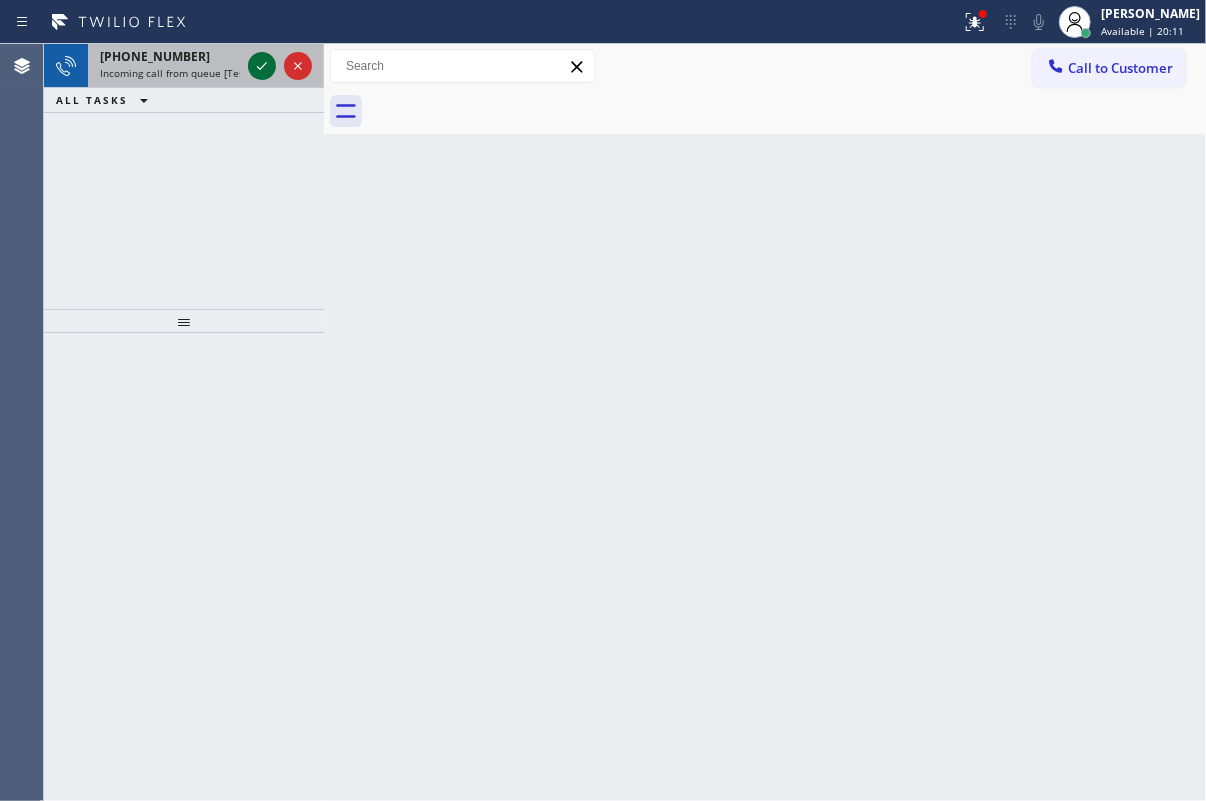click 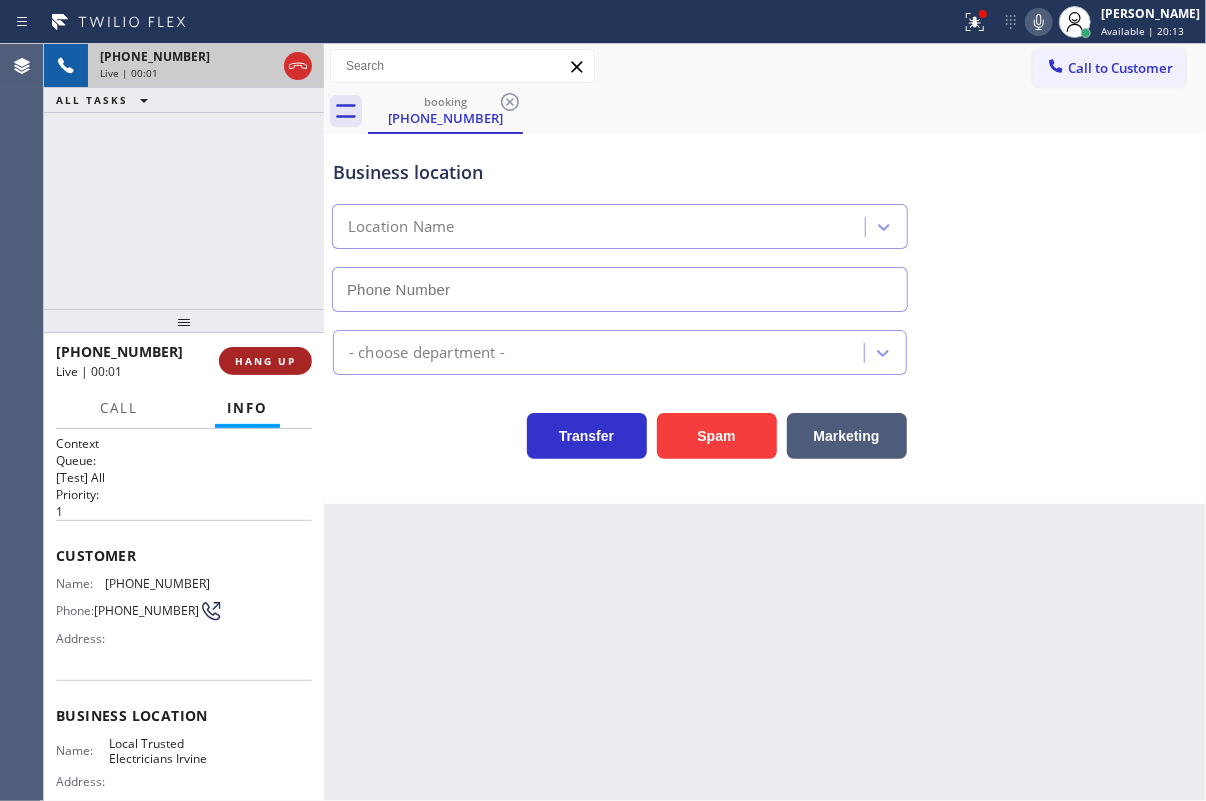 type on "[PHONE_NUMBER]" 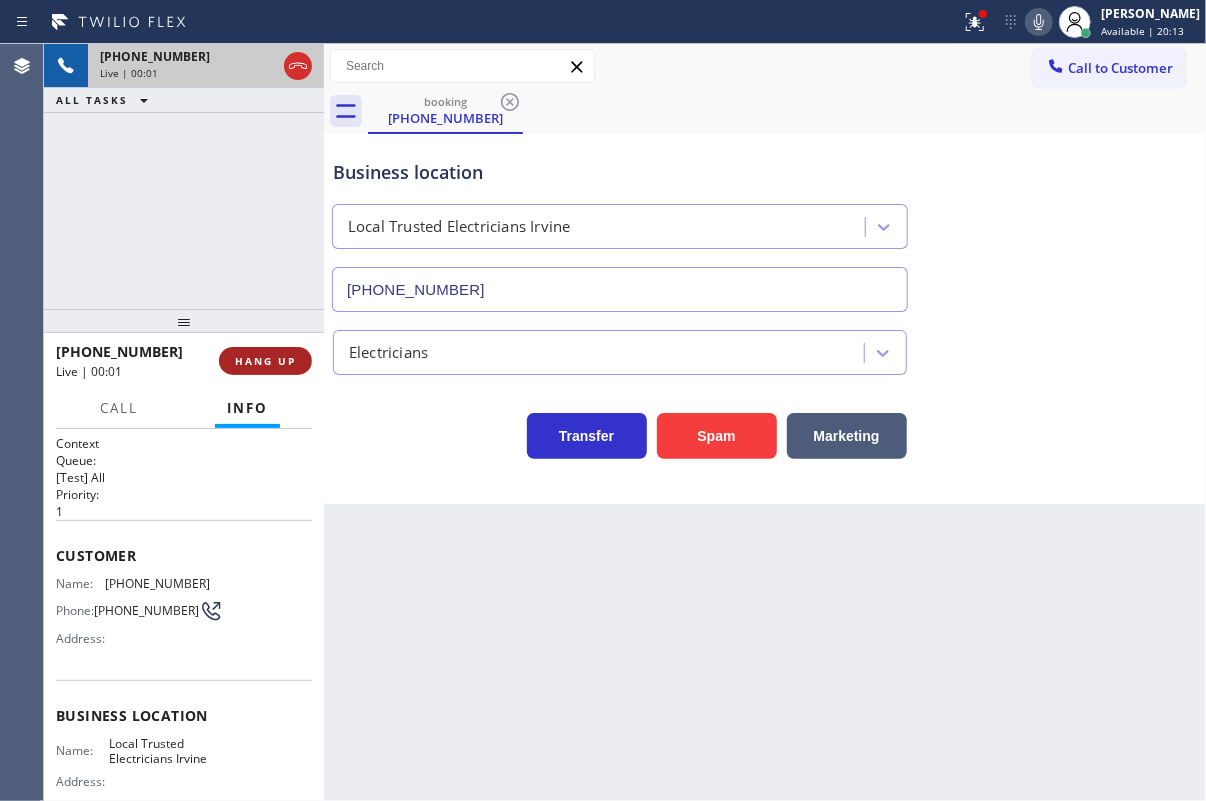 click on "HANG UP" at bounding box center [265, 361] 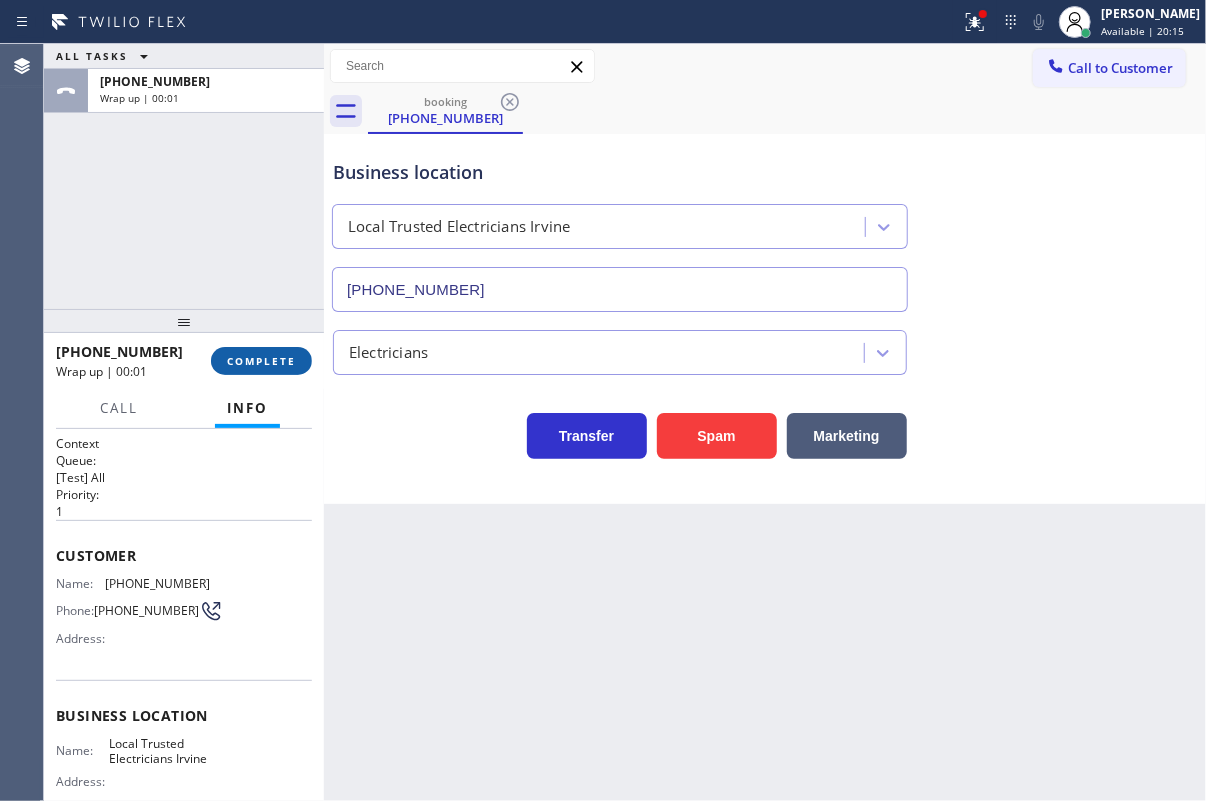 click on "COMPLETE" at bounding box center (261, 361) 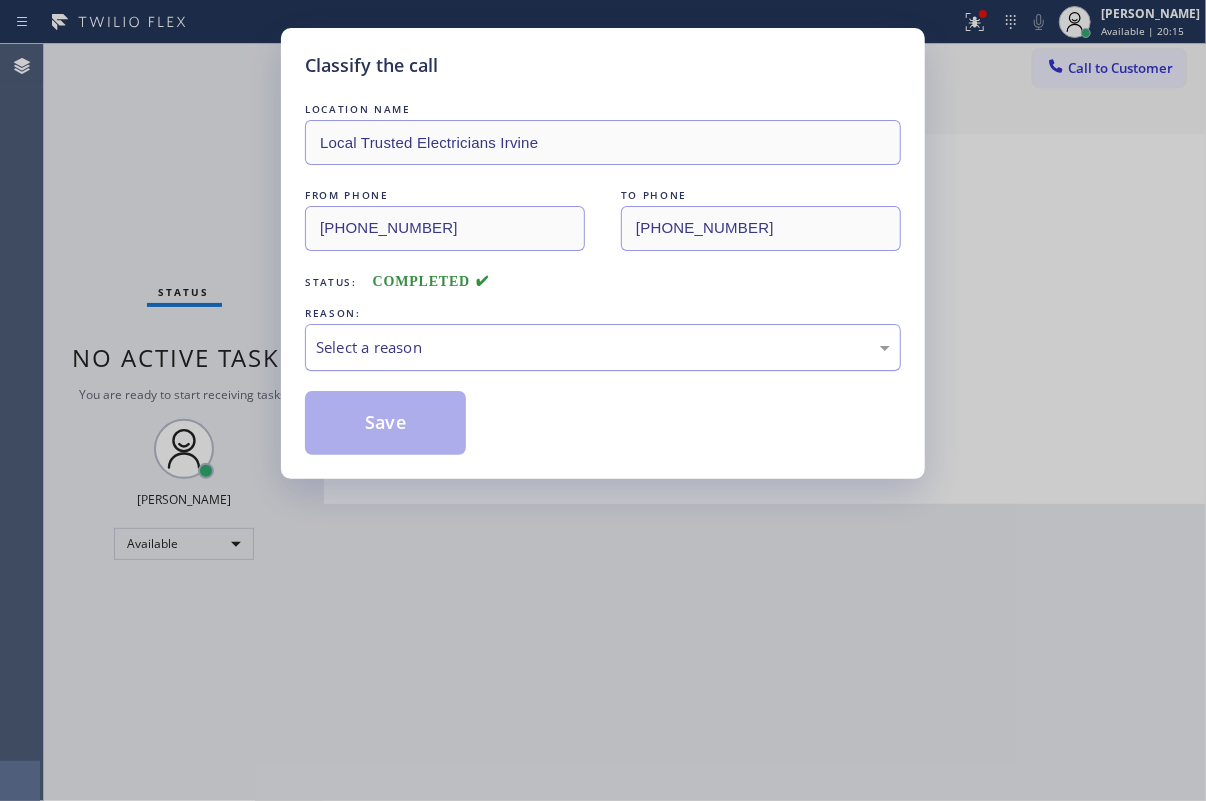 click on "Select a reason" at bounding box center (603, 347) 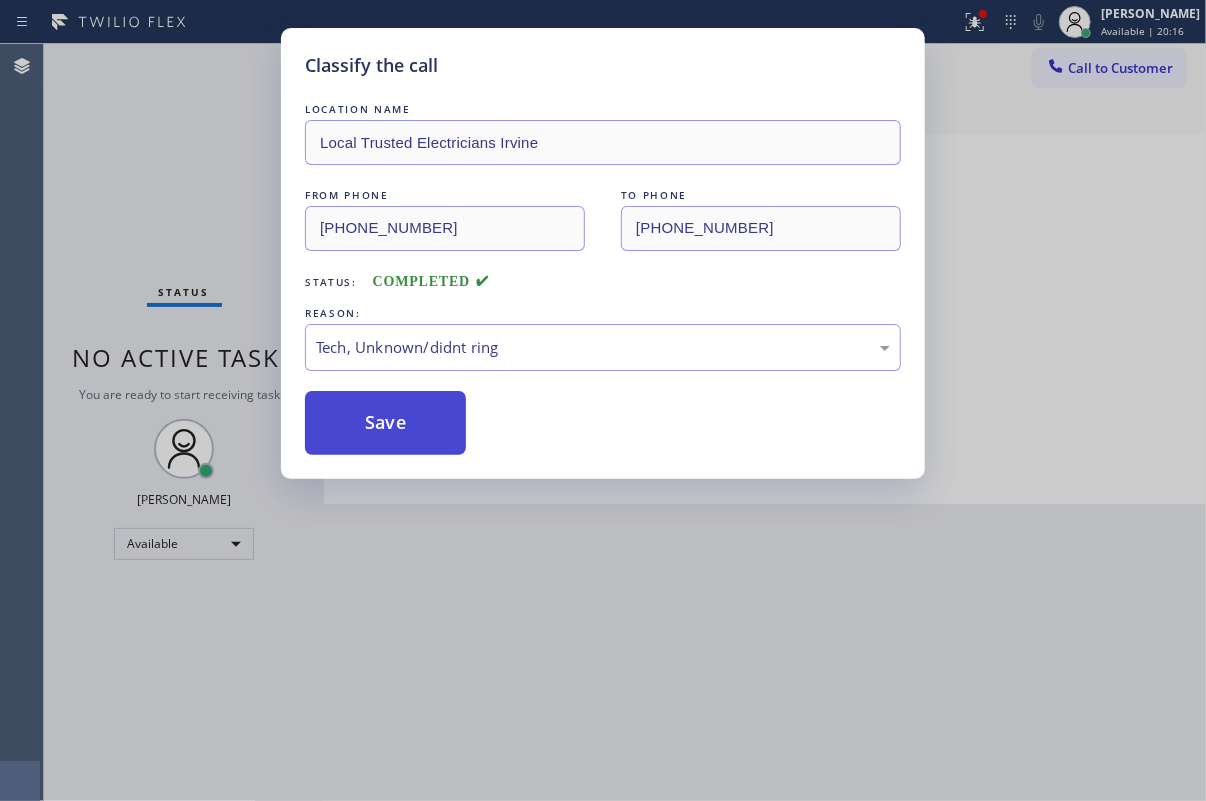 click on "Save" at bounding box center (385, 423) 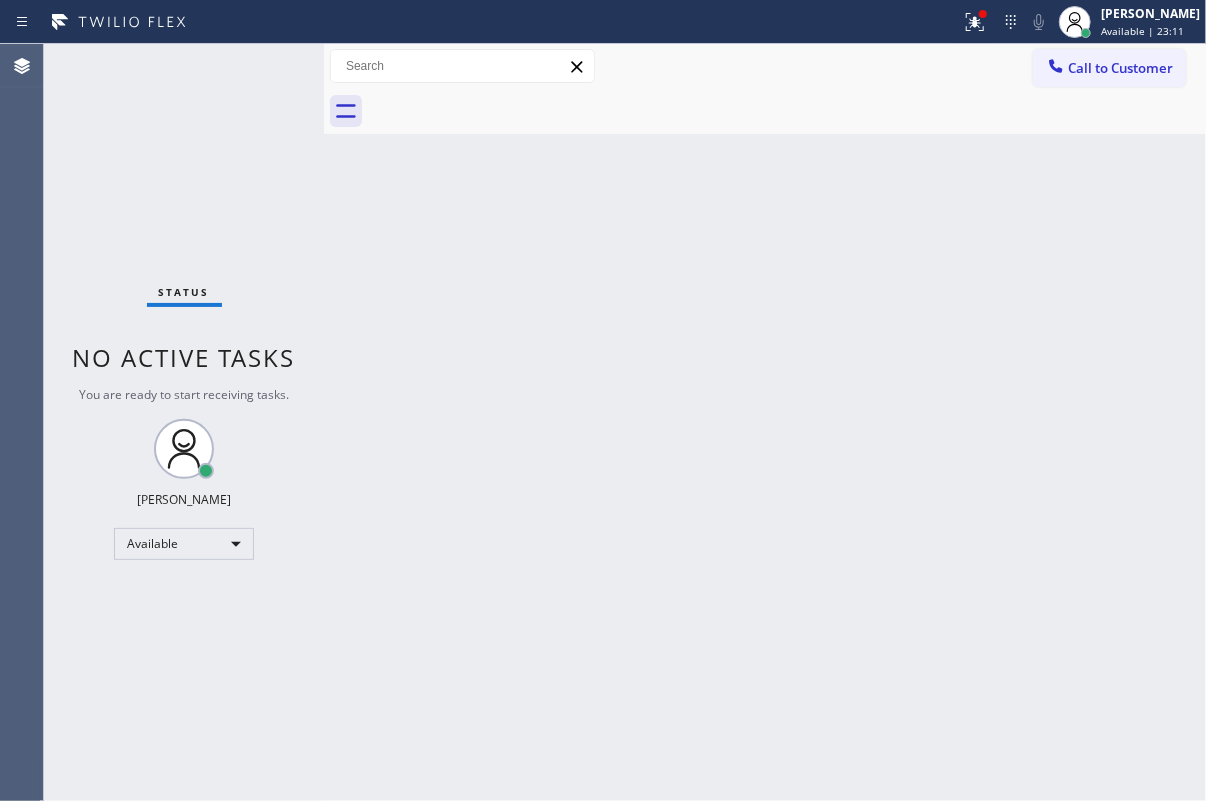 click on "Status   No active tasks     You are ready to start receiving tasks.   [PERSON_NAME] Available" at bounding box center [184, 422] 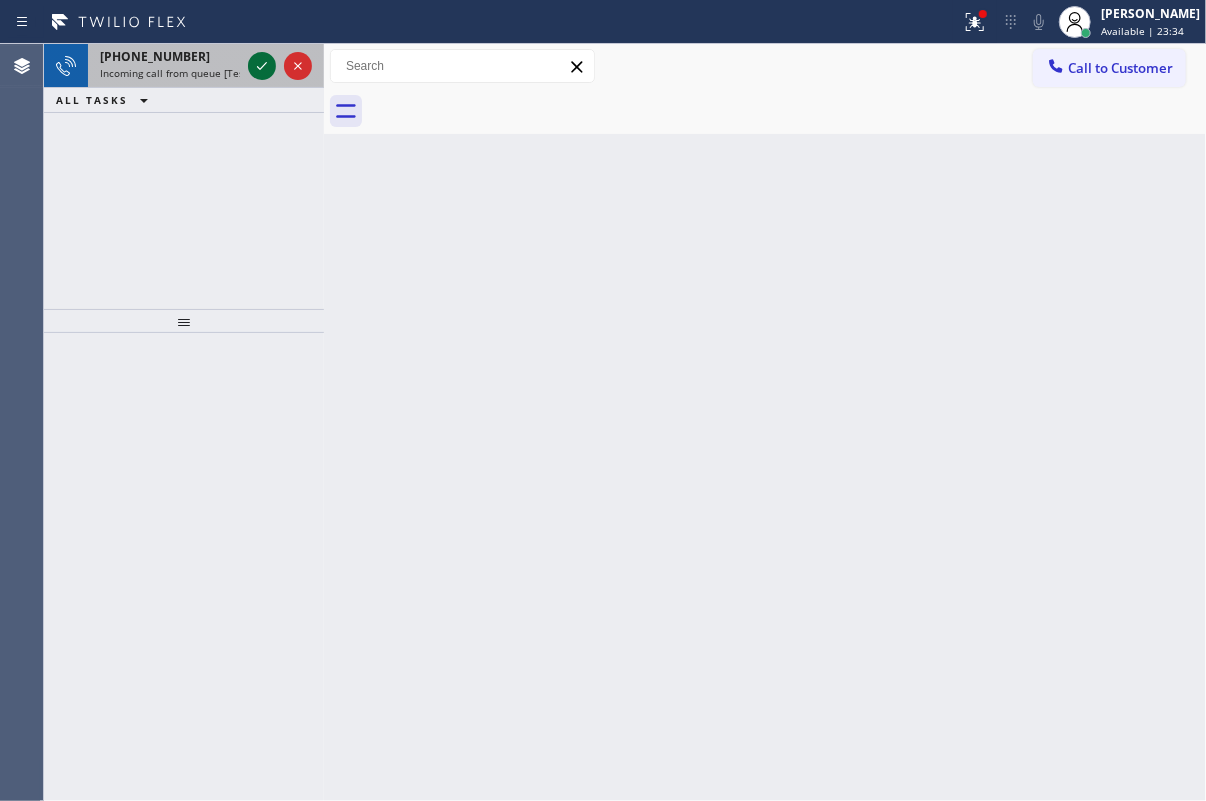 click at bounding box center (262, 66) 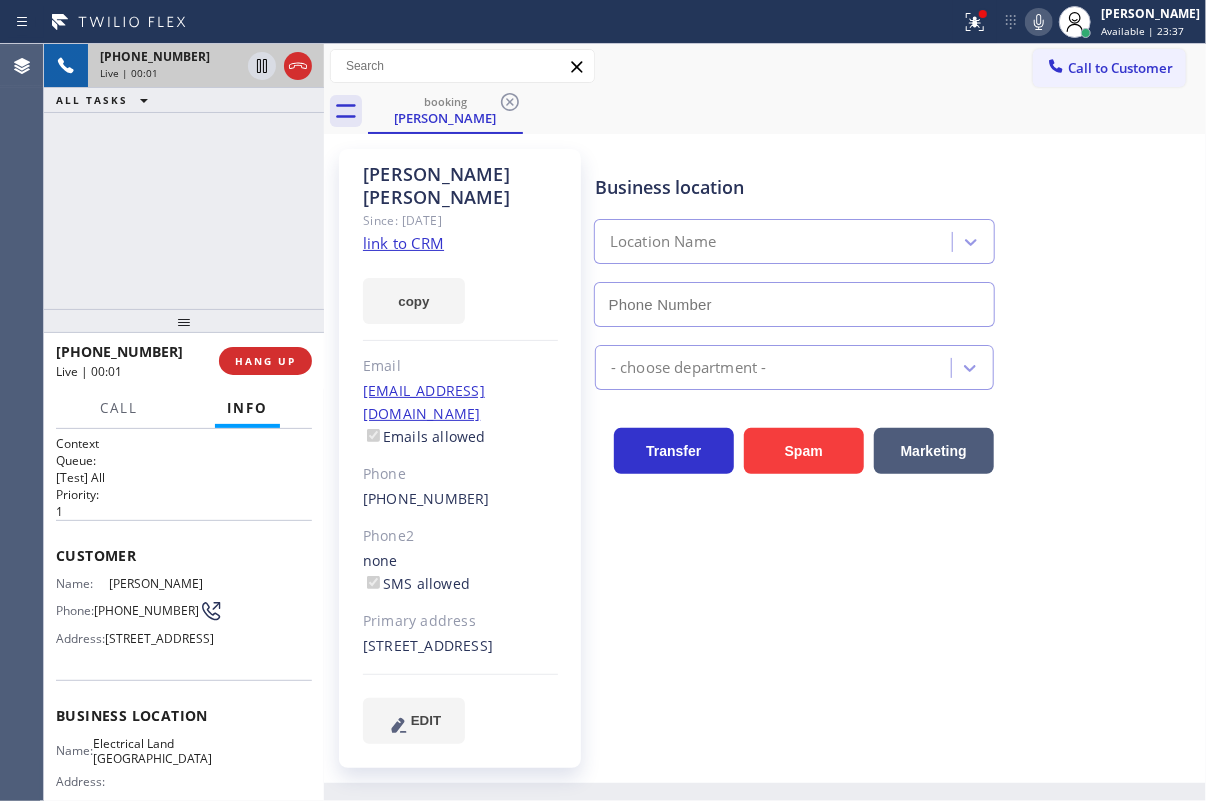 type on "[PHONE_NUMBER]" 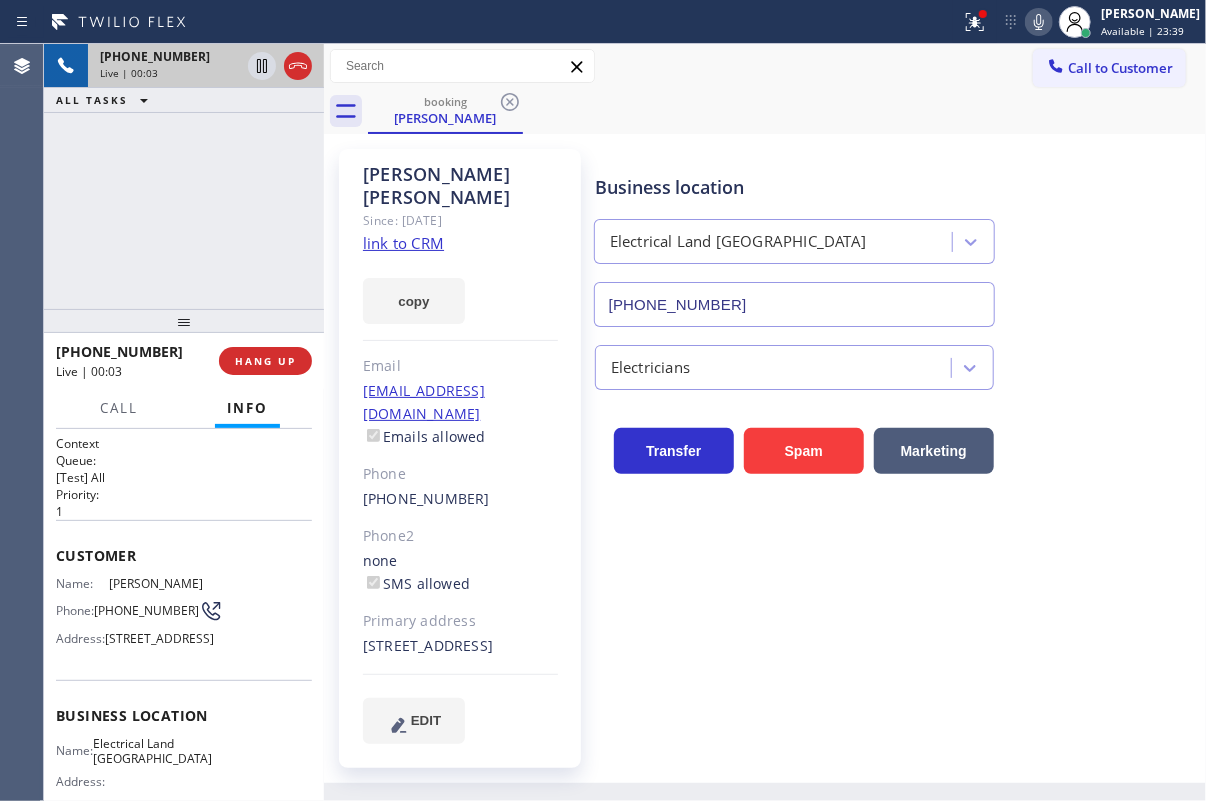 click on "link to CRM" 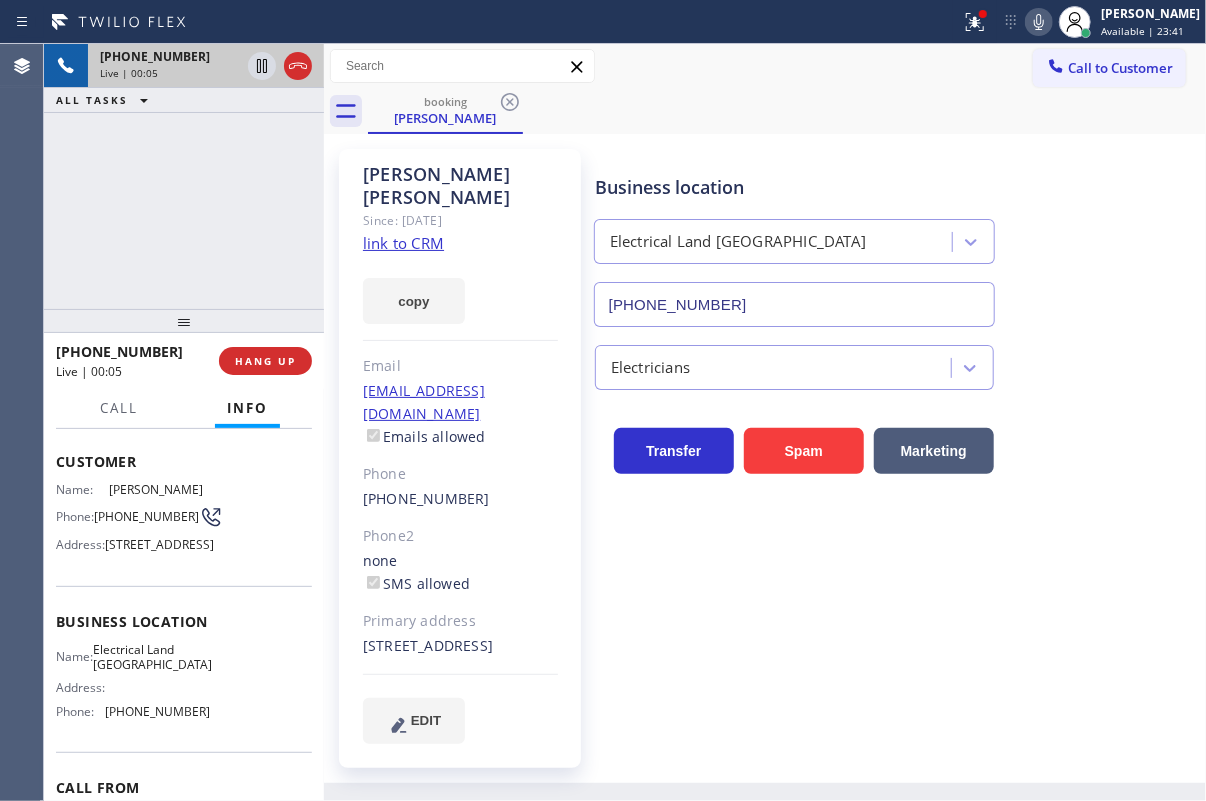 scroll, scrollTop: 181, scrollLeft: 0, axis: vertical 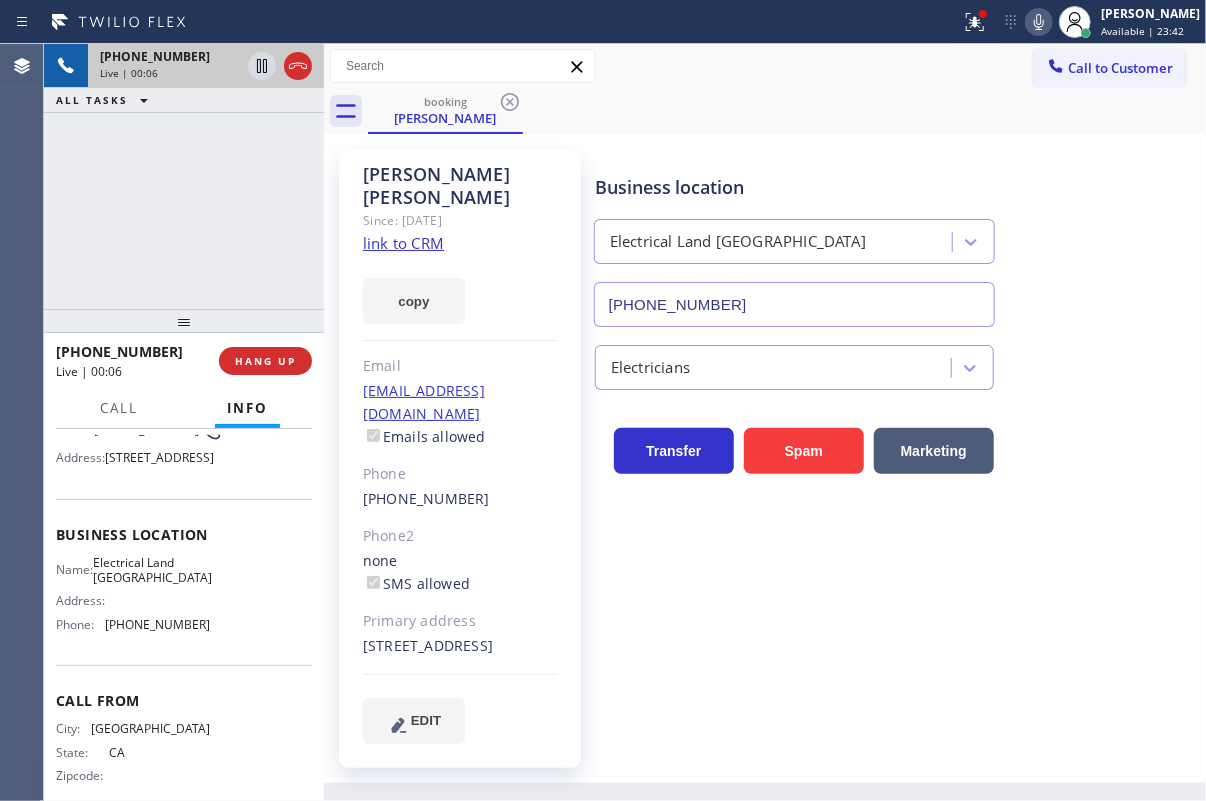 click on "Electrical Land [GEOGRAPHIC_DATA]" at bounding box center [152, 570] 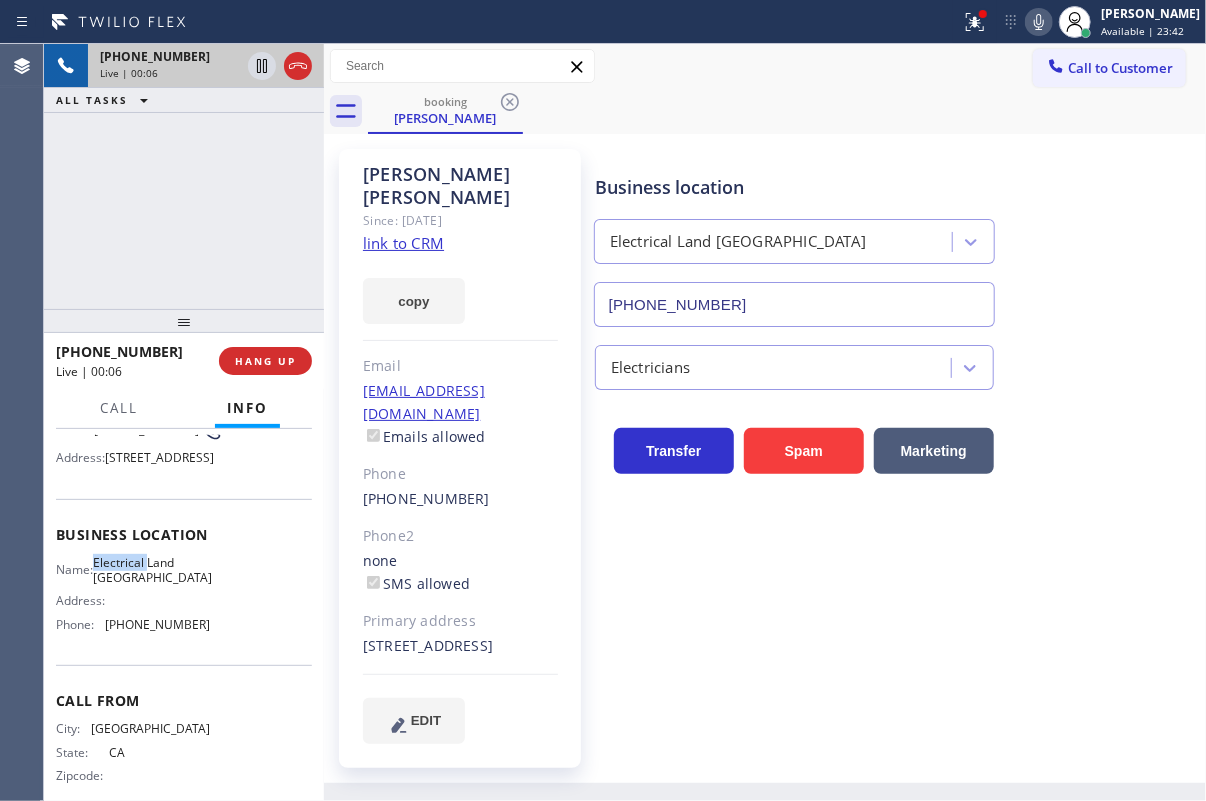 click on "Electrical Land [GEOGRAPHIC_DATA]" at bounding box center (152, 570) 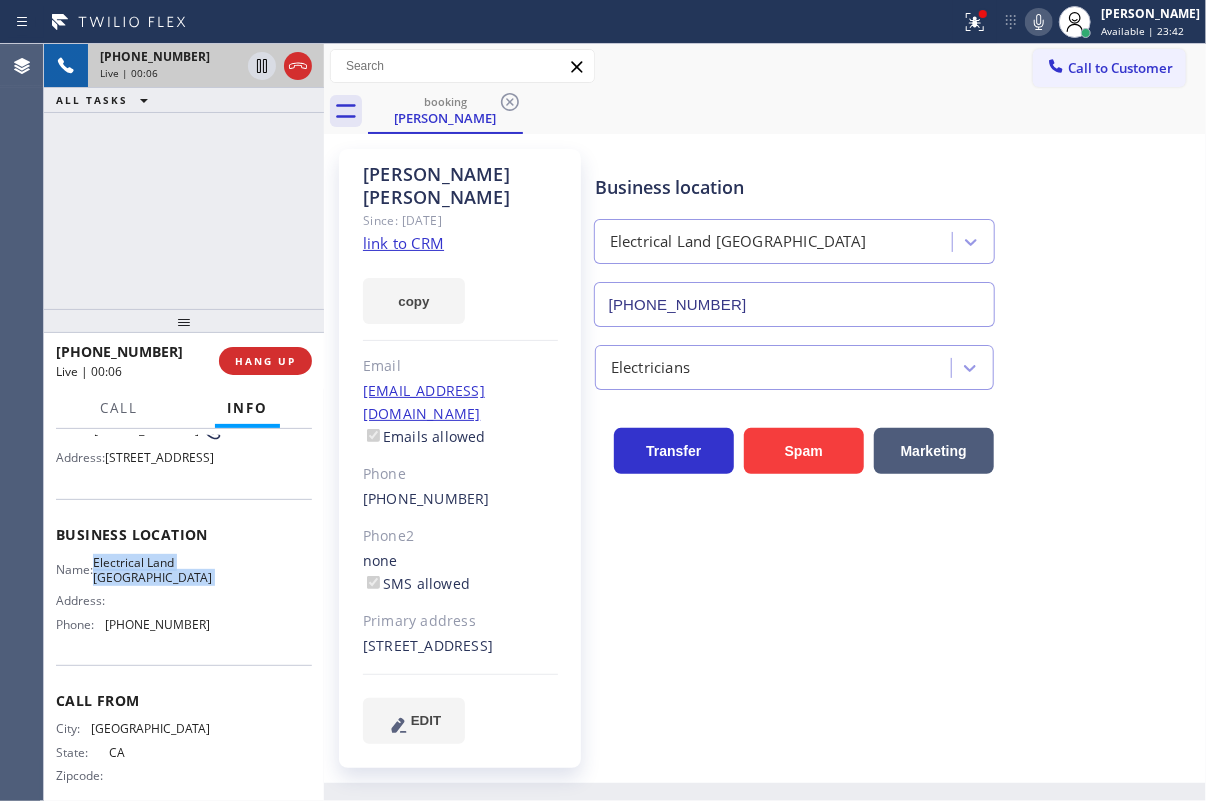 click on "Electrical Land [GEOGRAPHIC_DATA]" at bounding box center [152, 570] 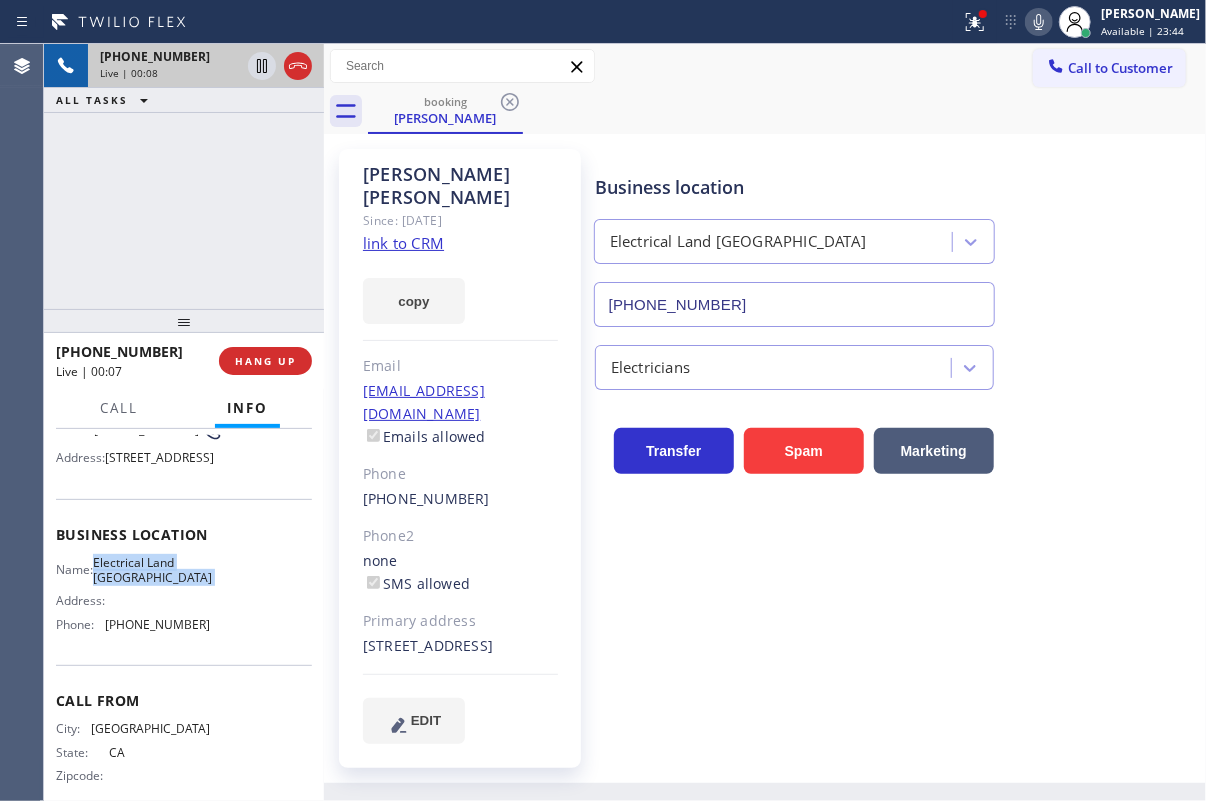 click on "[PHONE_NUMBER]" at bounding box center (794, 304) 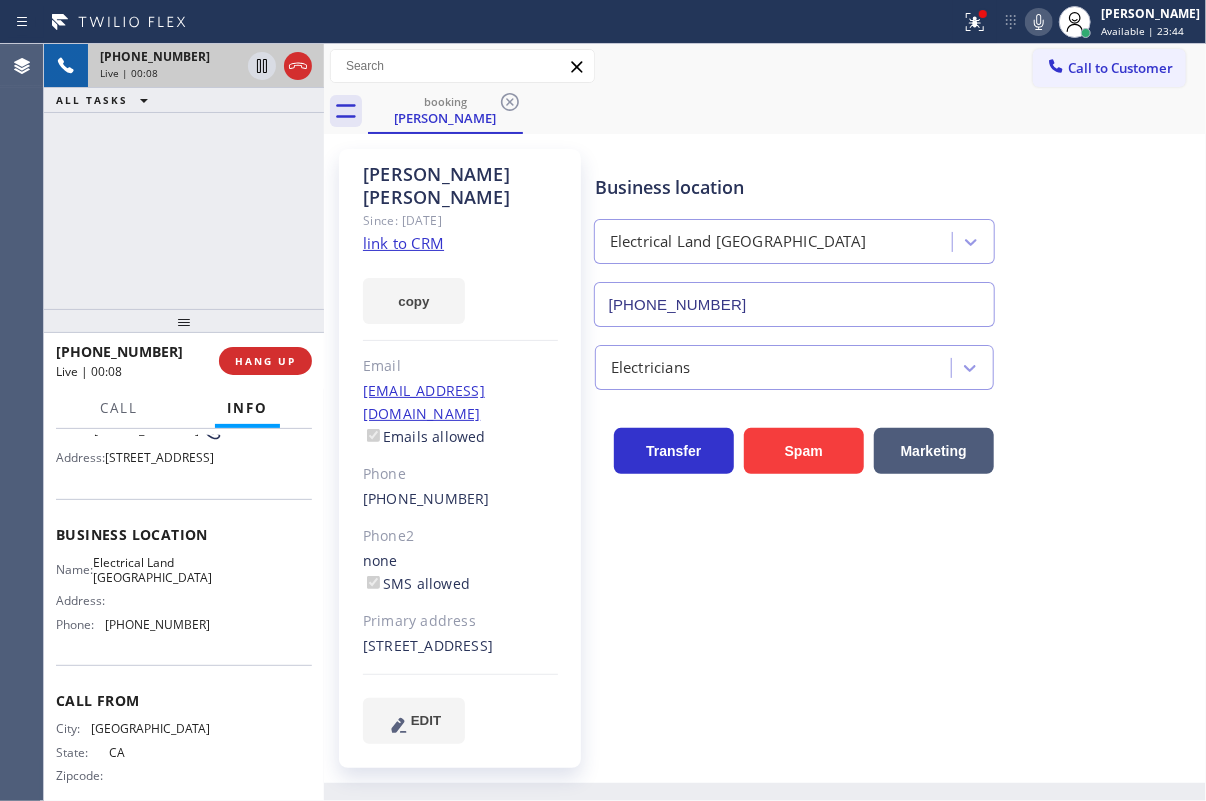 click on "[PHONE_NUMBER]" at bounding box center (794, 304) 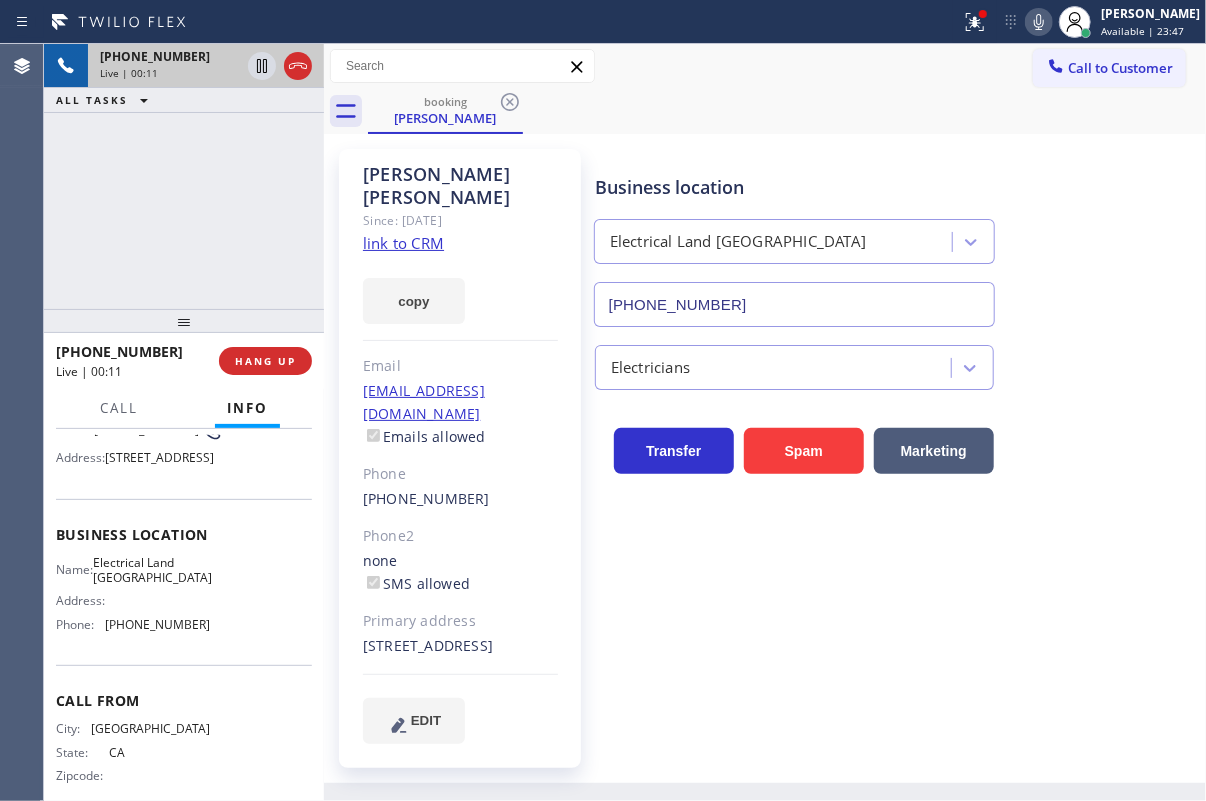 click 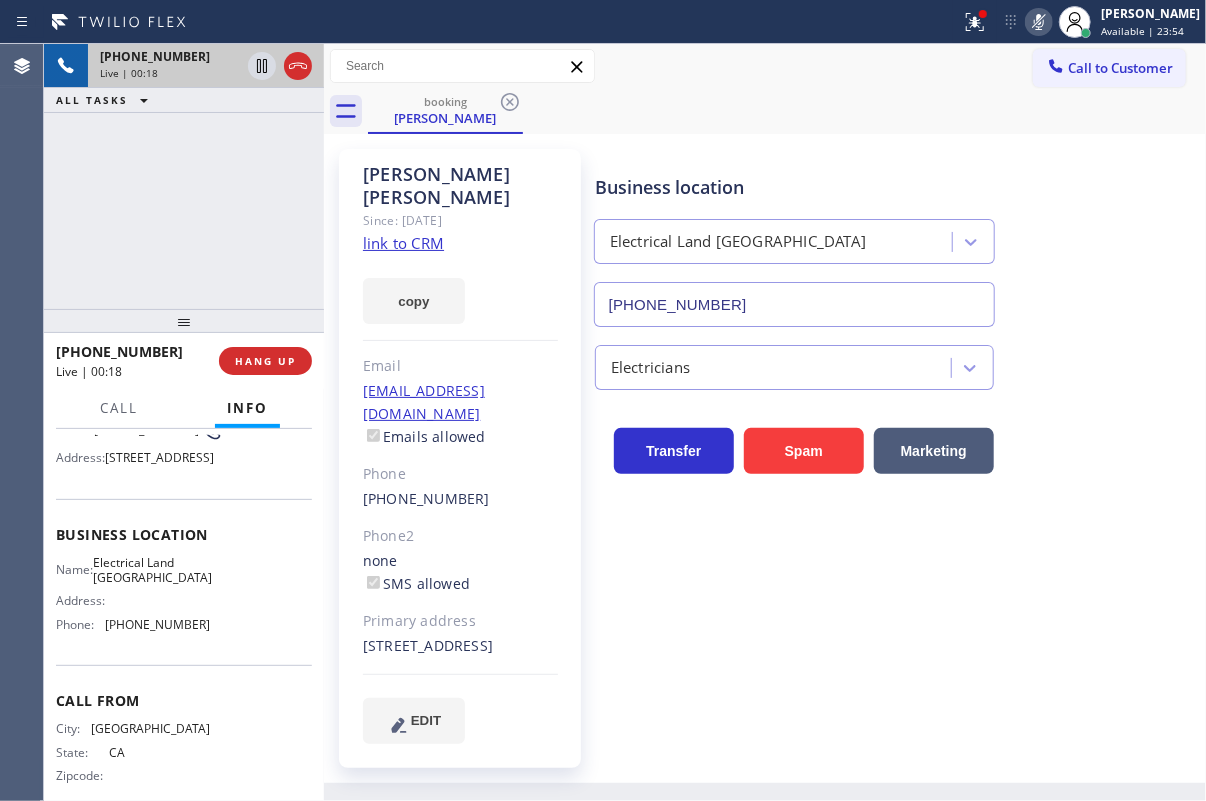 click 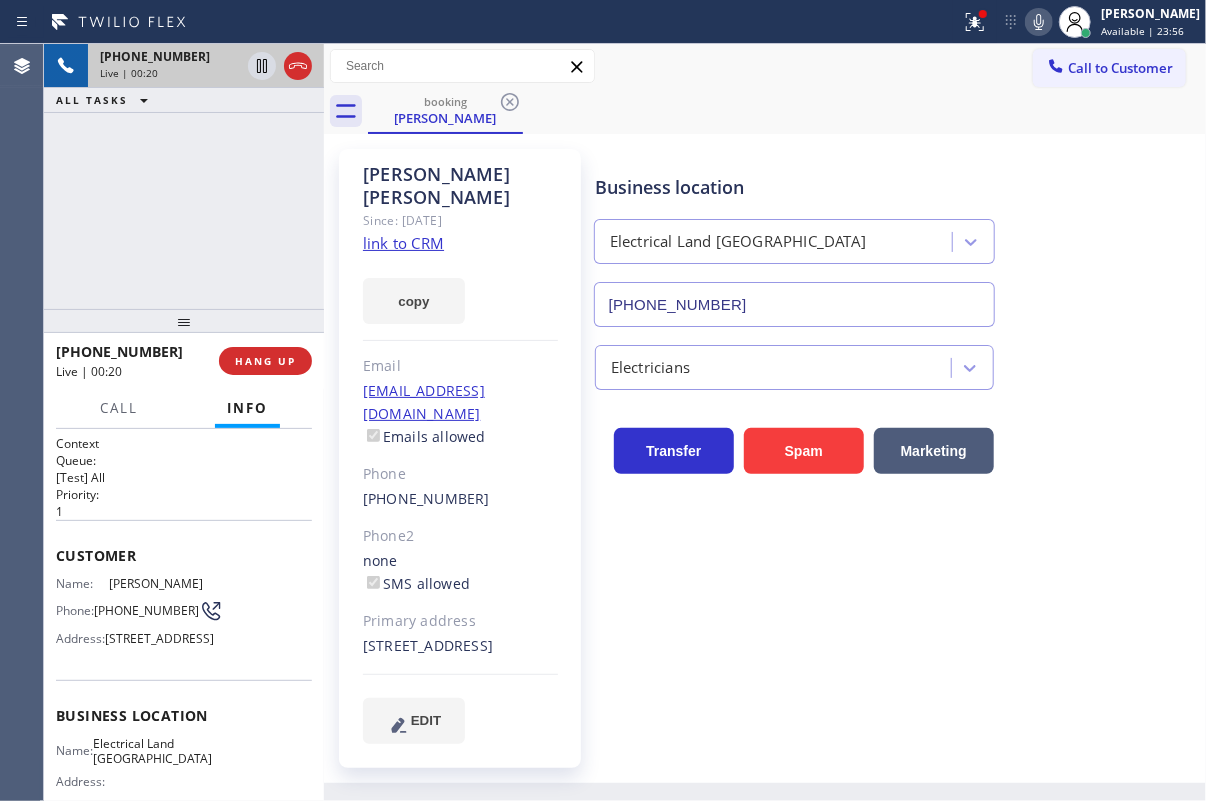 scroll, scrollTop: 237, scrollLeft: 0, axis: vertical 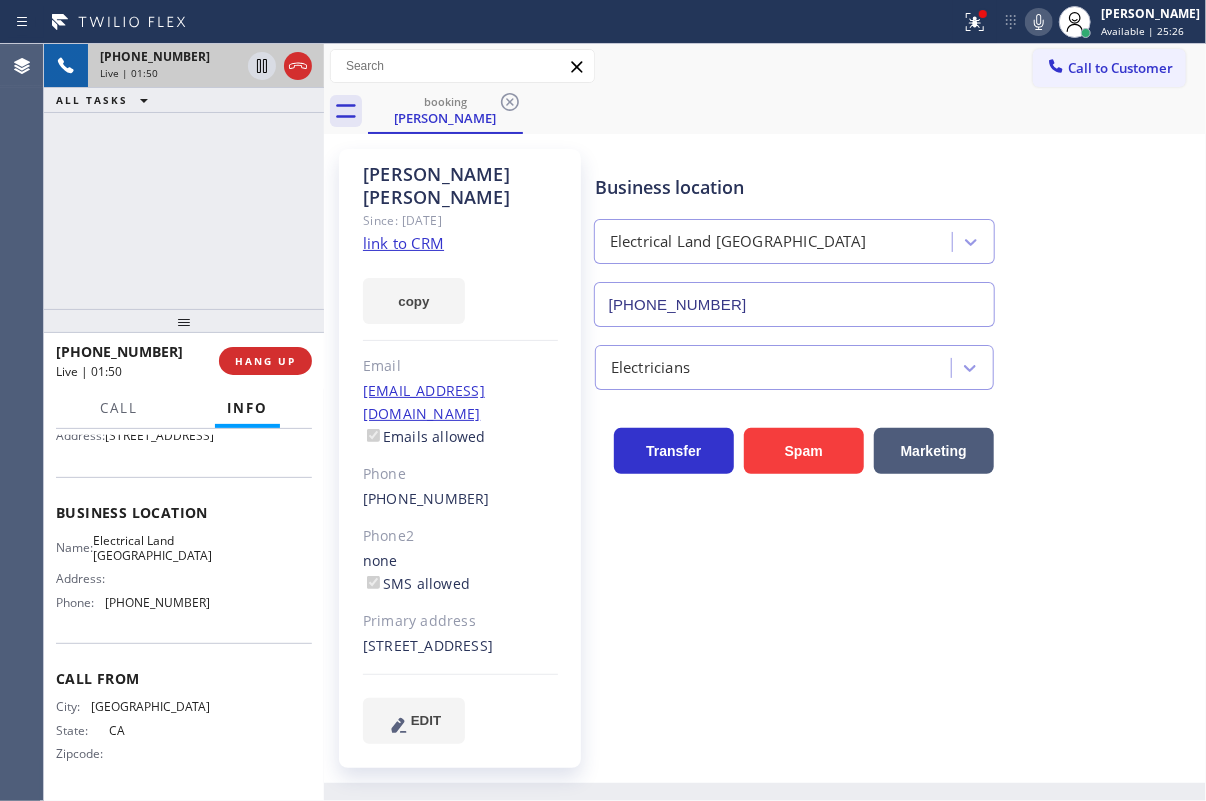 click on "link to CRM" 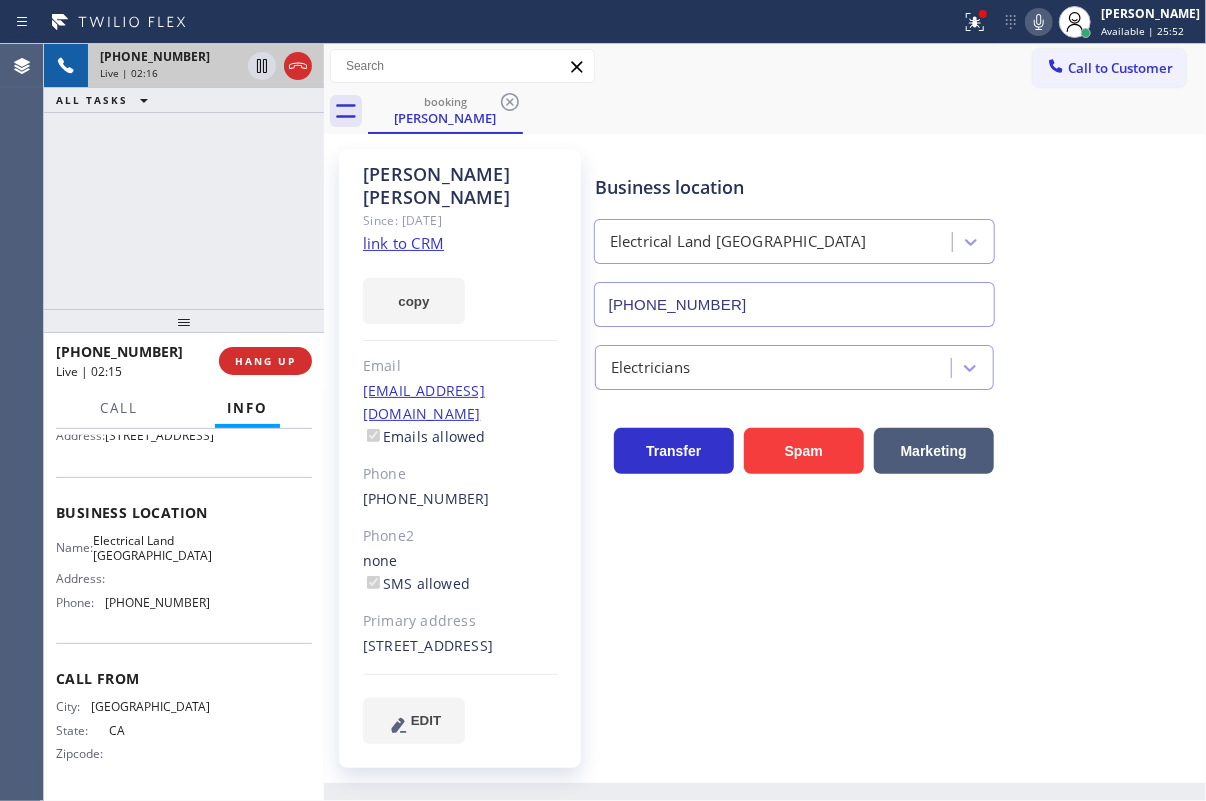 click 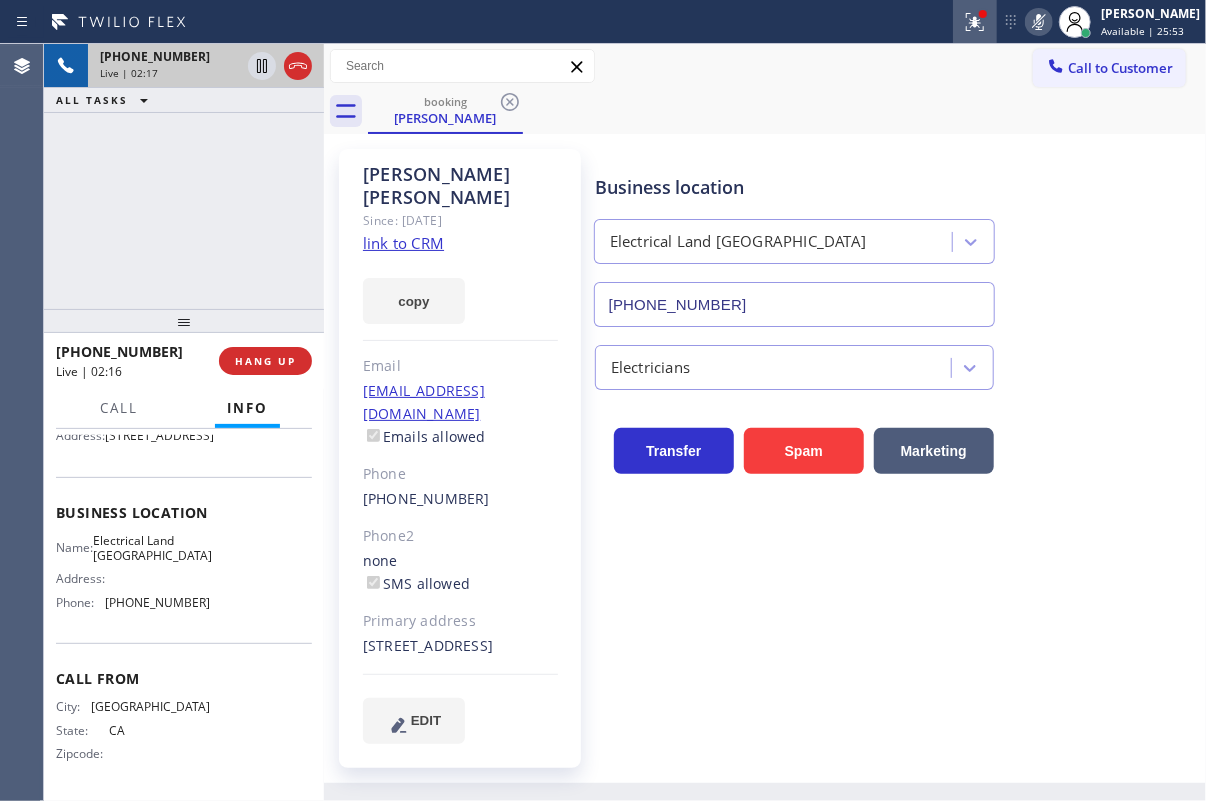 click 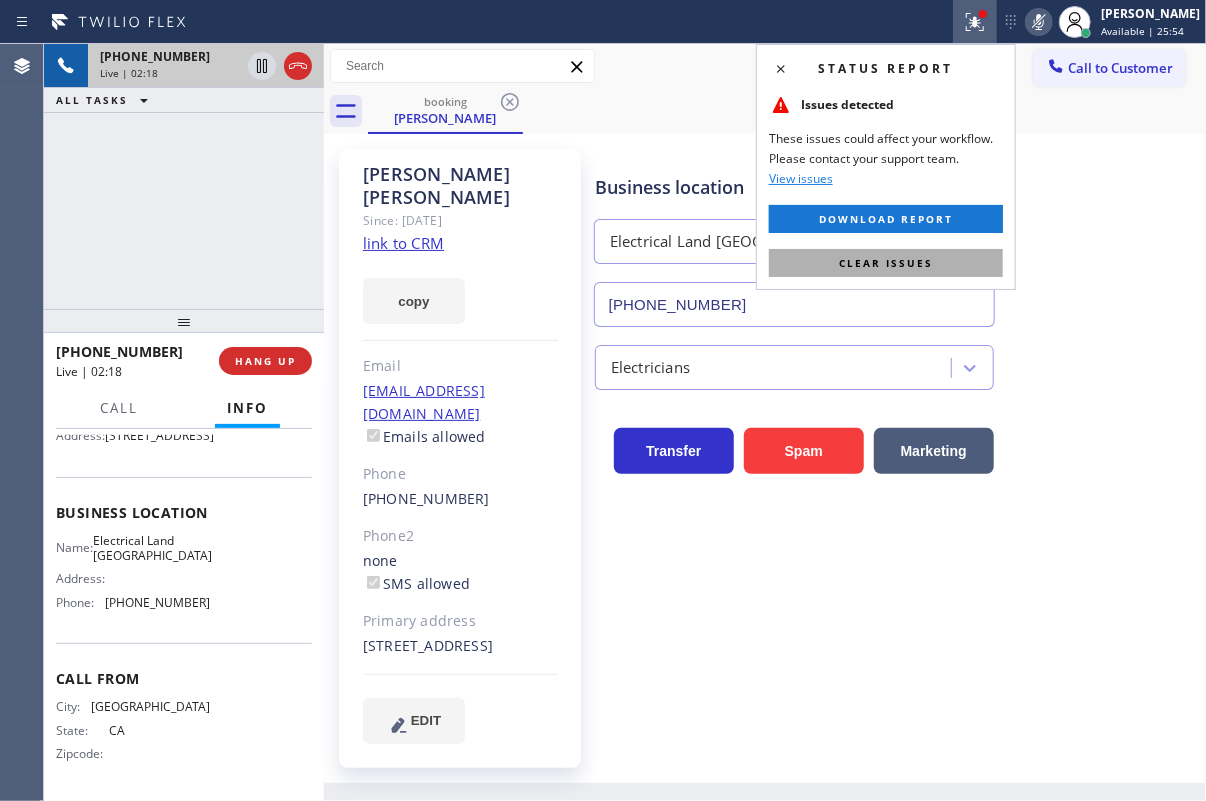click on "Clear issues" at bounding box center [886, 263] 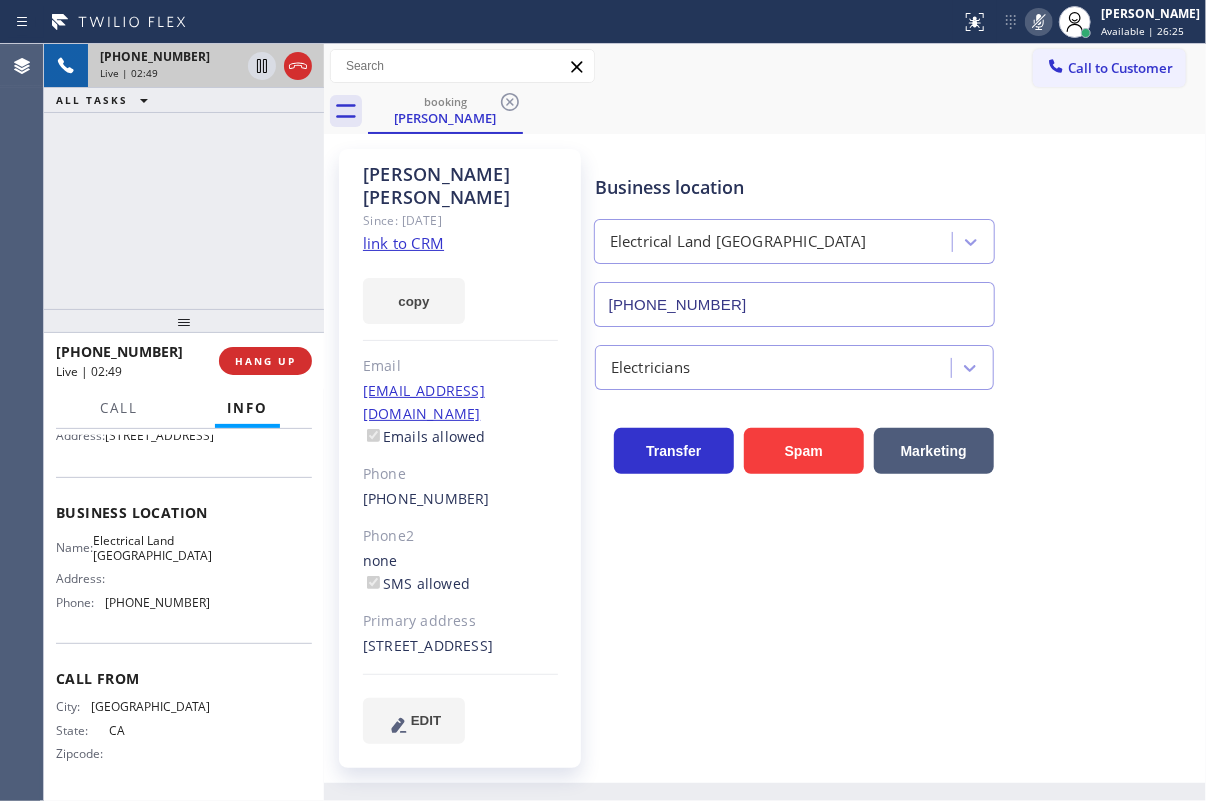 click 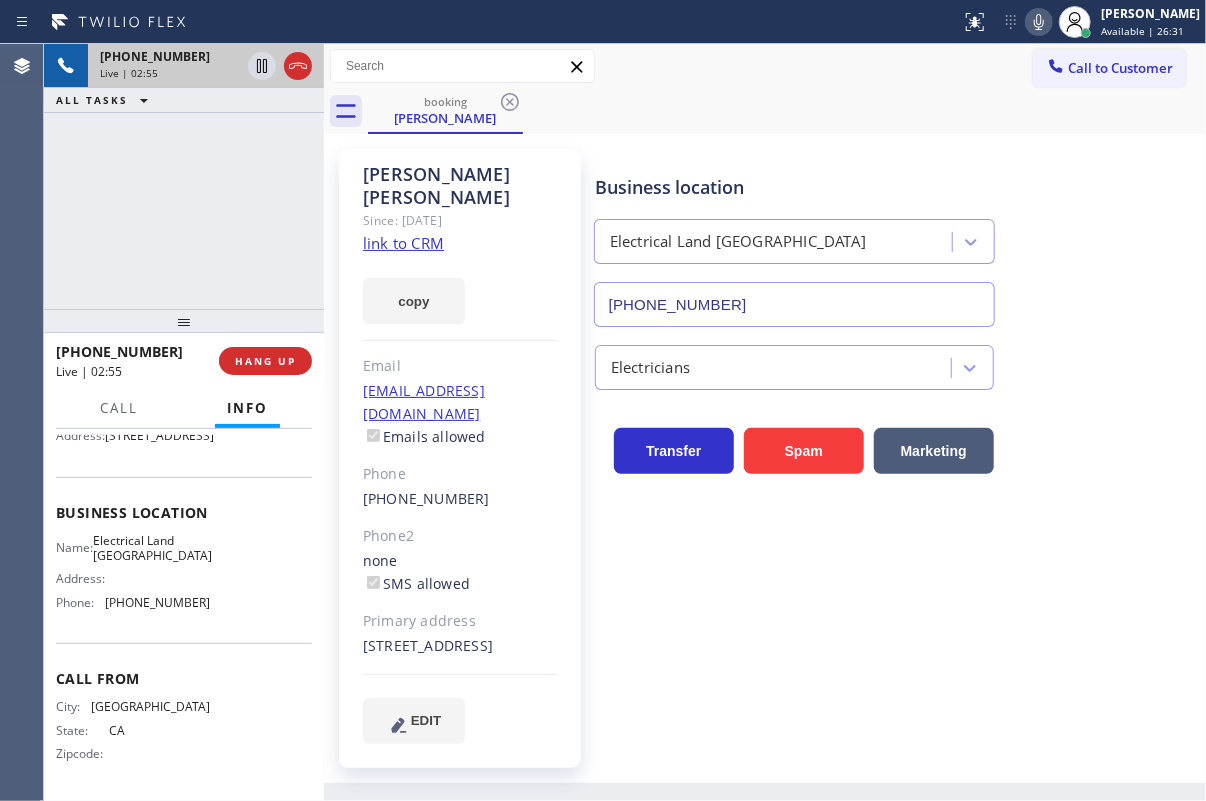 click on "Business location Electrical Land [GEOGRAPHIC_DATA] [PHONE_NUMBER] Electricians Transfer Spam Marketing" at bounding box center (896, 446) 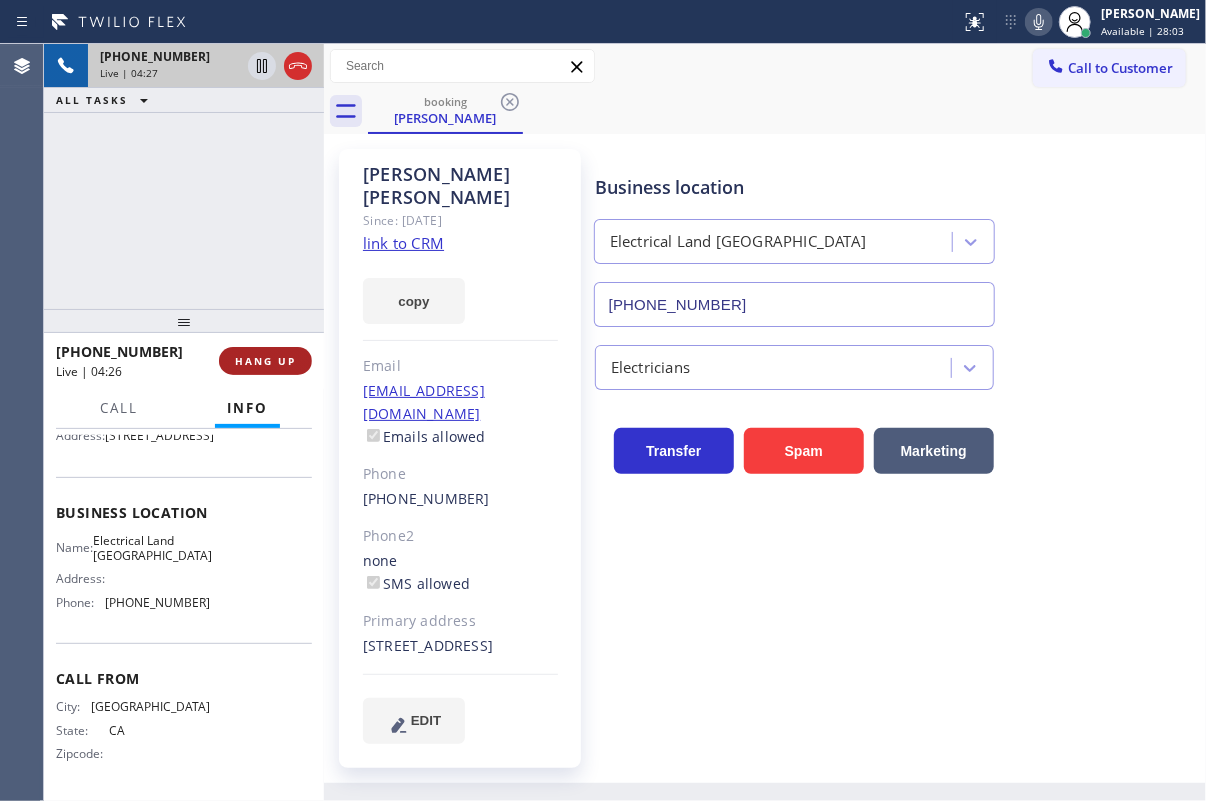click on "HANG UP" at bounding box center [265, 361] 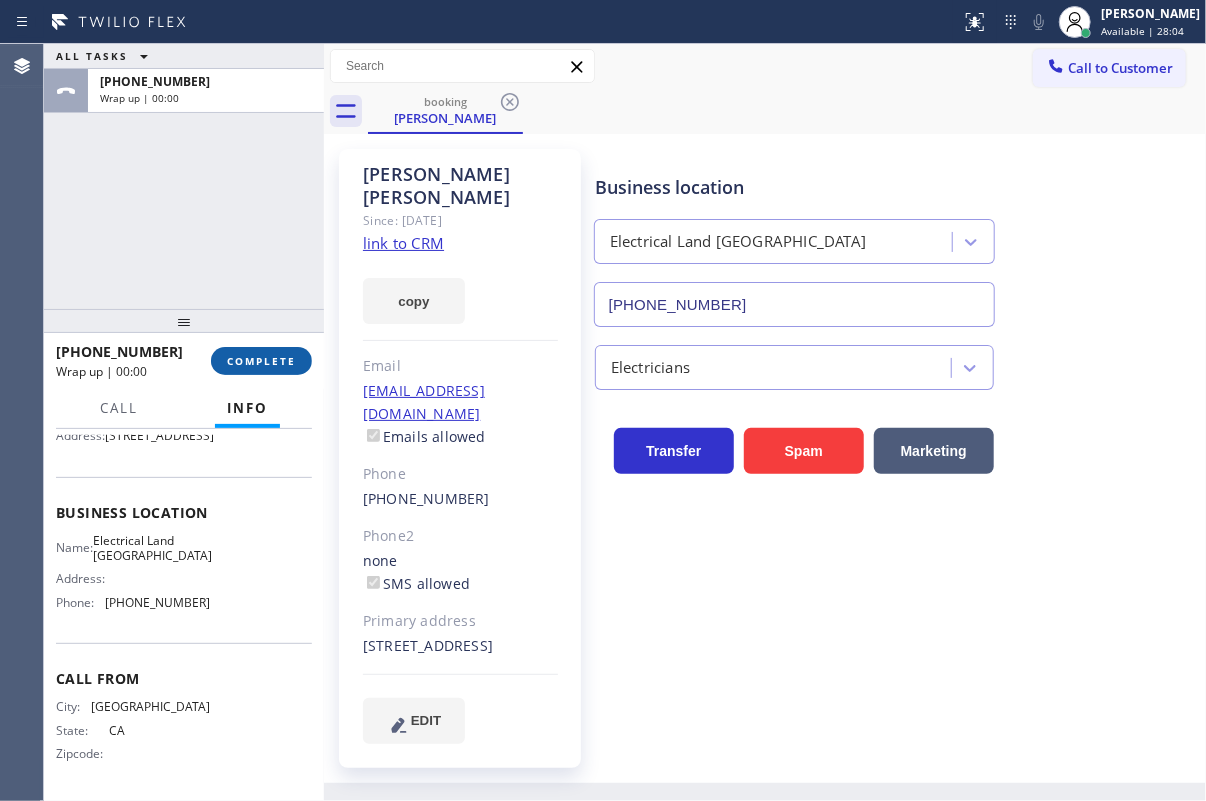 click on "COMPLETE" at bounding box center (261, 361) 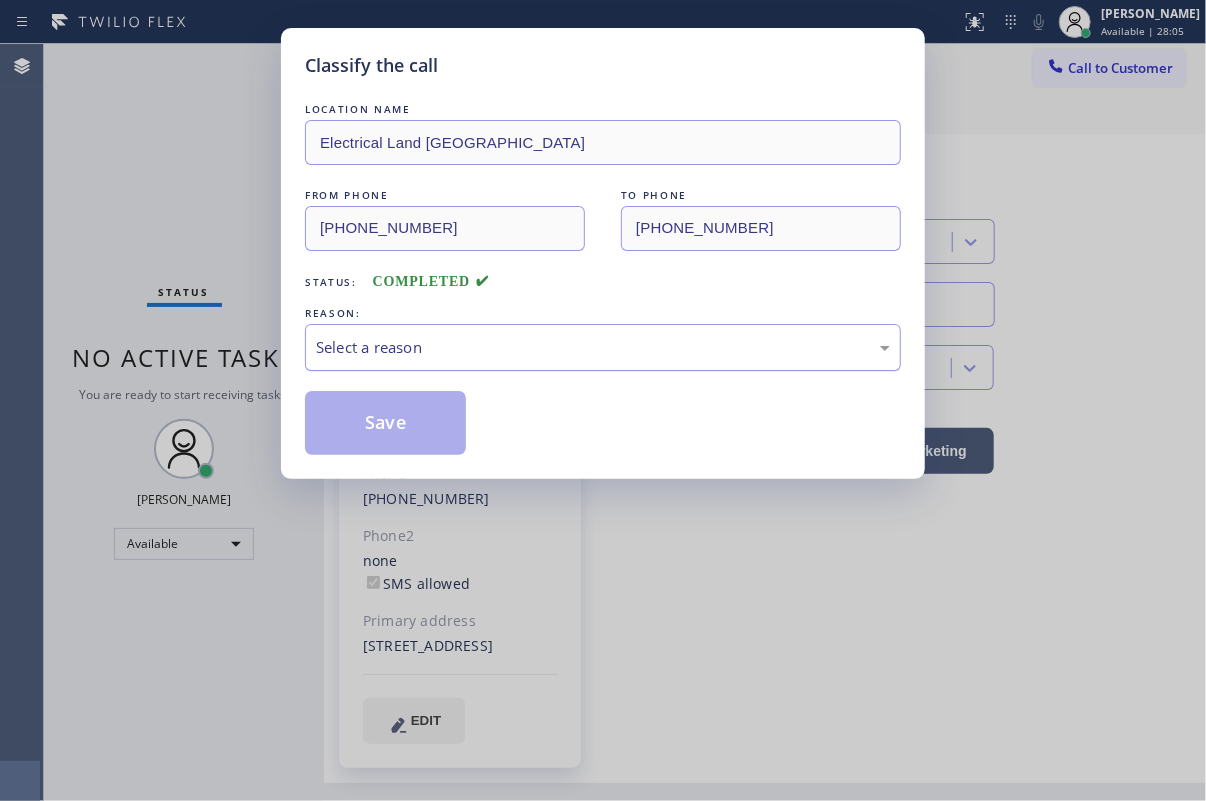 click on "Select a reason" at bounding box center (603, 347) 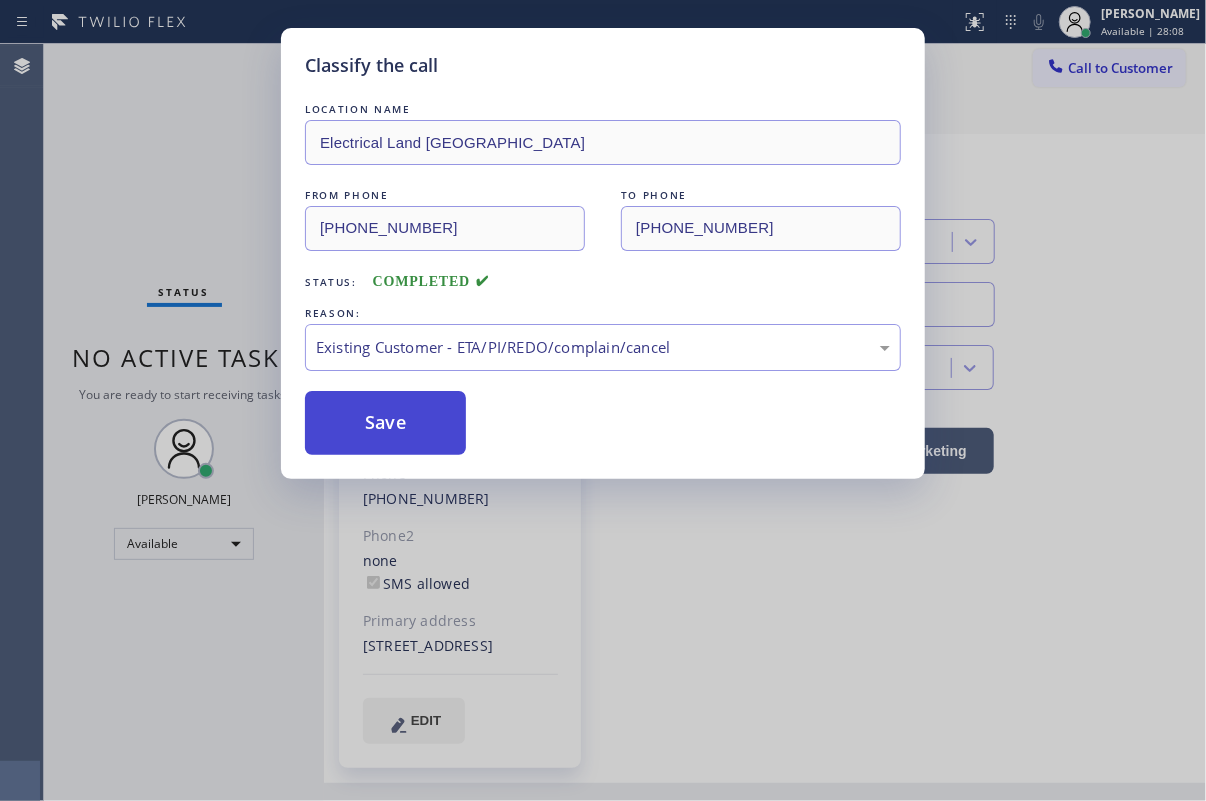 click on "Save" at bounding box center (385, 423) 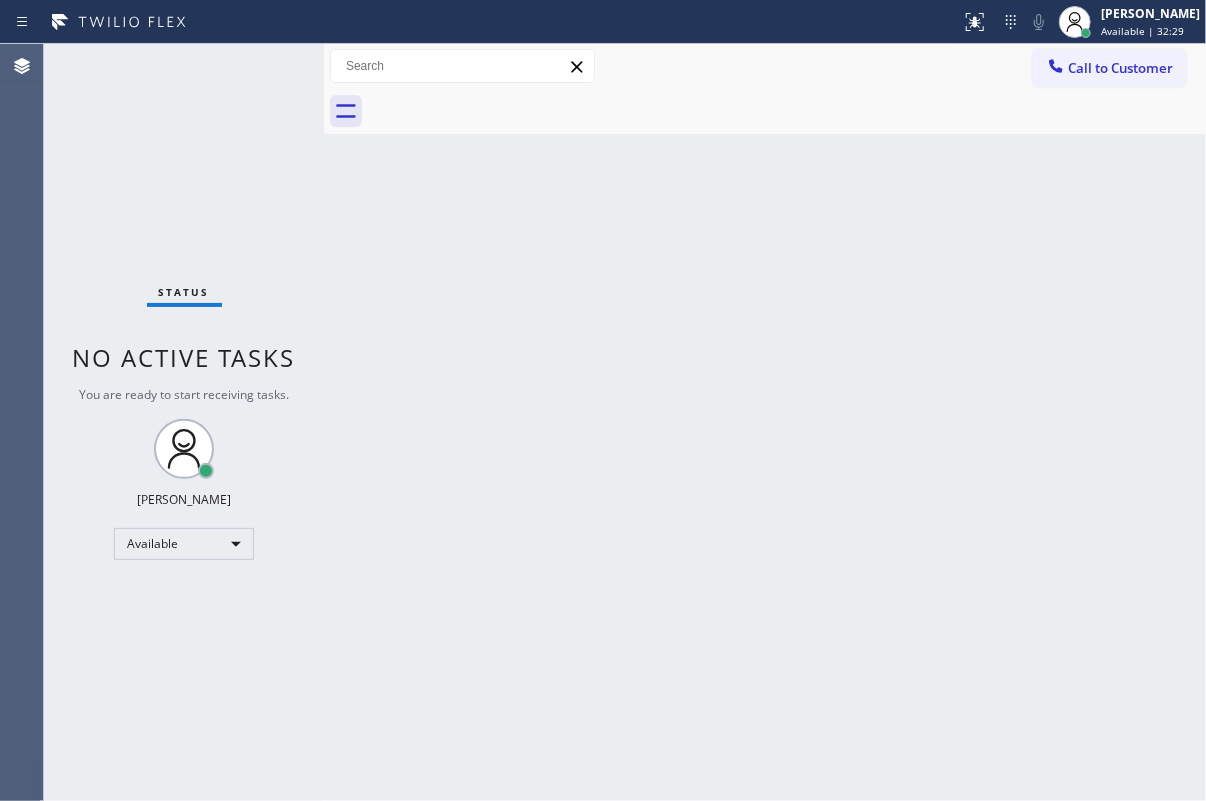 click on "Back to Dashboard Change Sender ID Customers Technicians Select a contact Outbound call Technician Search Technician Your caller id phone number Your caller id phone number Call Technician info Name   Phone none Address none Change Sender ID HVAC [PHONE_NUMBER] 5 Star Appliance [PHONE_NUMBER] Appliance Repair [PHONE_NUMBER] Plumbing [PHONE_NUMBER] Air Duct Cleaning [PHONE_NUMBER]  Electricians [PHONE_NUMBER] Cancel Change Check personal SMS Reset Change No tabs Call to Customer Outbound call Location Search location Your caller id phone number [PHONE_NUMBER] Customer number Call Outbound call Technician Search Technician Your caller id phone number Your caller id phone number Call" at bounding box center [765, 422] 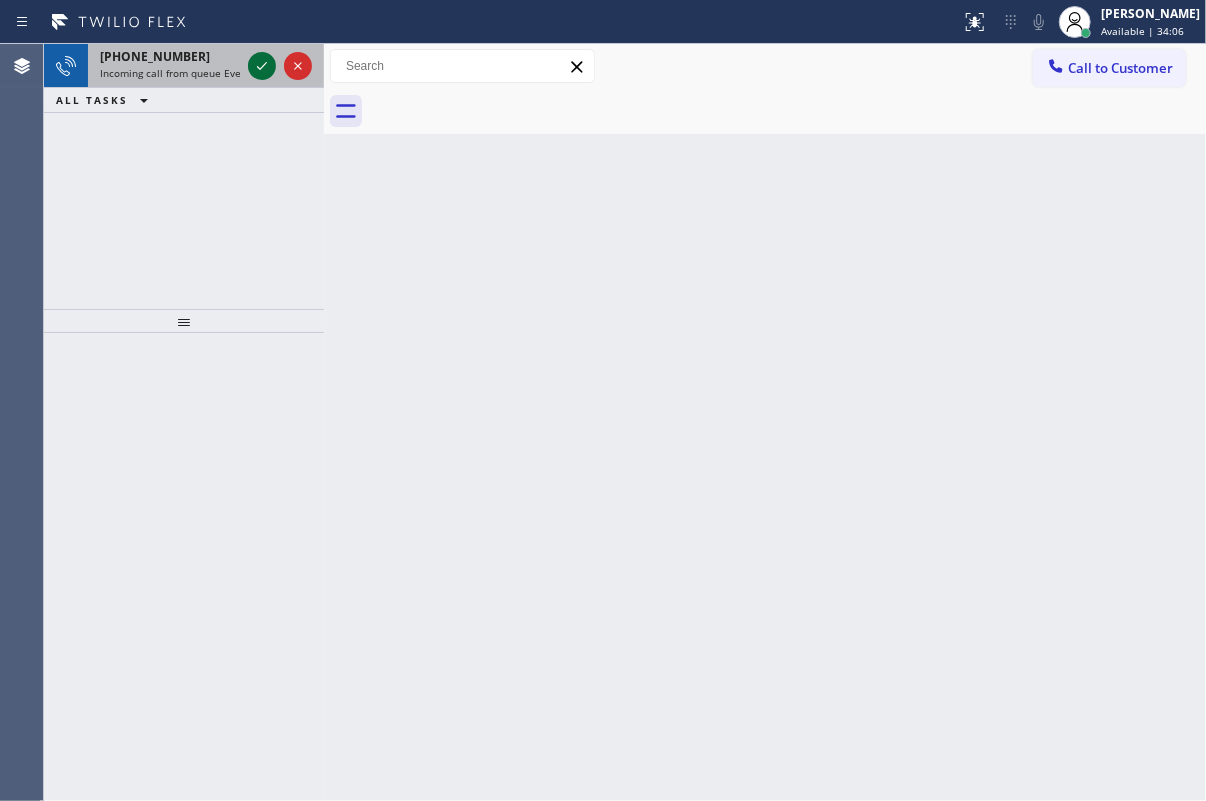 click 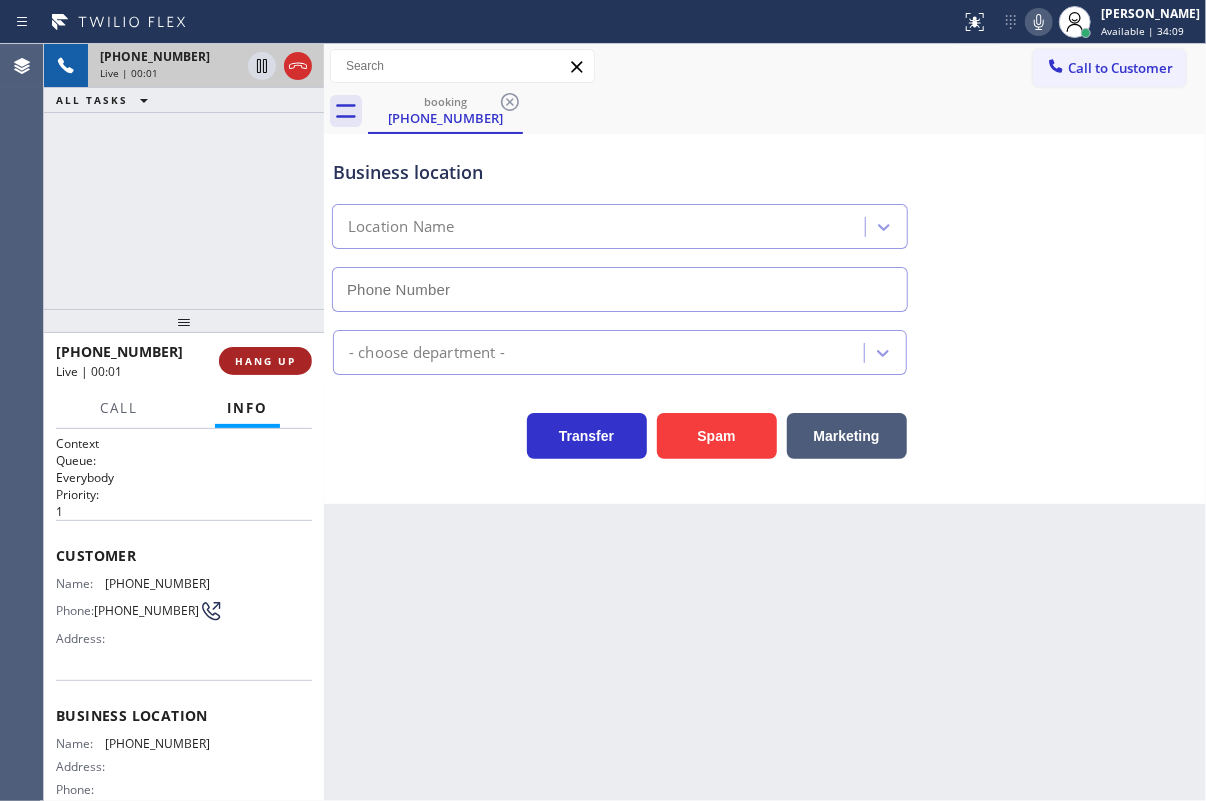 click on "HANG UP" at bounding box center [265, 361] 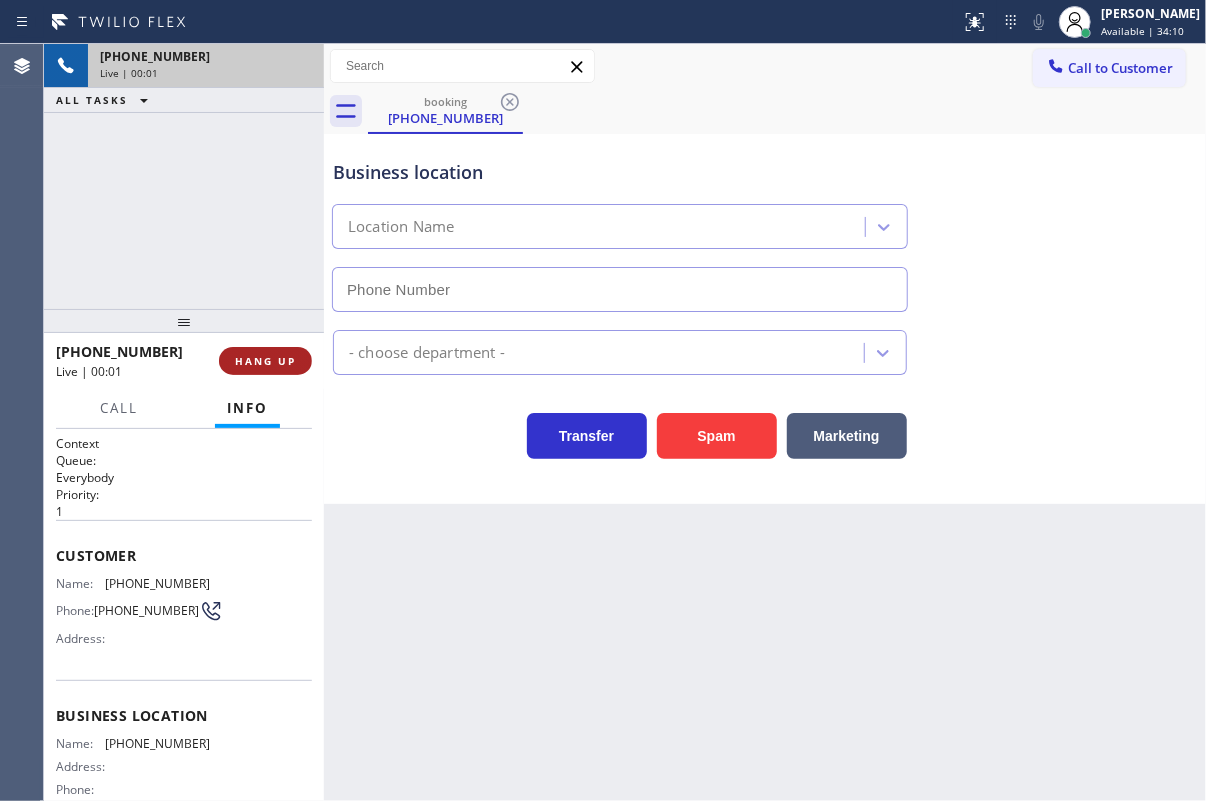 click on "HANG UP" at bounding box center (265, 361) 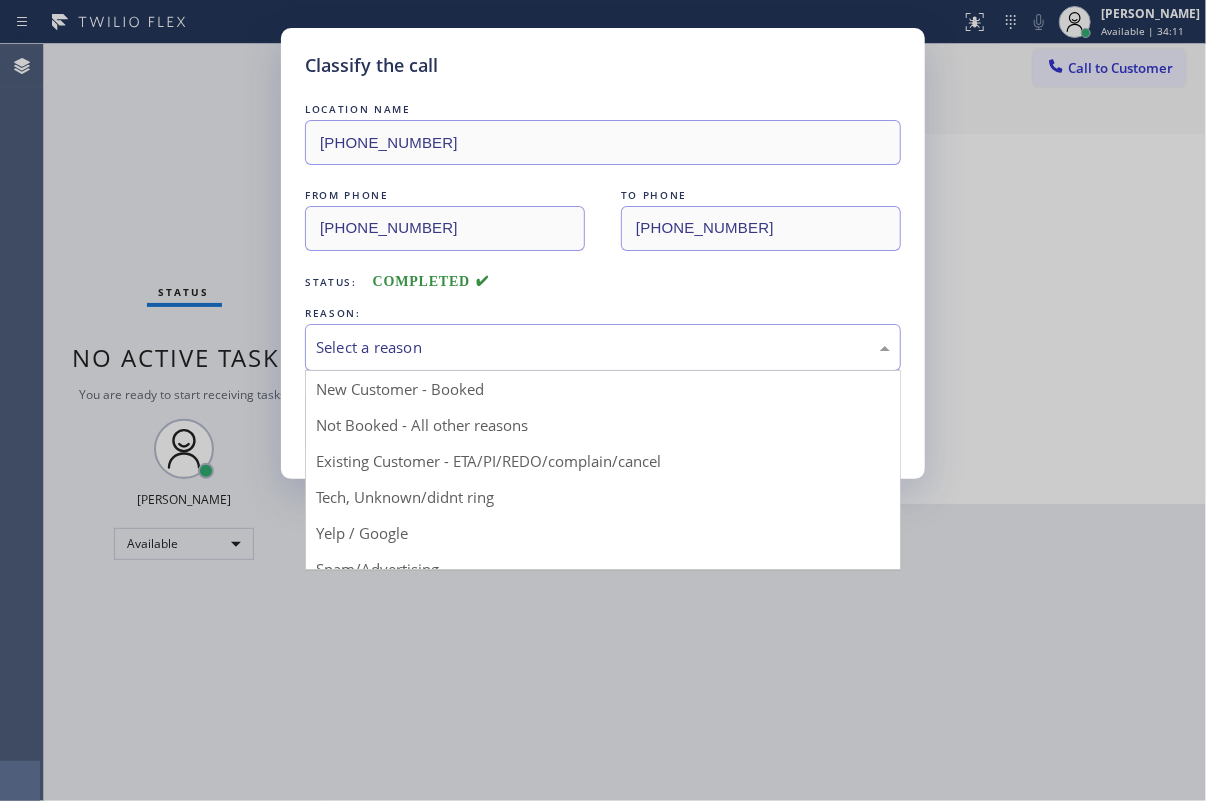 click on "Select a reason" at bounding box center (603, 347) 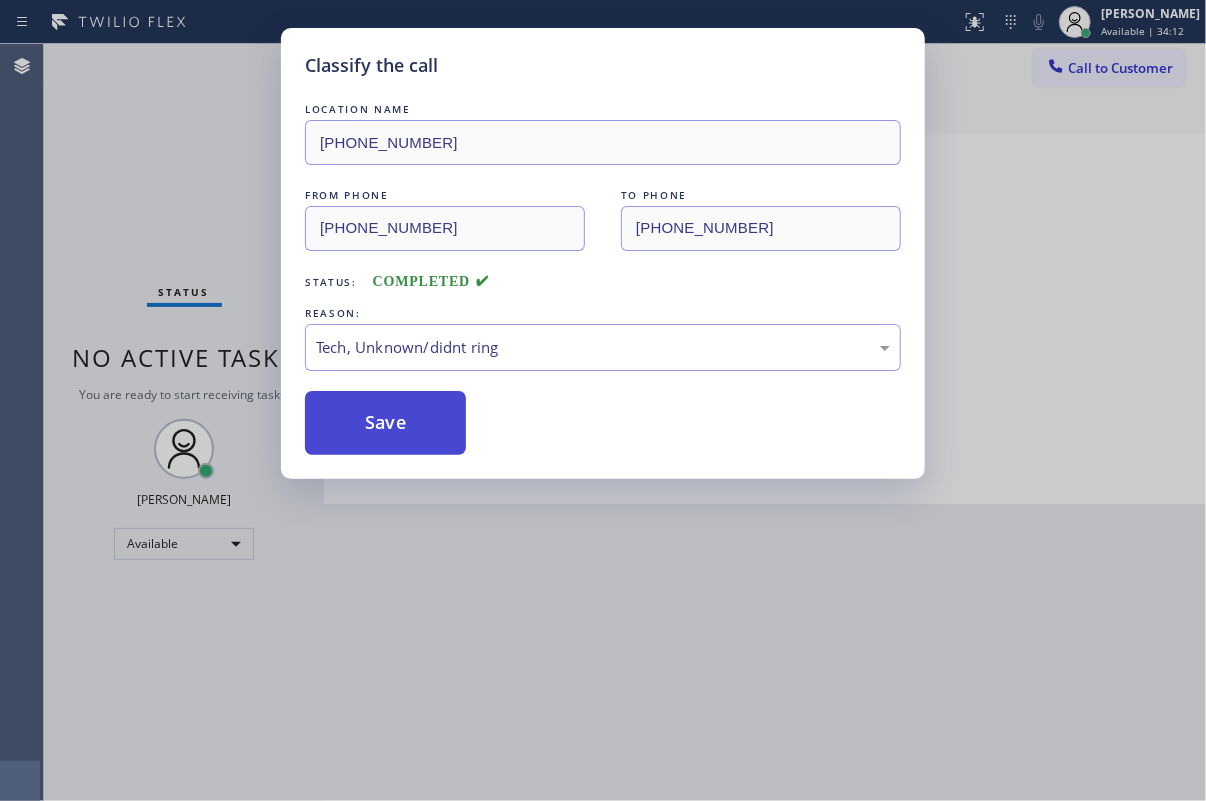 click on "Save" at bounding box center [385, 423] 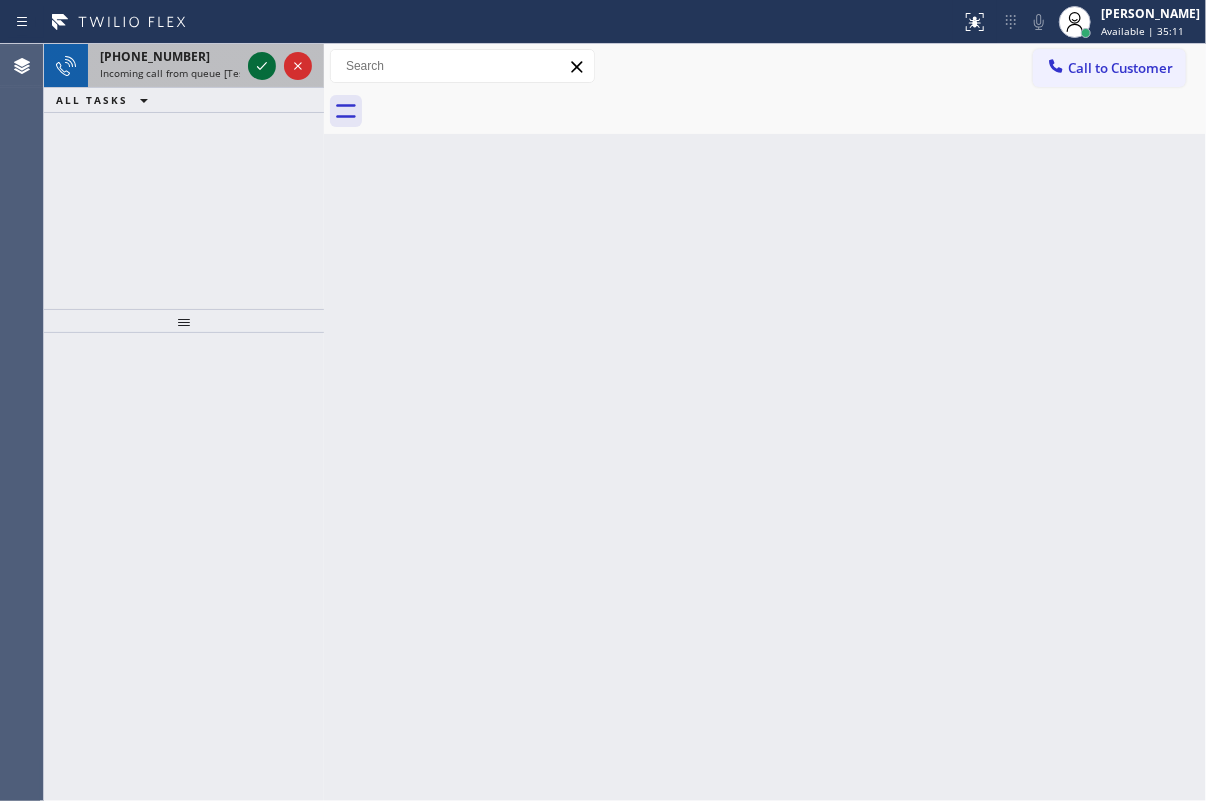 click 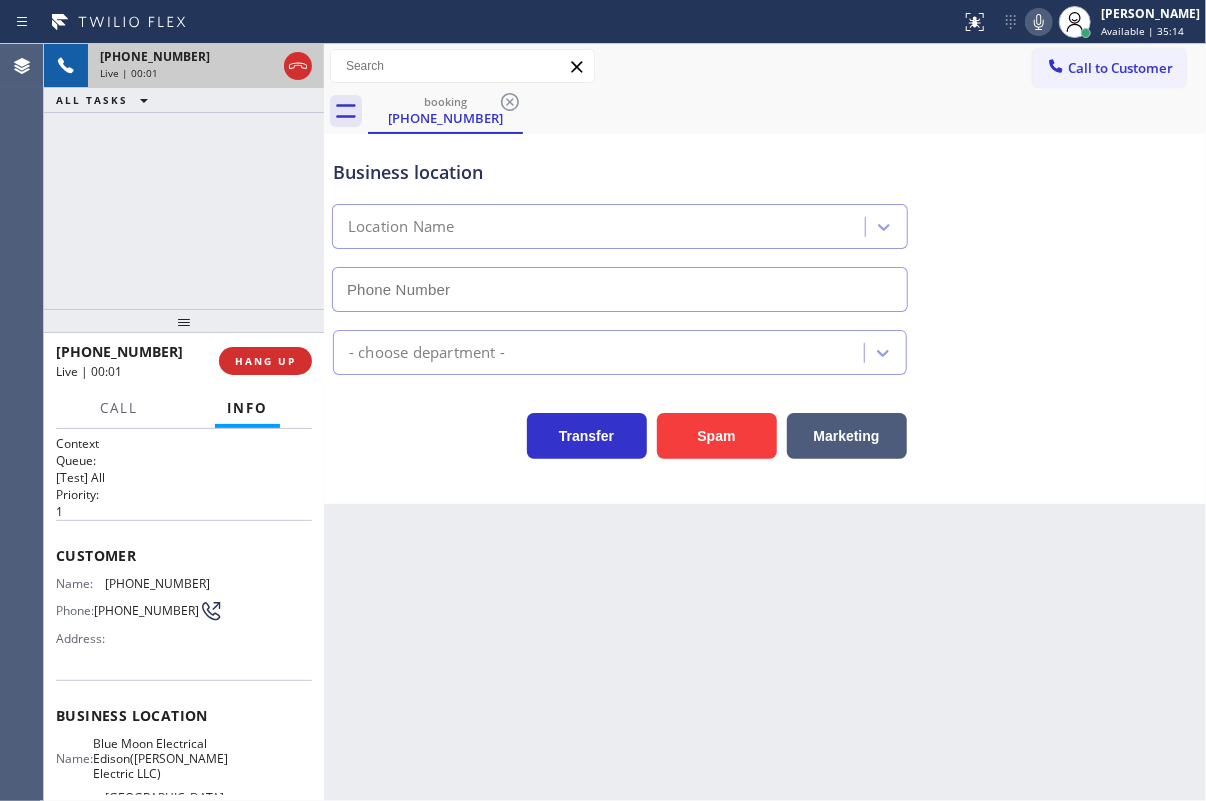 type on "[PHONE_NUMBER]" 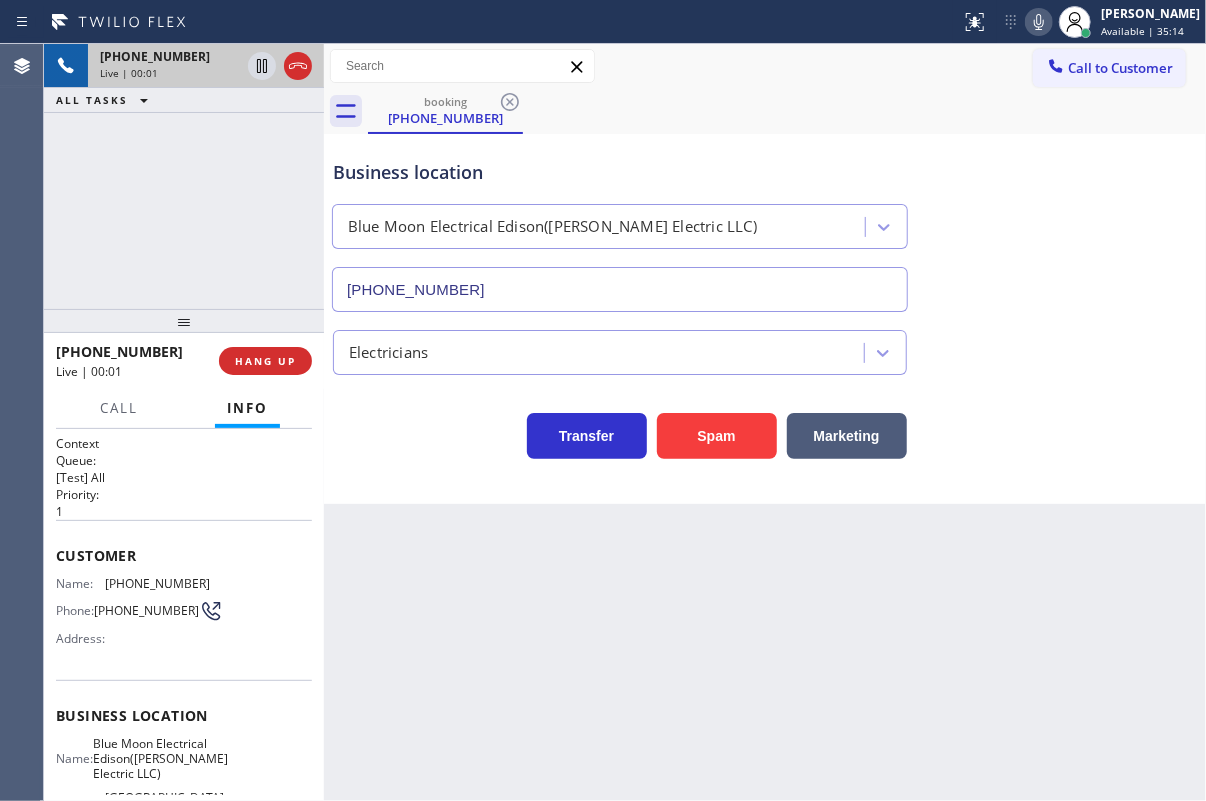 click on "HANG UP" at bounding box center (265, 361) 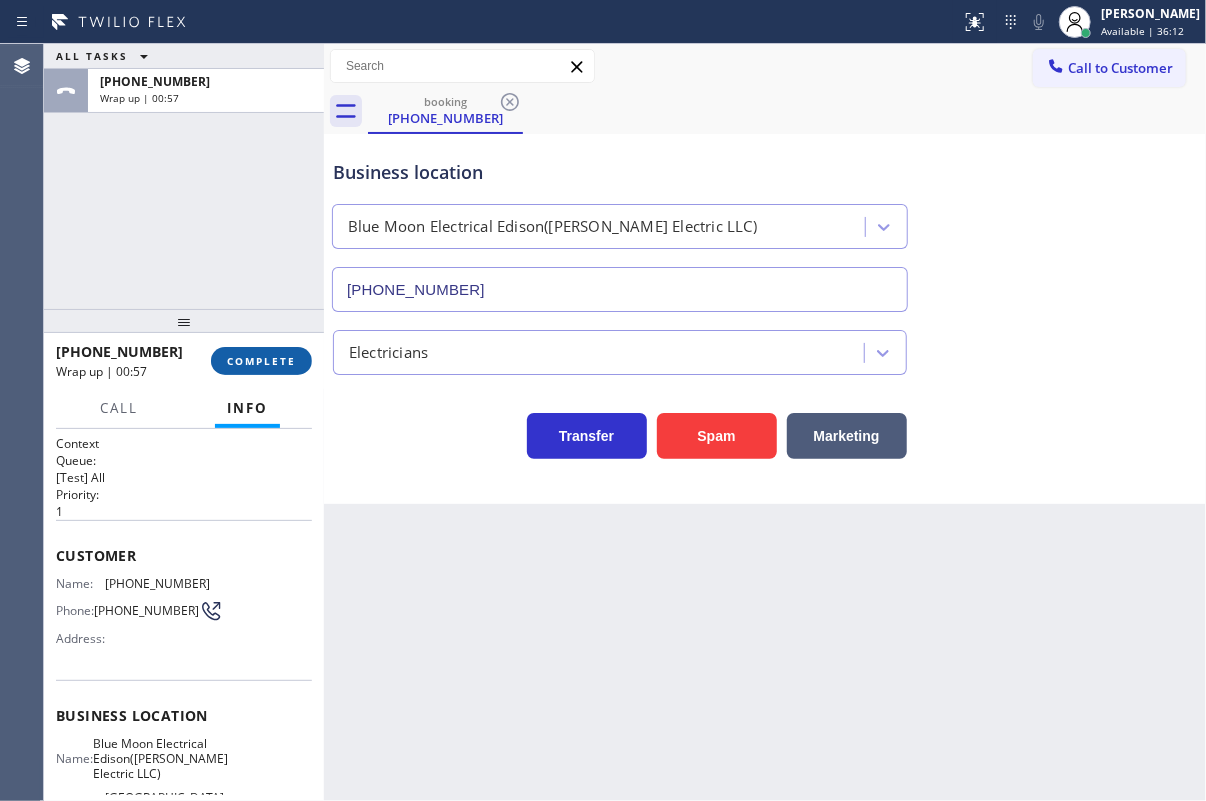 click on "COMPLETE" at bounding box center (261, 361) 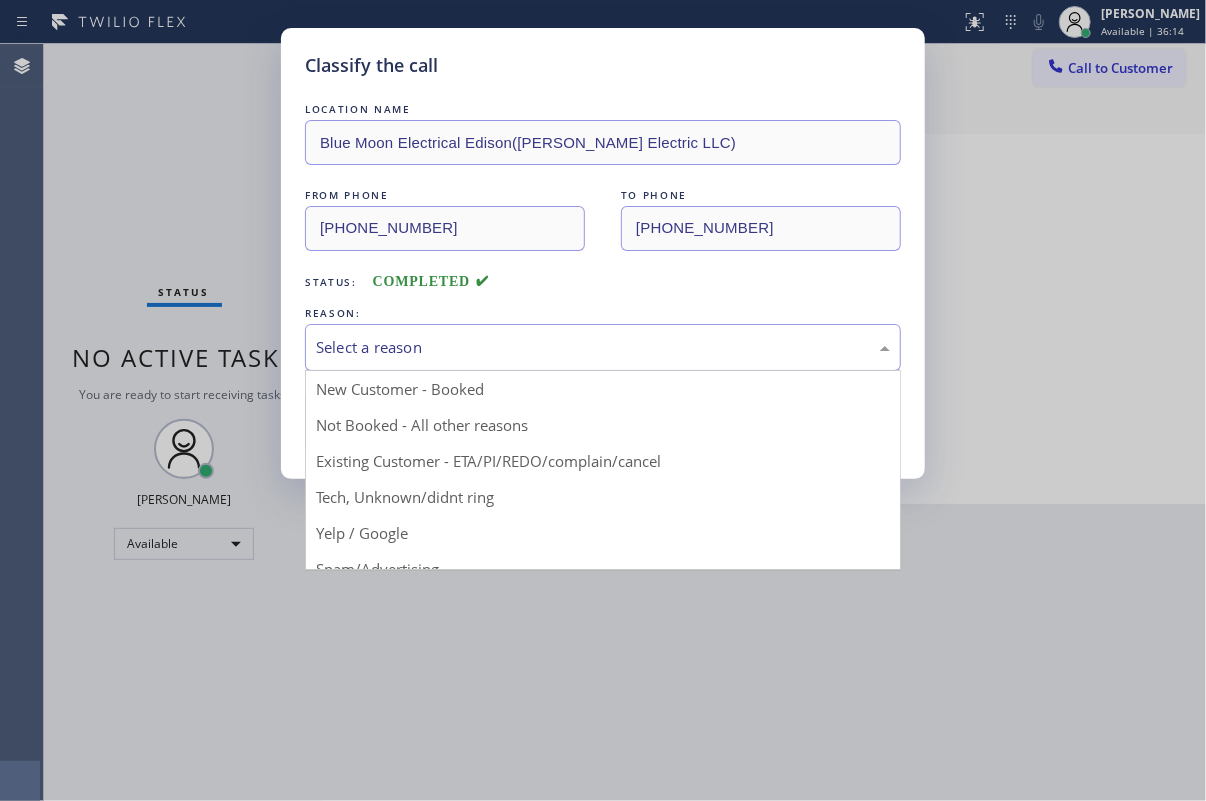 click on "Select a reason" at bounding box center [603, 347] 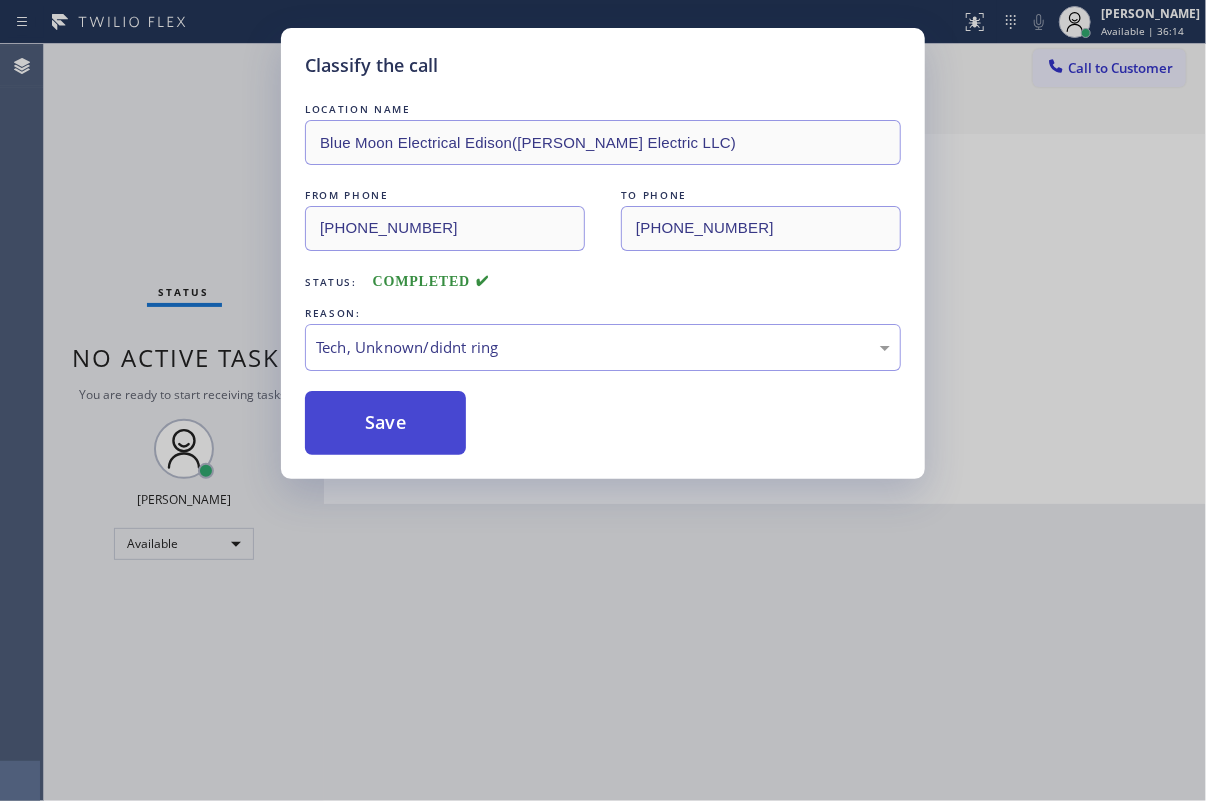 click on "Save" at bounding box center [385, 423] 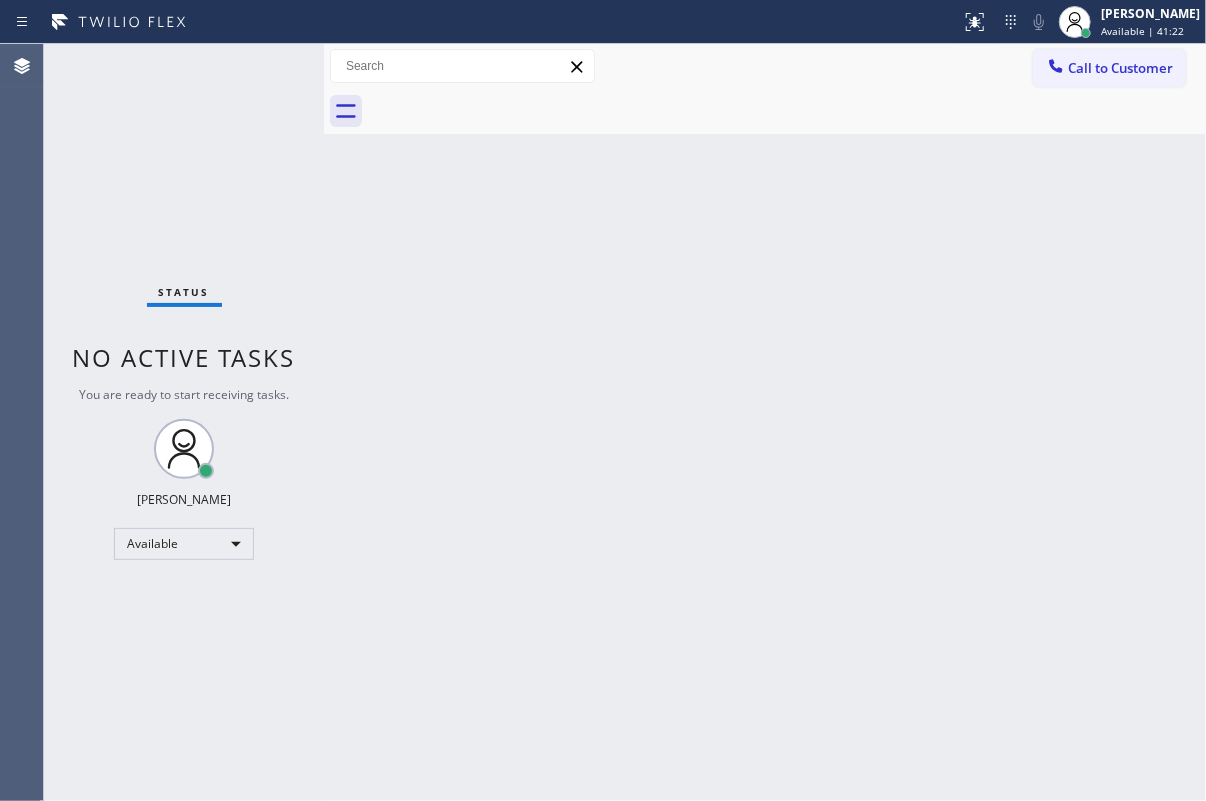 click on "Back to Dashboard Change Sender ID Customers Technicians Select a contact Outbound call Technician Search Technician Your caller id phone number Your caller id phone number Call Technician info Name   Phone none Address none Change Sender ID HVAC [PHONE_NUMBER] 5 Star Appliance [PHONE_NUMBER] Appliance Repair [PHONE_NUMBER] Plumbing [PHONE_NUMBER] Air Duct Cleaning [PHONE_NUMBER]  Electricians [PHONE_NUMBER] Cancel Change Check personal SMS Reset Change No tabs Call to Customer Outbound call Location Search location Your caller id phone number [PHONE_NUMBER] Customer number Call Outbound call Technician Search Technician Your caller id phone number Your caller id phone number Call" at bounding box center [765, 422] 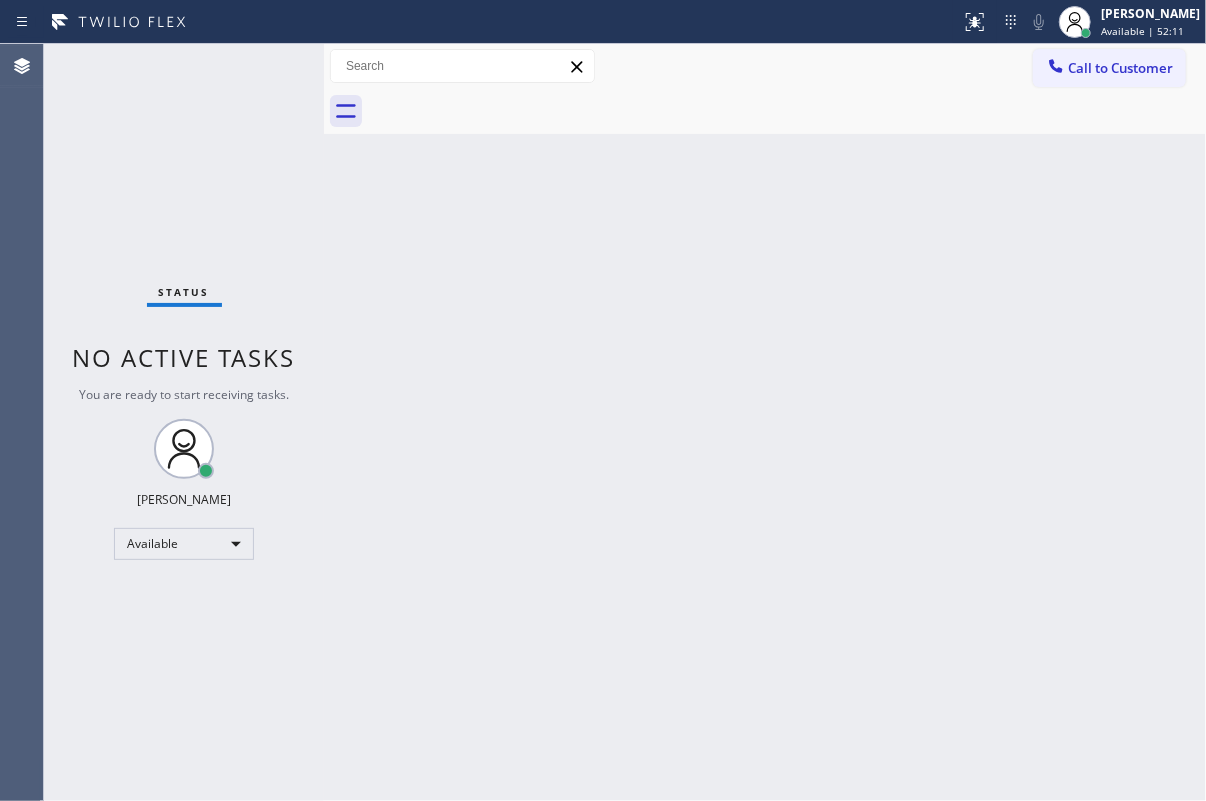 click on "Back to Dashboard Change Sender ID Customers Technicians Select a contact Outbound call Technician Search Technician Your caller id phone number Your caller id phone number Call Technician info Name   Phone none Address none Change Sender ID HVAC [PHONE_NUMBER] 5 Star Appliance [PHONE_NUMBER] Appliance Repair [PHONE_NUMBER] Plumbing [PHONE_NUMBER] Air Duct Cleaning [PHONE_NUMBER]  Electricians [PHONE_NUMBER] Cancel Change Check personal SMS Reset Change No tabs Call to Customer Outbound call Location Search location Your caller id phone number [PHONE_NUMBER] Customer number Call Outbound call Technician Search Technician Your caller id phone number Your caller id phone number Call" at bounding box center [765, 422] 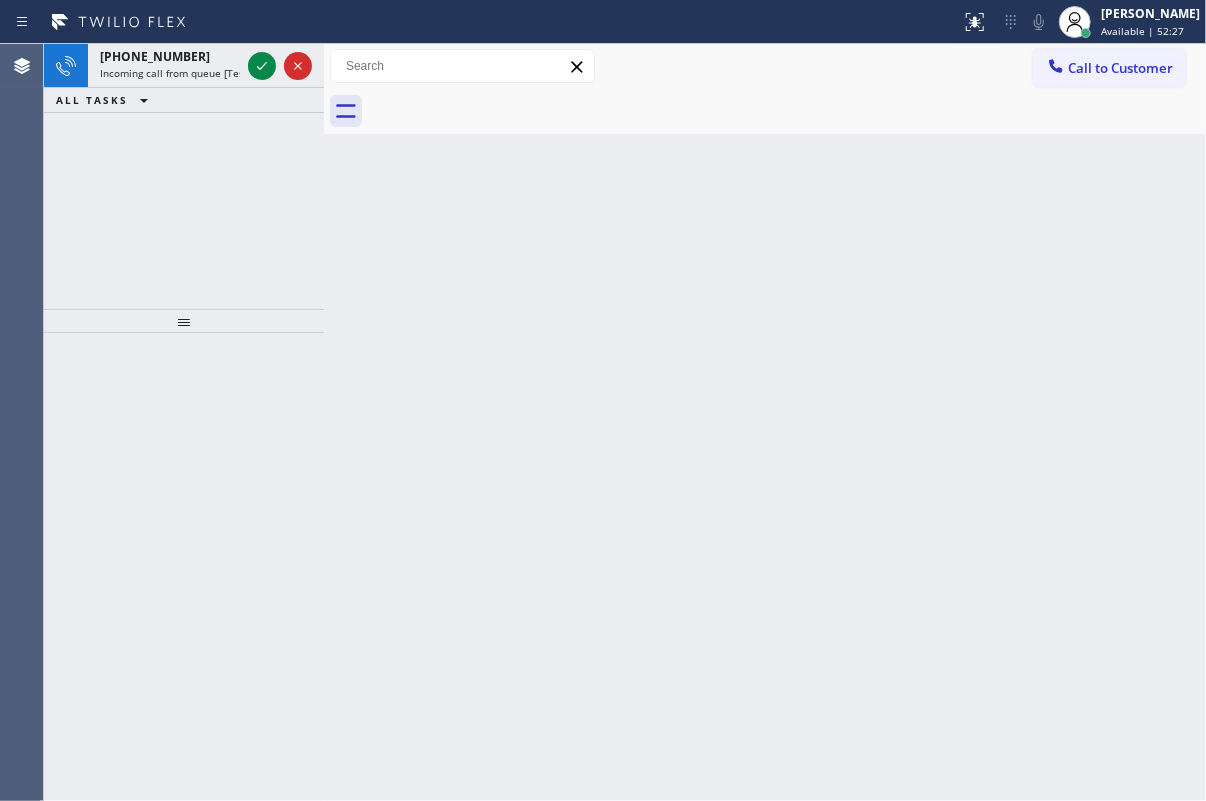 click 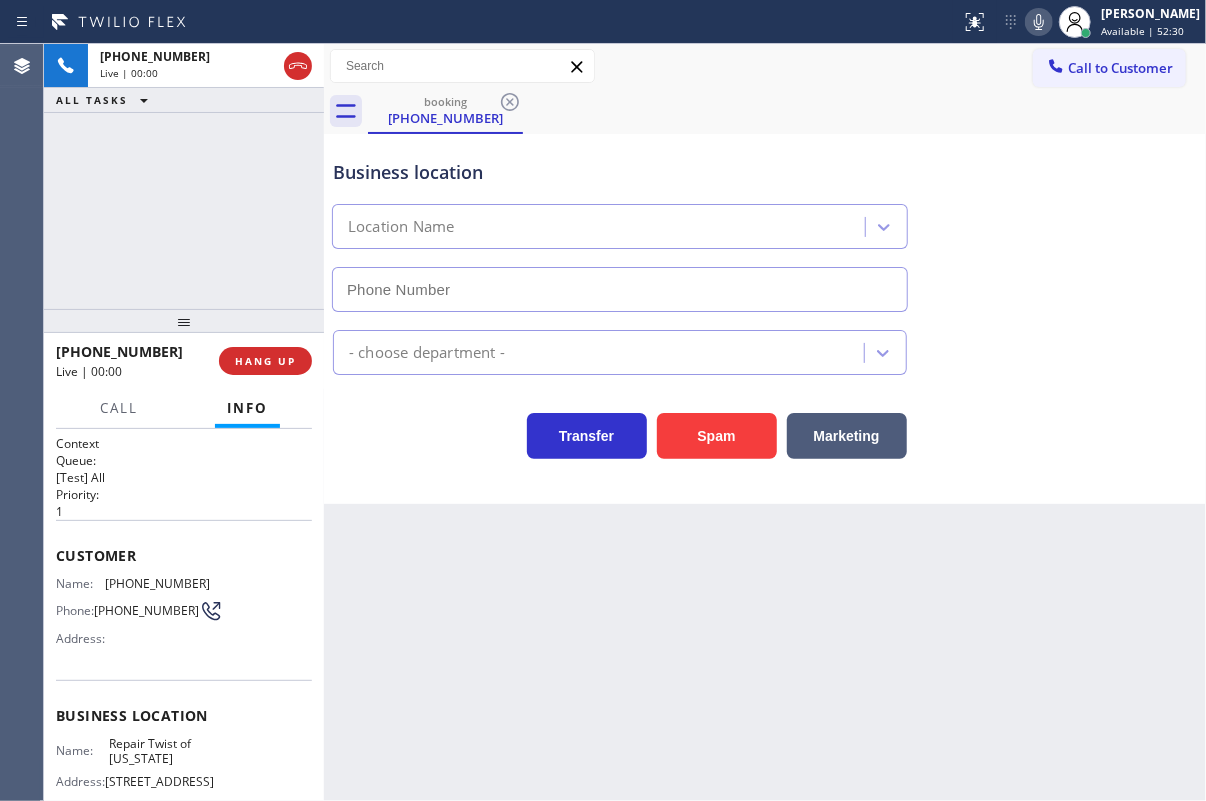 type on "[PHONE_NUMBER]" 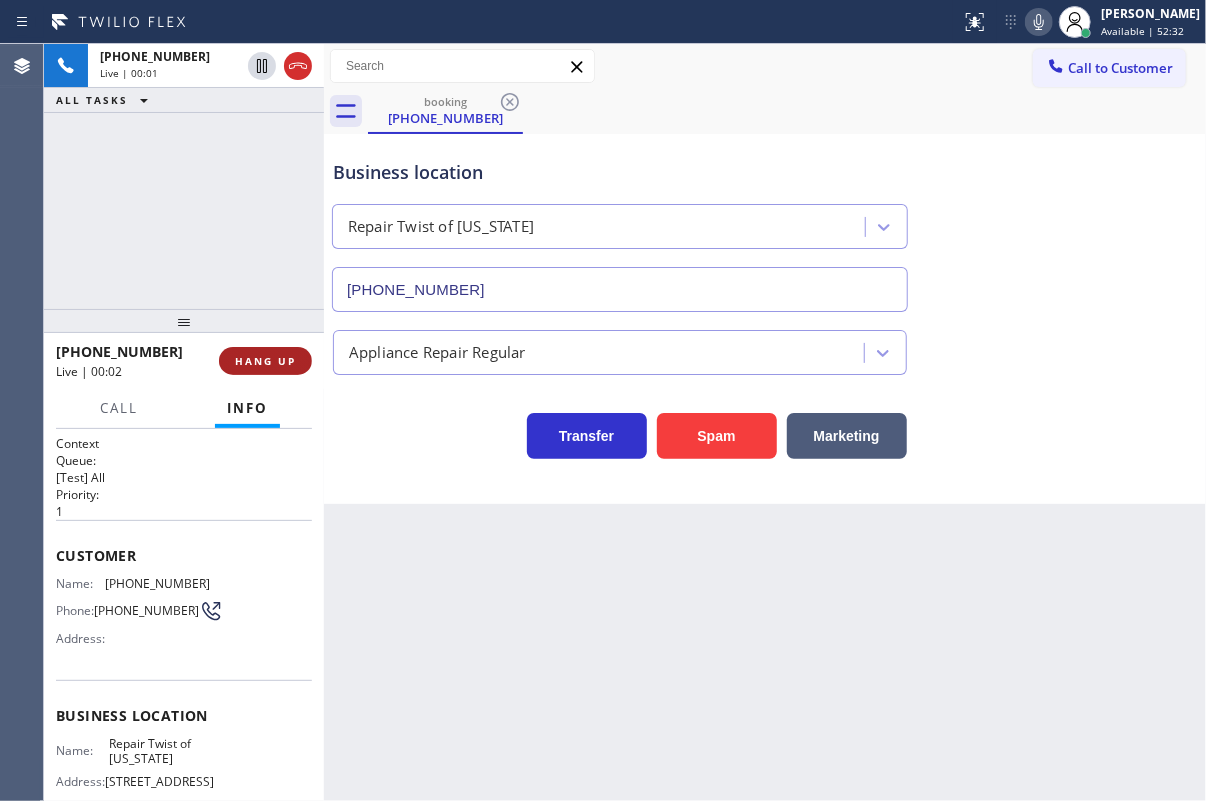 click on "HANG UP" at bounding box center [265, 361] 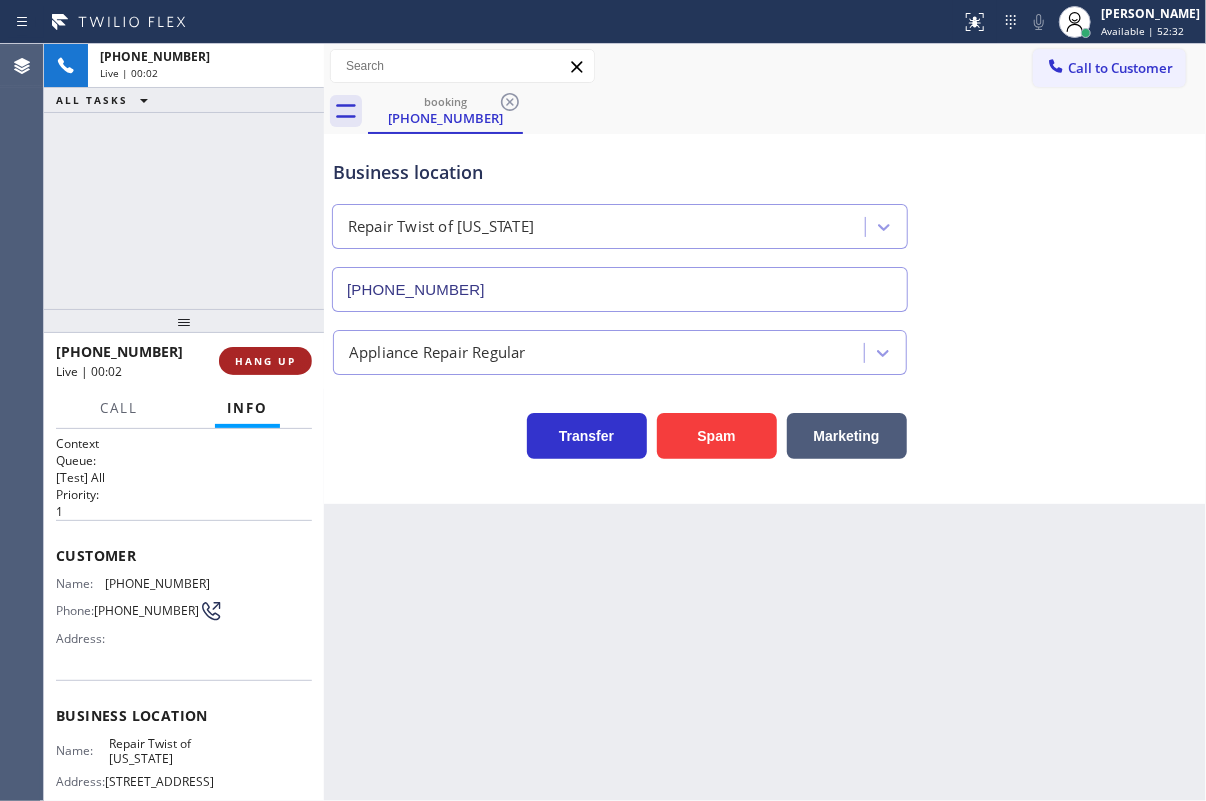 click on "HANG UP" at bounding box center (265, 361) 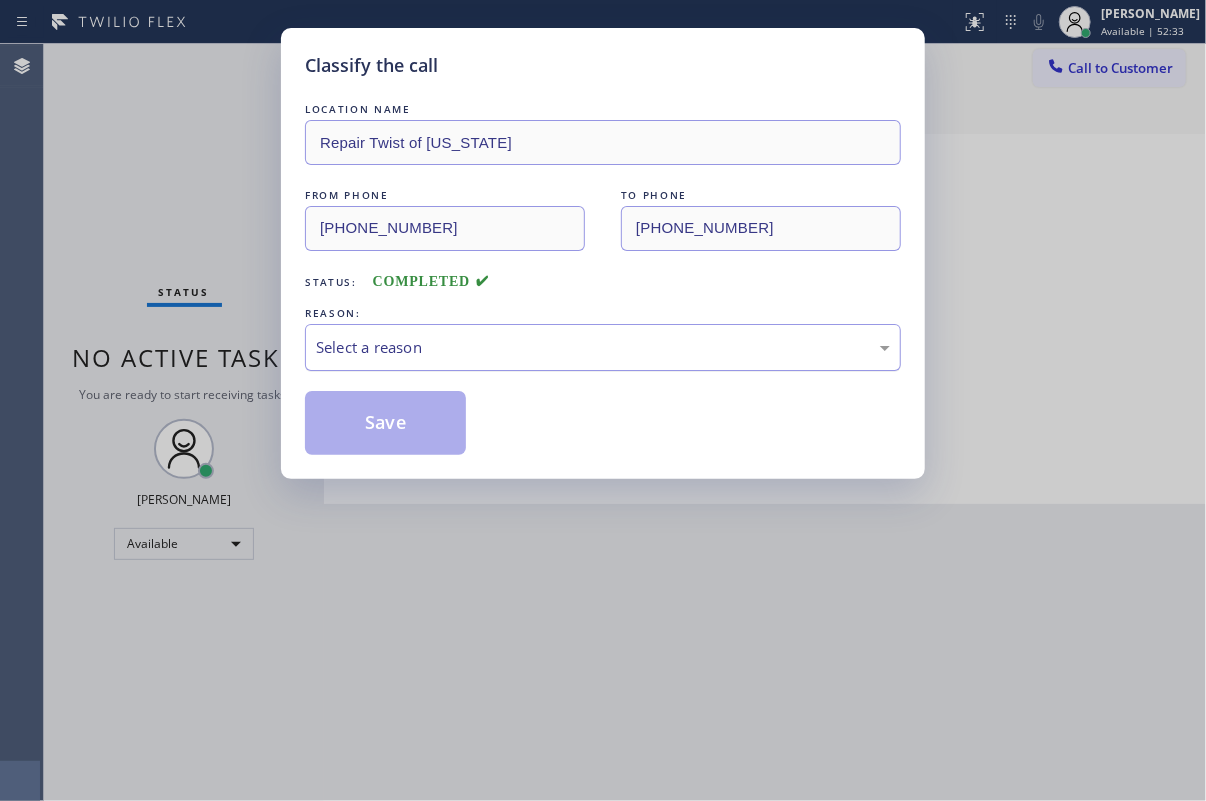 click on "Select a reason" at bounding box center (603, 347) 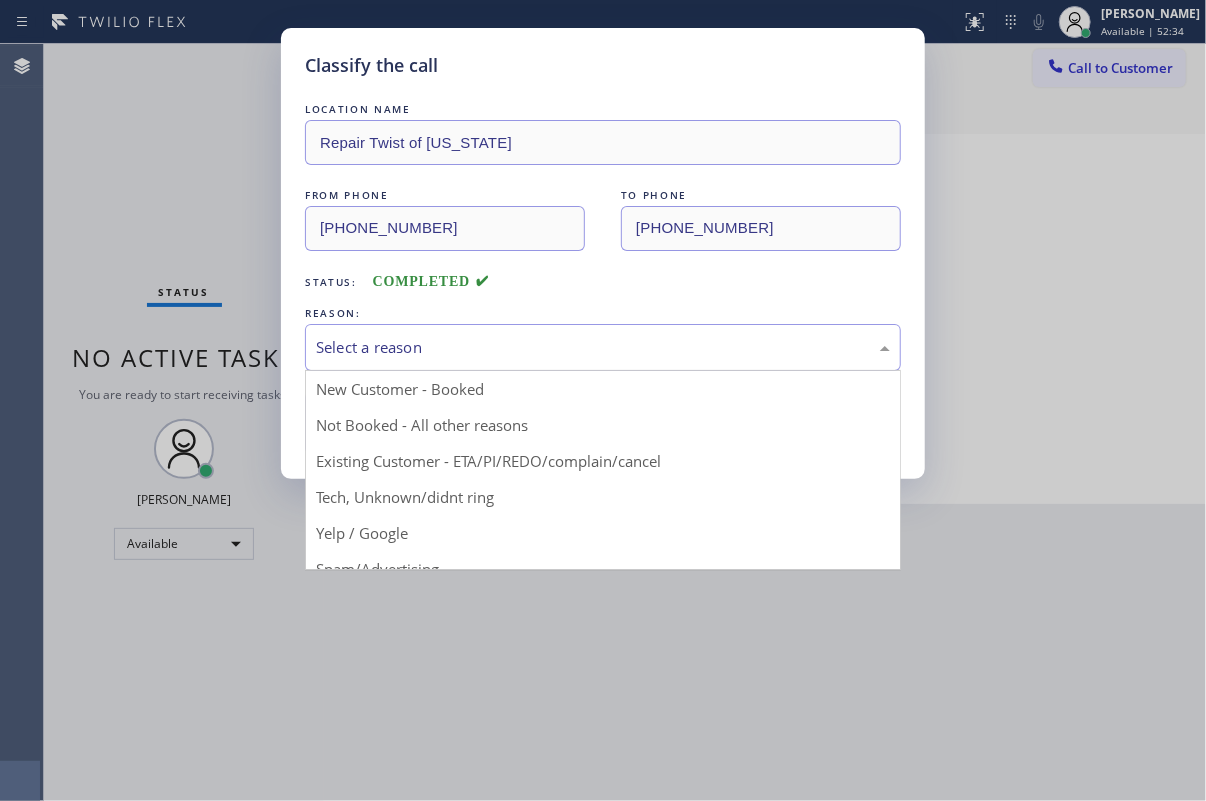 drag, startPoint x: 446, startPoint y: 496, endPoint x: 440, endPoint y: 461, distance: 35.510563 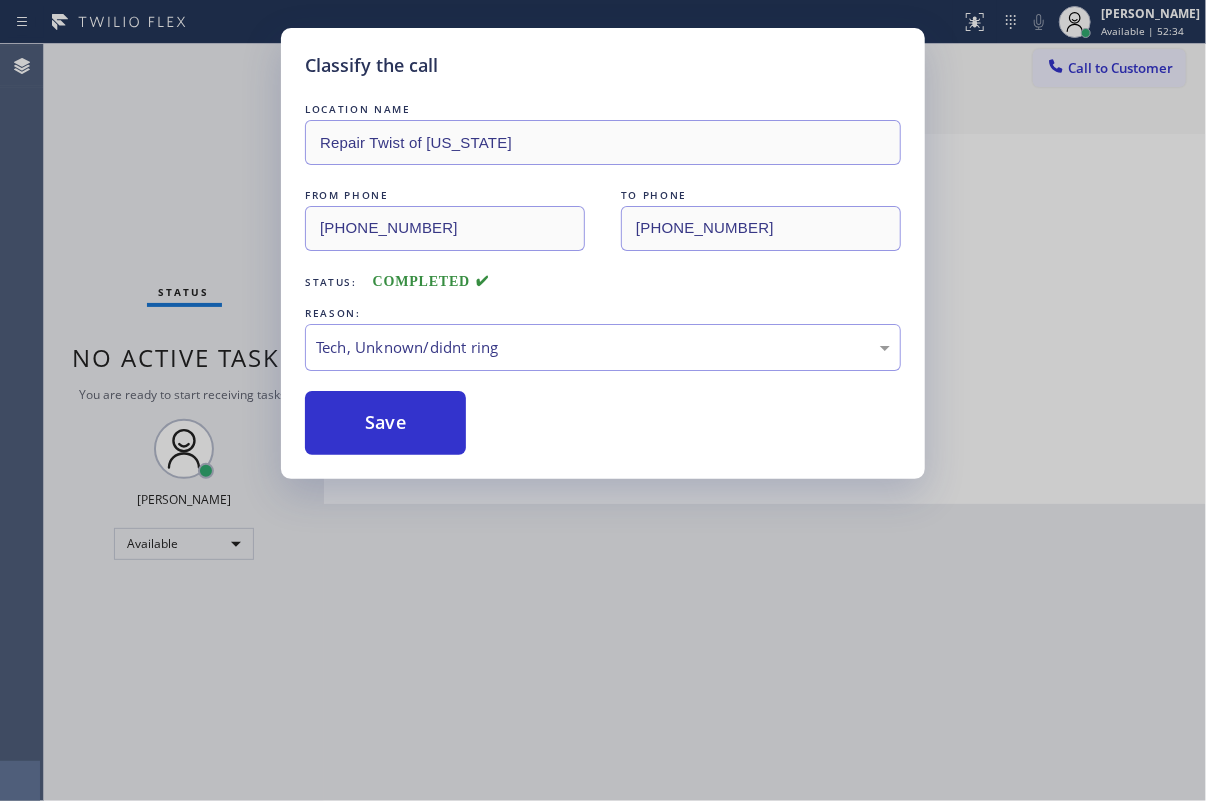 drag, startPoint x: 402, startPoint y: 418, endPoint x: 961, endPoint y: 55, distance: 666.5208 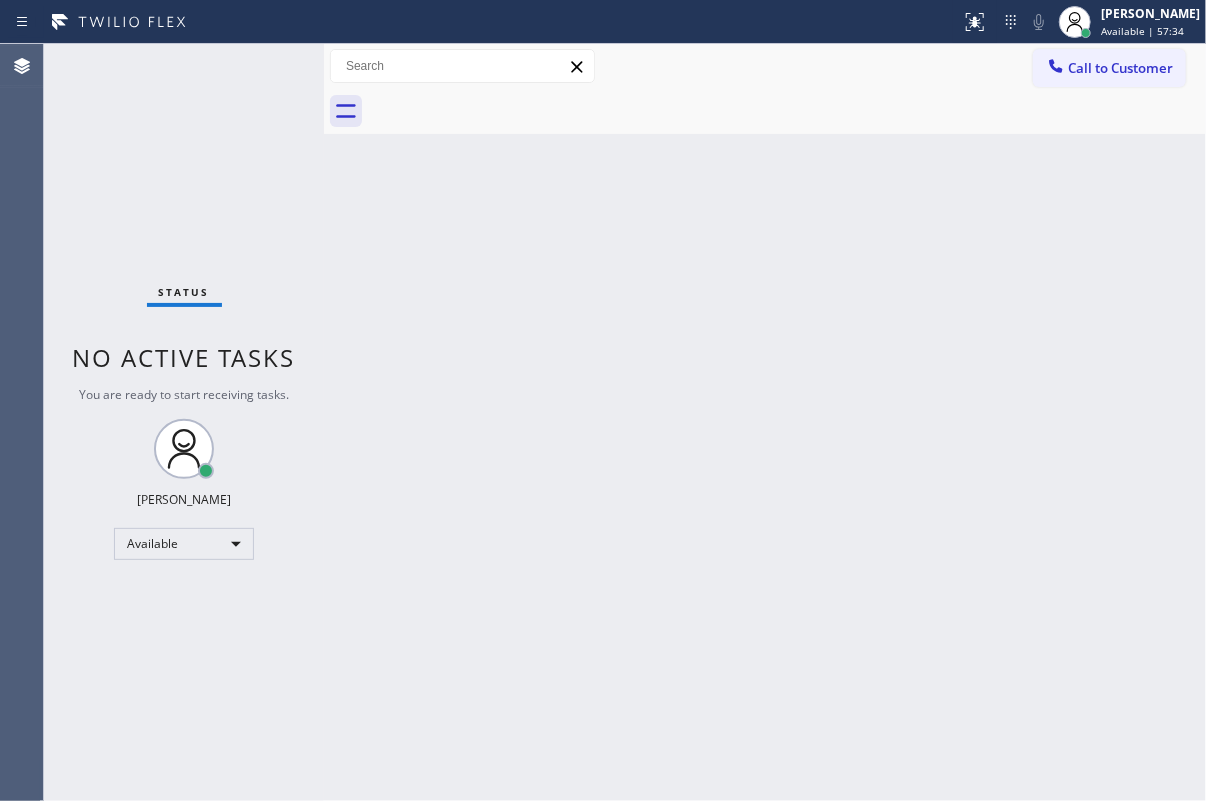 click on "Back to Dashboard Change Sender ID Customers Technicians Select a contact Outbound call Technician Search Technician Your caller id phone number Your caller id phone number Call Technician info Name   Phone none Address none Change Sender ID HVAC [PHONE_NUMBER] 5 Star Appliance [PHONE_NUMBER] Appliance Repair [PHONE_NUMBER] Plumbing [PHONE_NUMBER] Air Duct Cleaning [PHONE_NUMBER]  Electricians [PHONE_NUMBER] Cancel Change Check personal SMS Reset Change No tabs Call to Customer Outbound call Location Search location Your caller id phone number [PHONE_NUMBER] Customer number Call Outbound call Technician Search Technician Your caller id phone number Your caller id phone number Call" at bounding box center (765, 422) 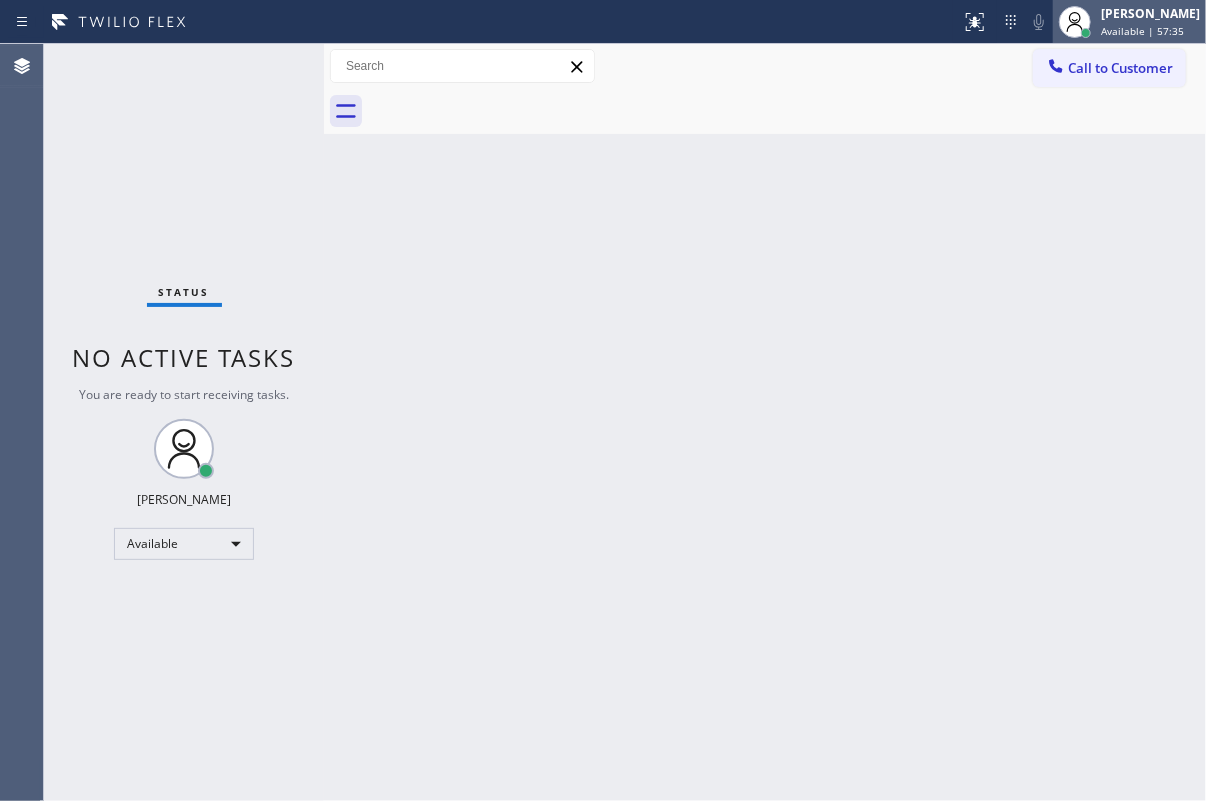 click on "[PERSON_NAME] Available | 57:35" at bounding box center (1151, 21) 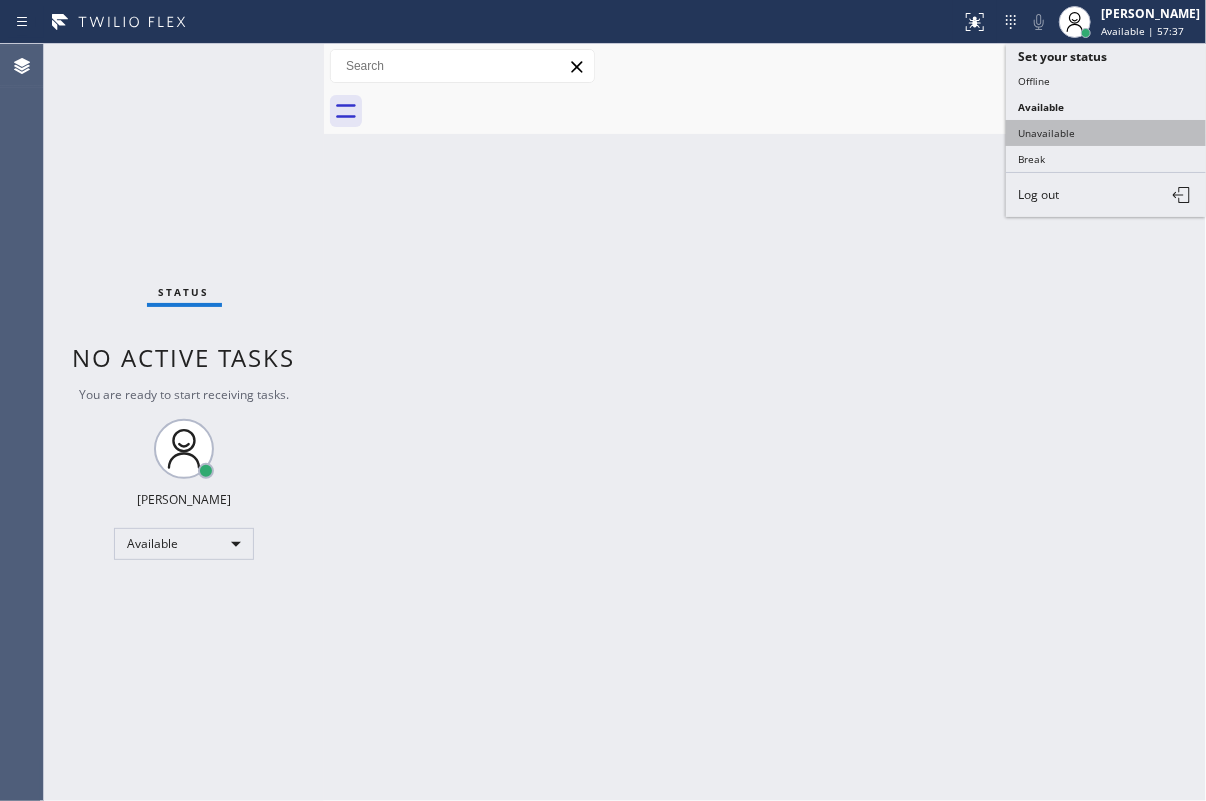 click on "Unavailable" at bounding box center (1106, 133) 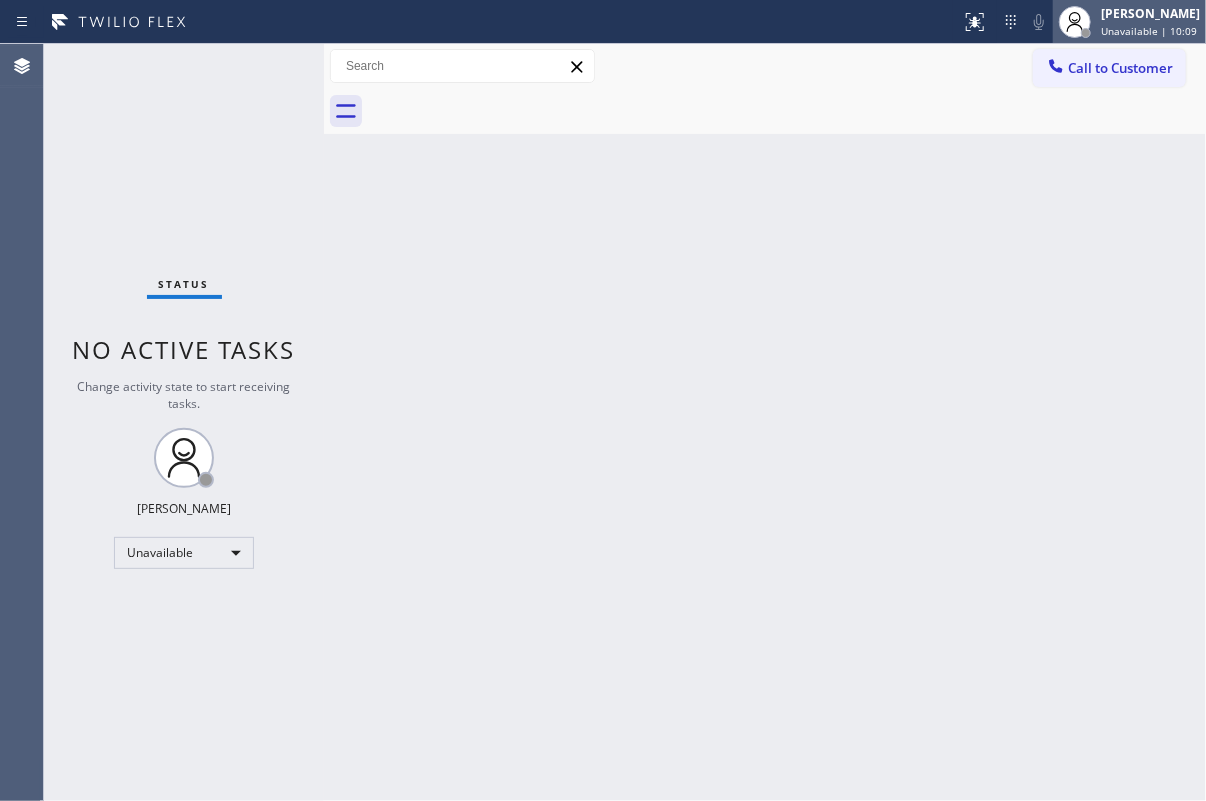 click on "[PERSON_NAME]" at bounding box center [1150, 13] 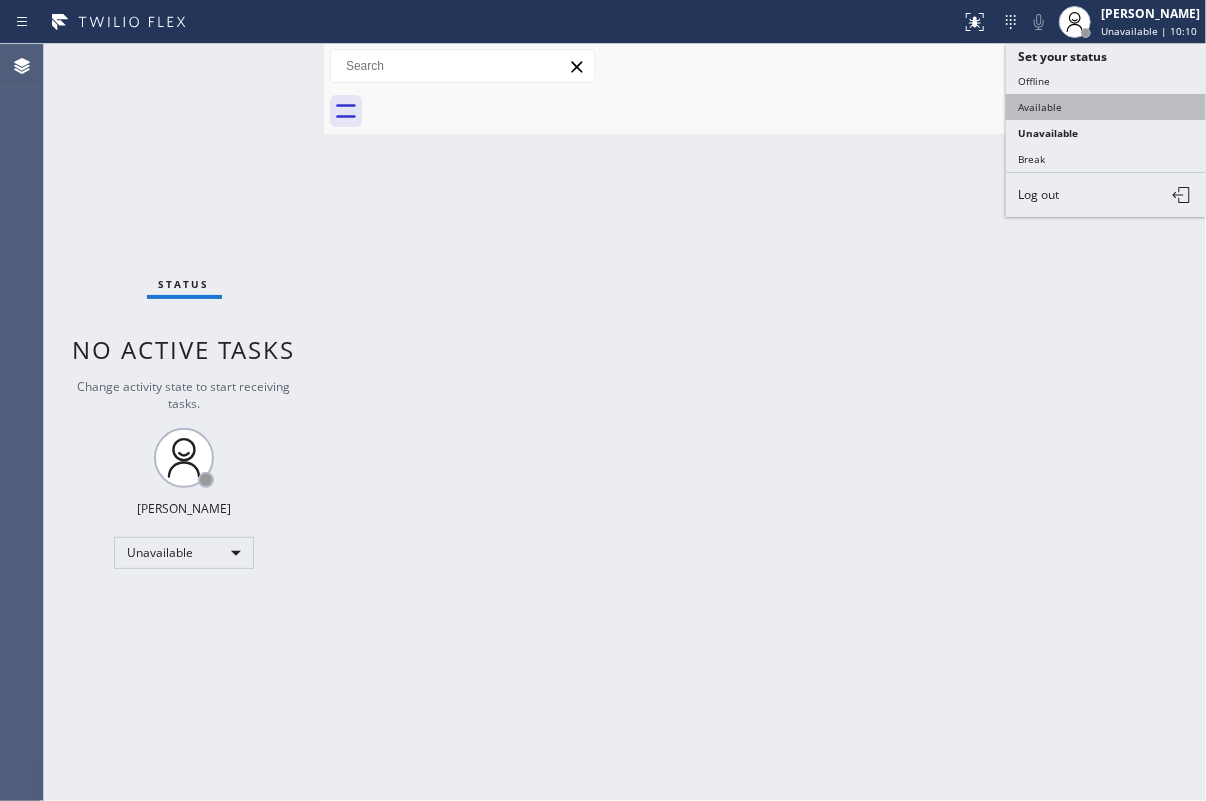 click on "Available" at bounding box center [1106, 107] 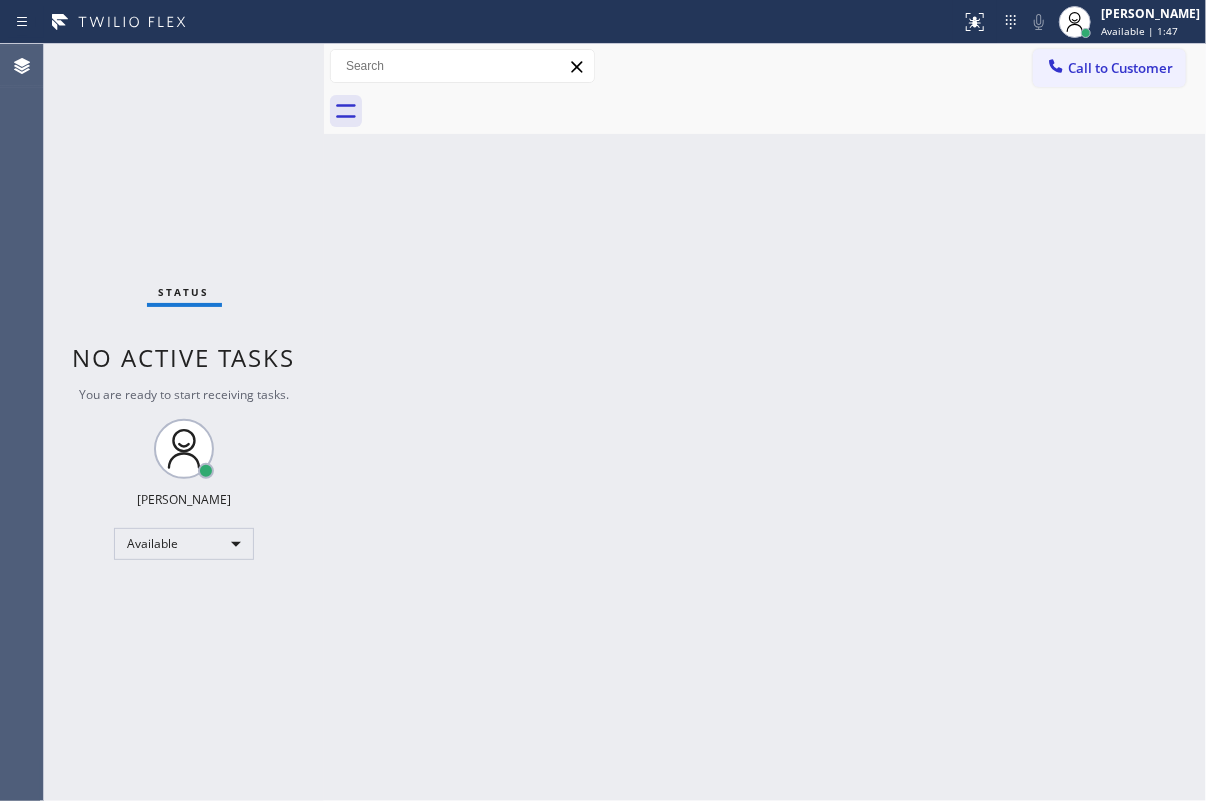 click on "Back to Dashboard Change Sender ID Customers Technicians Select a contact Outbound call Technician Search Technician Your caller id phone number Your caller id phone number Call Technician info Name   Phone none Address none Change Sender ID HVAC [PHONE_NUMBER] 5 Star Appliance [PHONE_NUMBER] Appliance Repair [PHONE_NUMBER] Plumbing [PHONE_NUMBER] Air Duct Cleaning [PHONE_NUMBER]  Electricians [PHONE_NUMBER] Cancel Change Check personal SMS Reset Change No tabs Call to Customer Outbound call Location Search location Your caller id phone number [PHONE_NUMBER] Customer number Call Outbound call Technician Search Technician Your caller id phone number Your caller id phone number Call" at bounding box center [765, 422] 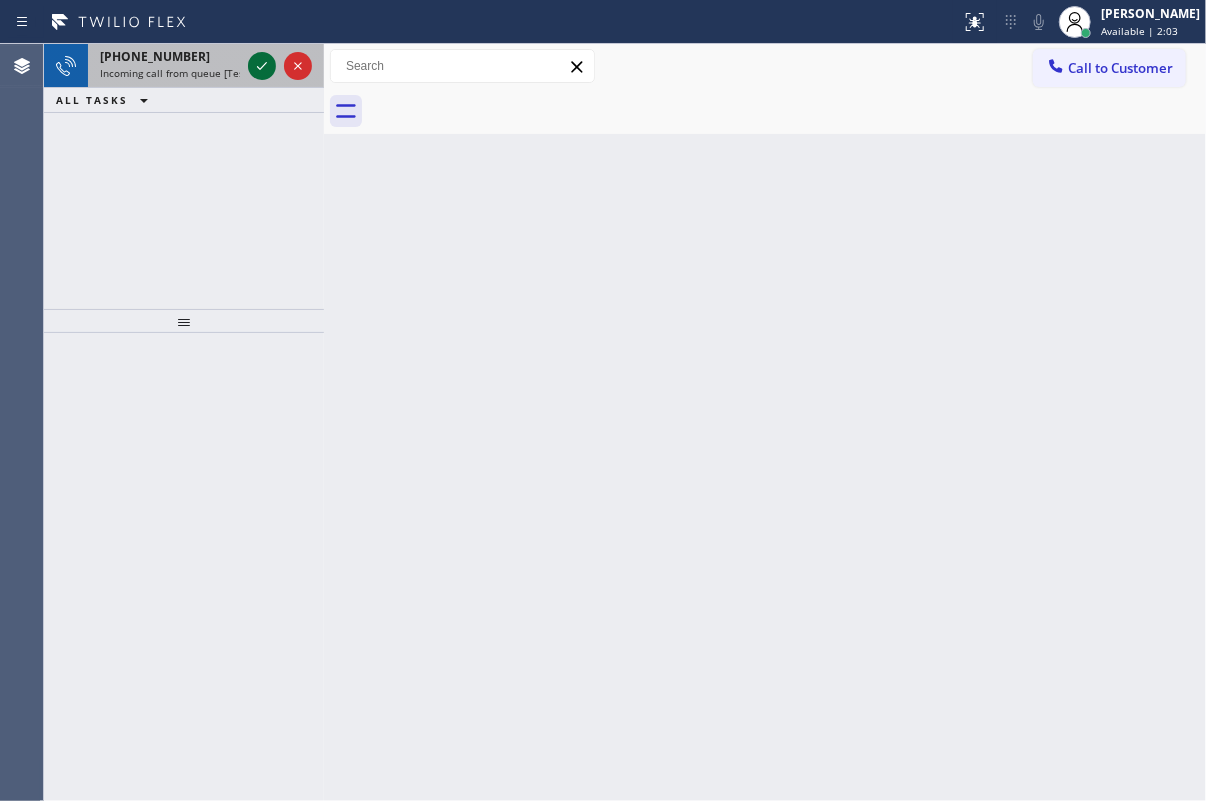 click 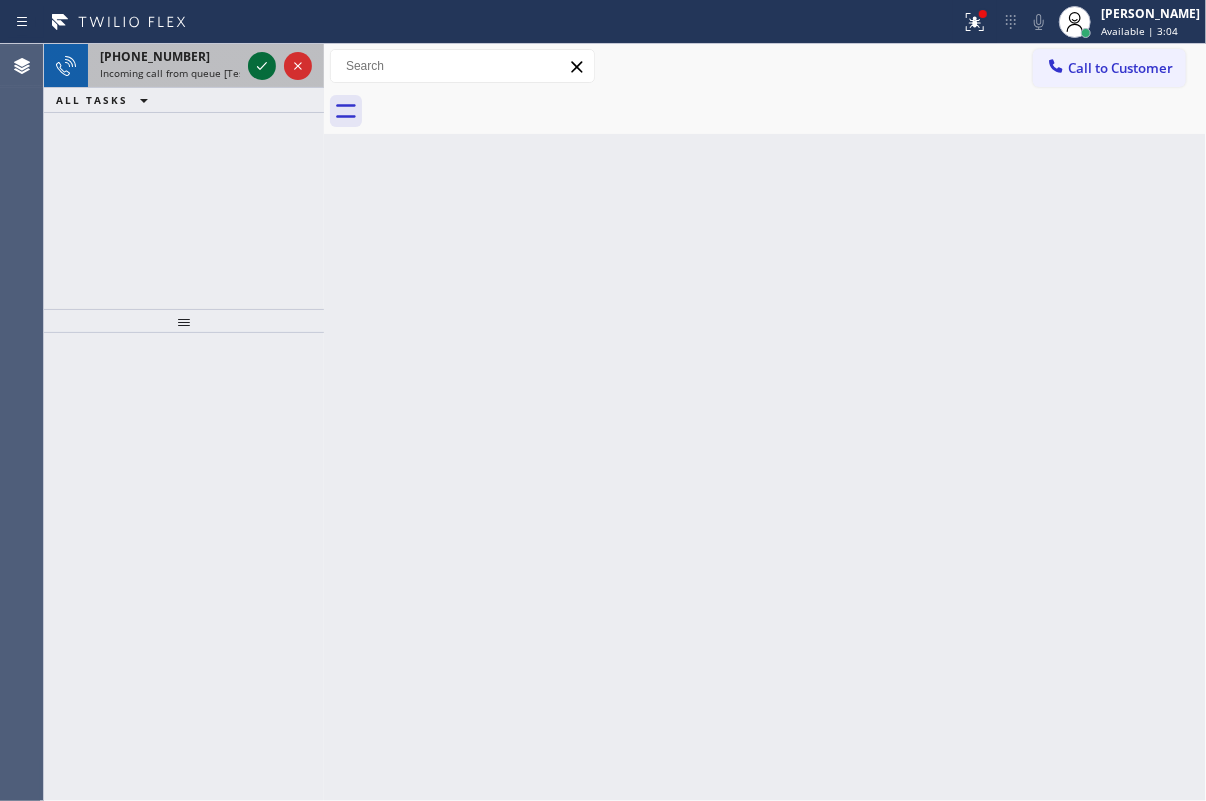 click 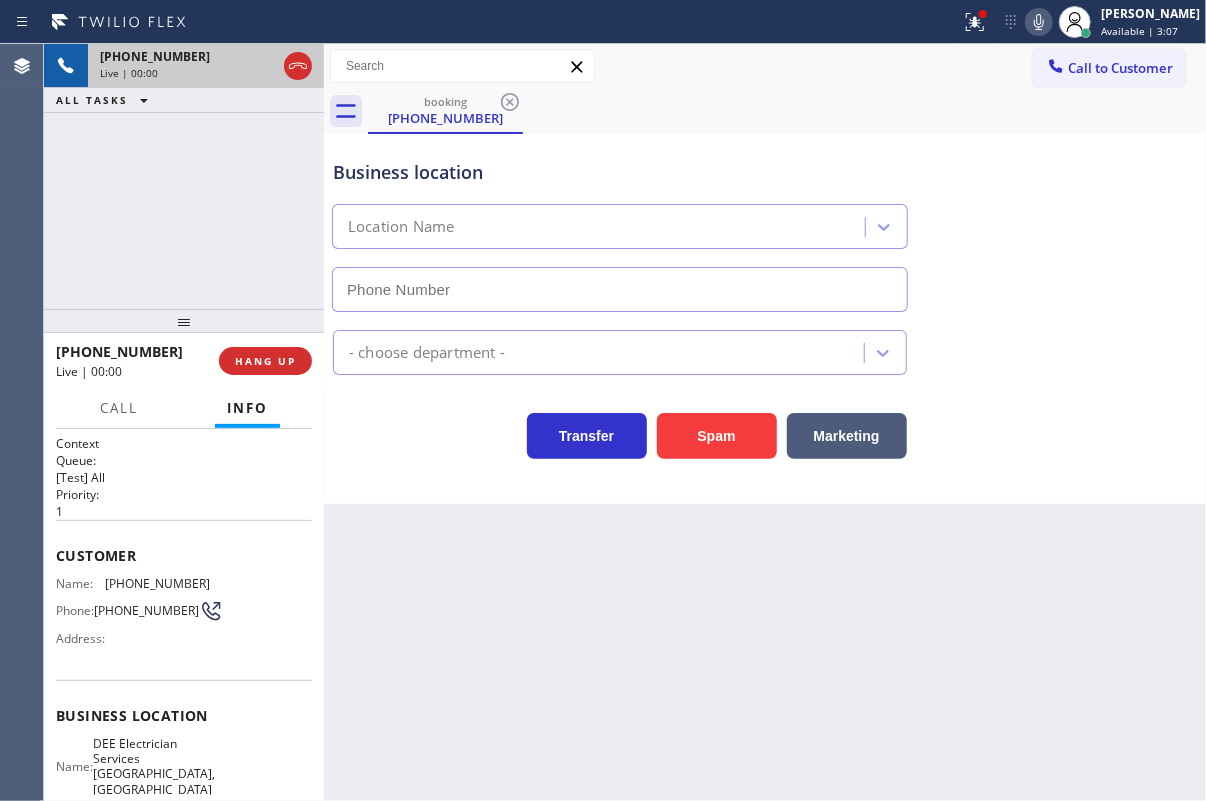 type on "[PHONE_NUMBER]" 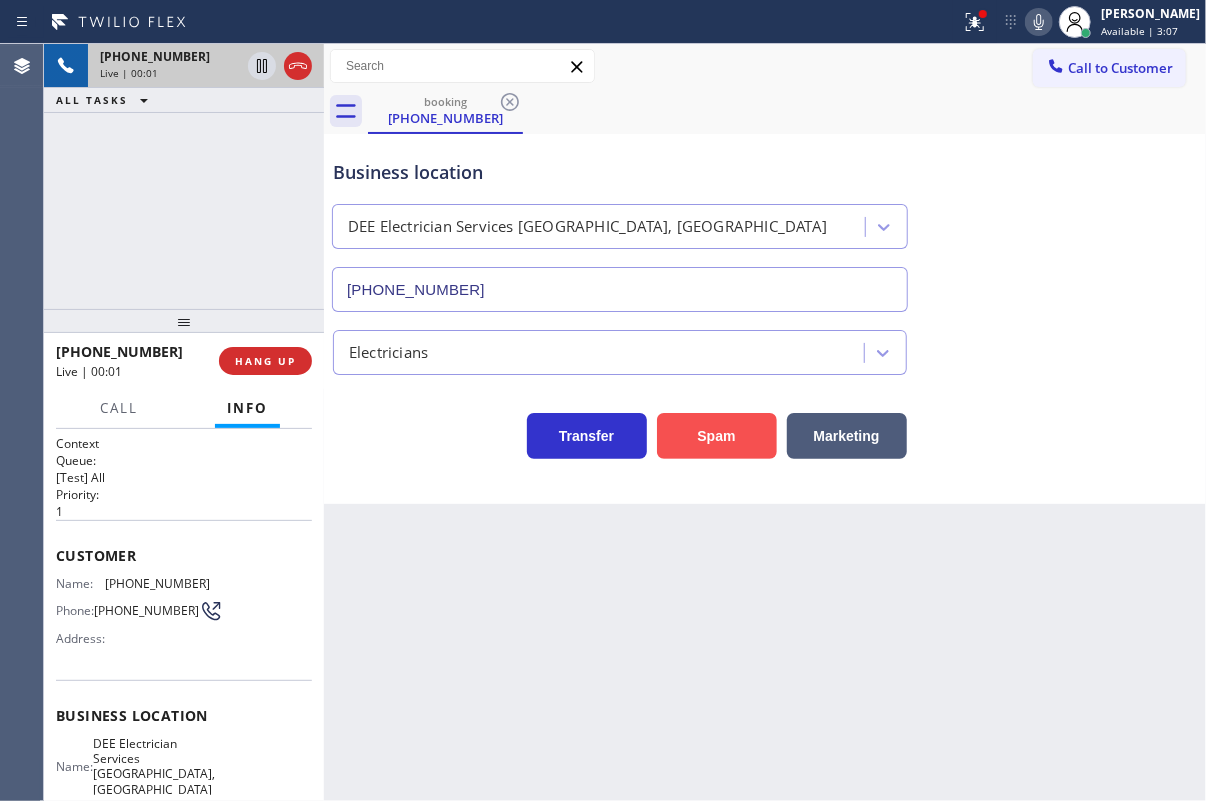 click on "Spam" at bounding box center (717, 436) 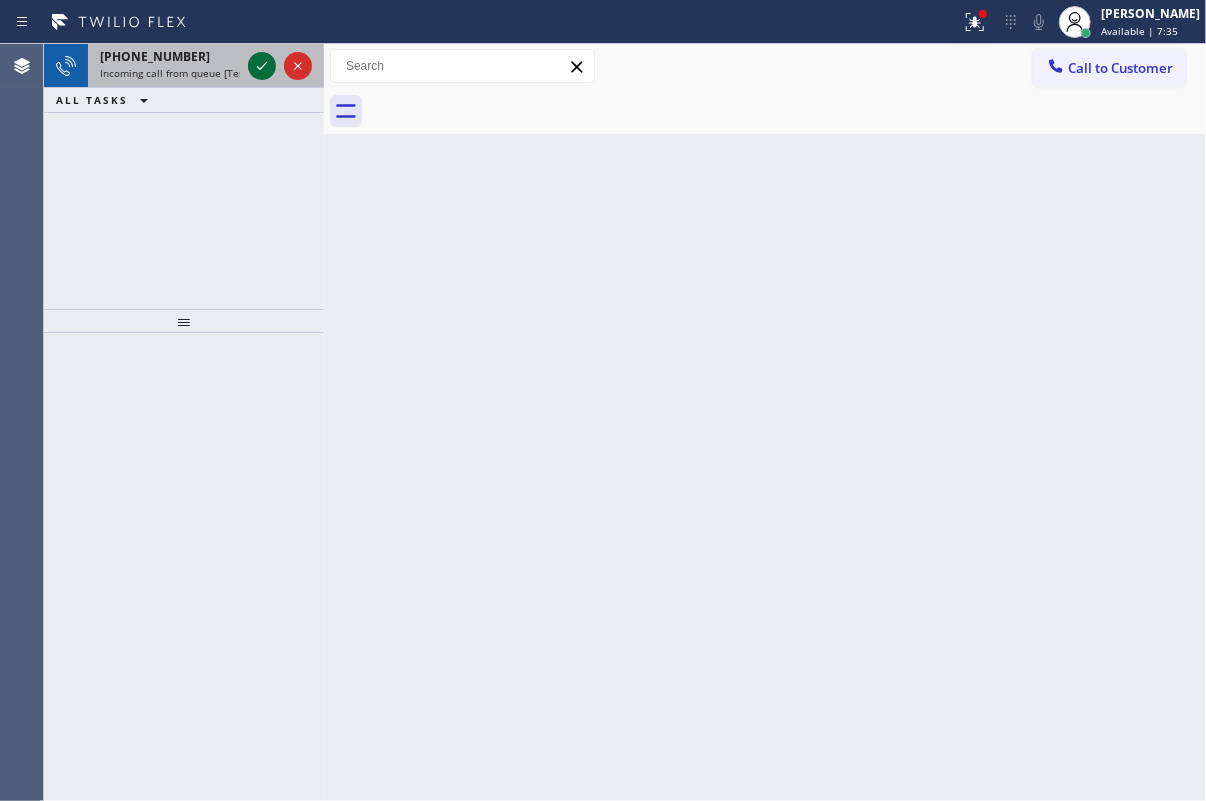 click 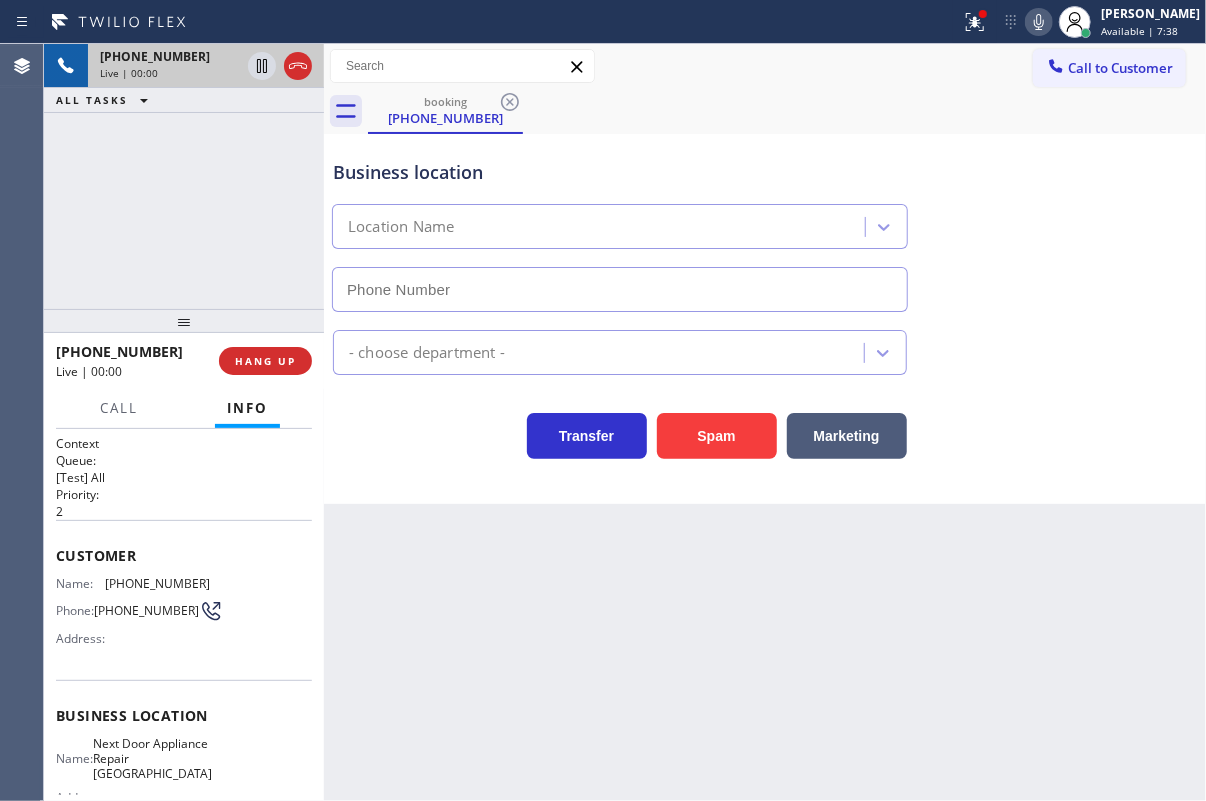 type on "[PHONE_NUMBER]" 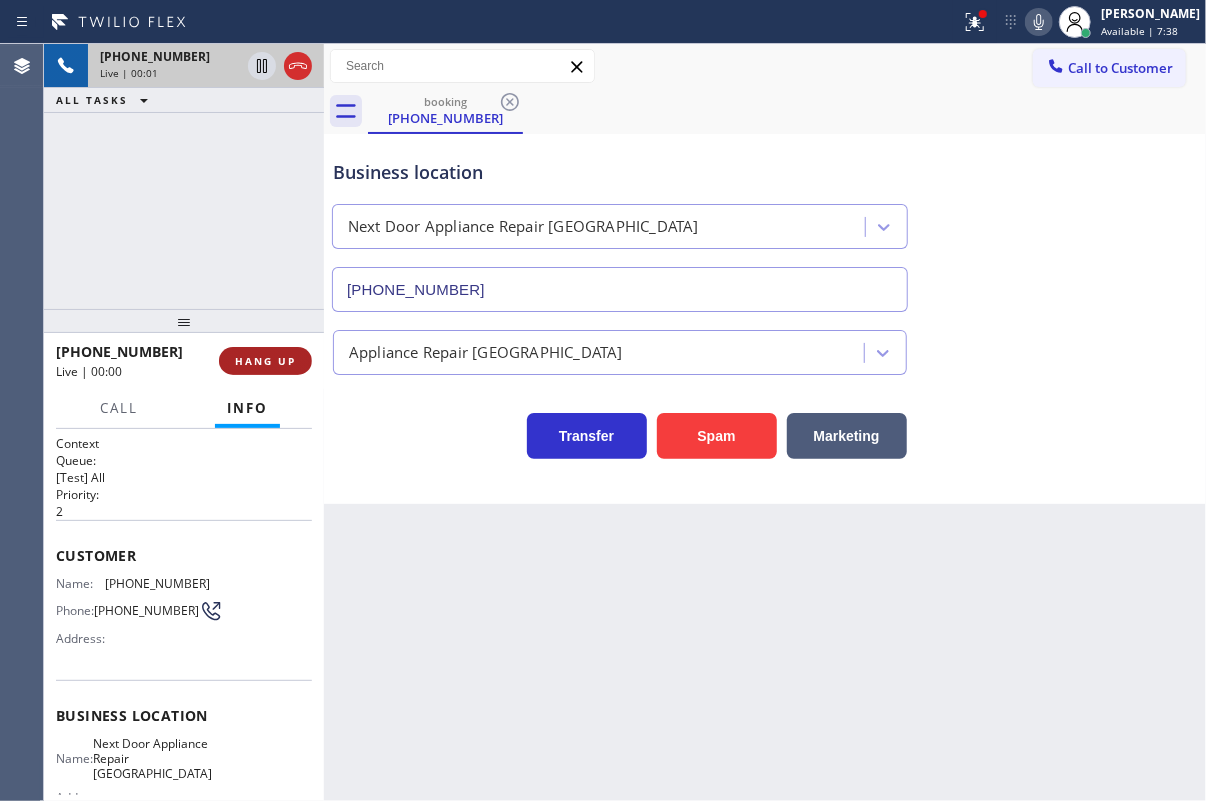 drag, startPoint x: 262, startPoint y: 361, endPoint x: 463, endPoint y: 217, distance: 247.25897 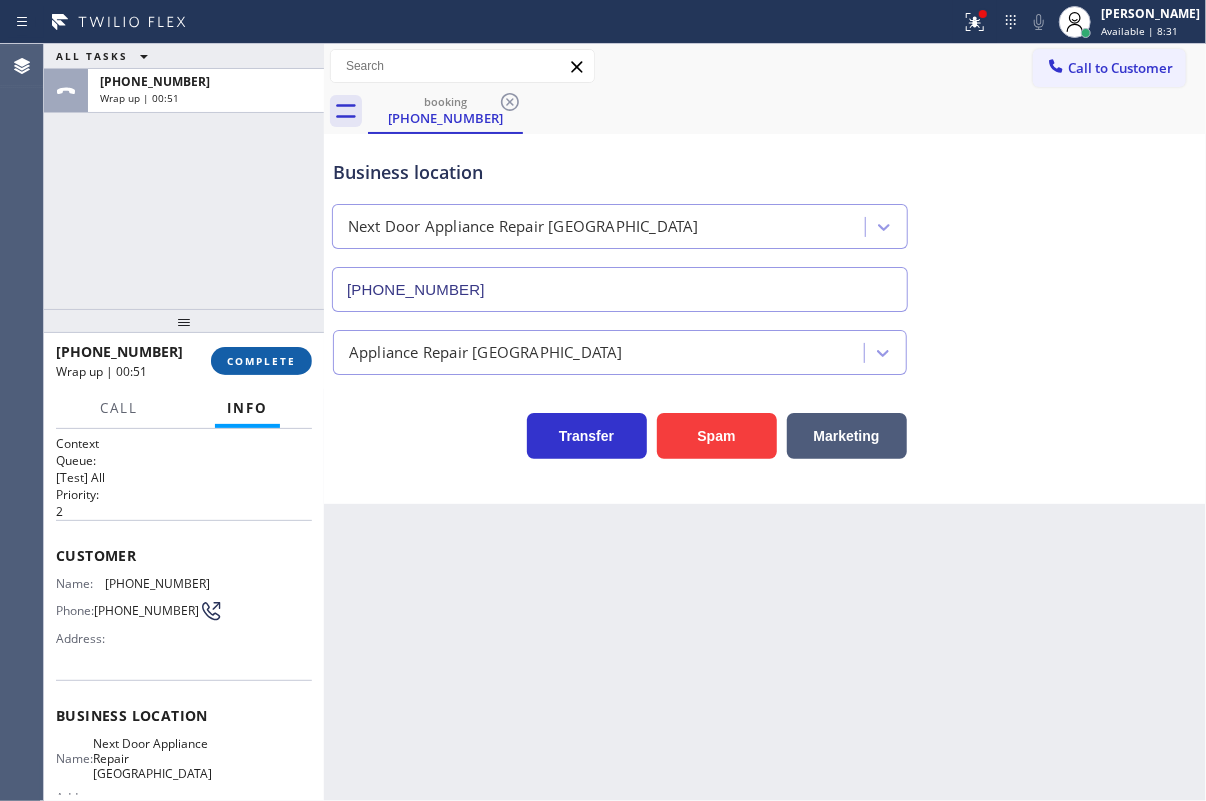 click on "COMPLETE" at bounding box center (261, 361) 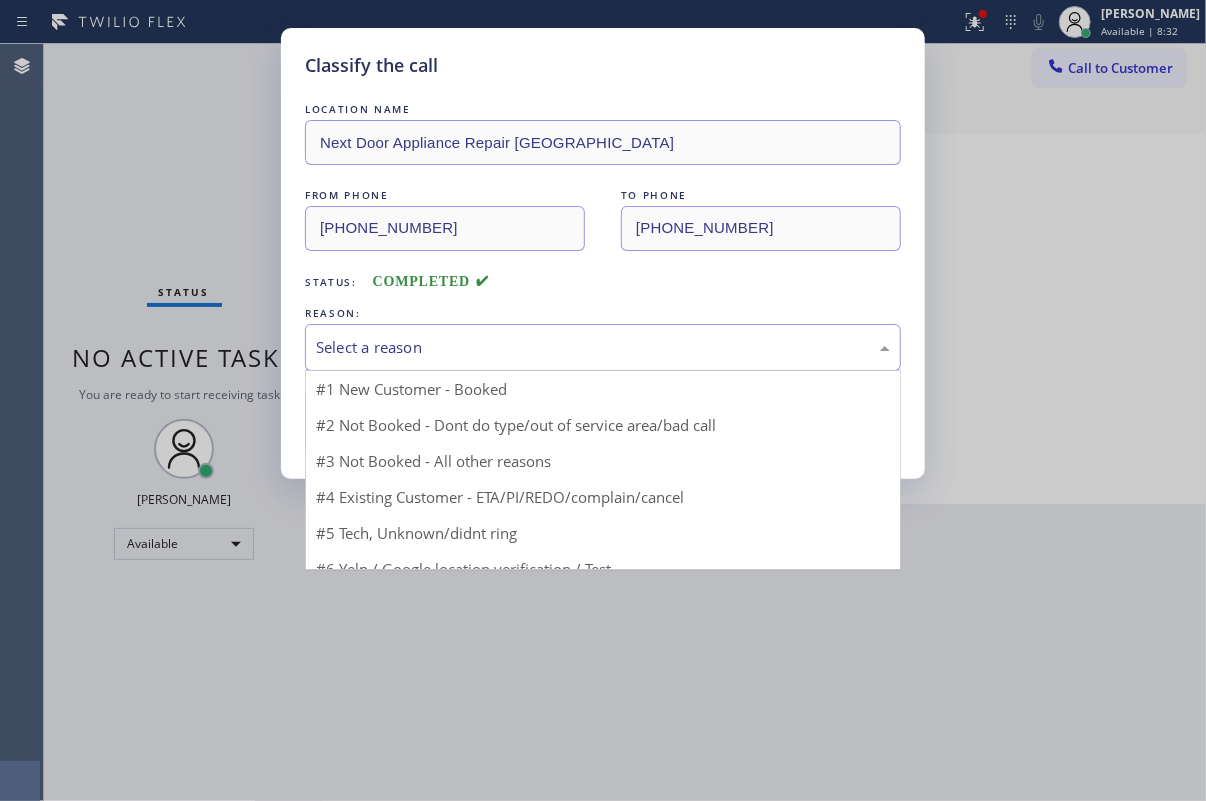 click on "Select a reason" at bounding box center (603, 347) 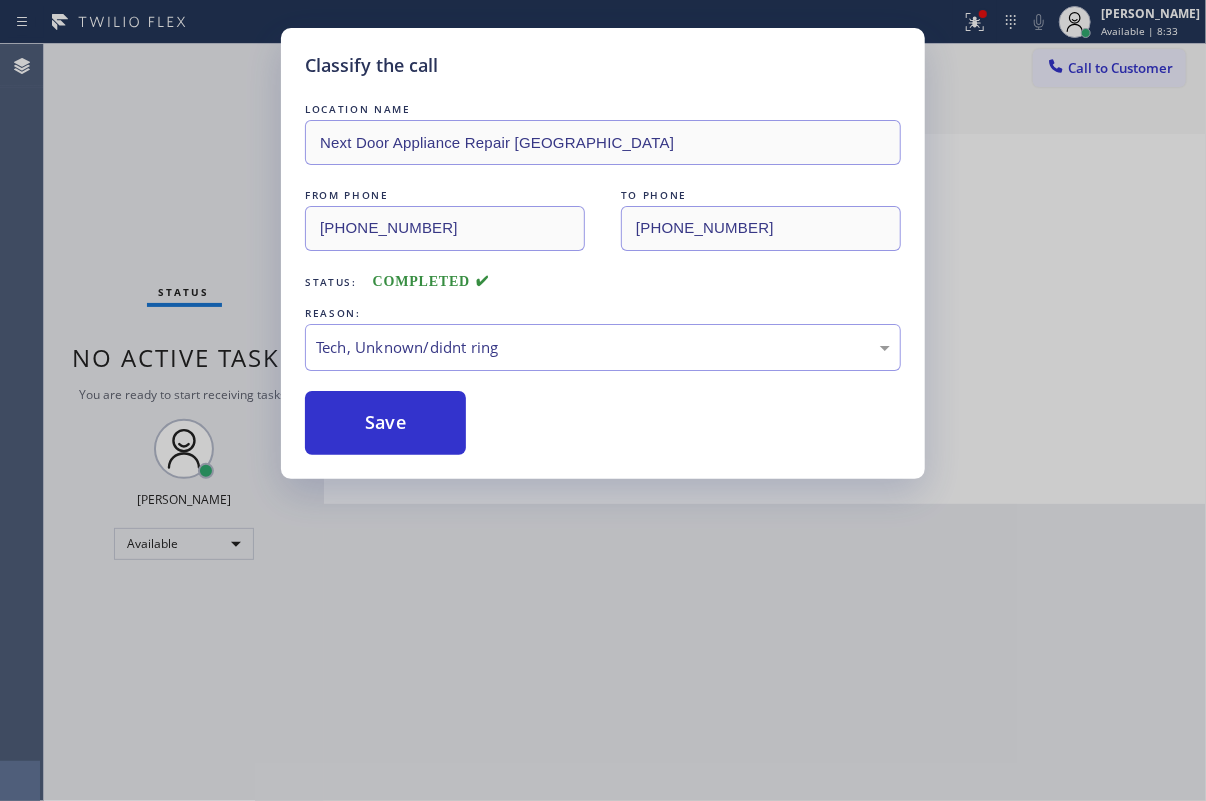 drag, startPoint x: 424, startPoint y: 504, endPoint x: 381, endPoint y: 464, distance: 58.728188 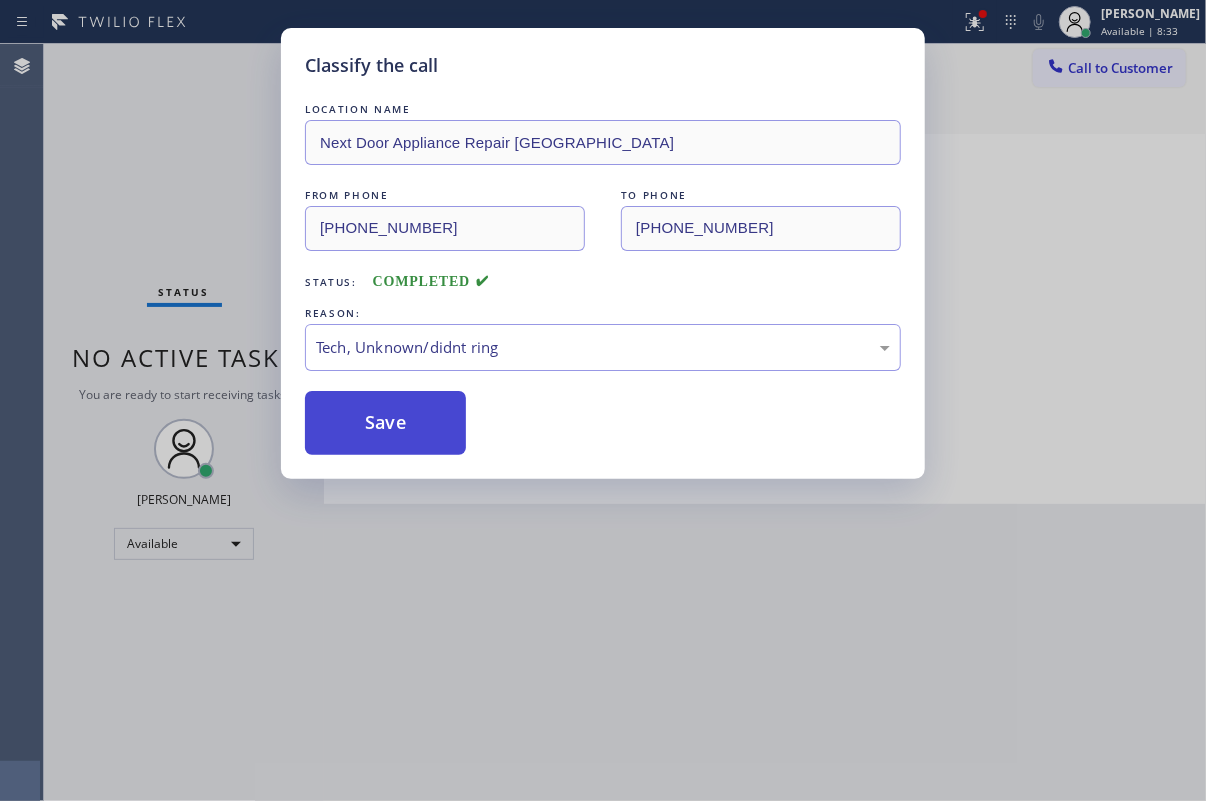 click on "Save" at bounding box center [385, 423] 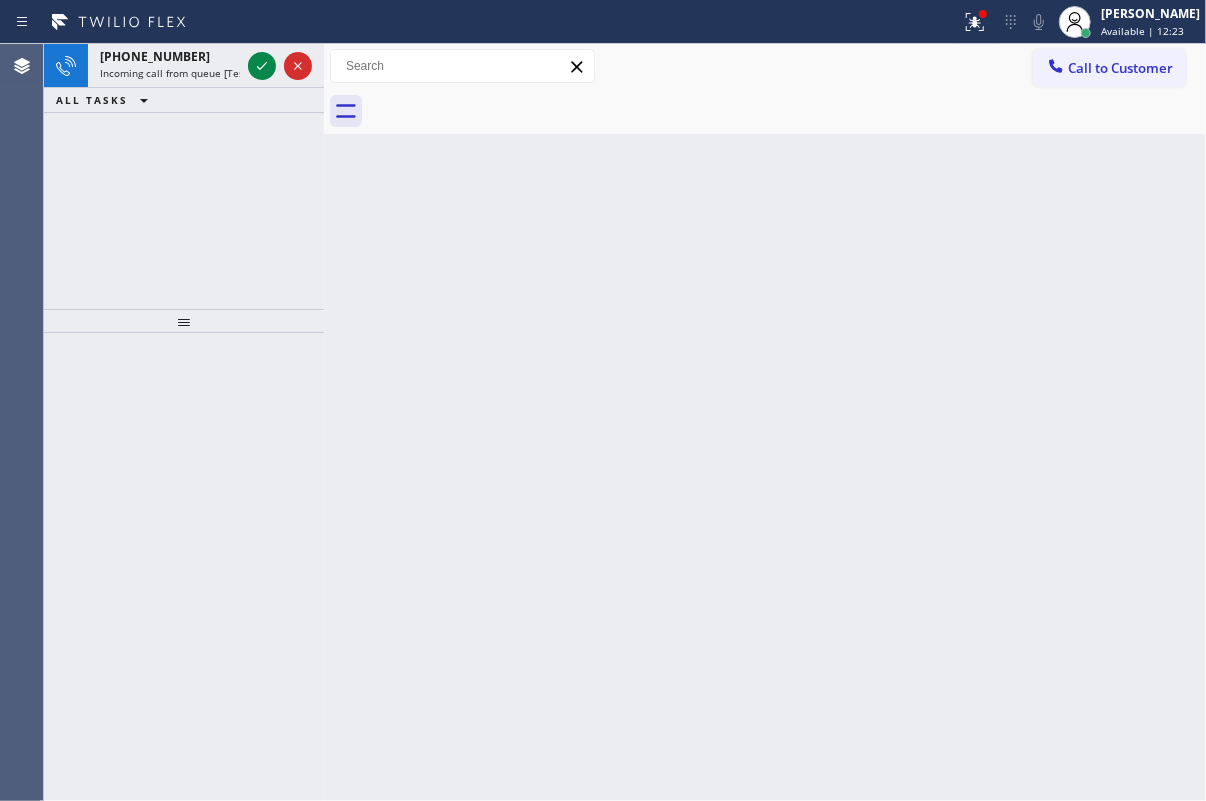 click 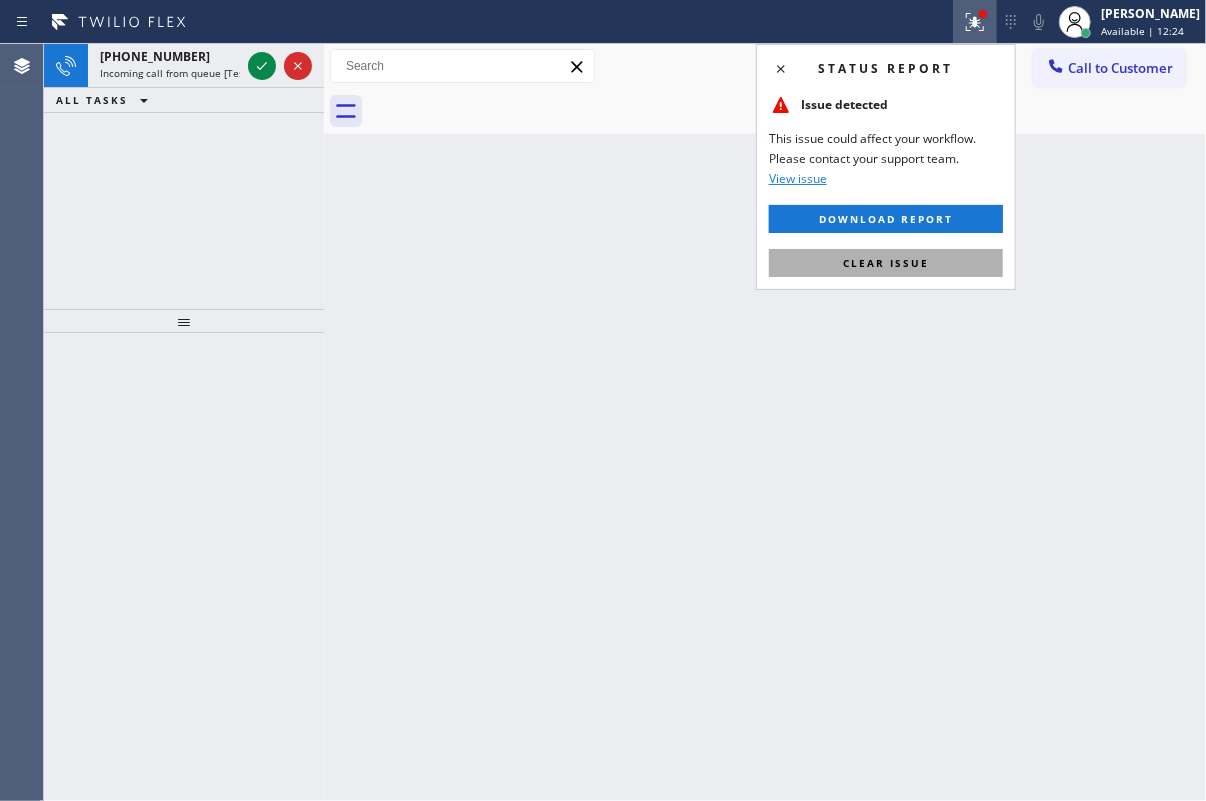 click on "Clear issue" at bounding box center (886, 263) 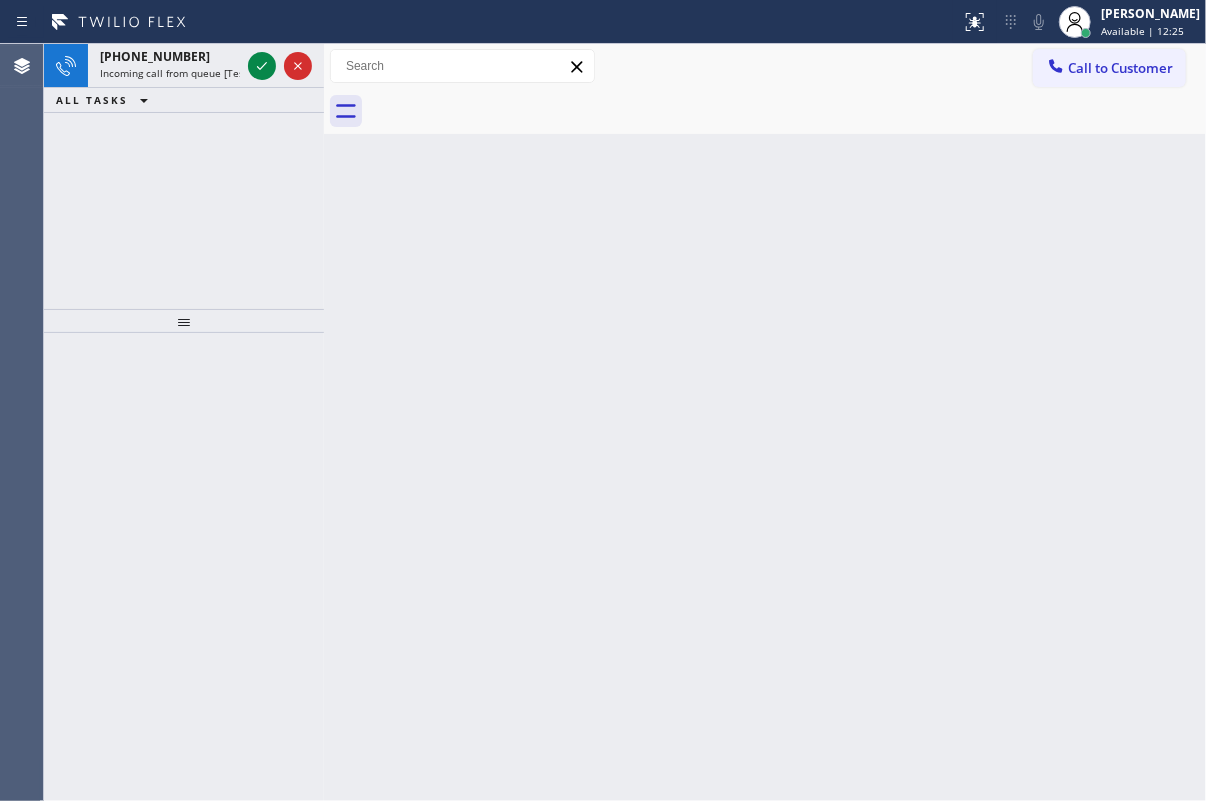 click on "Back to Dashboard Change Sender ID Customers Technicians Select a contact Outbound call Technician Search Technician Your caller id phone number Your caller id phone number Call Technician info Name   Phone none Address none Change Sender ID HVAC [PHONE_NUMBER] 5 Star Appliance [PHONE_NUMBER] Appliance Repair [PHONE_NUMBER] Plumbing [PHONE_NUMBER] Air Duct Cleaning [PHONE_NUMBER]  Electricians [PHONE_NUMBER] Cancel Change Check personal SMS Reset Change No tabs Call to Customer Outbound call Location Search location Your caller id phone number [PHONE_NUMBER] Customer number Call Outbound call Technician Search Technician Your caller id phone number Your caller id phone number Call" at bounding box center [765, 422] 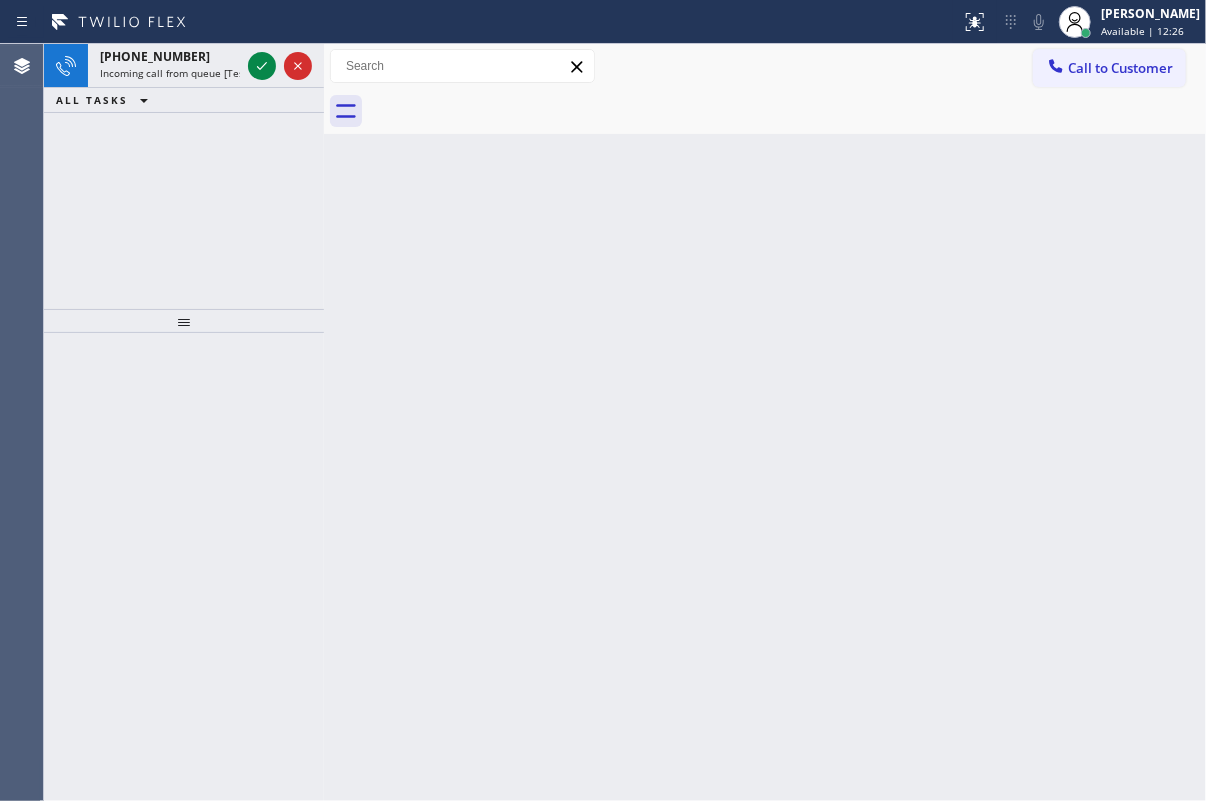 click on "[PHONE_NUMBER] Incoming call from queue [Test] All ALL TASKS ALL TASKS ACTIVE TASKS TASKS IN WRAP UP" at bounding box center (184, 176) 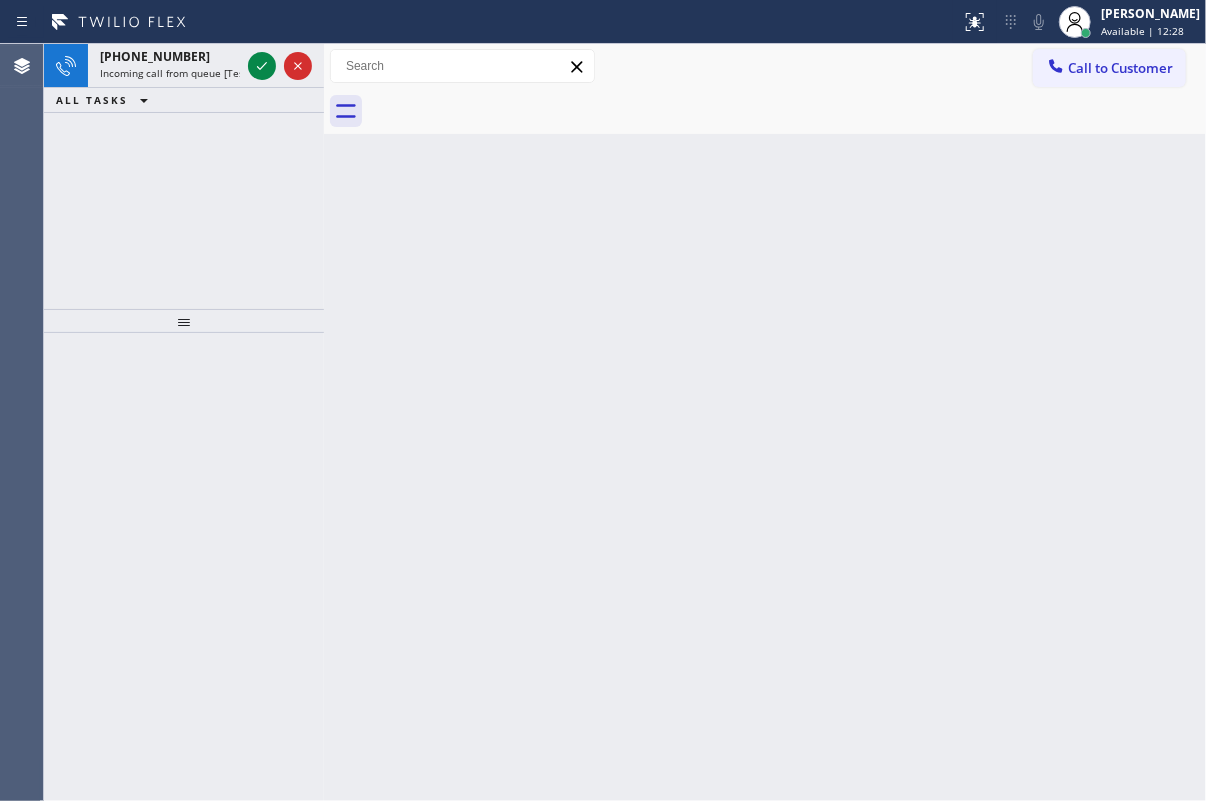 click on "[PHONE_NUMBER] Incoming call from queue [Test] All ALL TASKS ALL TASKS ACTIVE TASKS TASKS IN WRAP UP" at bounding box center (184, 176) 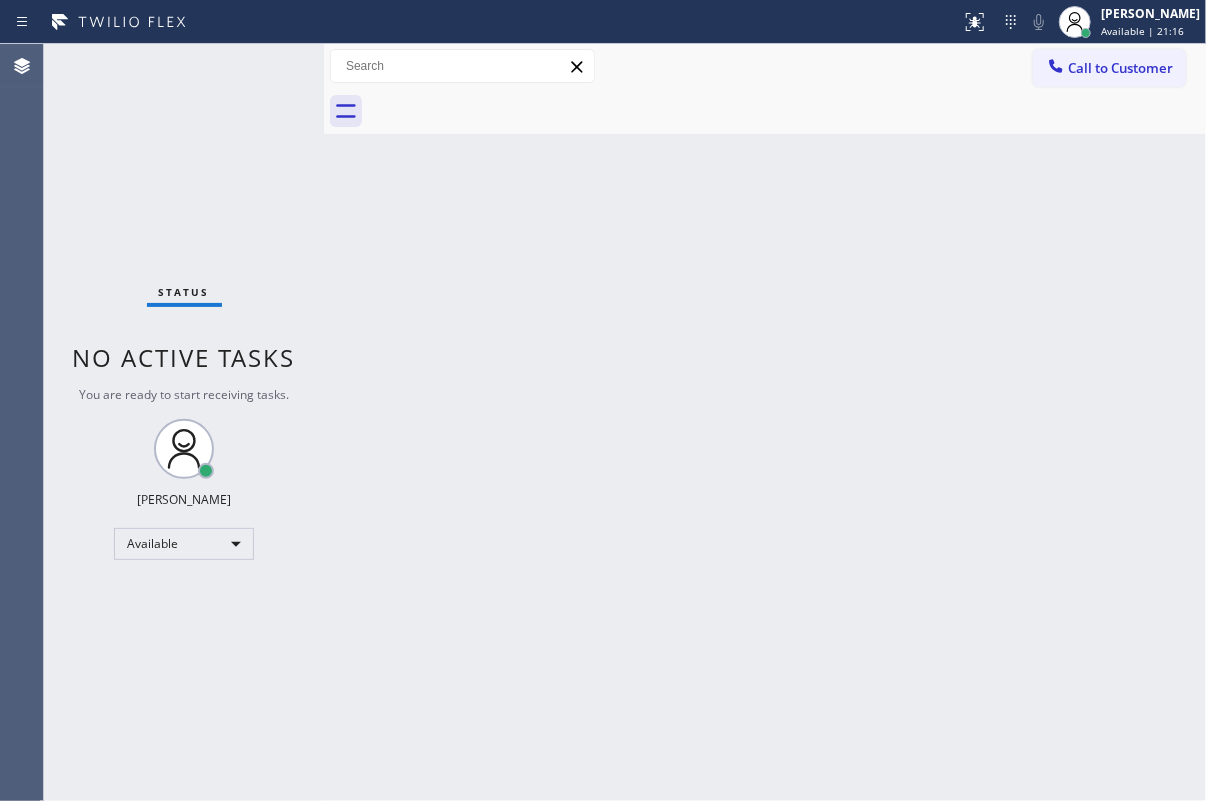 click on "Back to Dashboard Change Sender ID Customers Technicians Select a contact Outbound call Technician Search Technician Your caller id phone number Your caller id phone number Call Technician info Name   Phone none Address none Change Sender ID HVAC [PHONE_NUMBER] 5 Star Appliance [PHONE_NUMBER] Appliance Repair [PHONE_NUMBER] Plumbing [PHONE_NUMBER] Air Duct Cleaning [PHONE_NUMBER]  Electricians [PHONE_NUMBER] Cancel Change Check personal SMS Reset Change No tabs Call to Customer Outbound call Location Search location Your caller id phone number [PHONE_NUMBER] Customer number Call Outbound call Technician Search Technician Your caller id phone number Your caller id phone number Call" at bounding box center (765, 422) 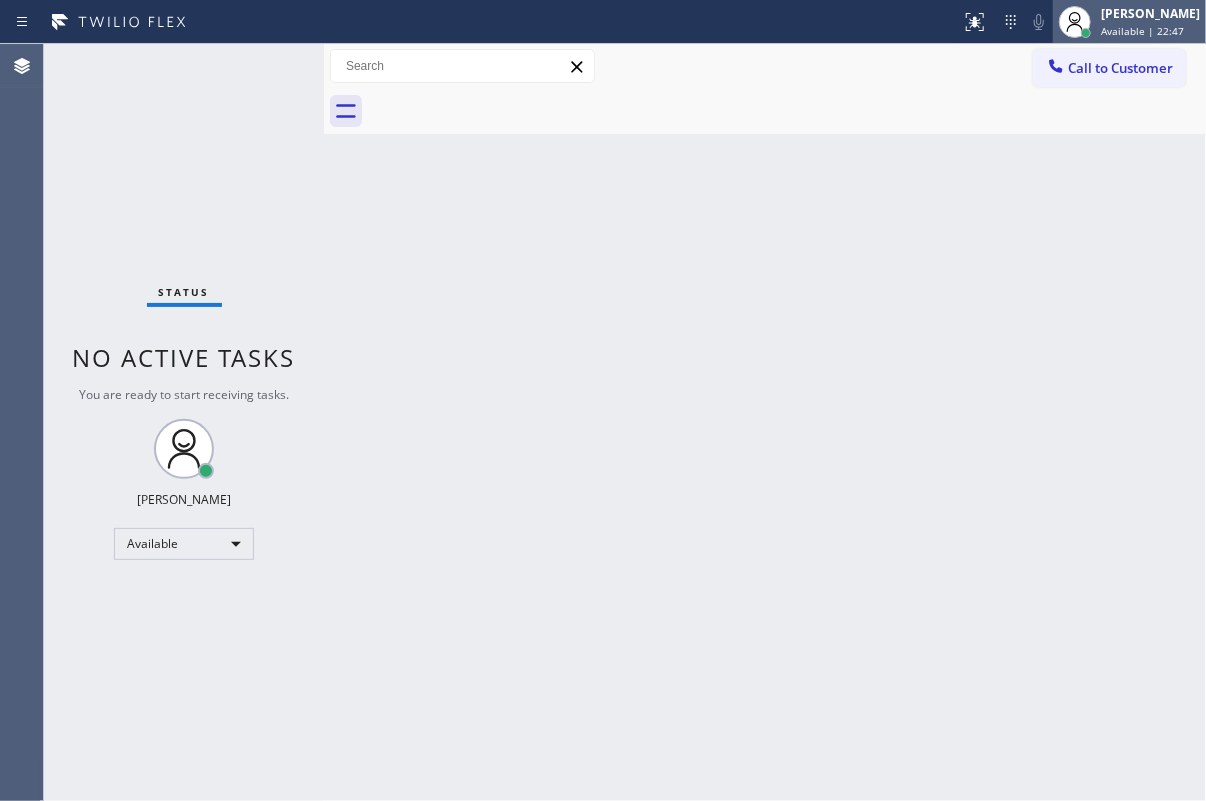 click on "[PERSON_NAME]" at bounding box center (1150, 13) 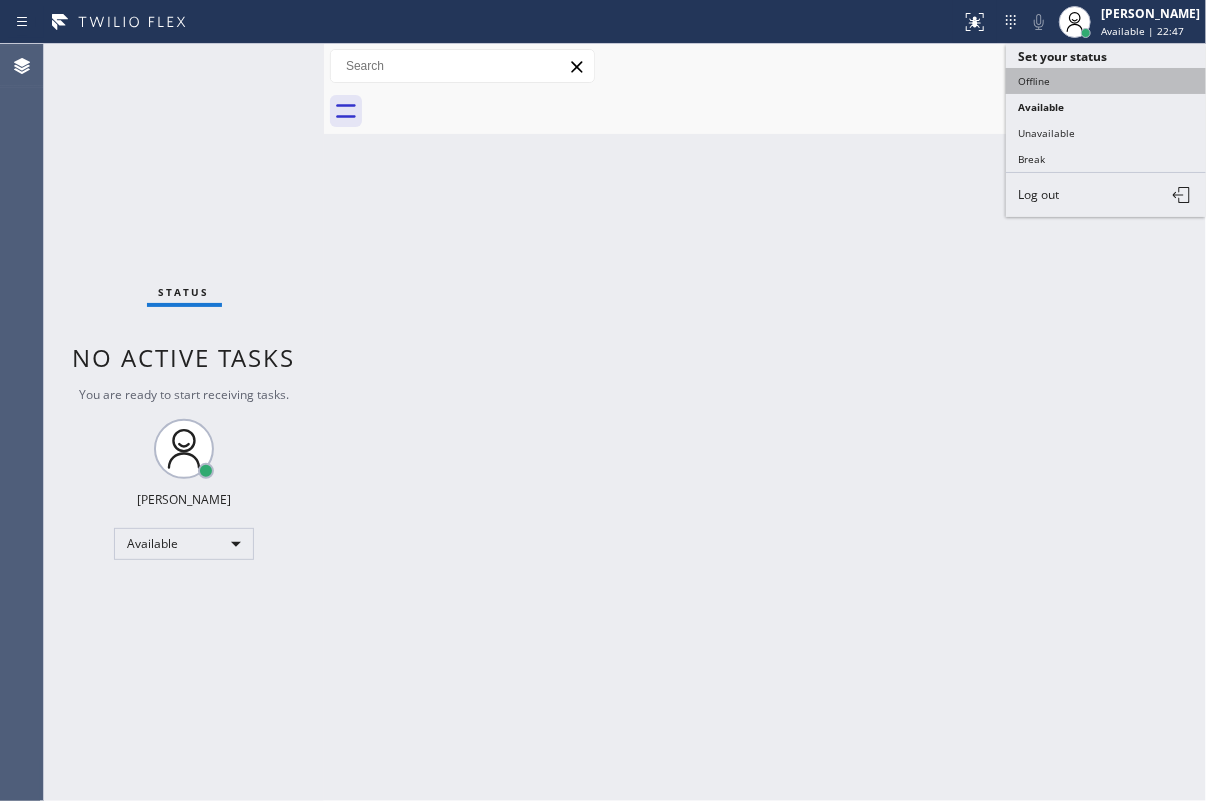 click on "Offline" at bounding box center [1106, 81] 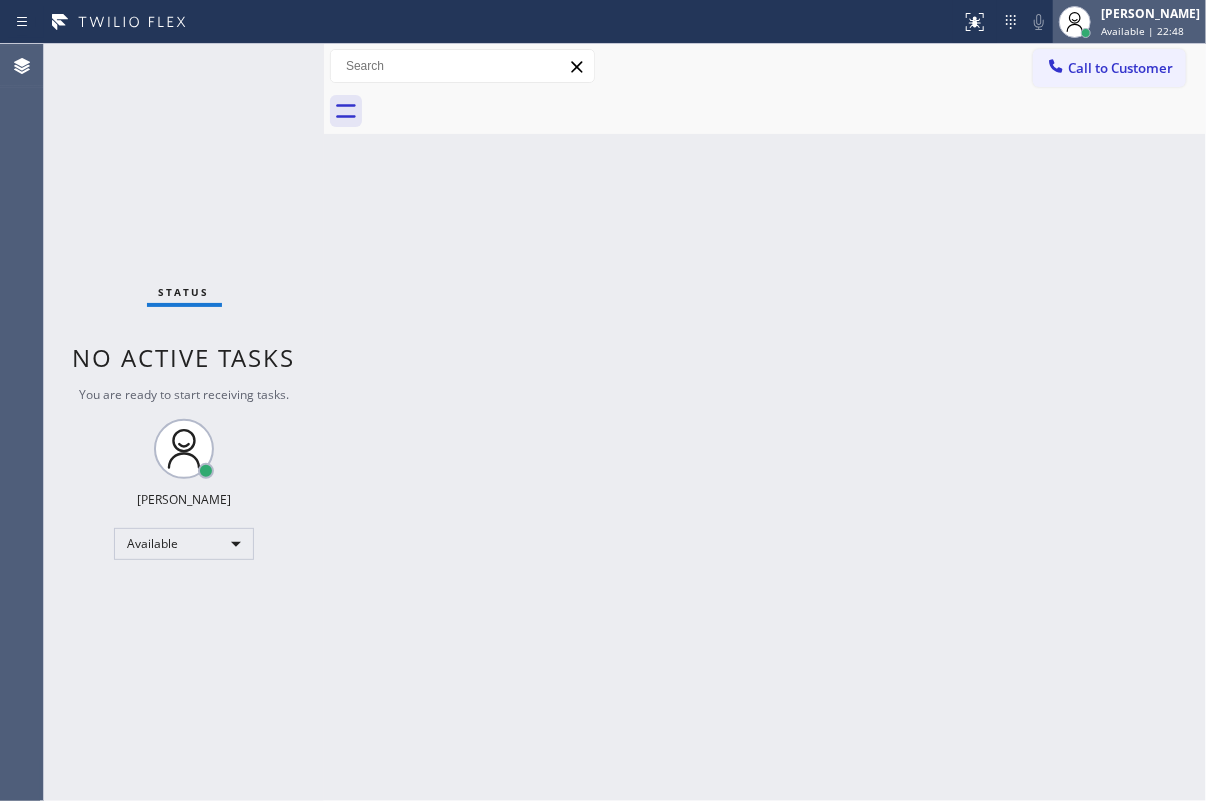 click on "Available | 22:48" at bounding box center [1142, 31] 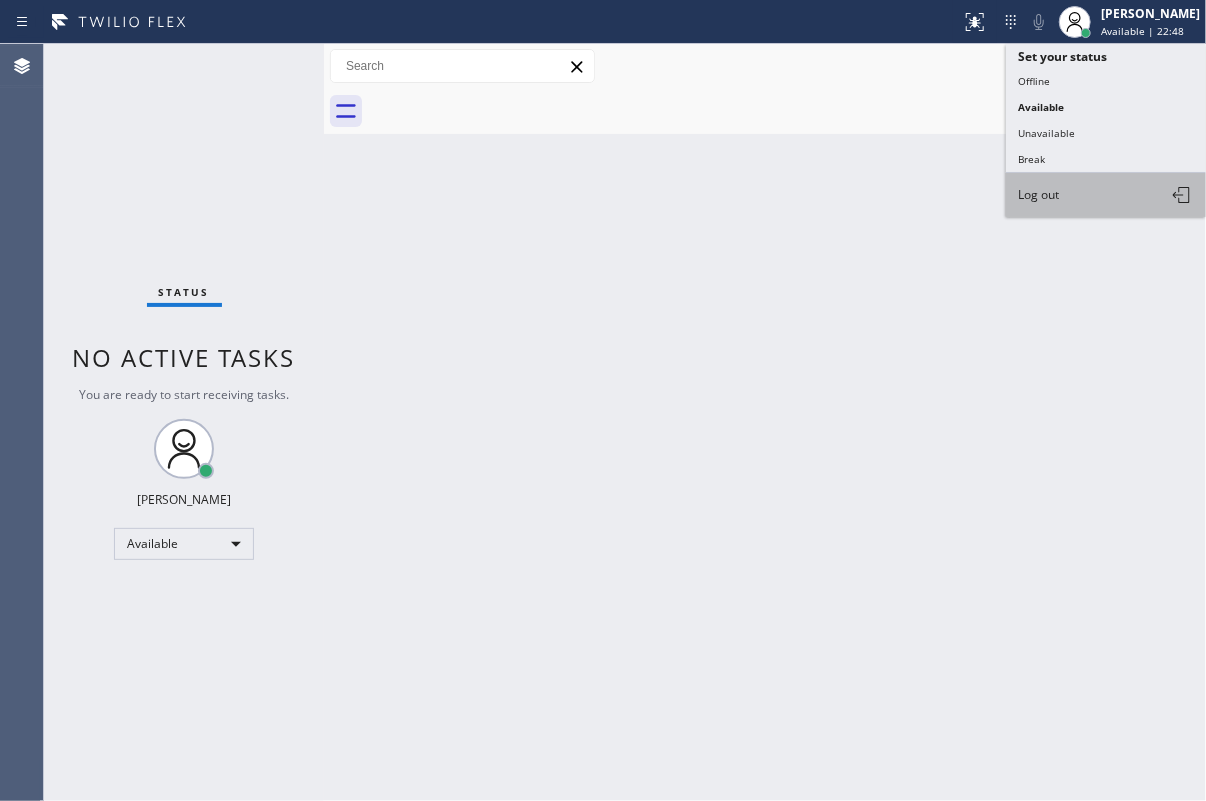 click on "Log out" at bounding box center (1106, 195) 